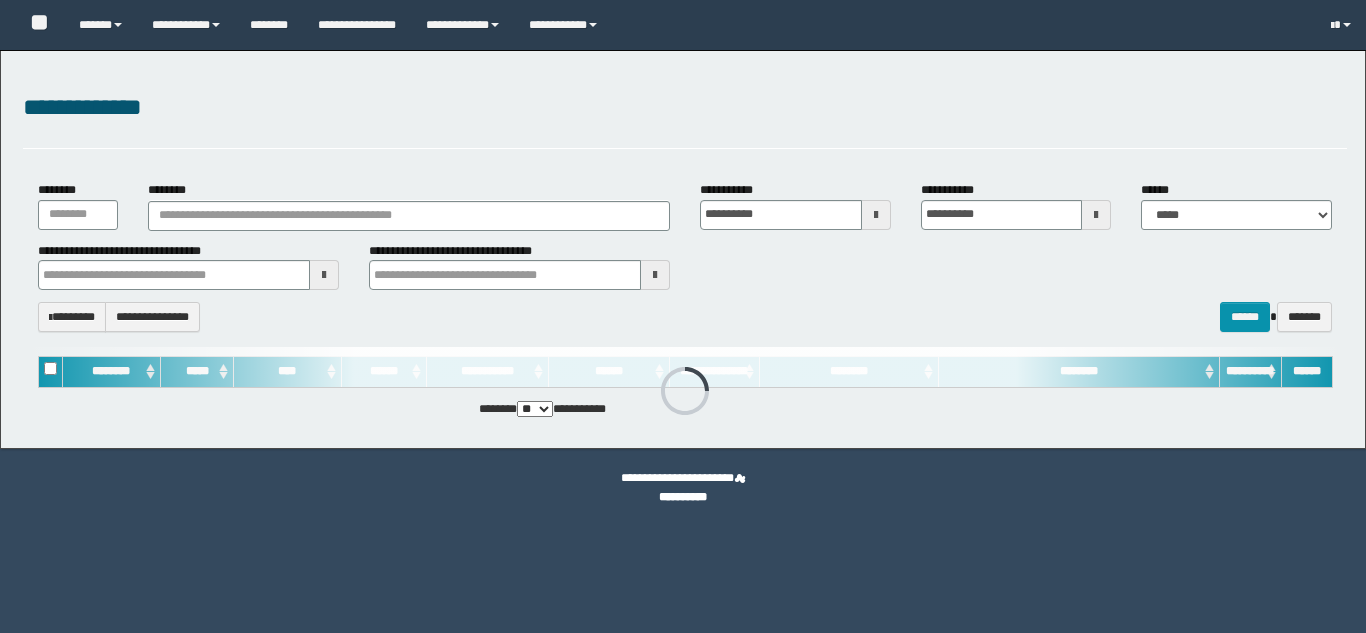 type on "********" 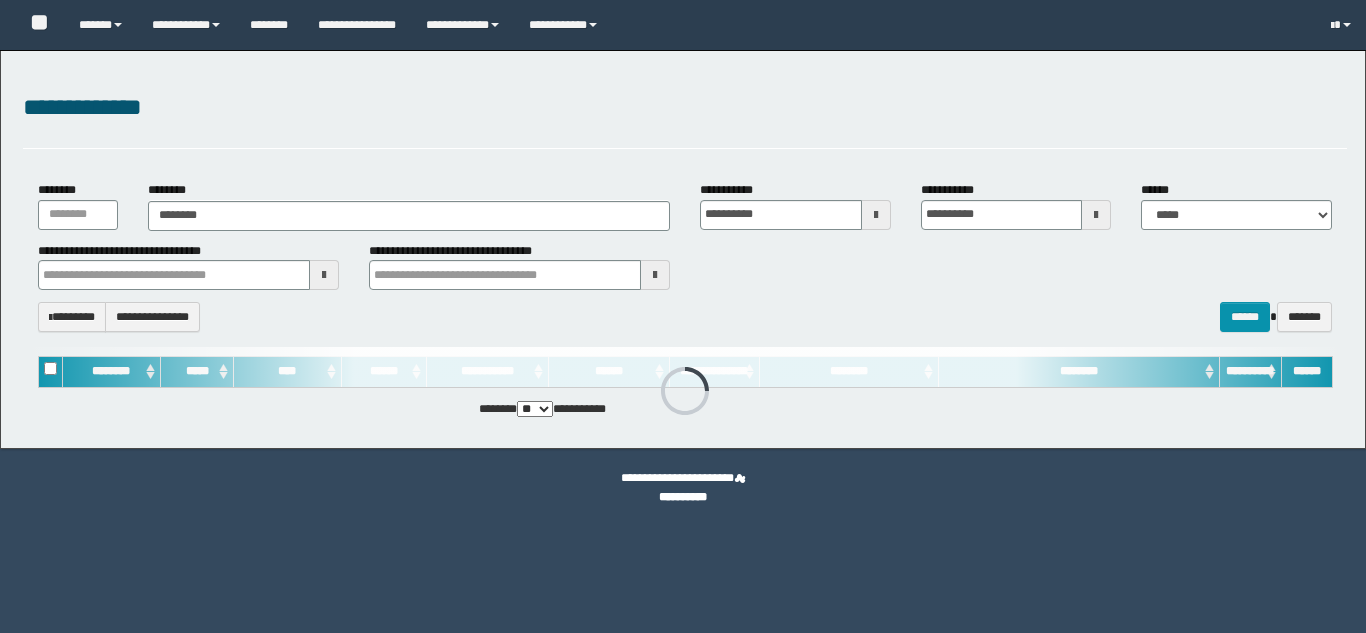 scroll, scrollTop: 0, scrollLeft: 0, axis: both 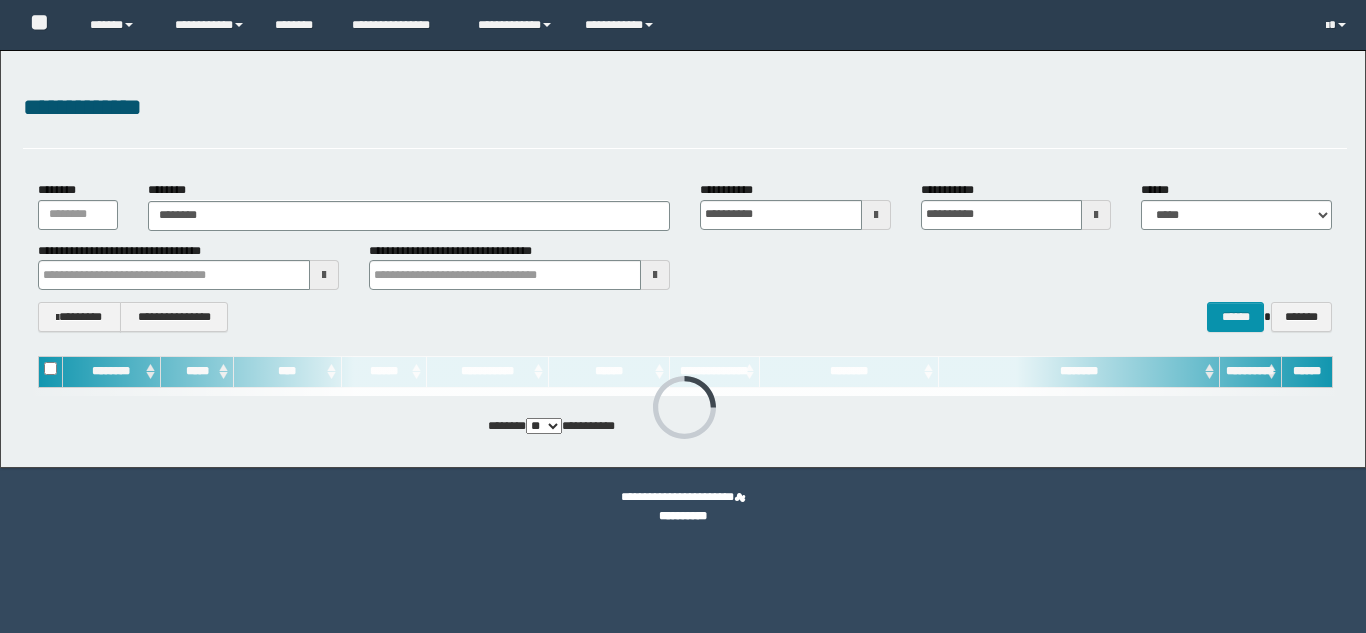 type on "********" 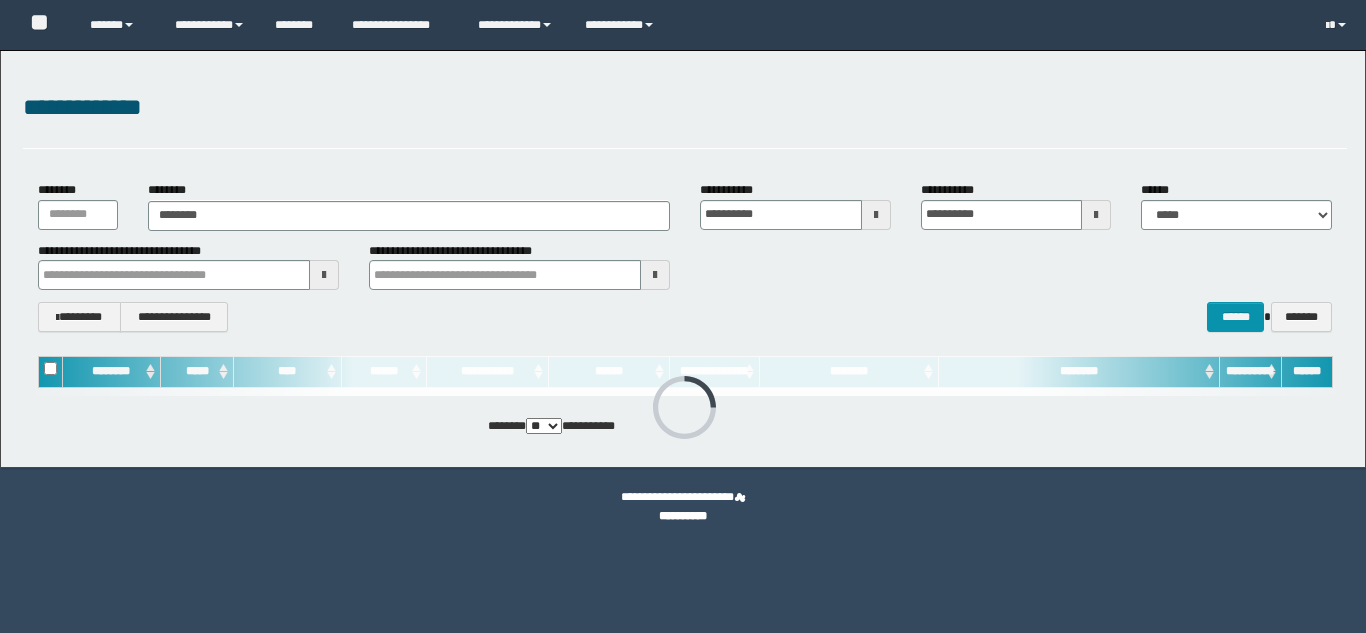 scroll, scrollTop: 0, scrollLeft: 0, axis: both 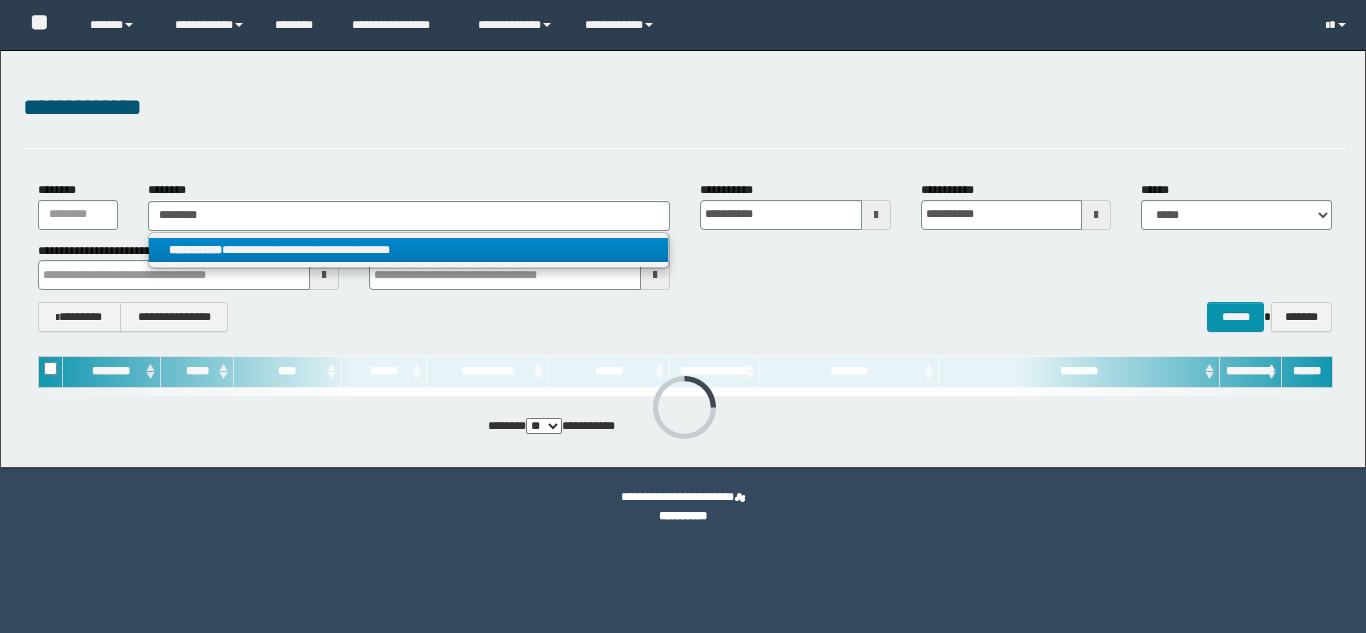 type on "********" 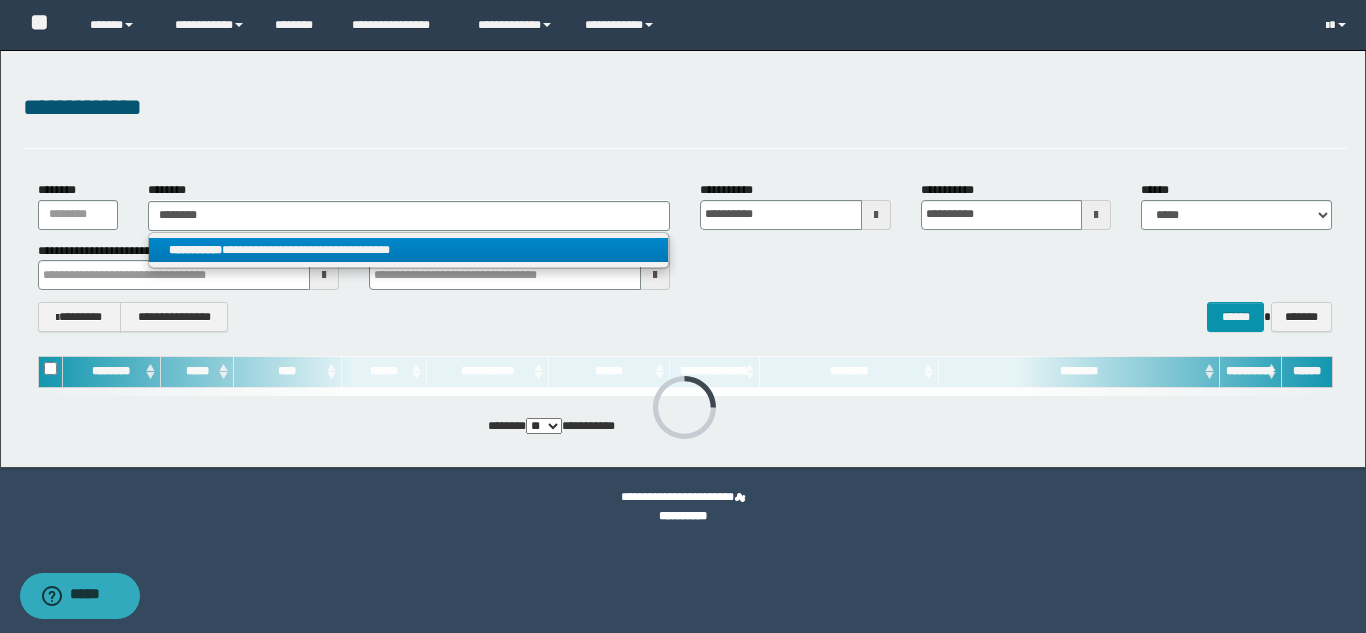 click on "**********" at bounding box center [408, 250] 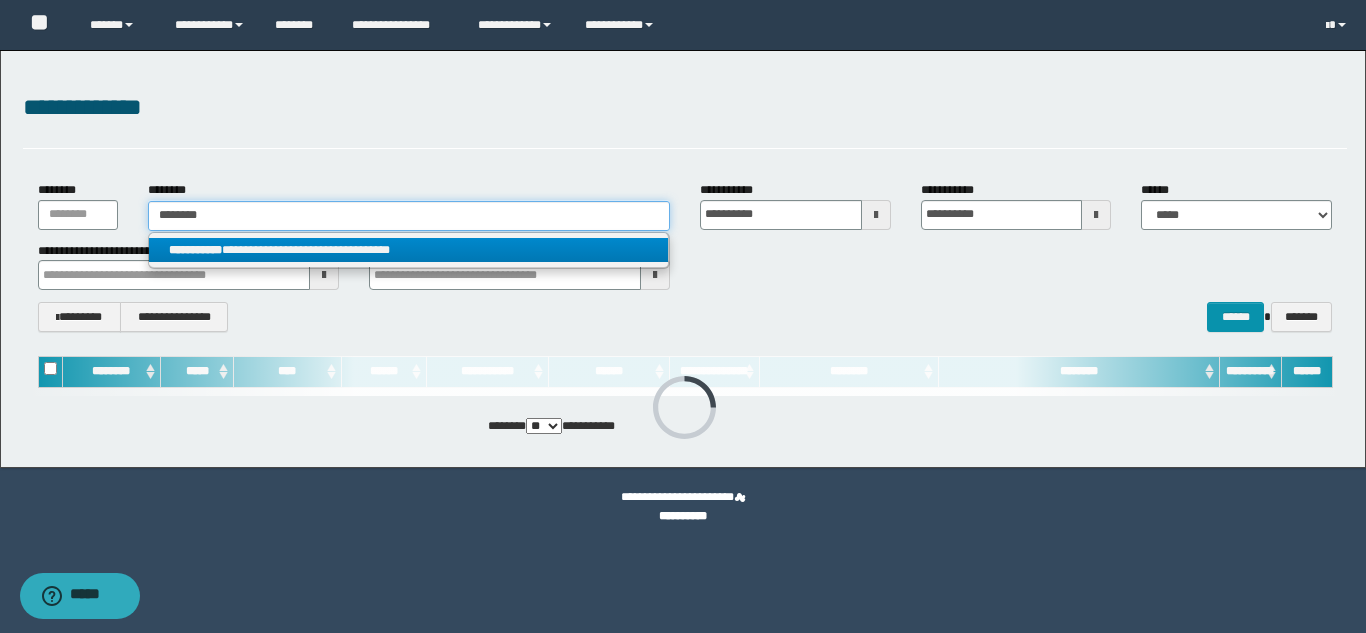 type 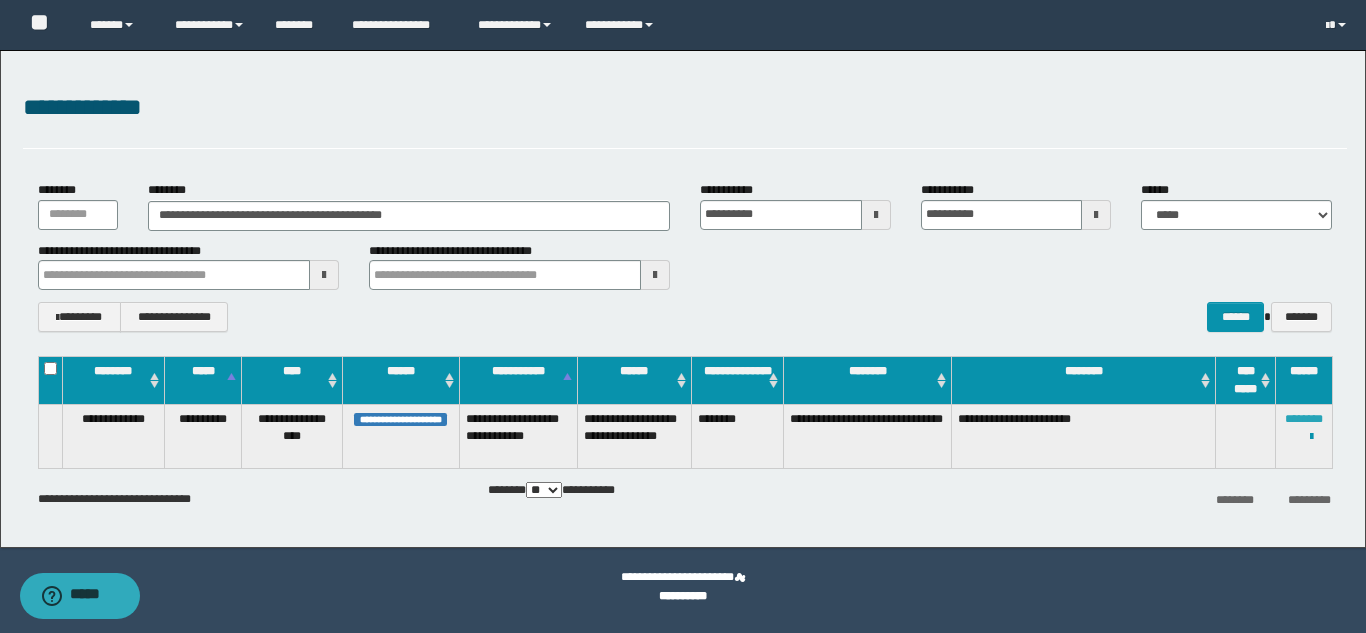 click on "********" at bounding box center (1304, 419) 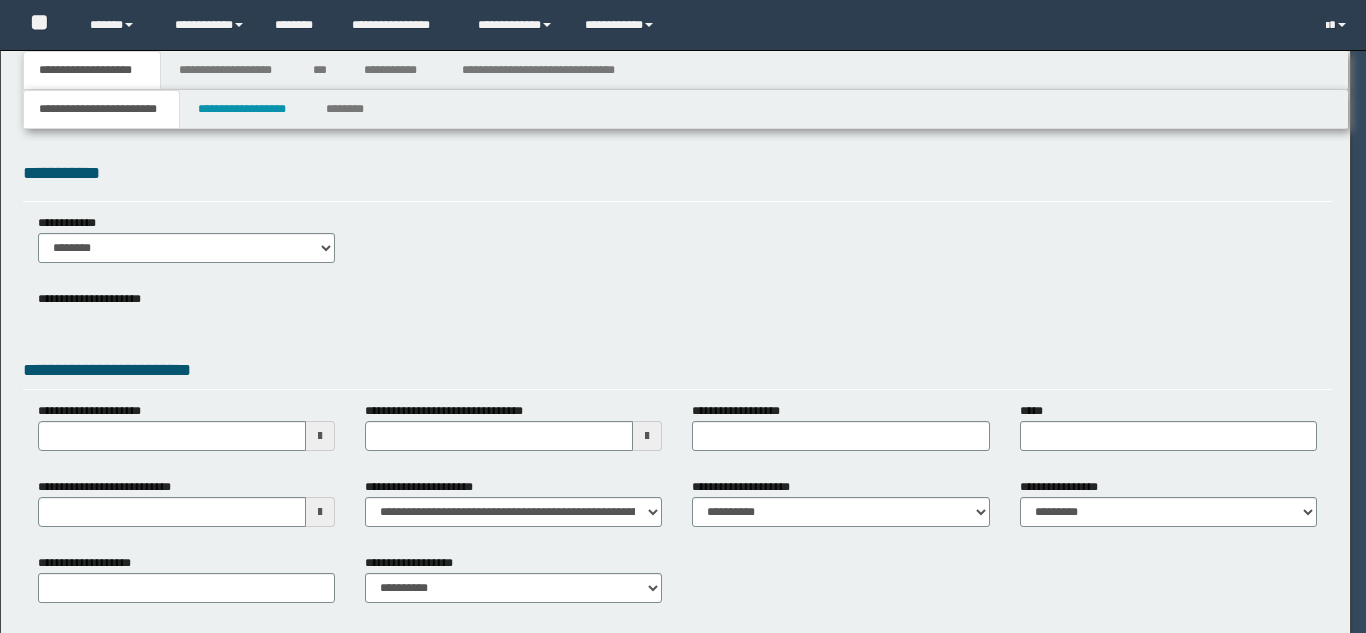 scroll, scrollTop: 0, scrollLeft: 0, axis: both 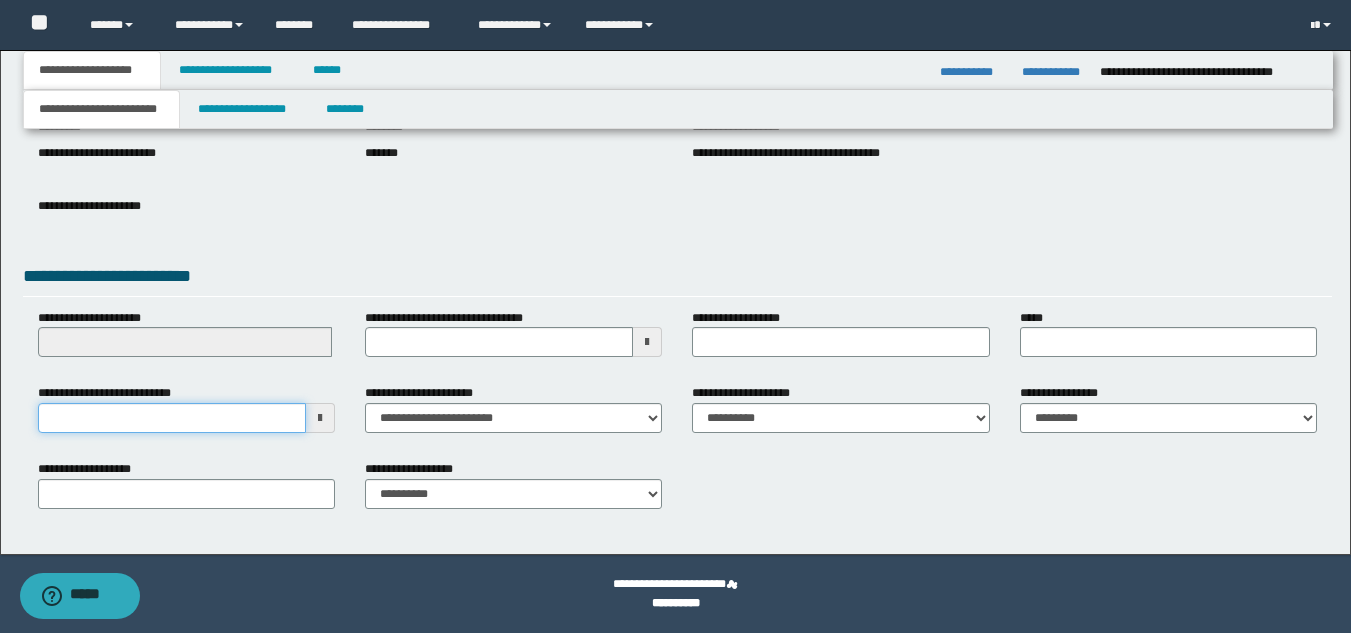 click on "**********" at bounding box center (172, 418) 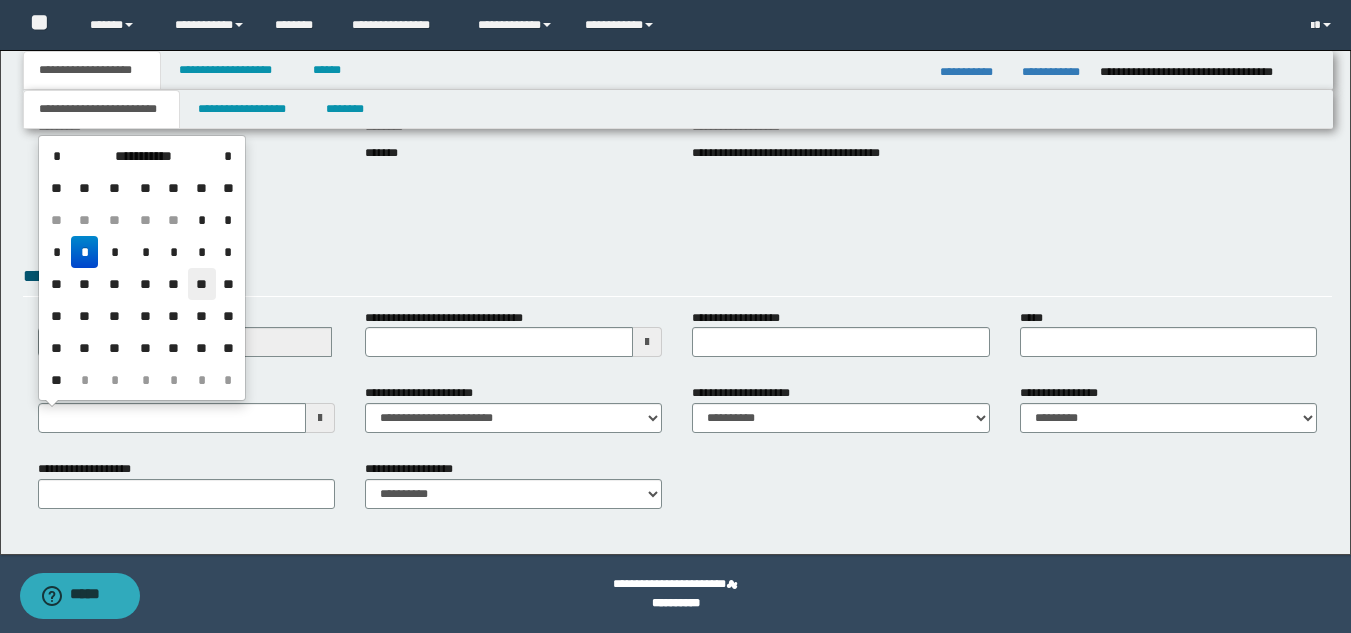 click on "**" at bounding box center [202, 284] 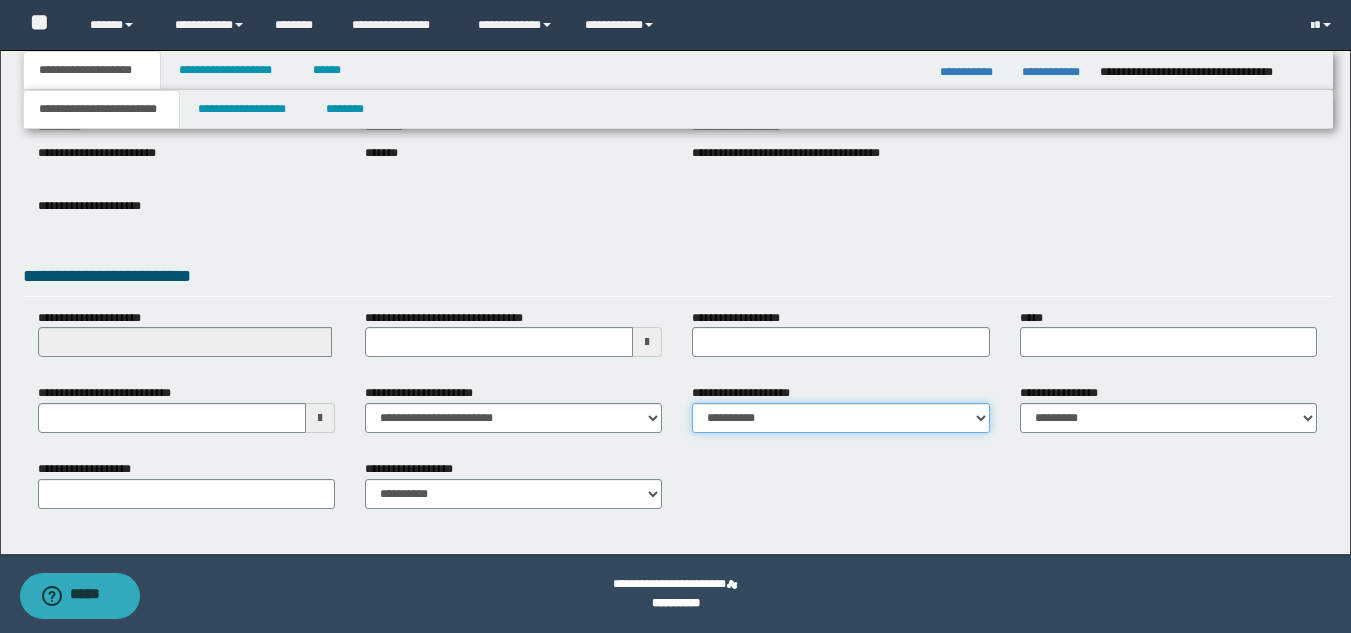 click on "**********" at bounding box center (840, 418) 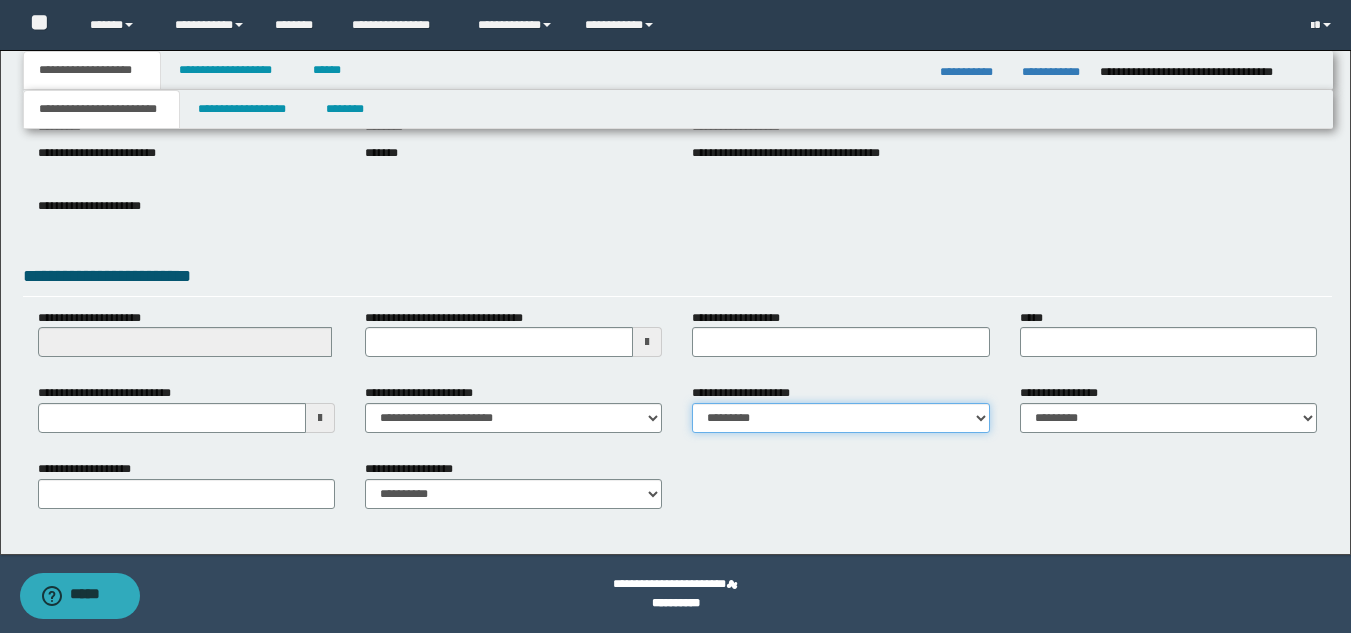 click on "**********" at bounding box center [840, 418] 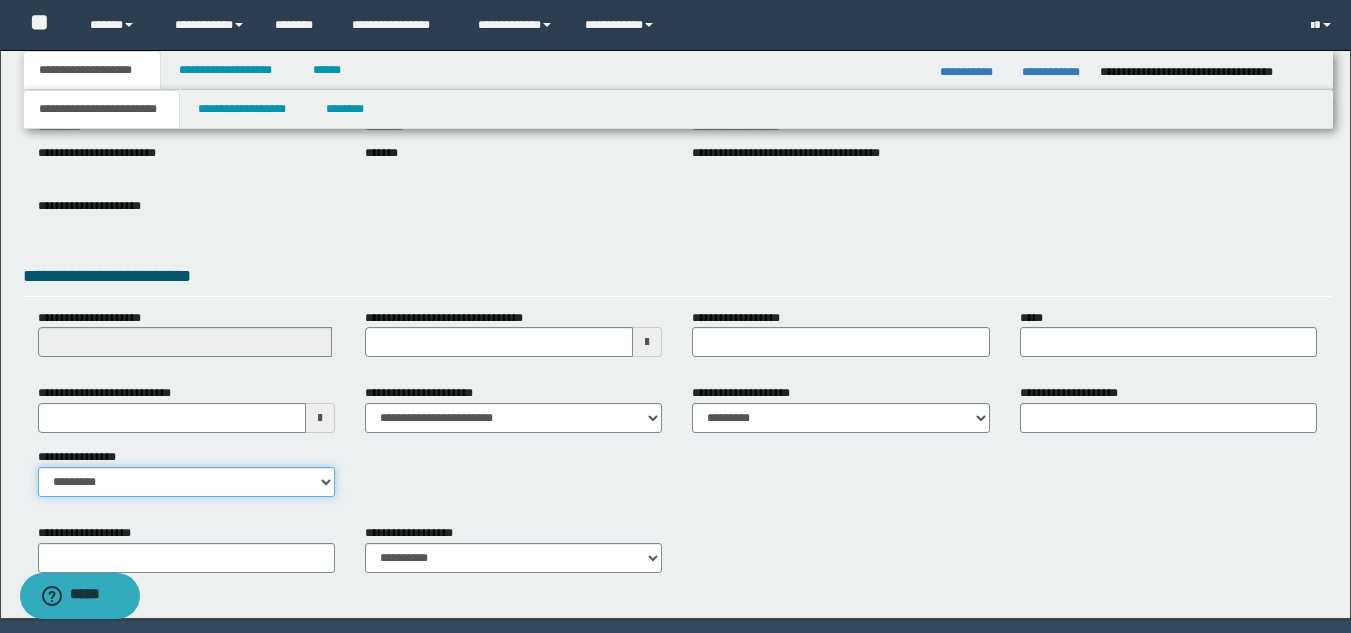 drag, startPoint x: 195, startPoint y: 483, endPoint x: 193, endPoint y: 496, distance: 13.152946 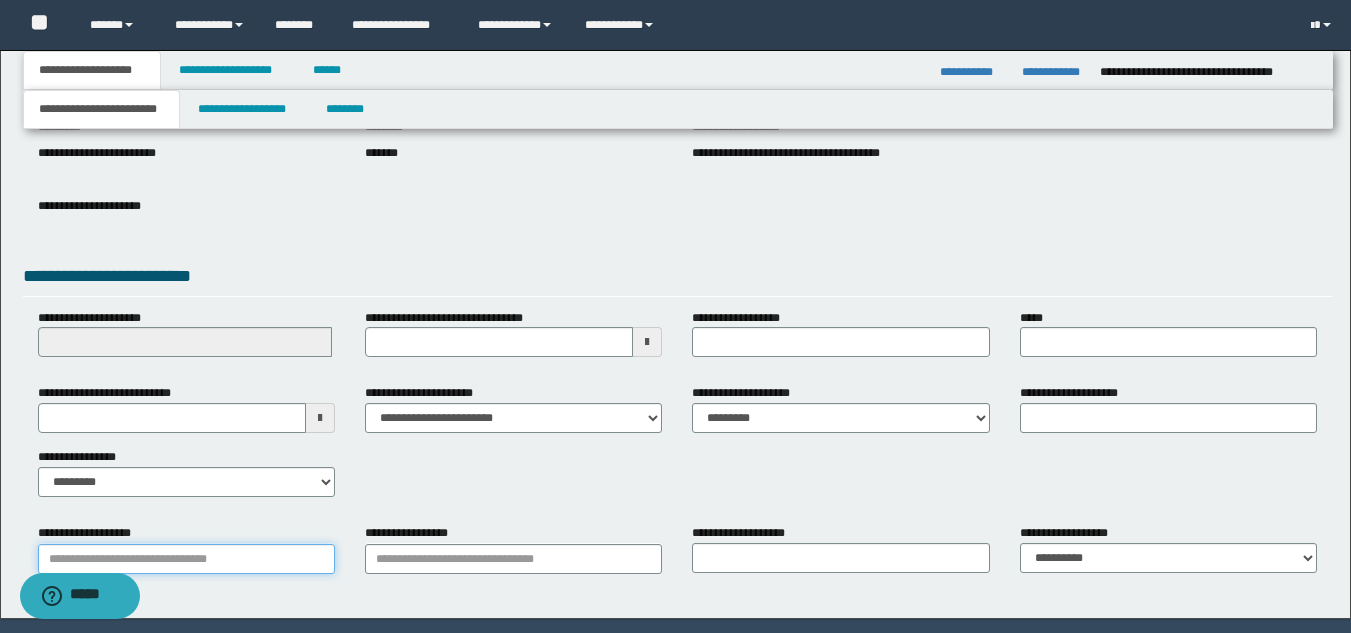 click on "**********" at bounding box center (186, 559) 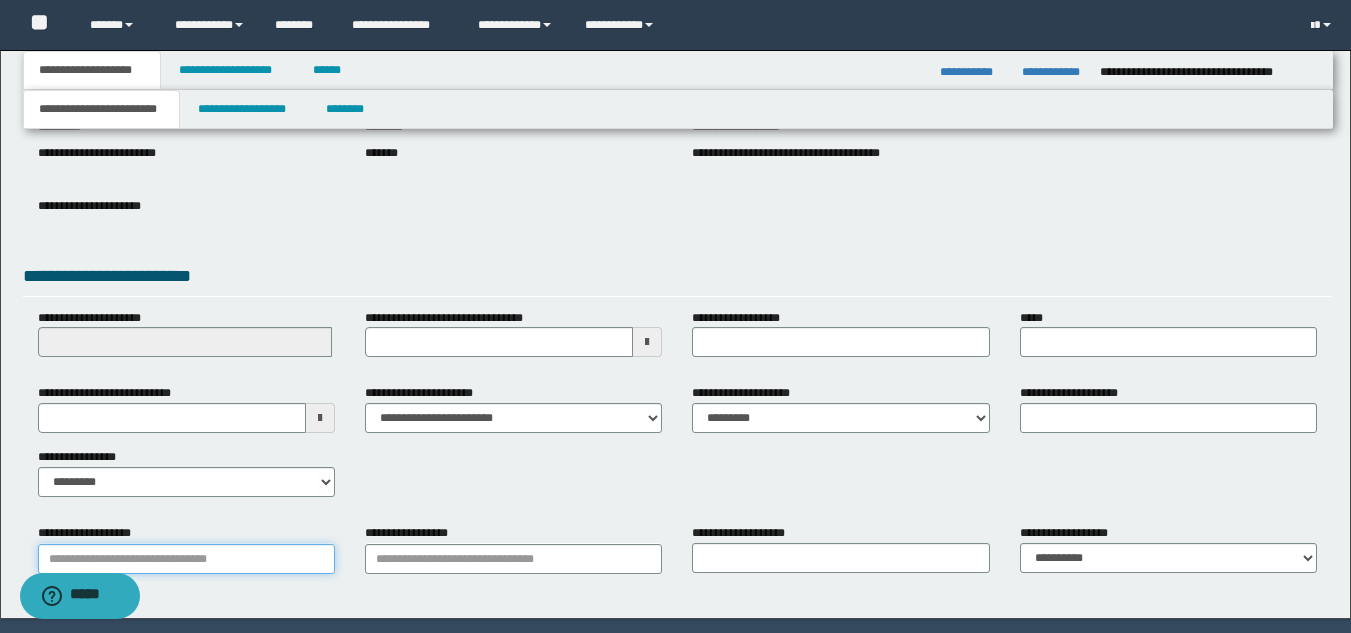 click on "**********" at bounding box center [186, 559] 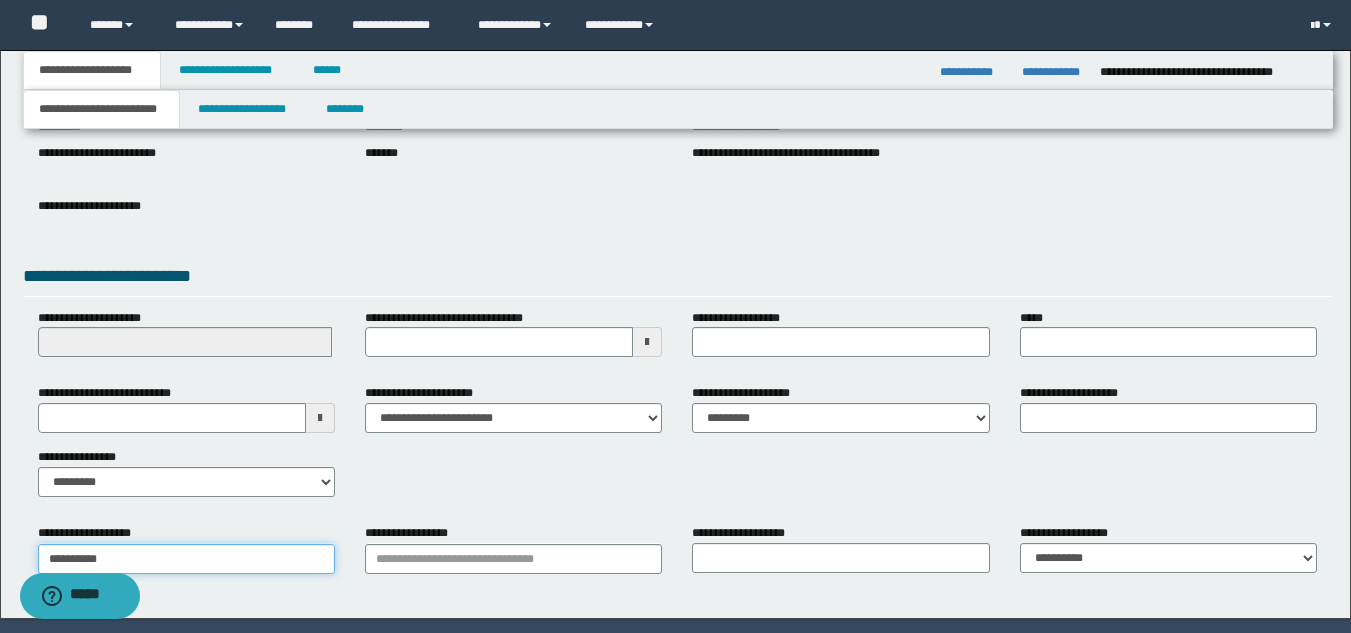 type on "**********" 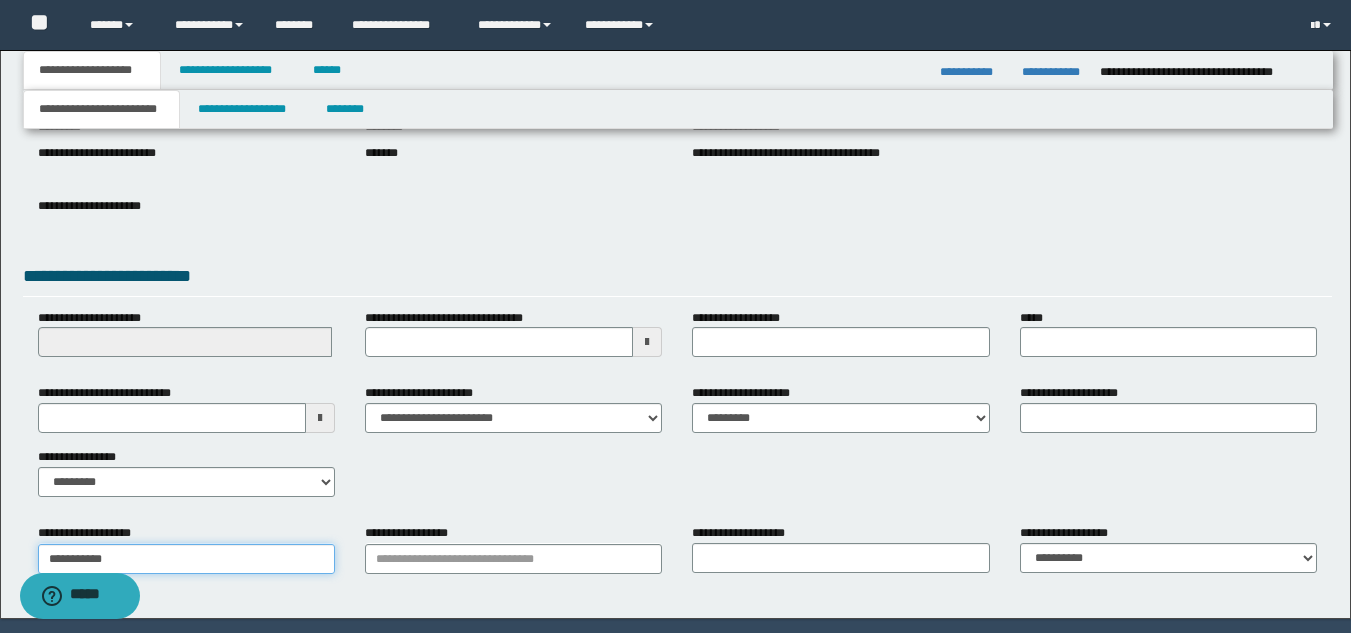 type on "**********" 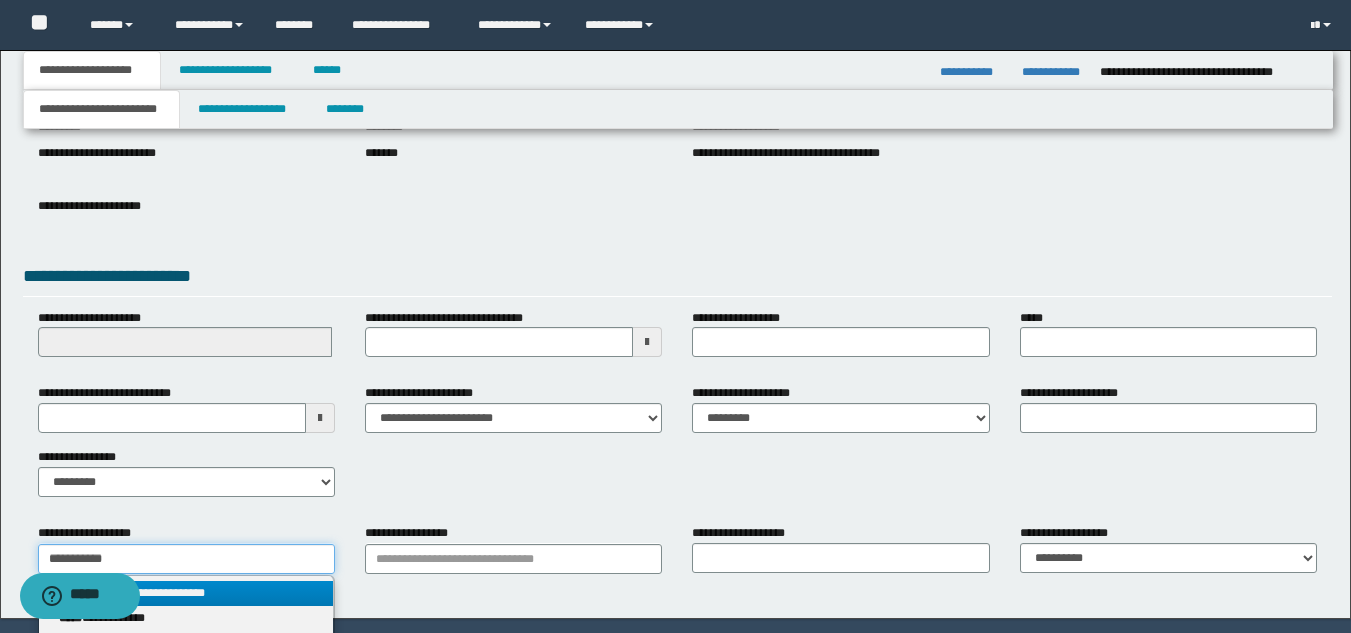 type on "**********" 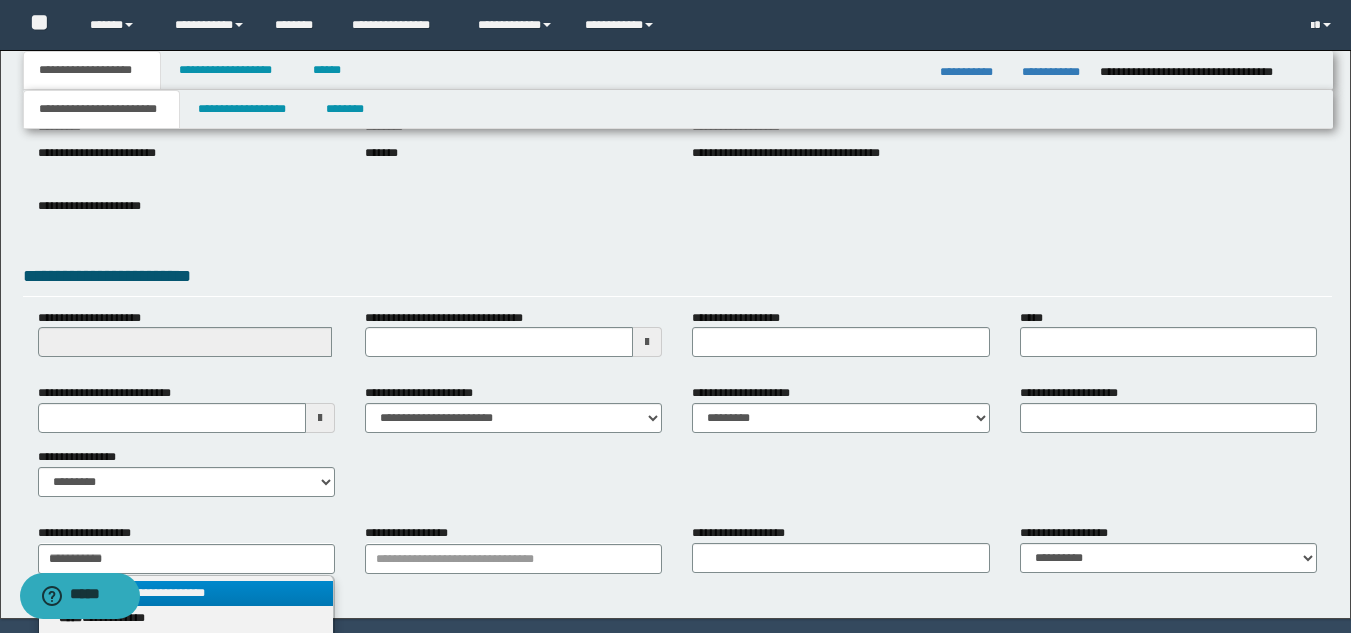 click on "**********" at bounding box center (186, 593) 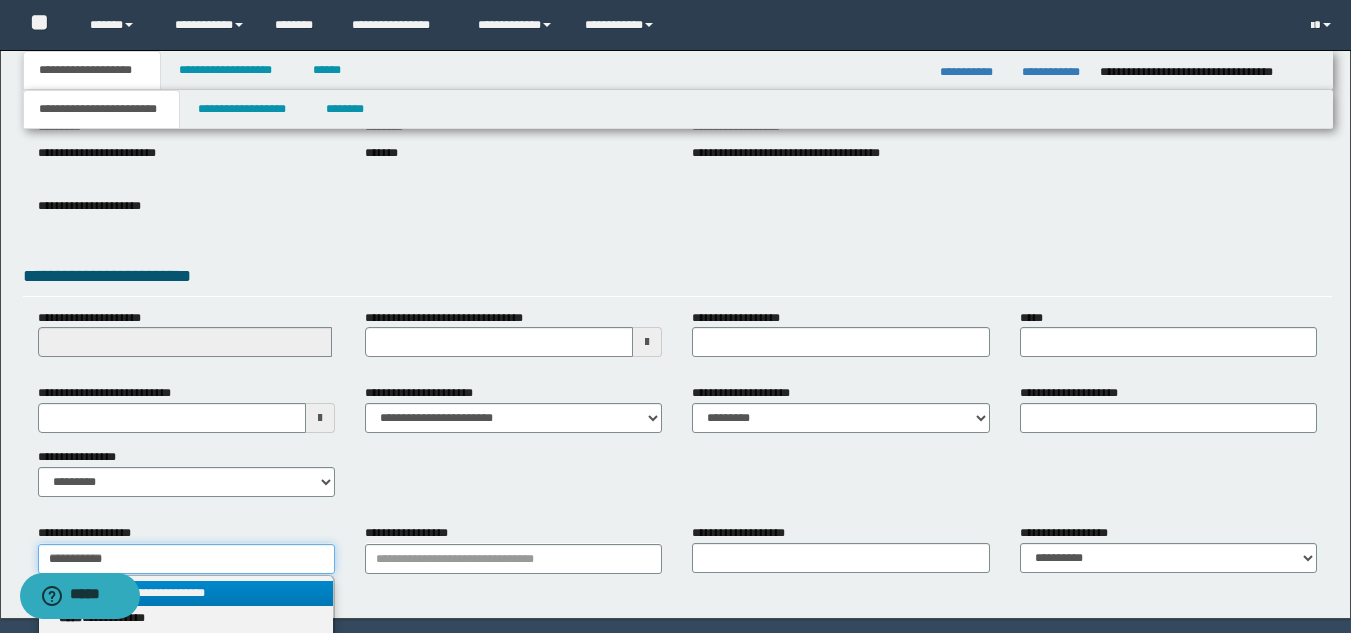 type 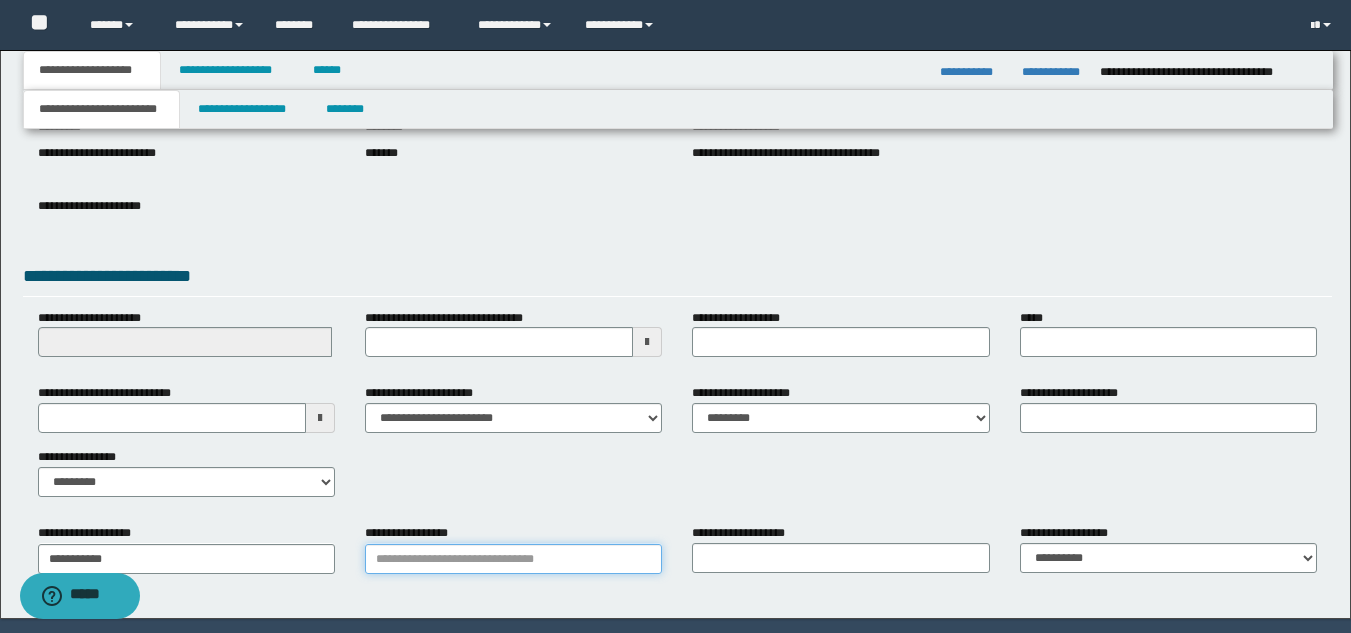 click on "**********" at bounding box center (513, 559) 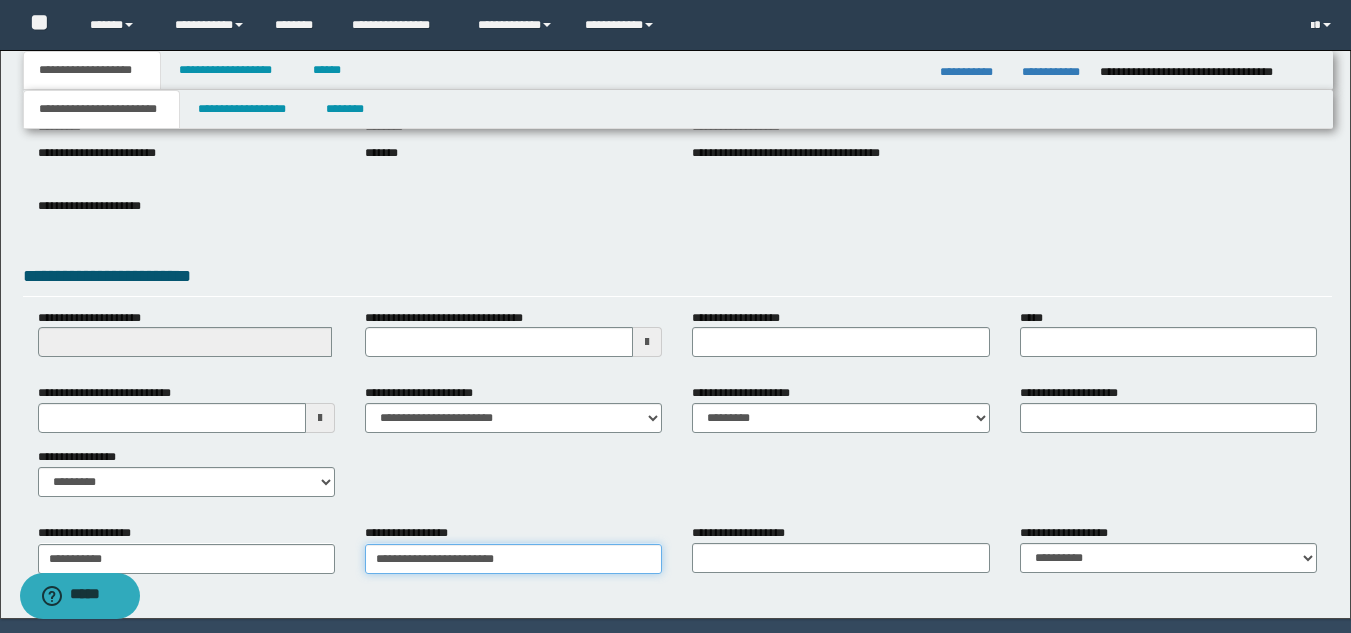 type on "**********" 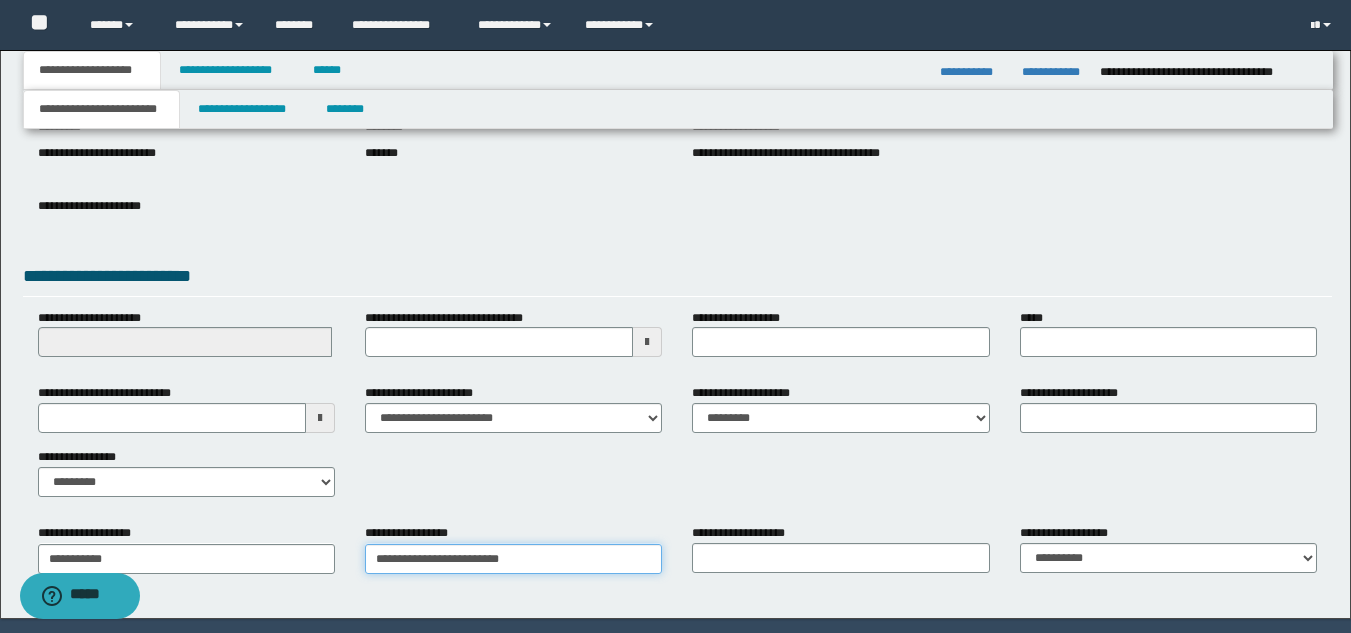 type on "**********" 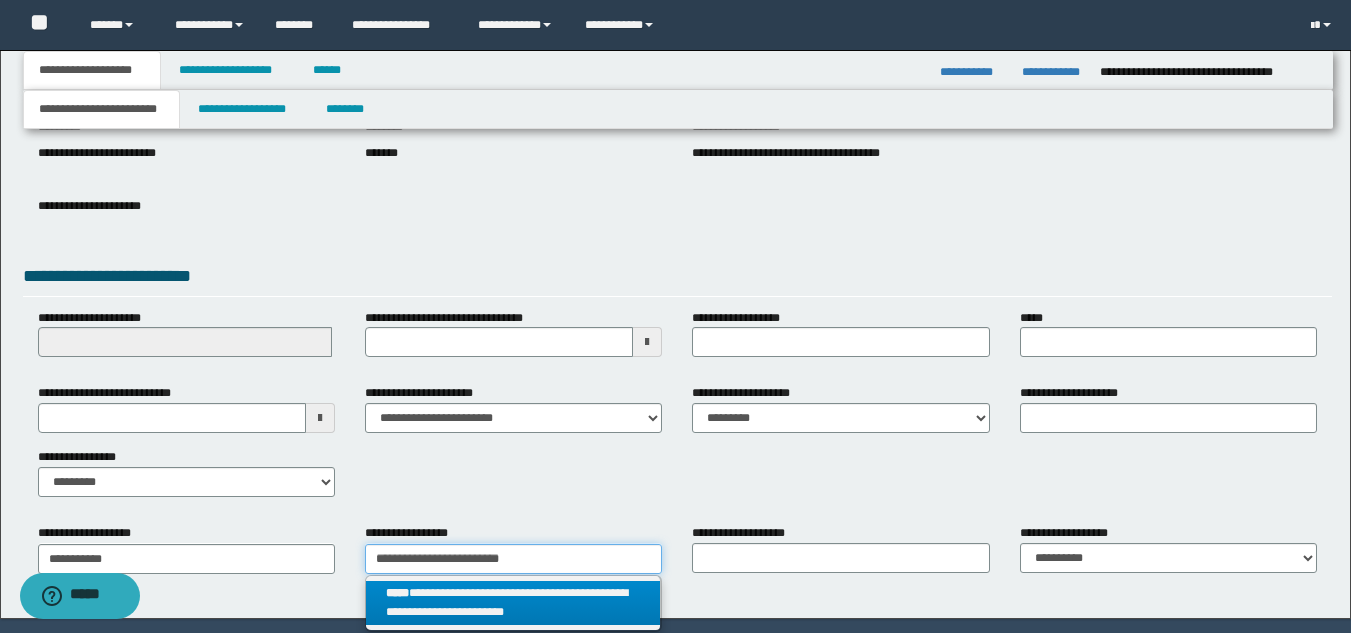 type on "**********" 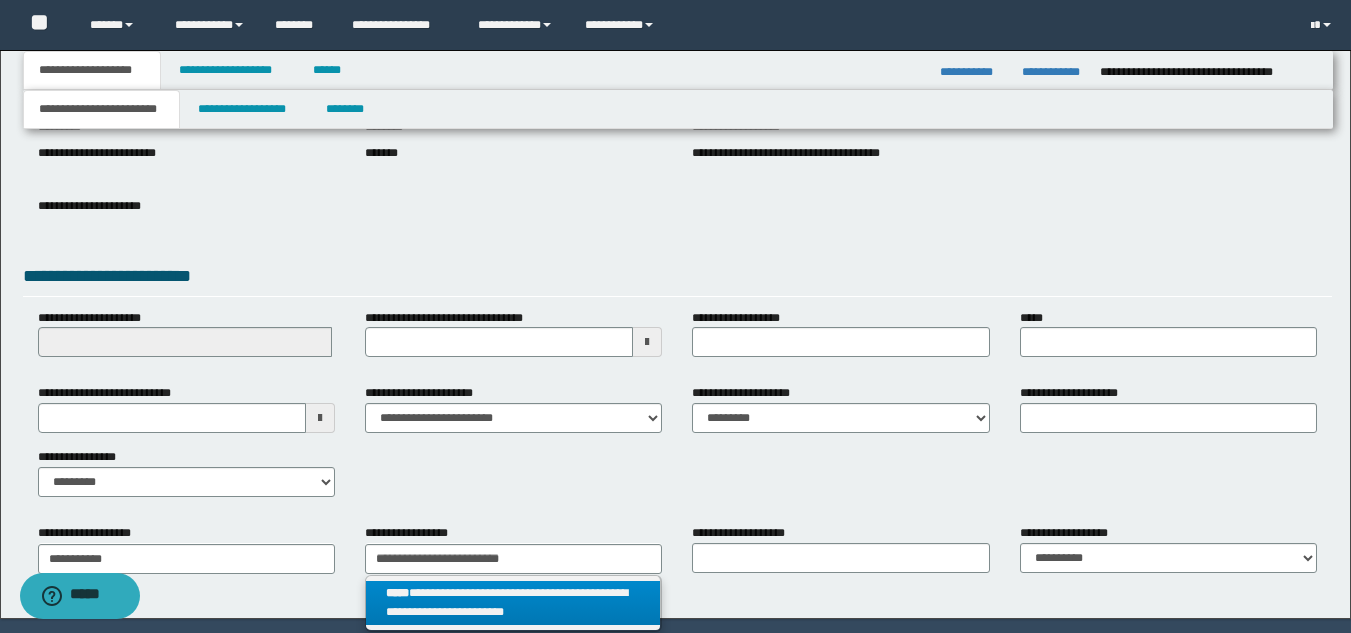 click on "**********" at bounding box center (513, 603) 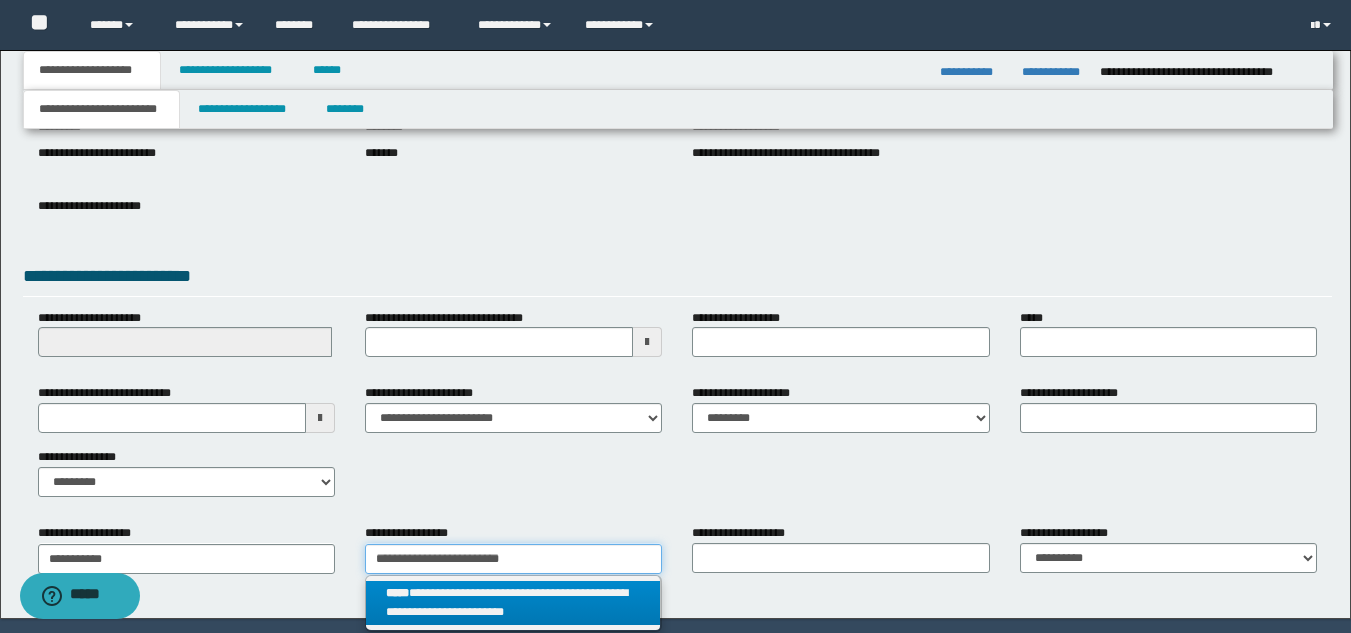 type 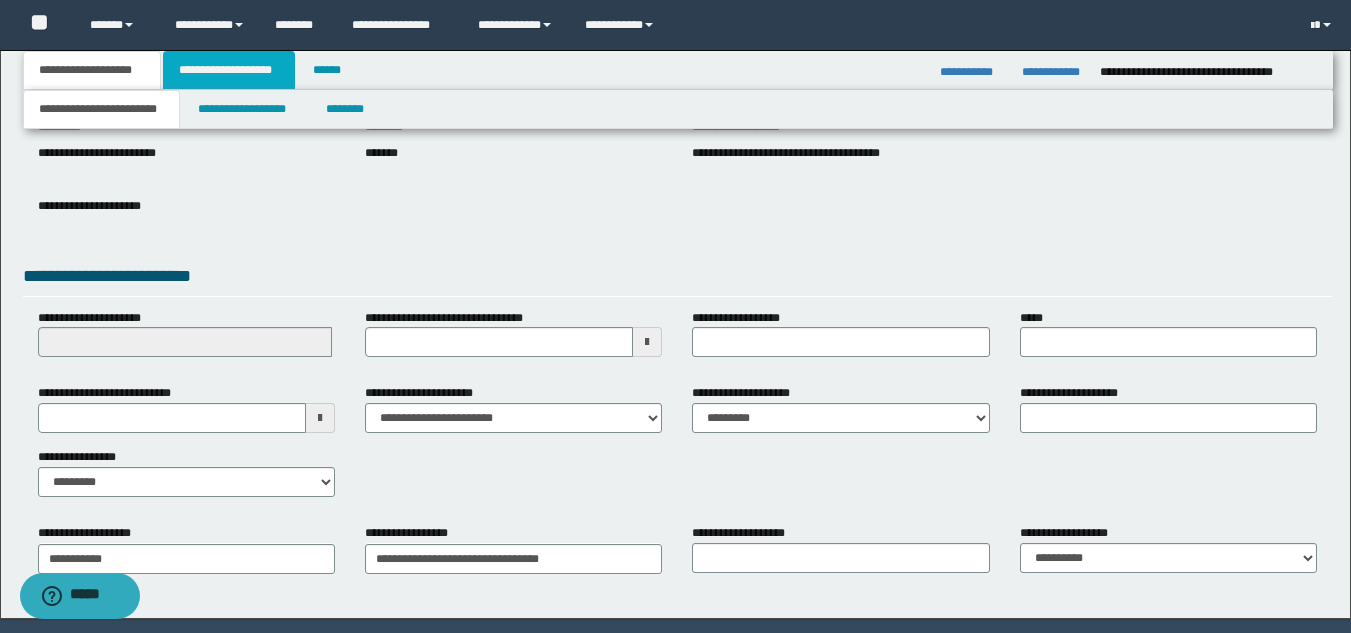 drag, startPoint x: 218, startPoint y: 75, endPoint x: 216, endPoint y: 92, distance: 17.117243 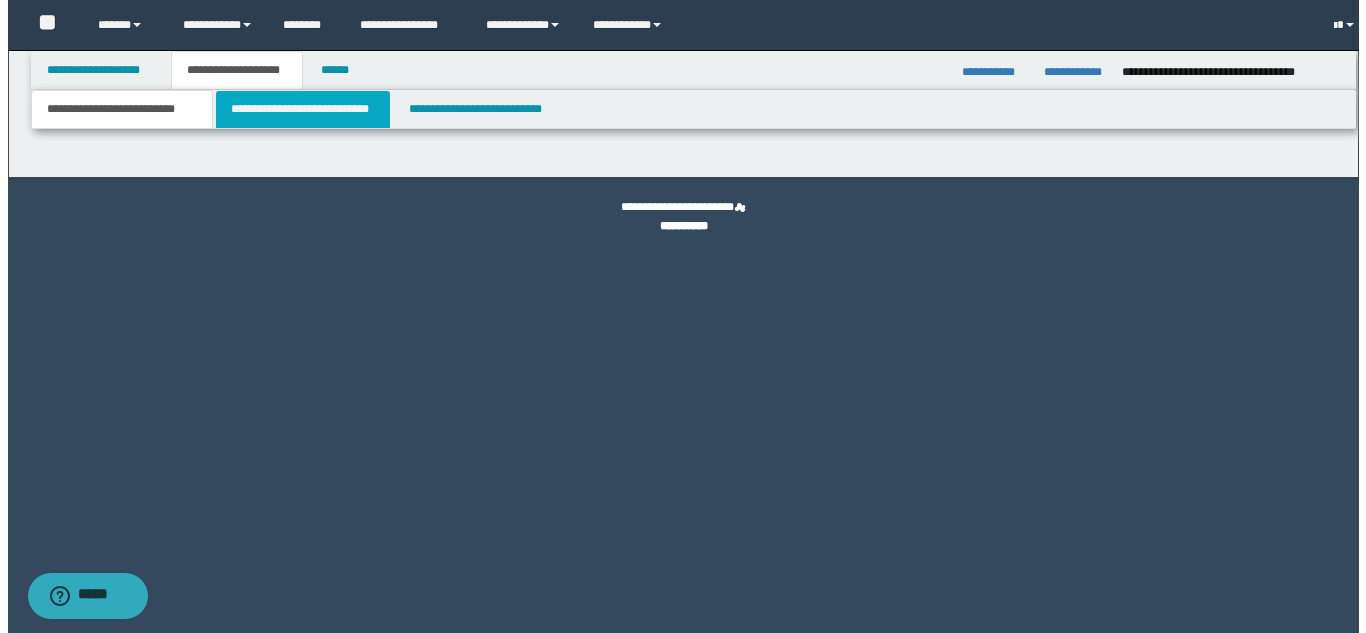 scroll, scrollTop: 0, scrollLeft: 0, axis: both 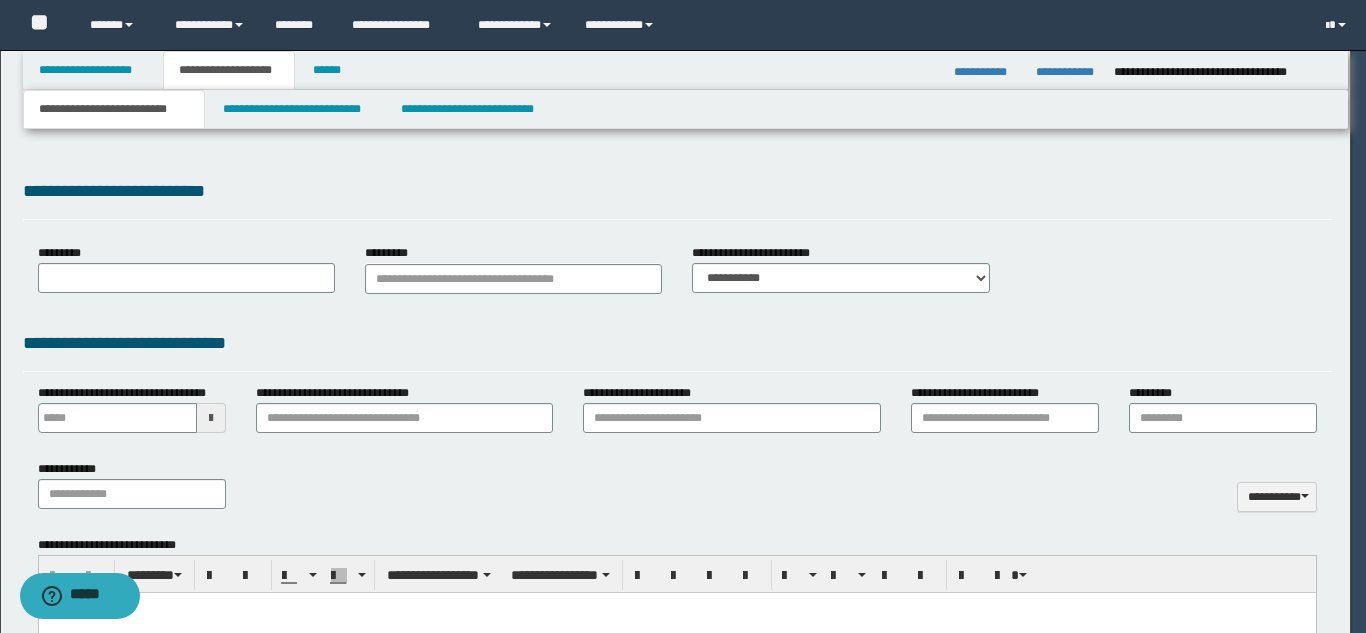 type 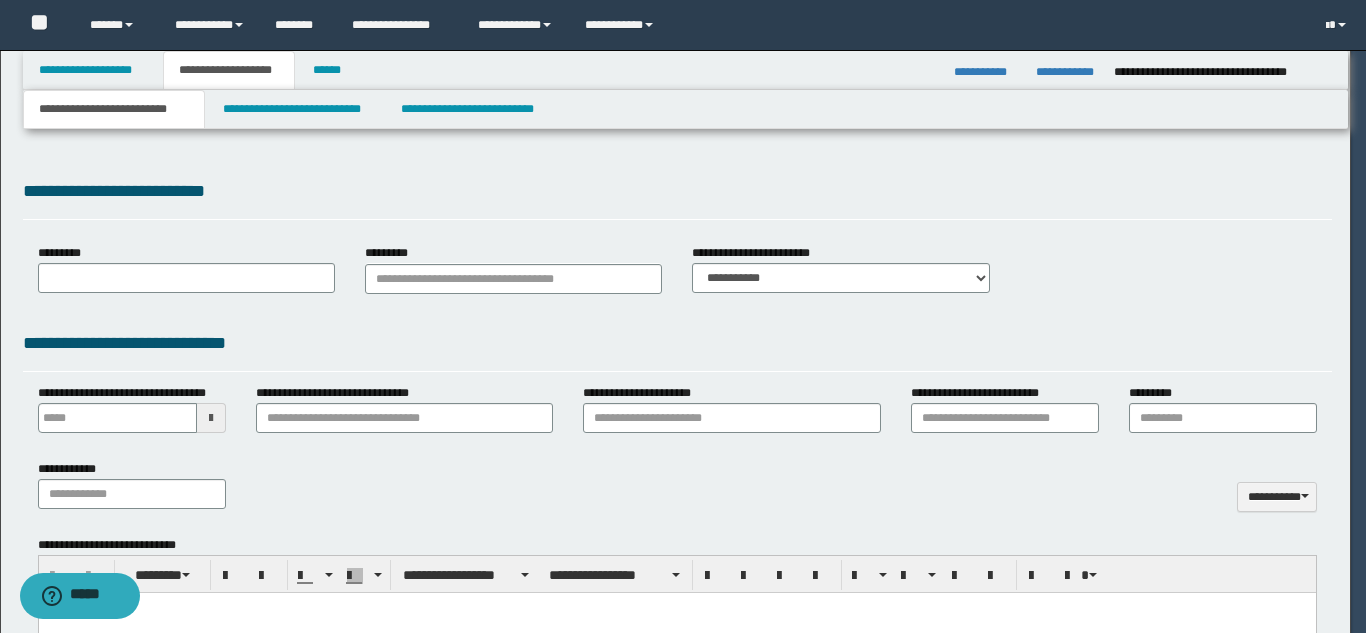 scroll, scrollTop: 0, scrollLeft: 0, axis: both 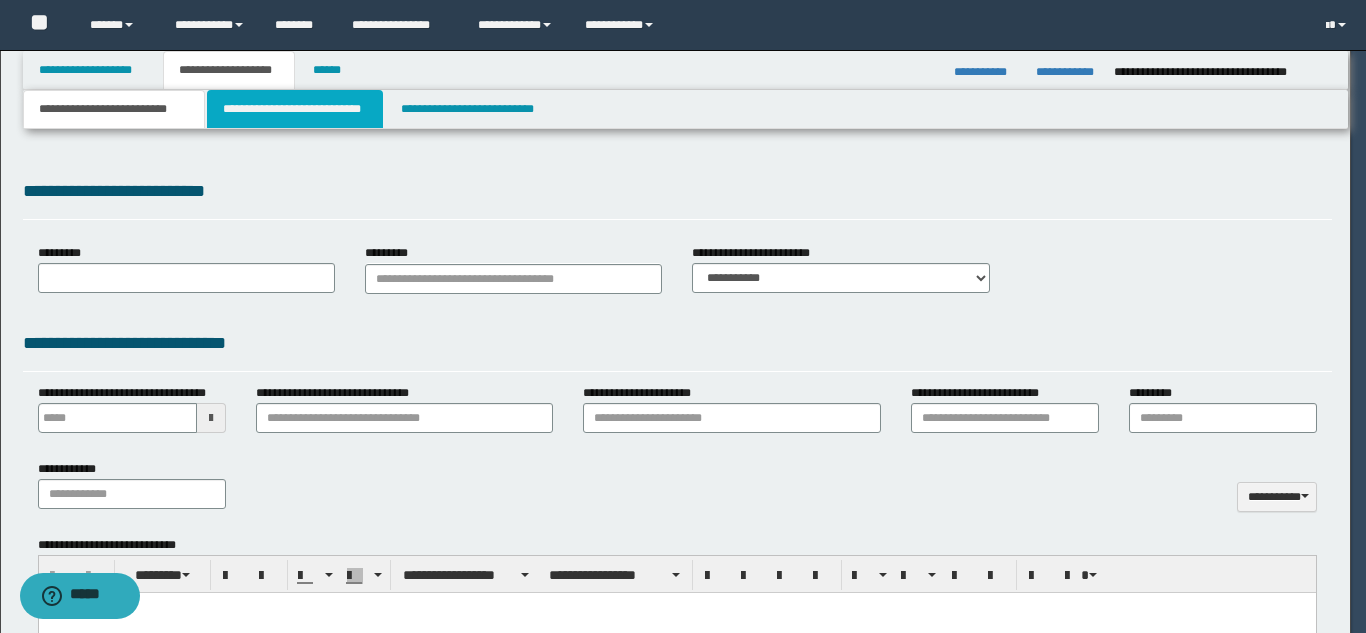 click on "**********" at bounding box center (295, 109) 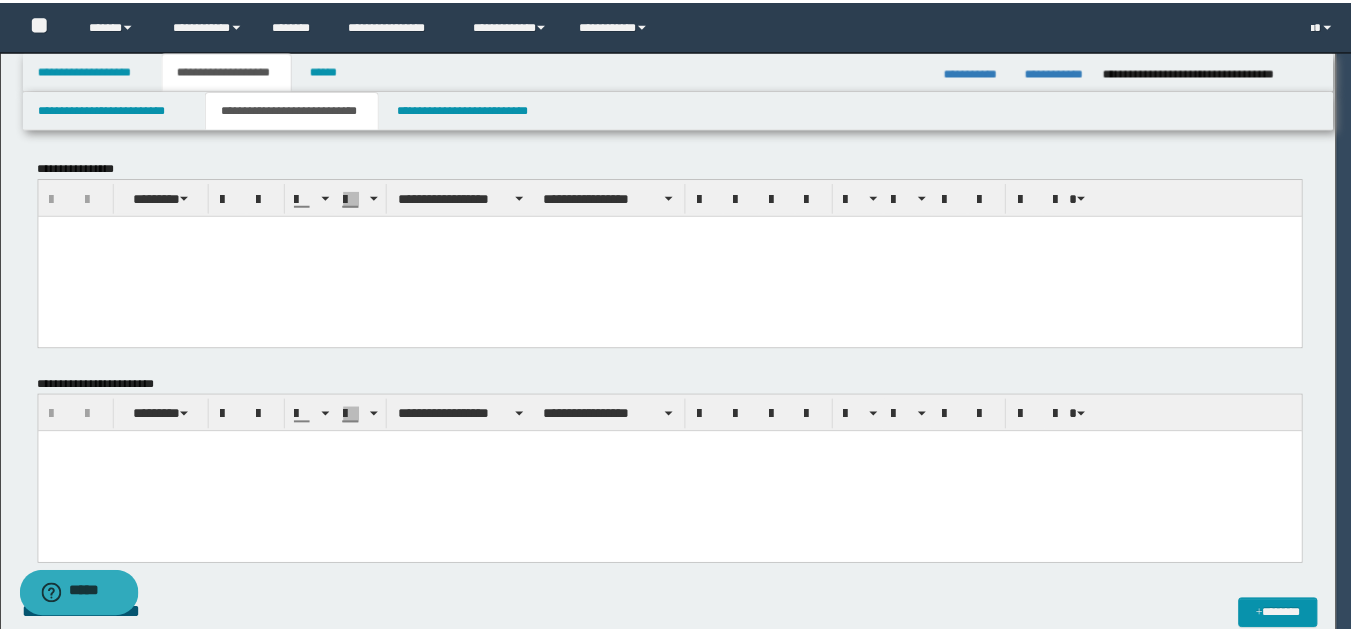 scroll, scrollTop: 0, scrollLeft: 0, axis: both 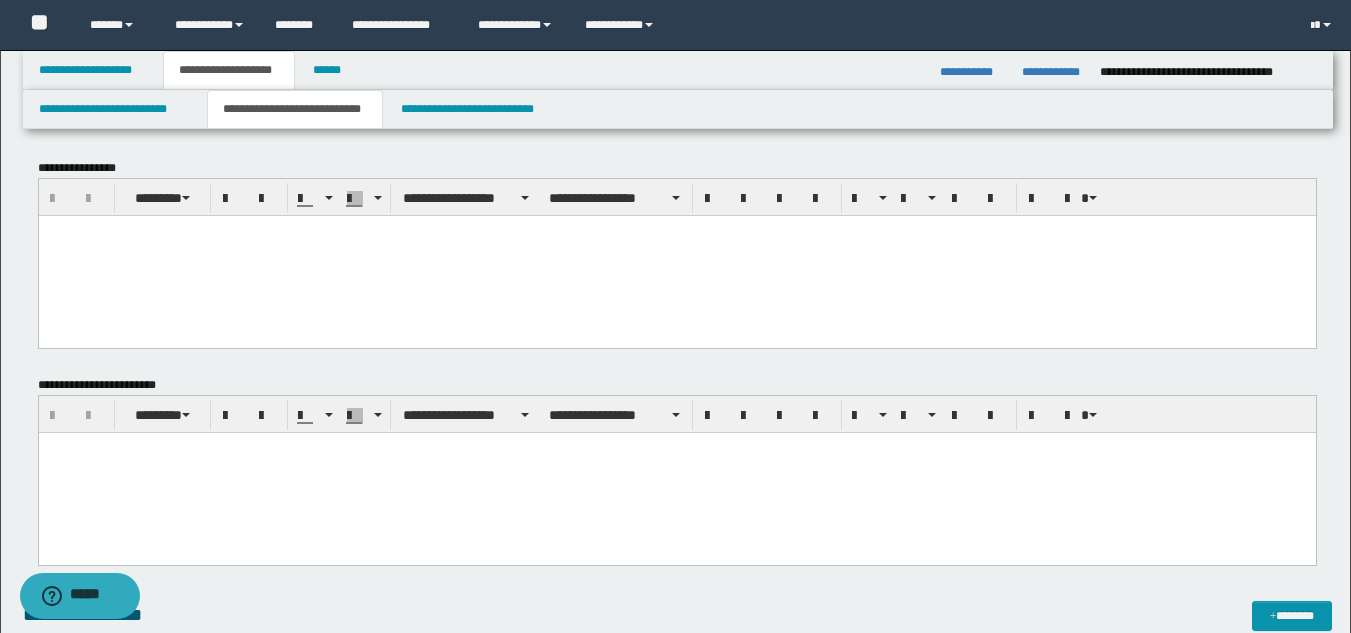click at bounding box center (676, 255) 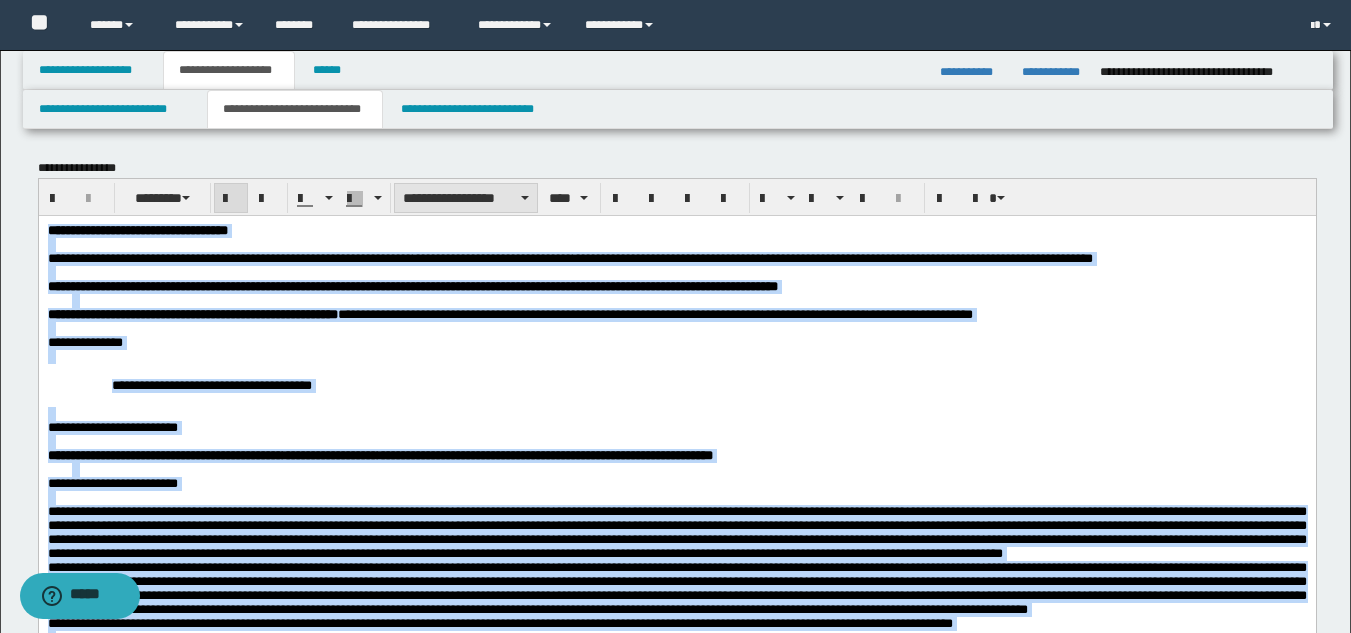 click on "**********" at bounding box center [466, 198] 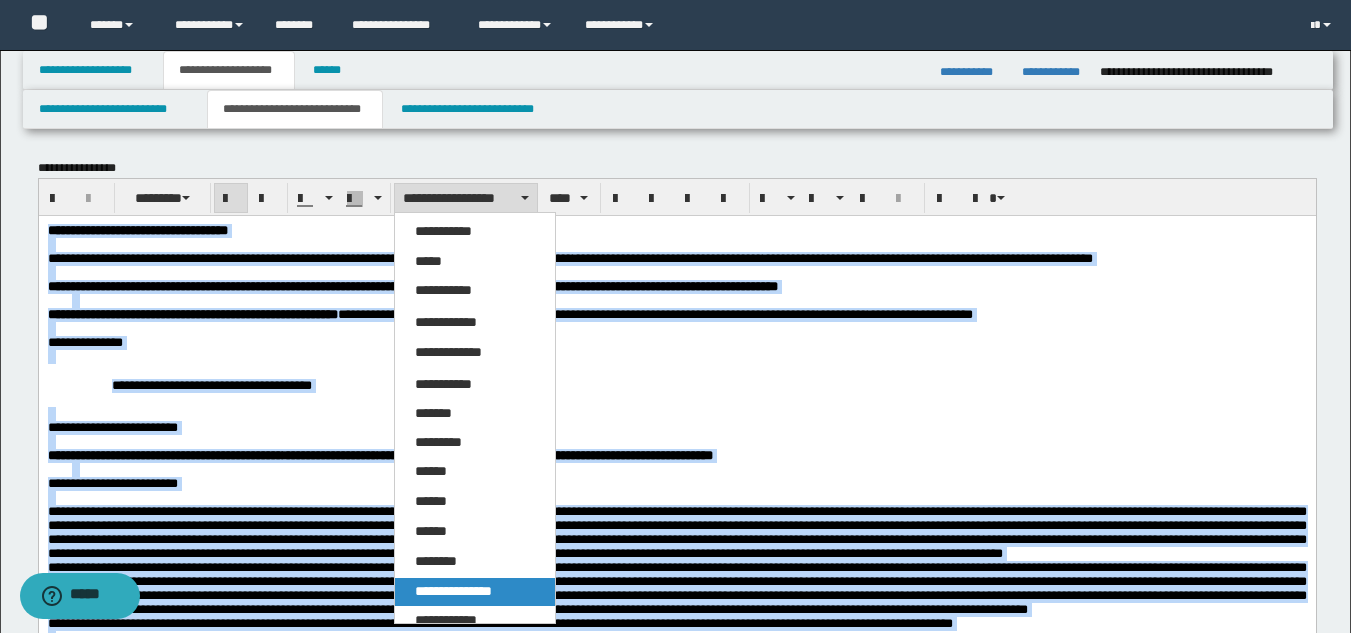 click on "**********" at bounding box center (453, 591) 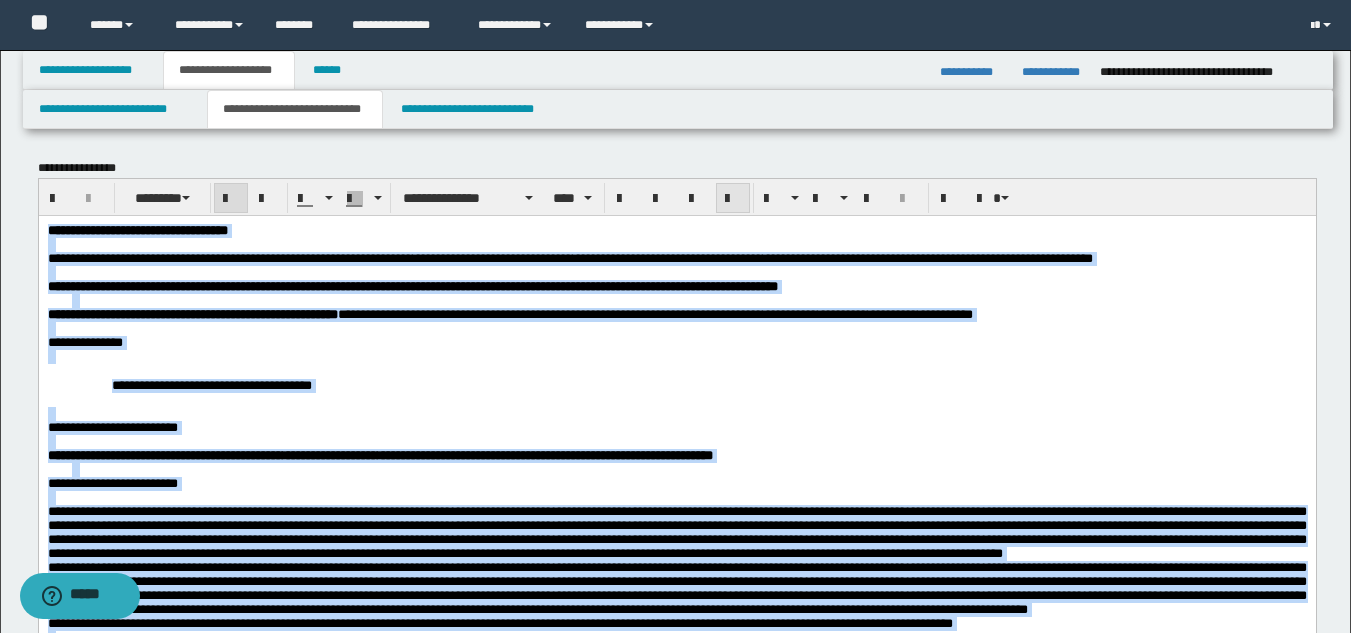 click at bounding box center (733, 199) 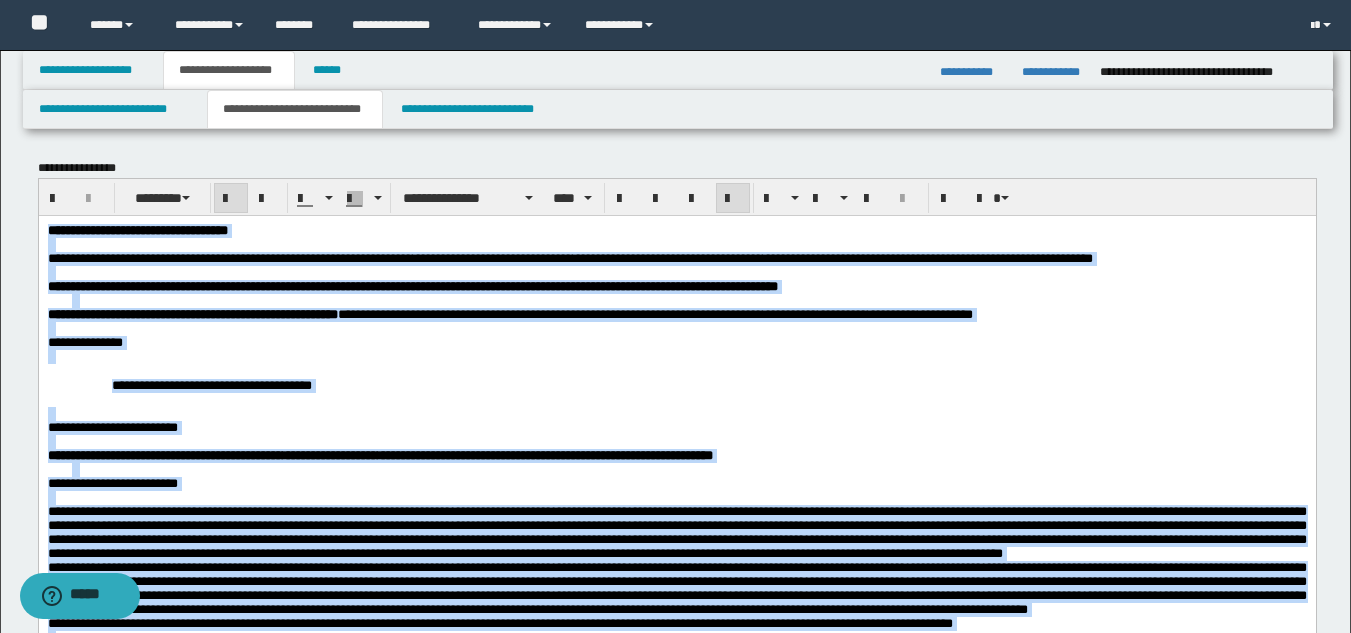 click on "**********" at bounding box center [667, 257] 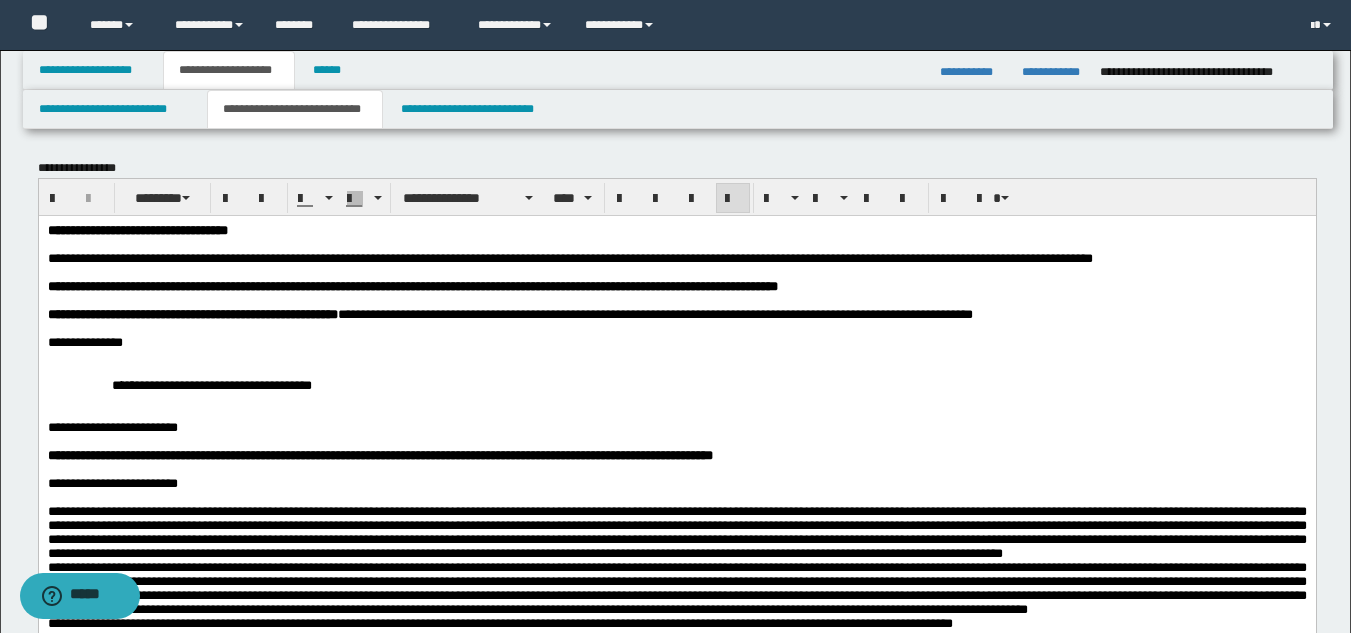 drag, startPoint x: 41, startPoint y: 228, endPoint x: 50, endPoint y: 233, distance: 10.29563 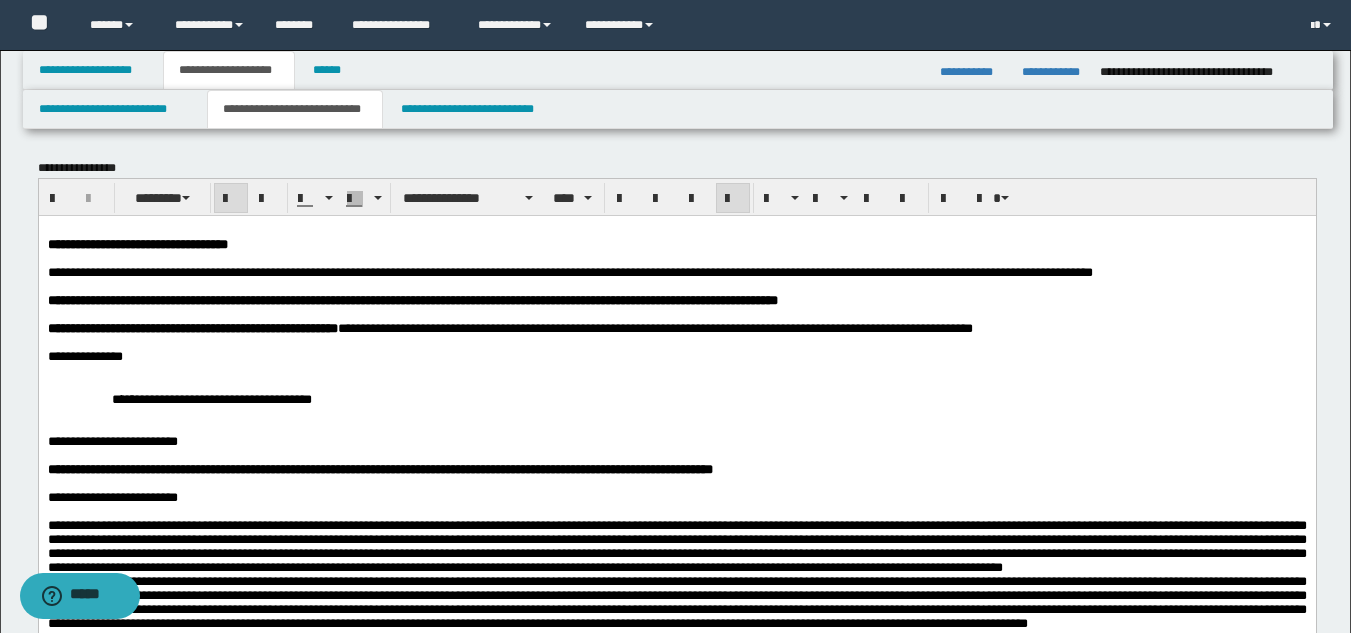 click on "**********" at bounding box center [229, 271] 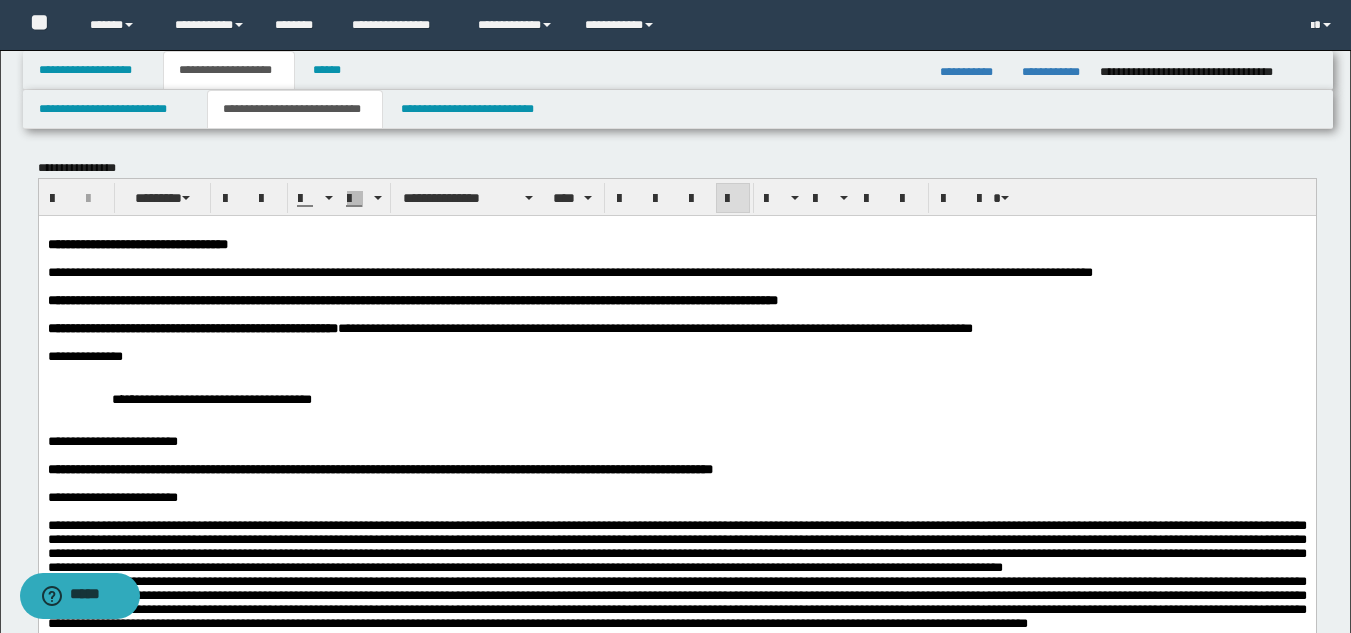 click on "**********" at bounding box center [676, 398] 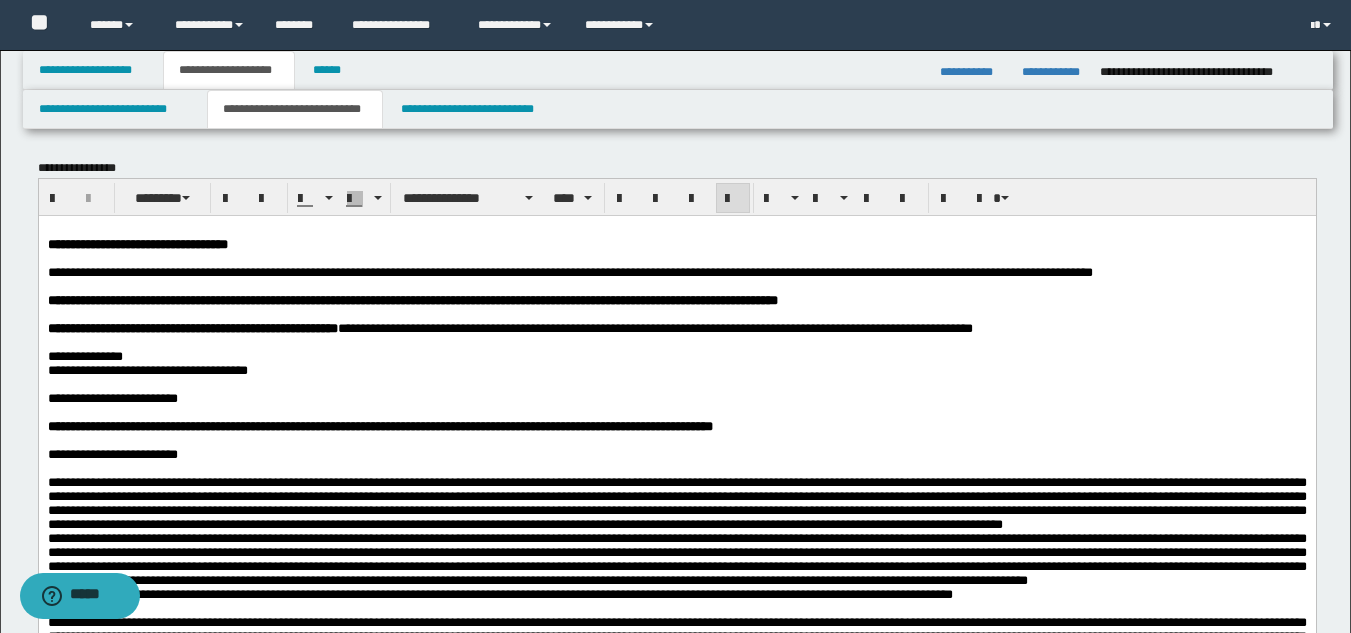 click on "**********" at bounding box center (112, 397) 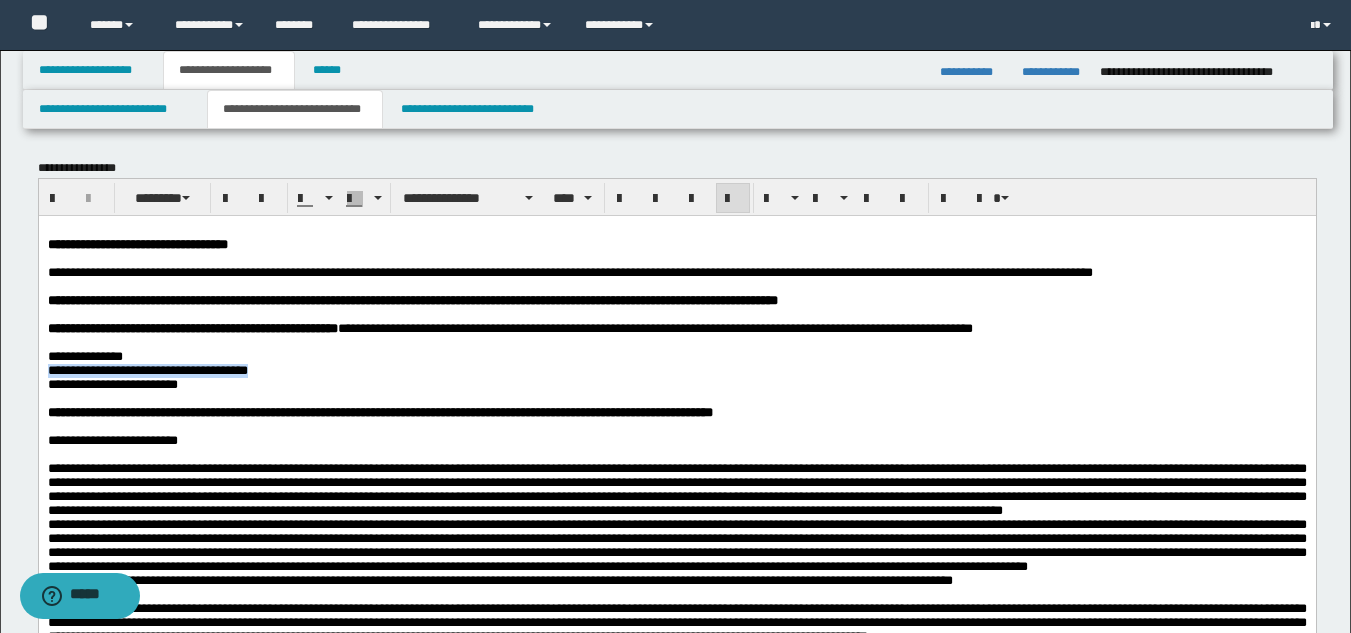 drag, startPoint x: 350, startPoint y: 391, endPoint x: 13, endPoint y: 388, distance: 337.01337 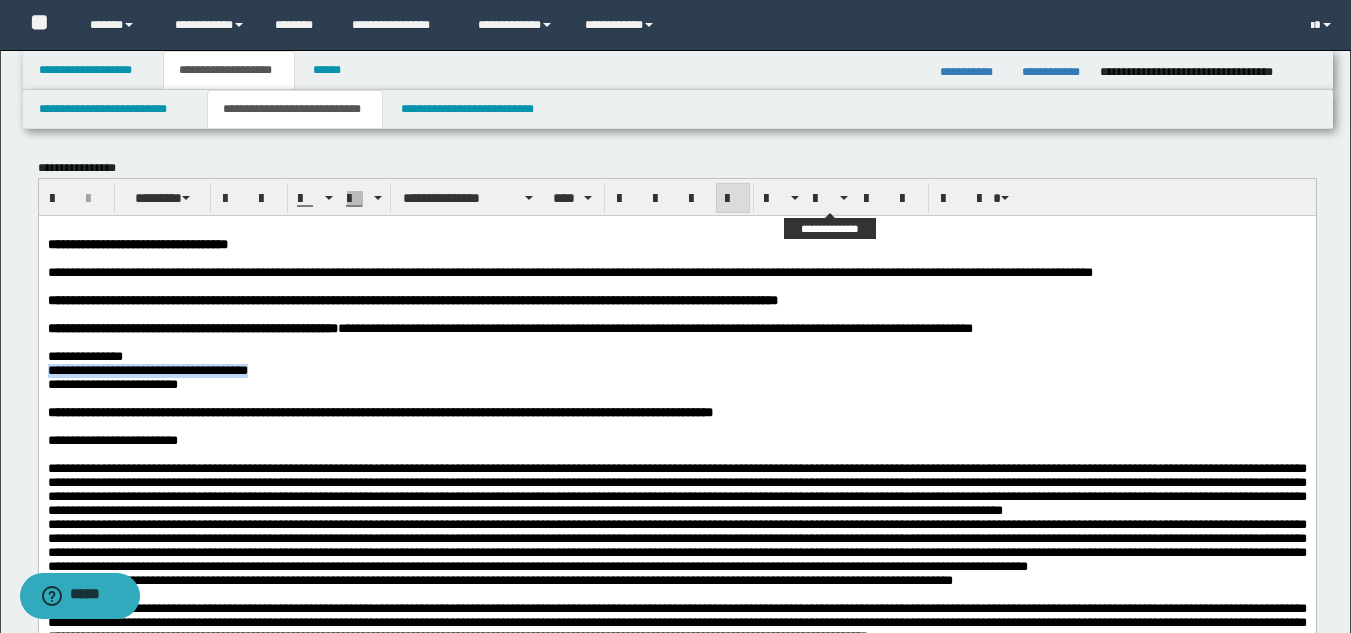 drag, startPoint x: 824, startPoint y: 202, endPoint x: 822, endPoint y: 213, distance: 11.18034 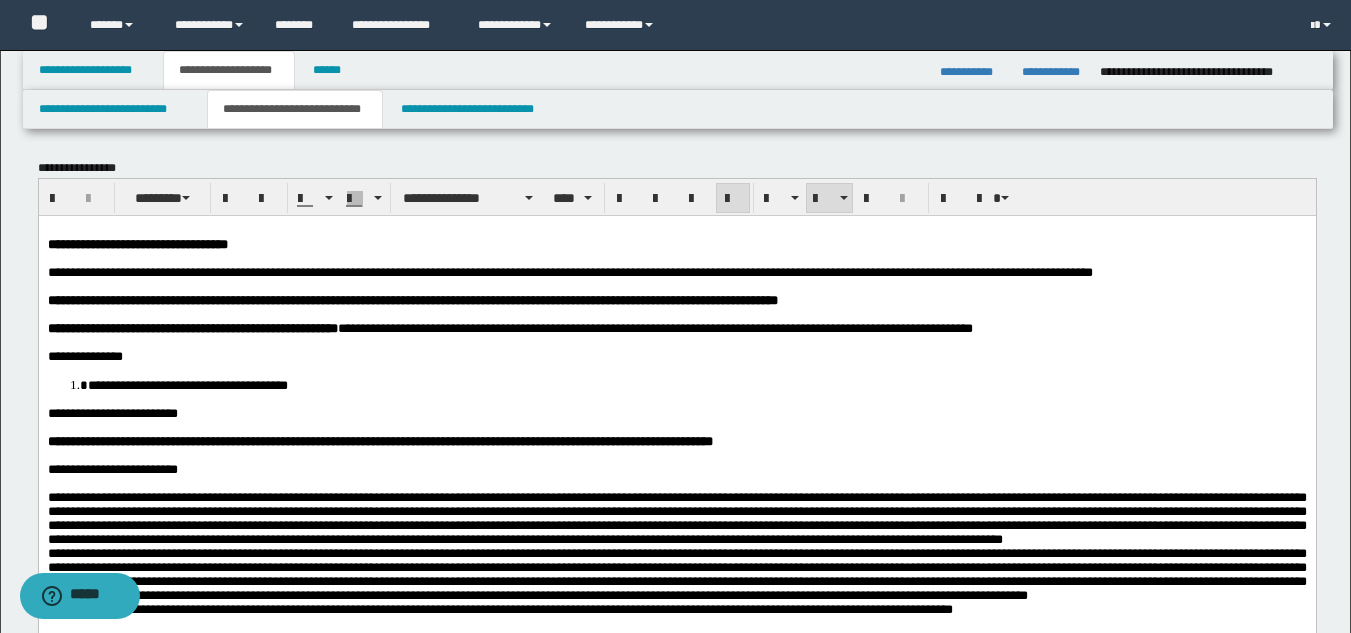 click on "**********" at bounding box center [676, 969] 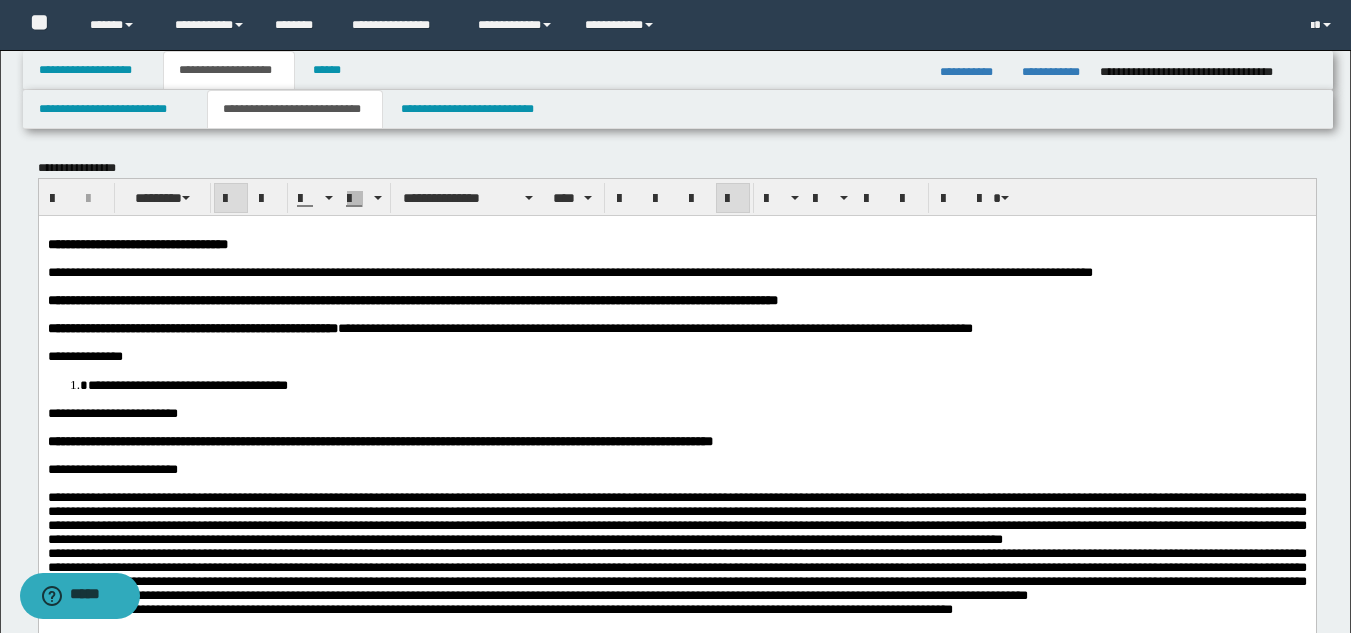 click at bounding box center (676, 286) 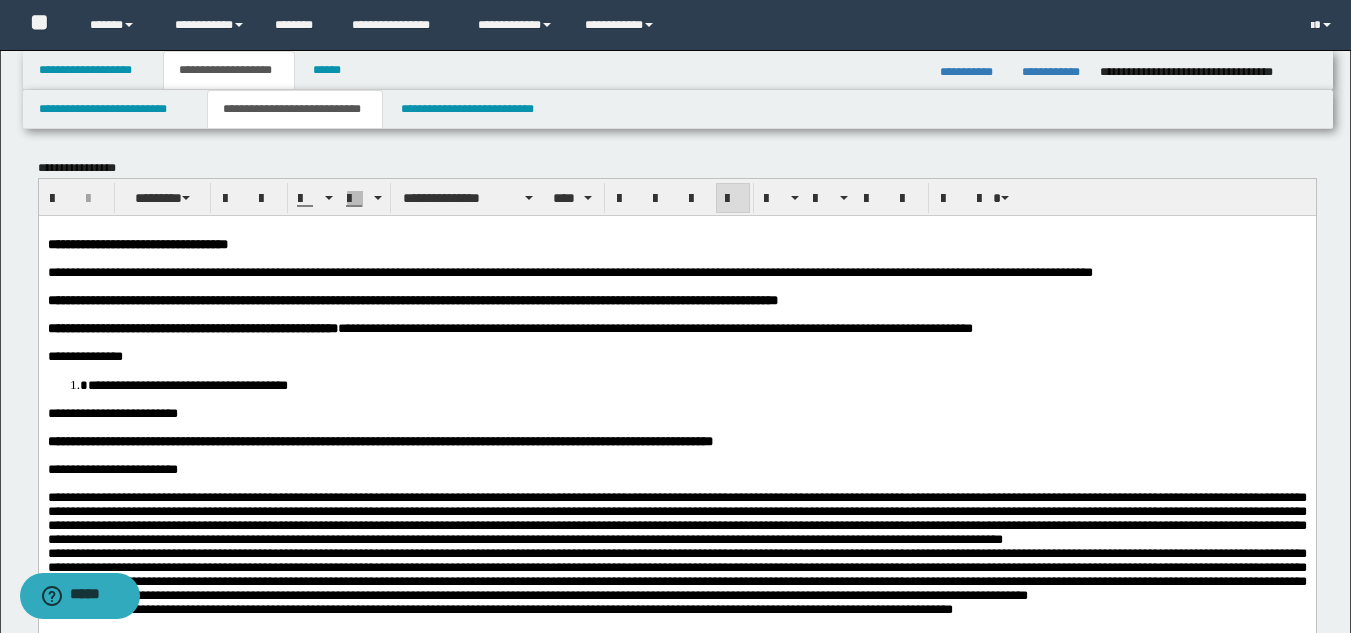 click on "**********" at bounding box center [549, 327] 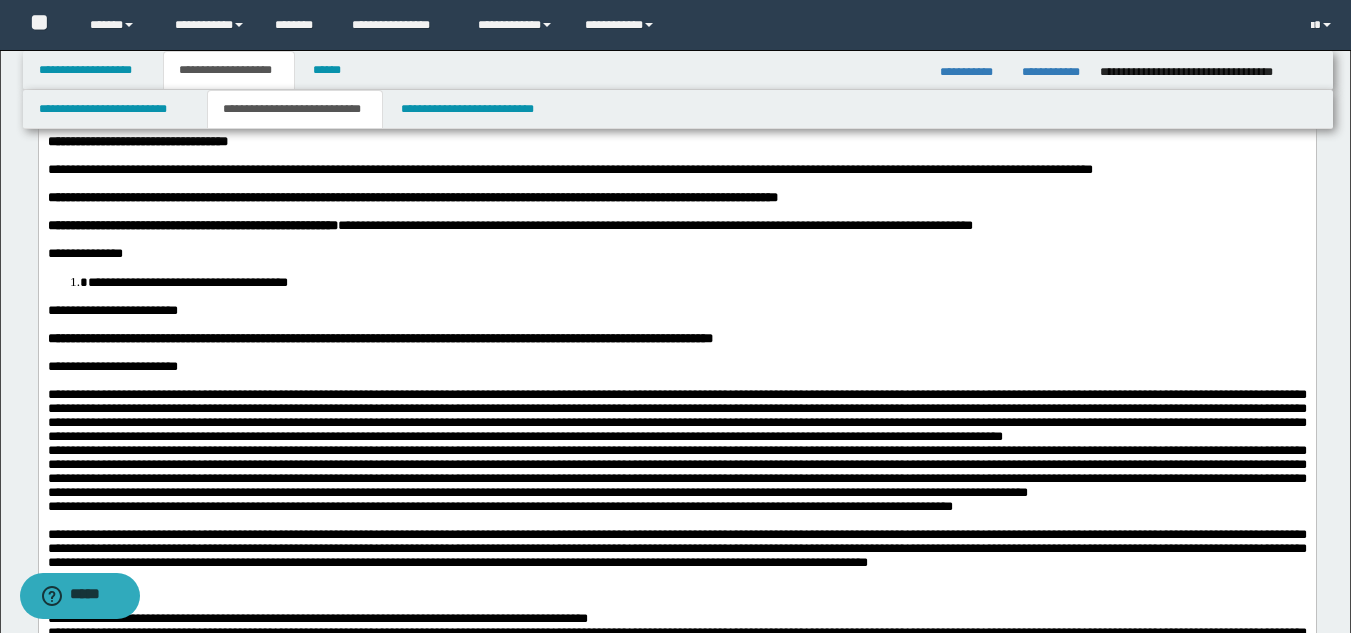 scroll, scrollTop: 200, scrollLeft: 0, axis: vertical 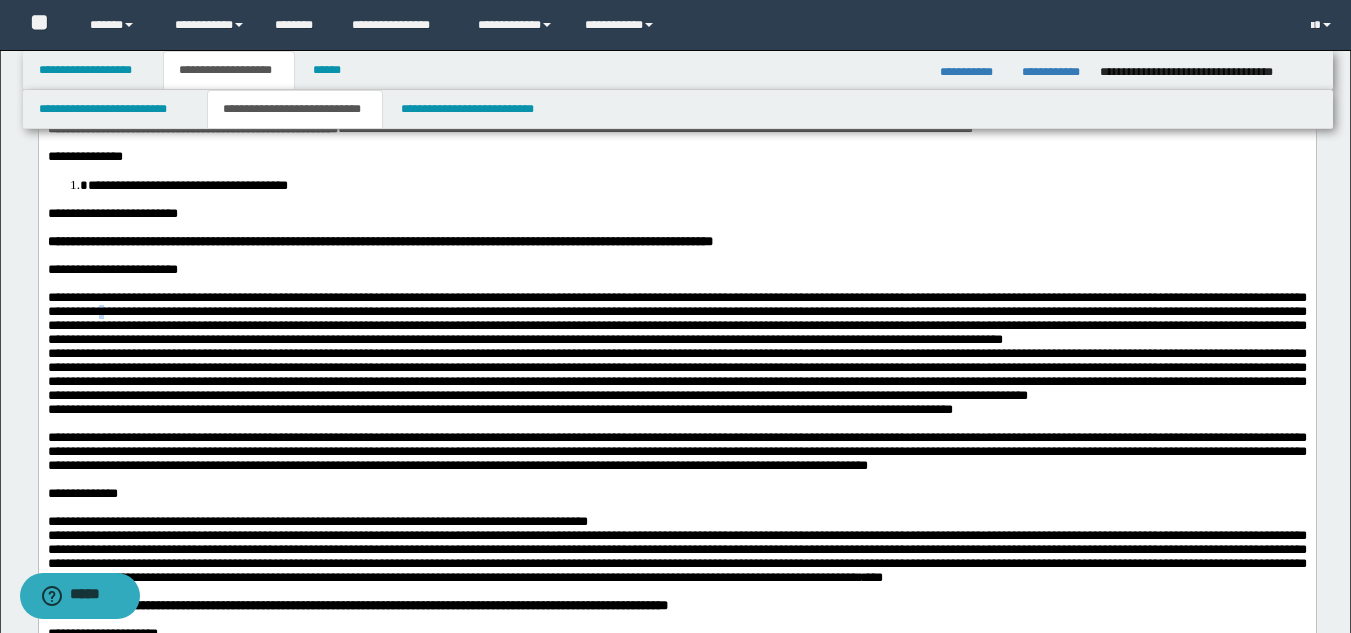 click on "**********" at bounding box center [676, 317] 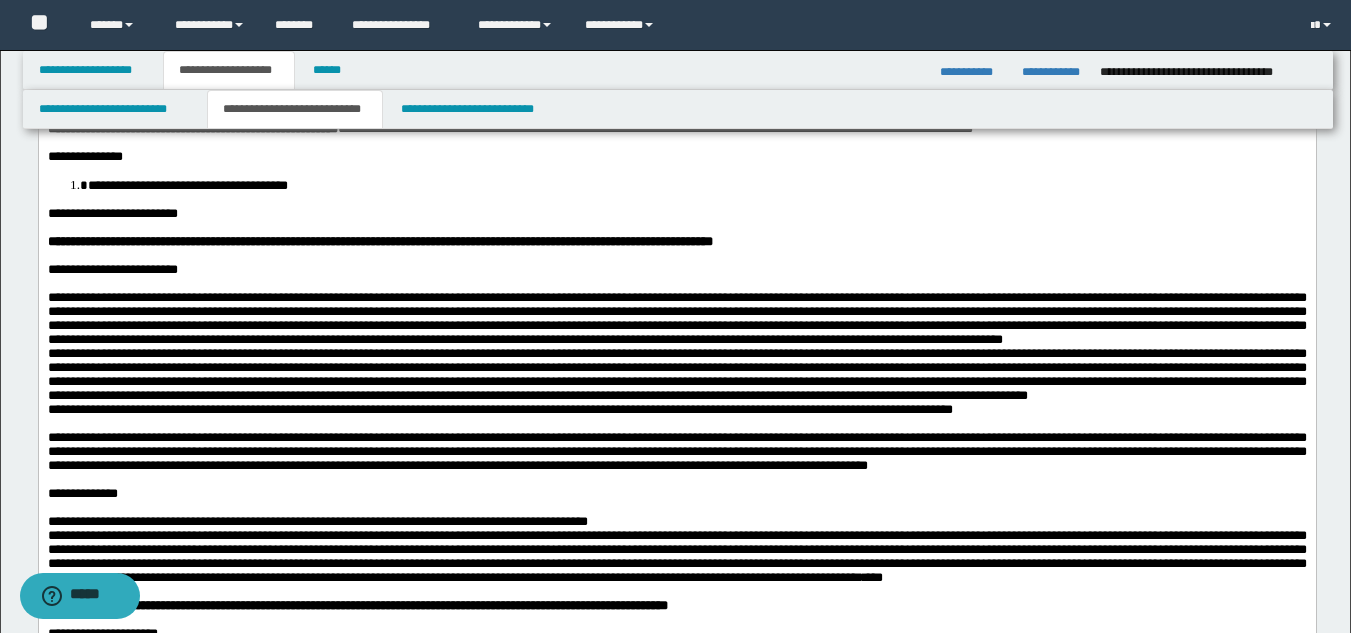 click on "**********" at bounding box center (676, 317) 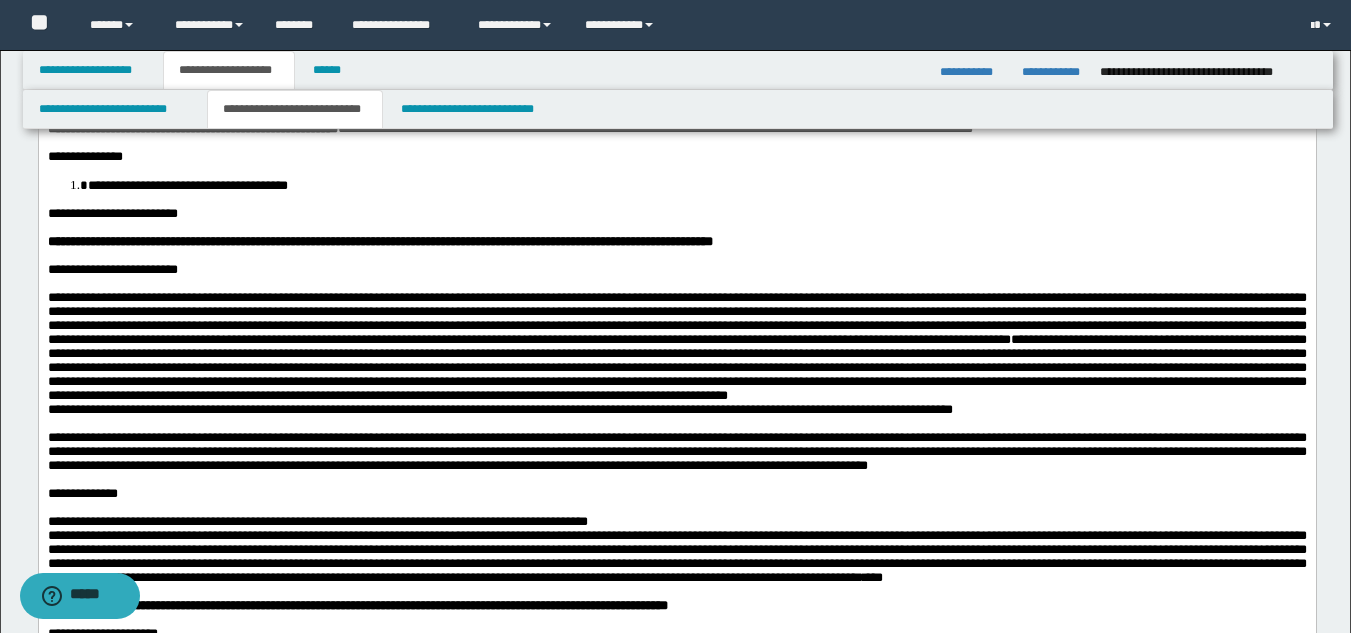 click on "**********" at bounding box center [676, 366] 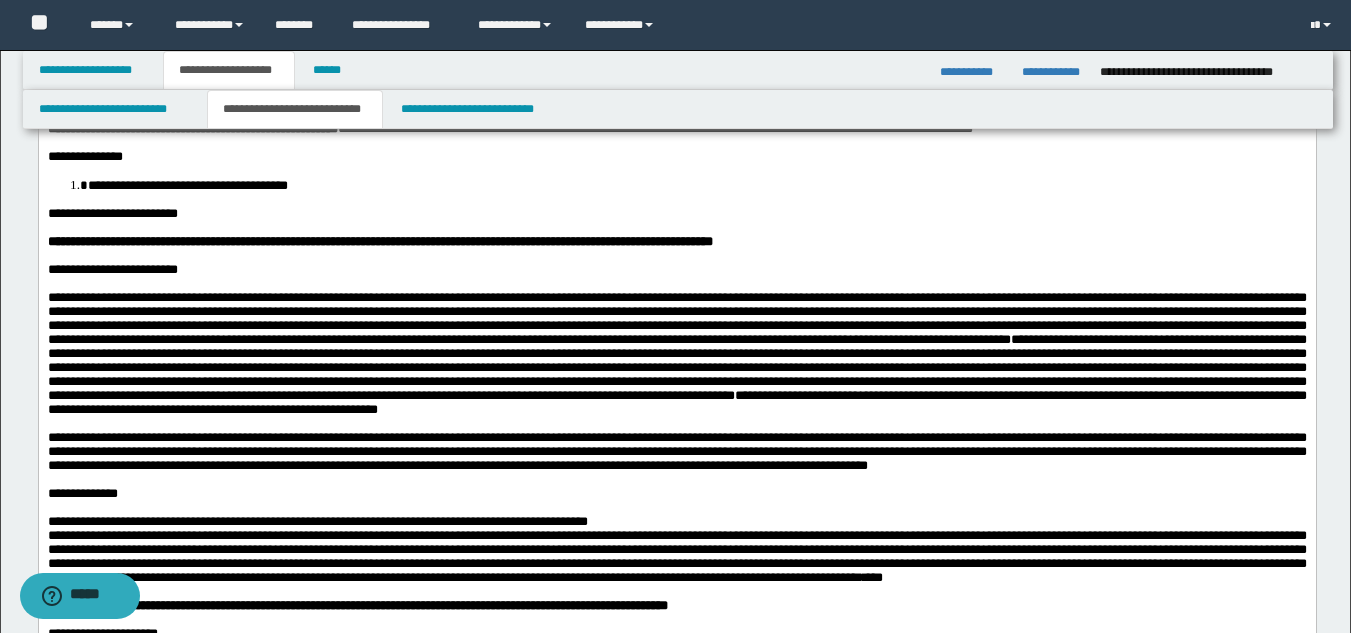 click on "**********" at bounding box center (676, 353) 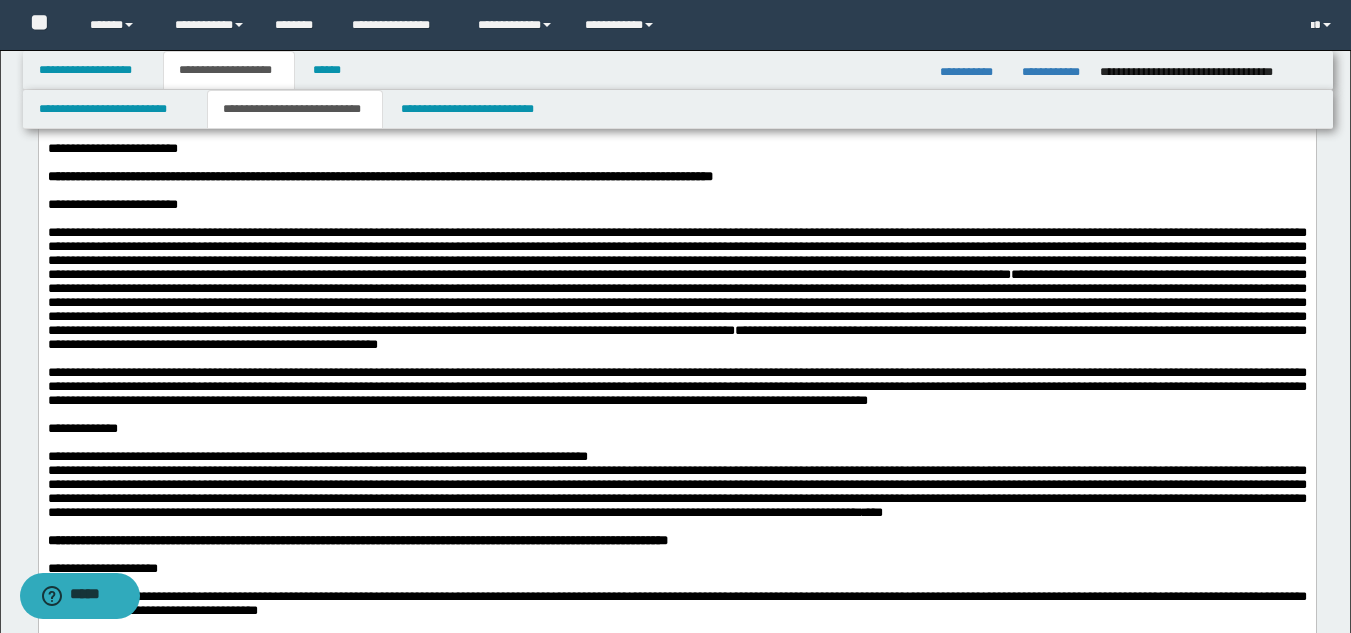 scroll, scrollTop: 300, scrollLeft: 0, axis: vertical 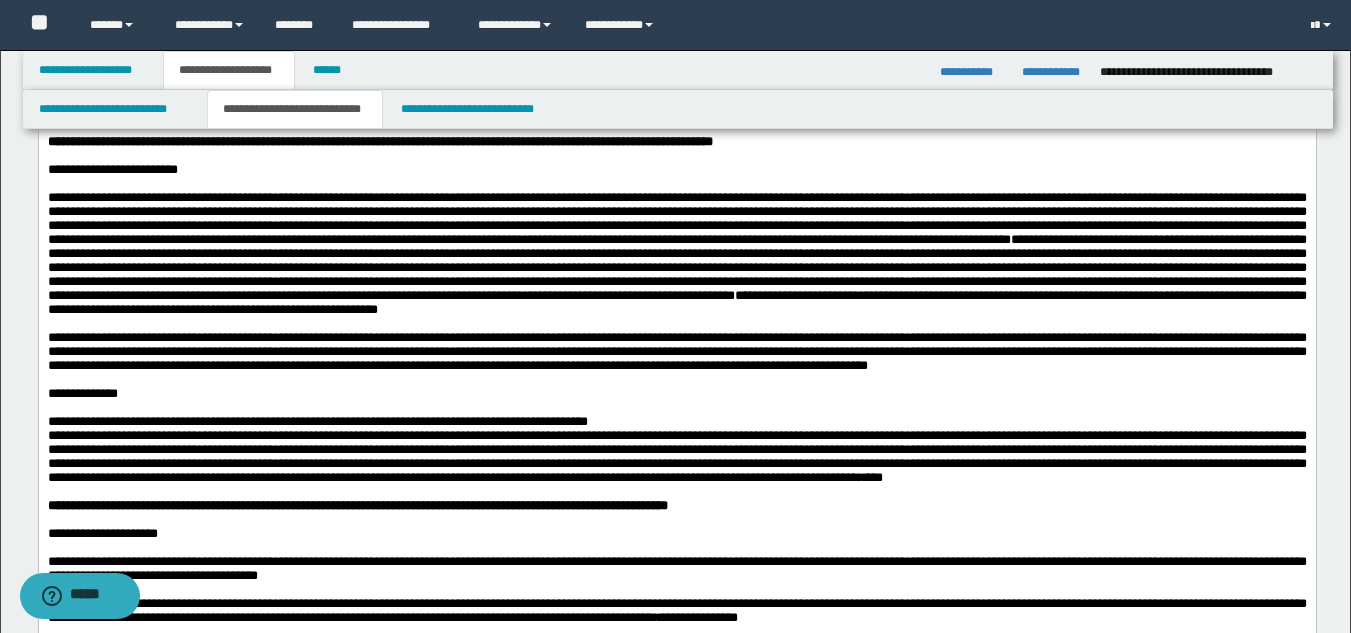 click on "**********" at bounding box center (676, 218) 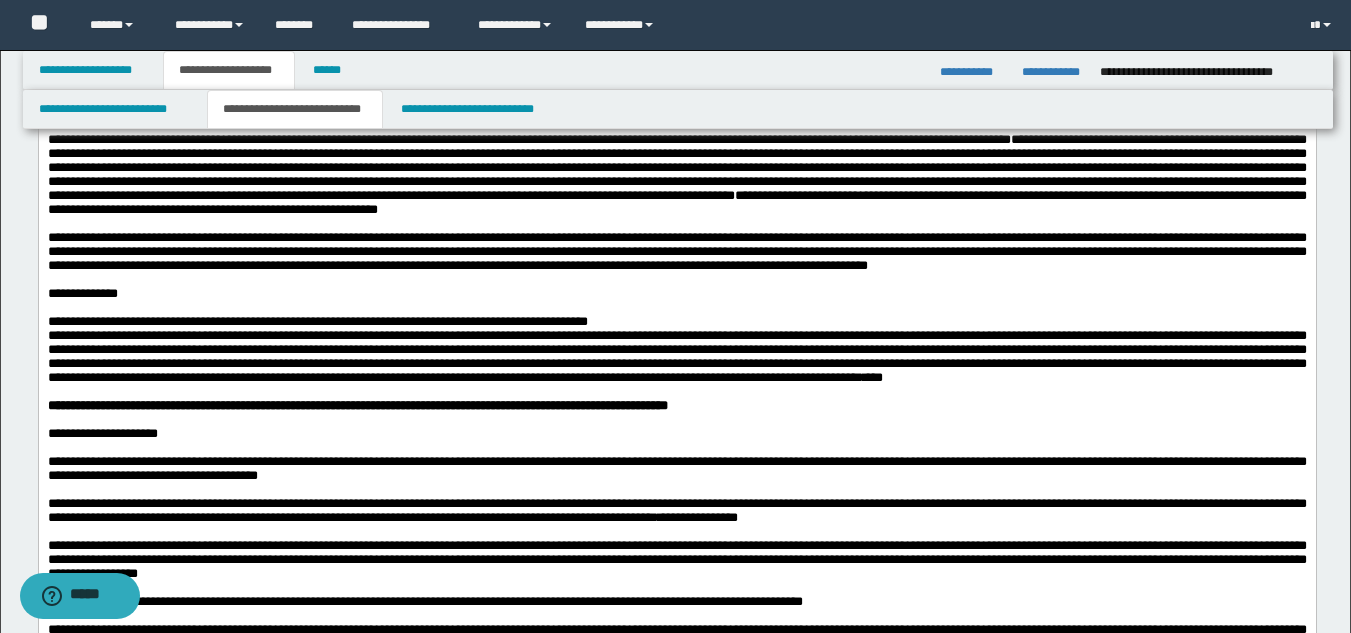 click at bounding box center (676, 308) 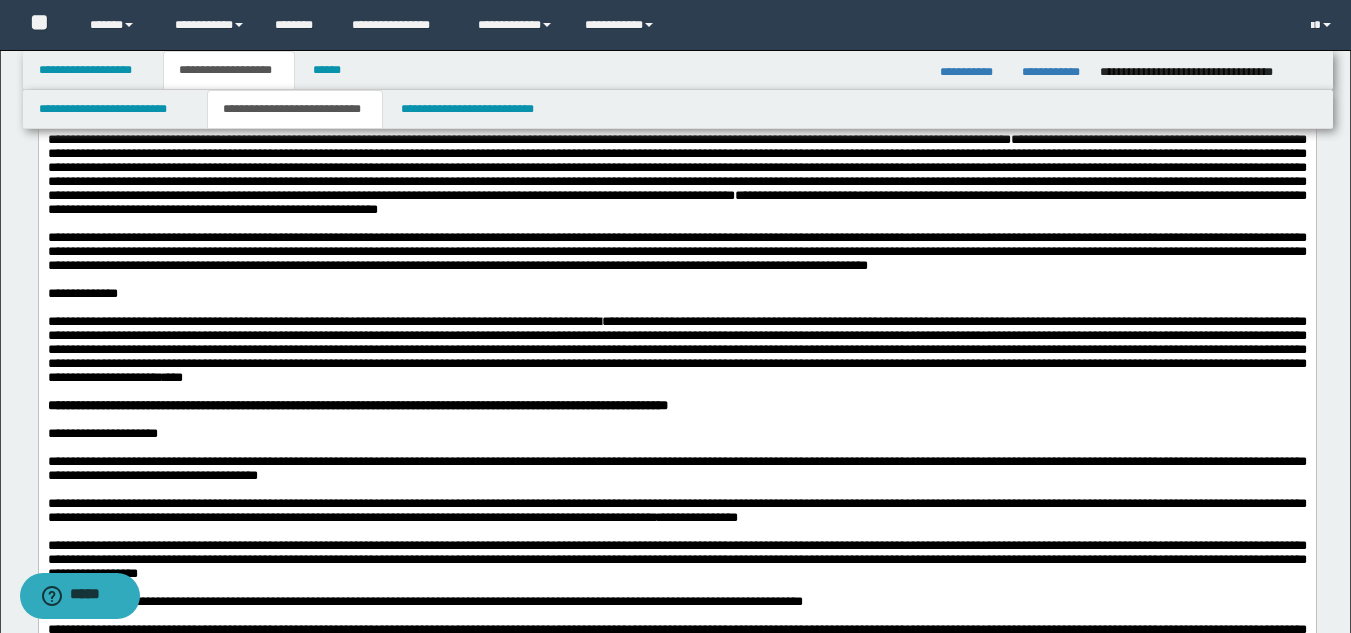 click on "**********" at bounding box center [676, 349] 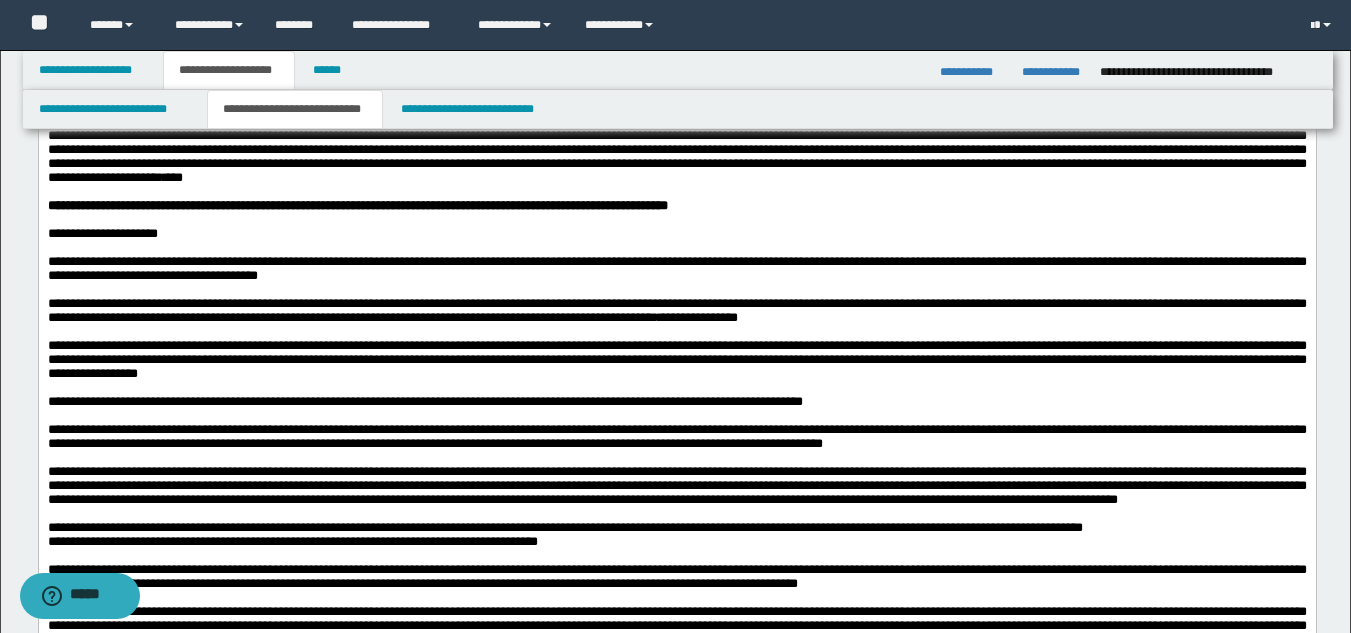 click on "**********" at bounding box center [676, 268] 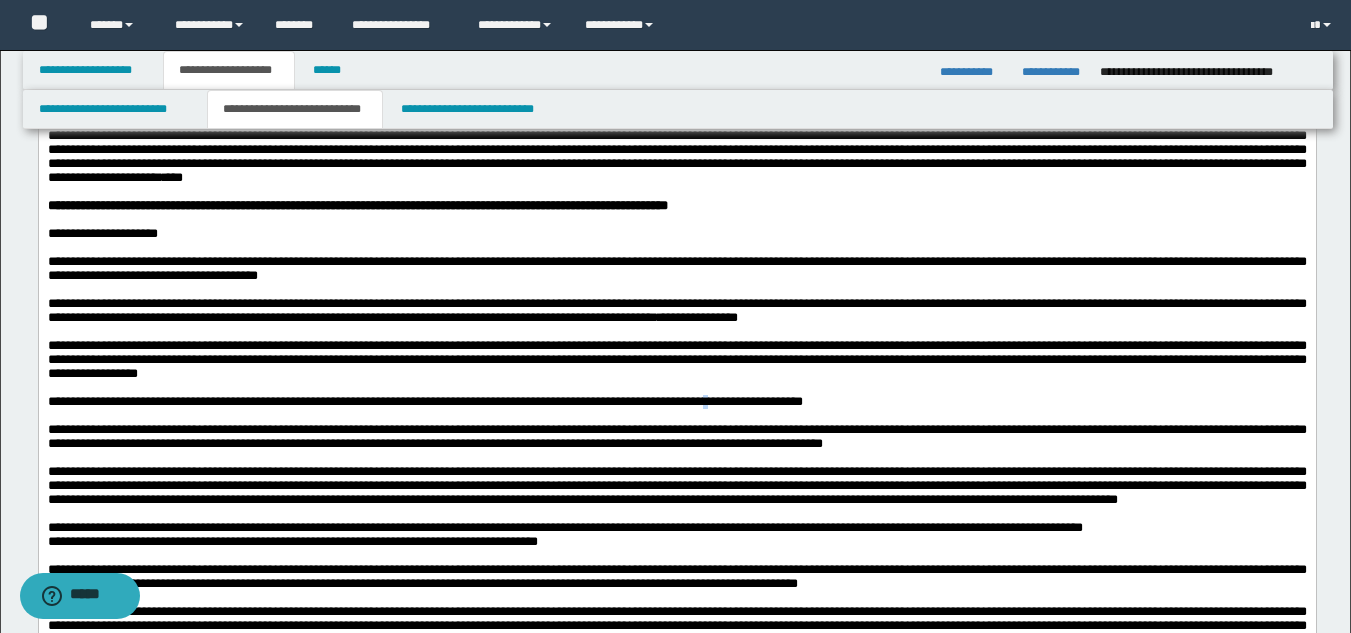 click on "**********" at bounding box center [424, 401] 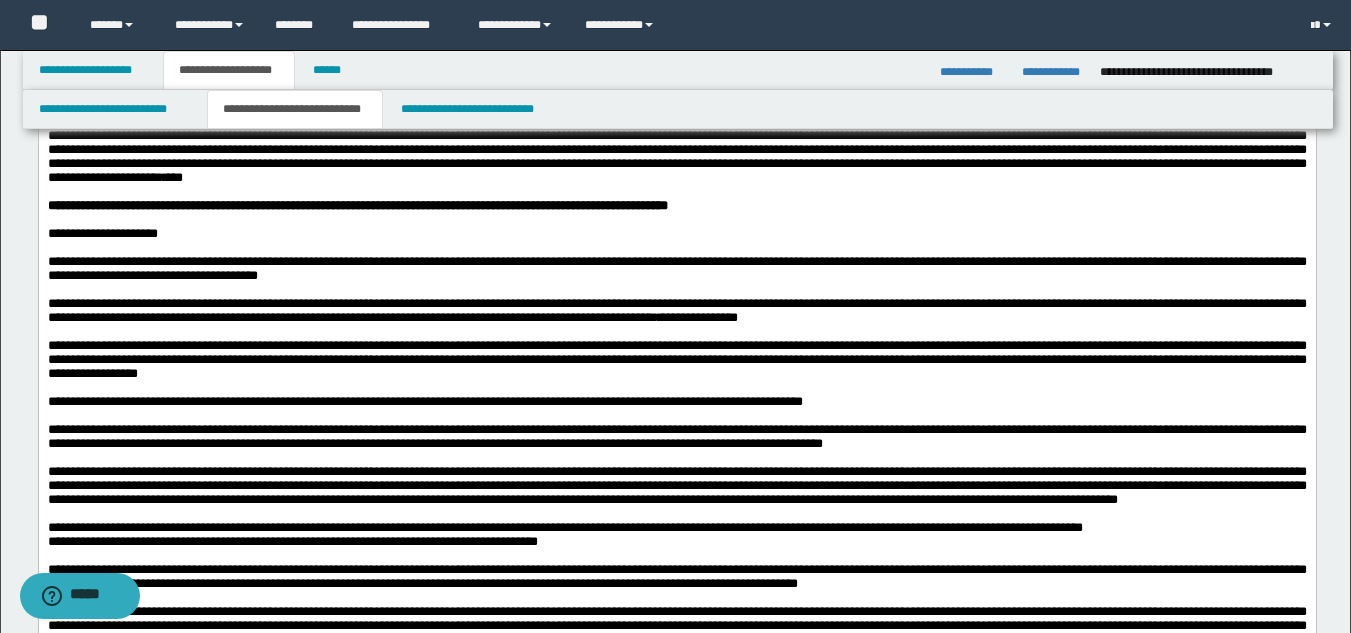 drag, startPoint x: 767, startPoint y: 525, endPoint x: 748, endPoint y: 496, distance: 34.669872 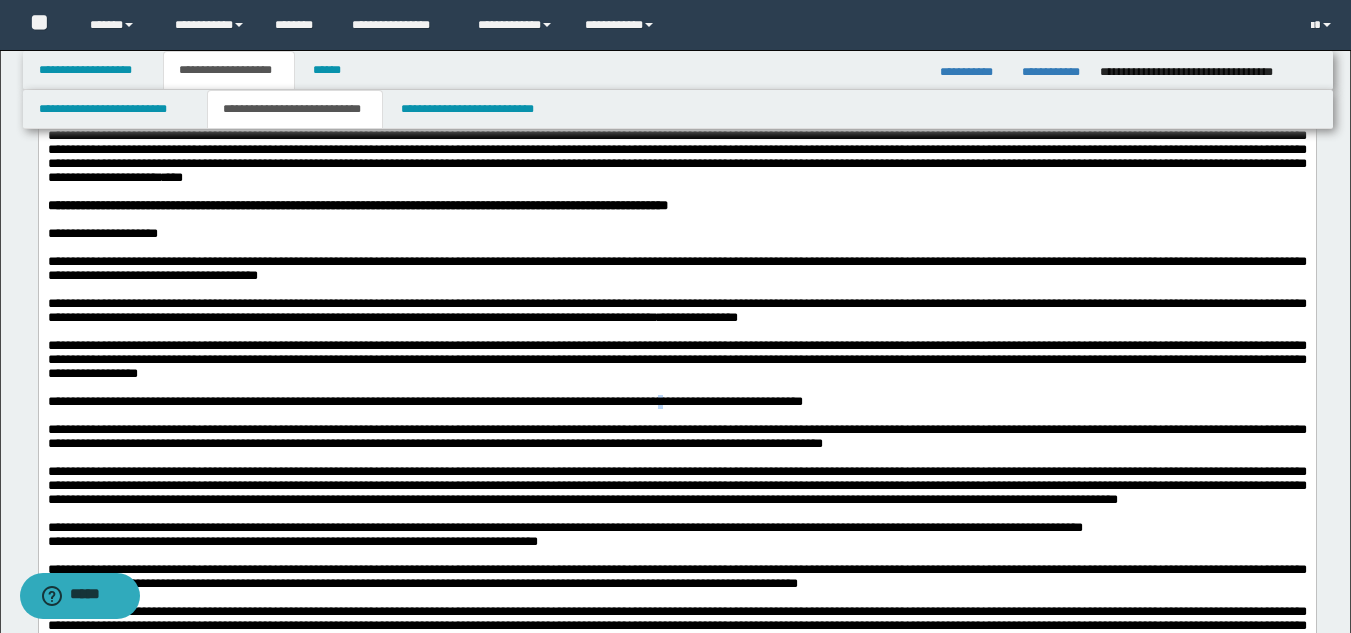 click on "**********" at bounding box center (424, 401) 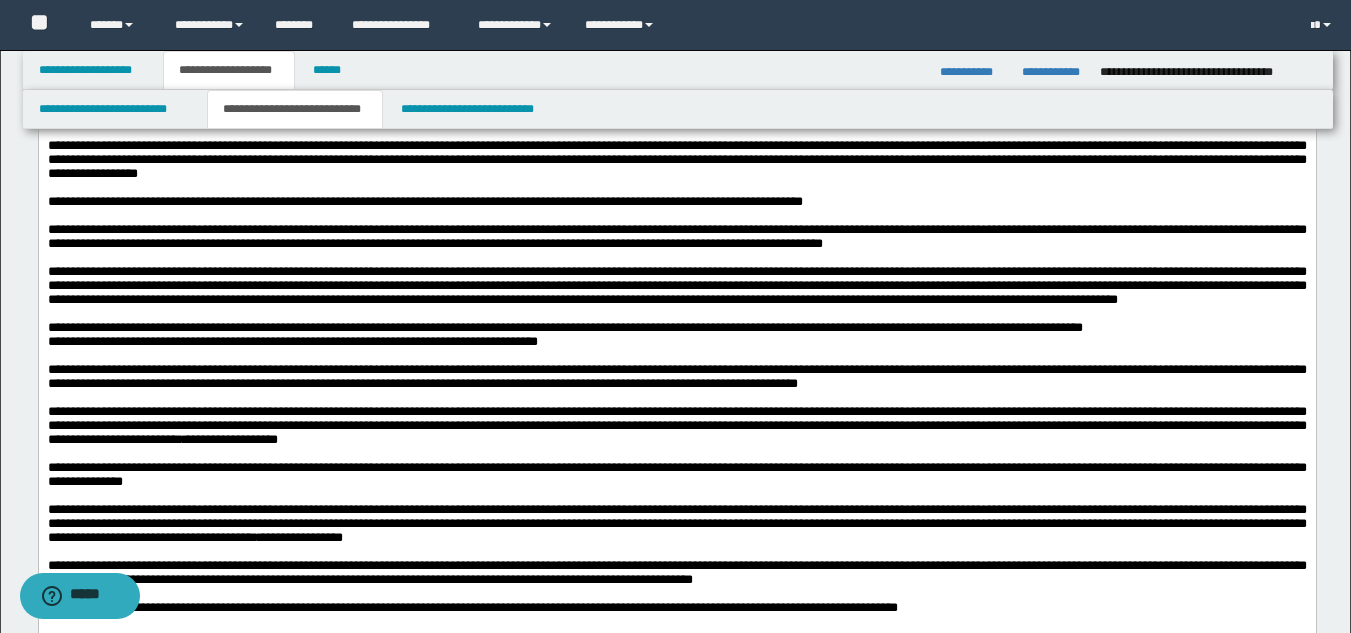 click on "**********" at bounding box center (564, 327) 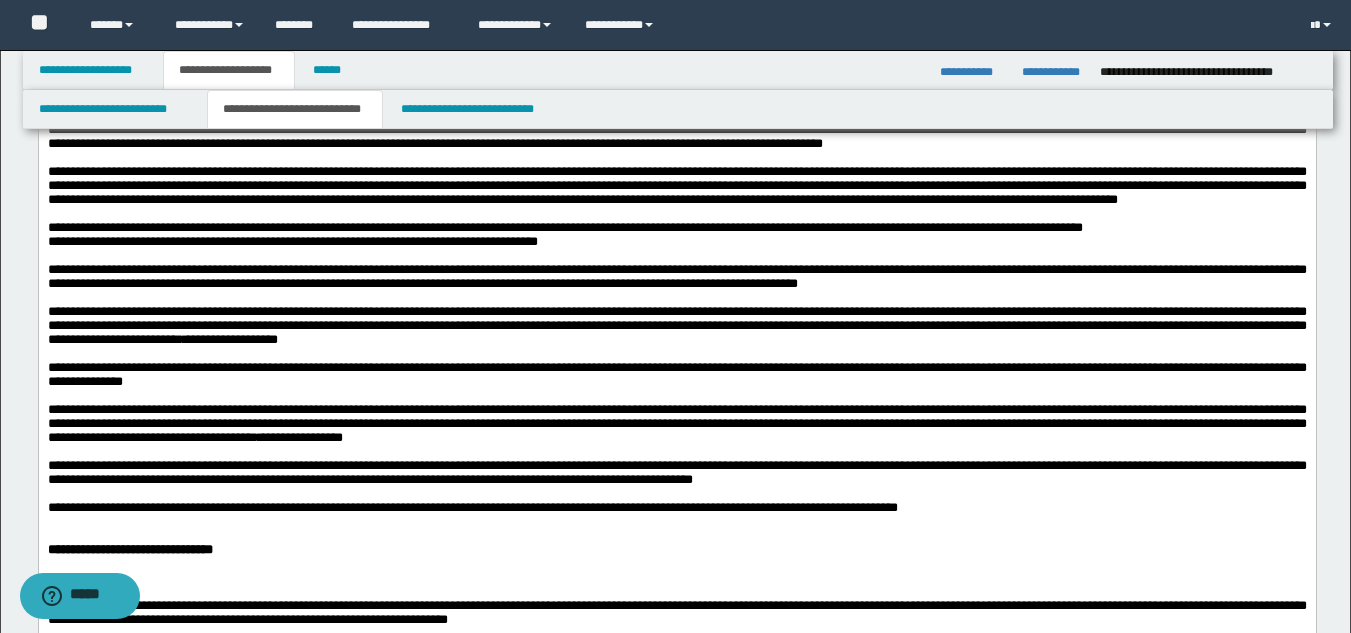 click on "**********" at bounding box center [676, 325] 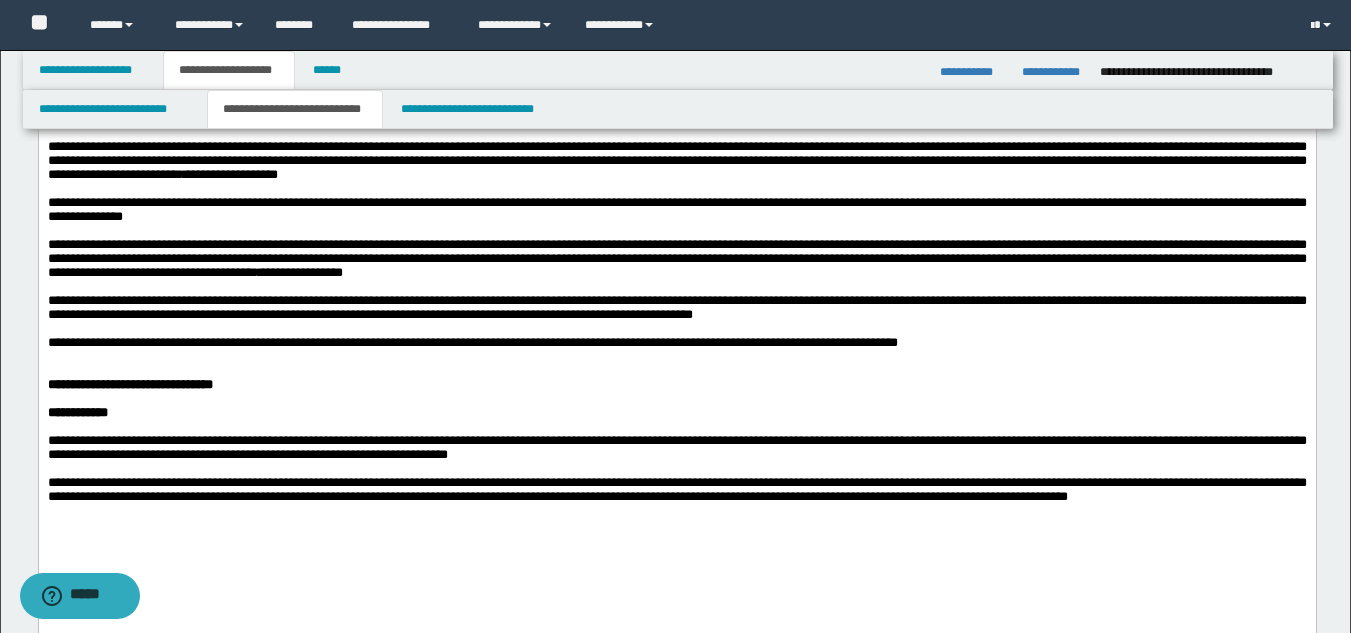 scroll, scrollTop: 1100, scrollLeft: 0, axis: vertical 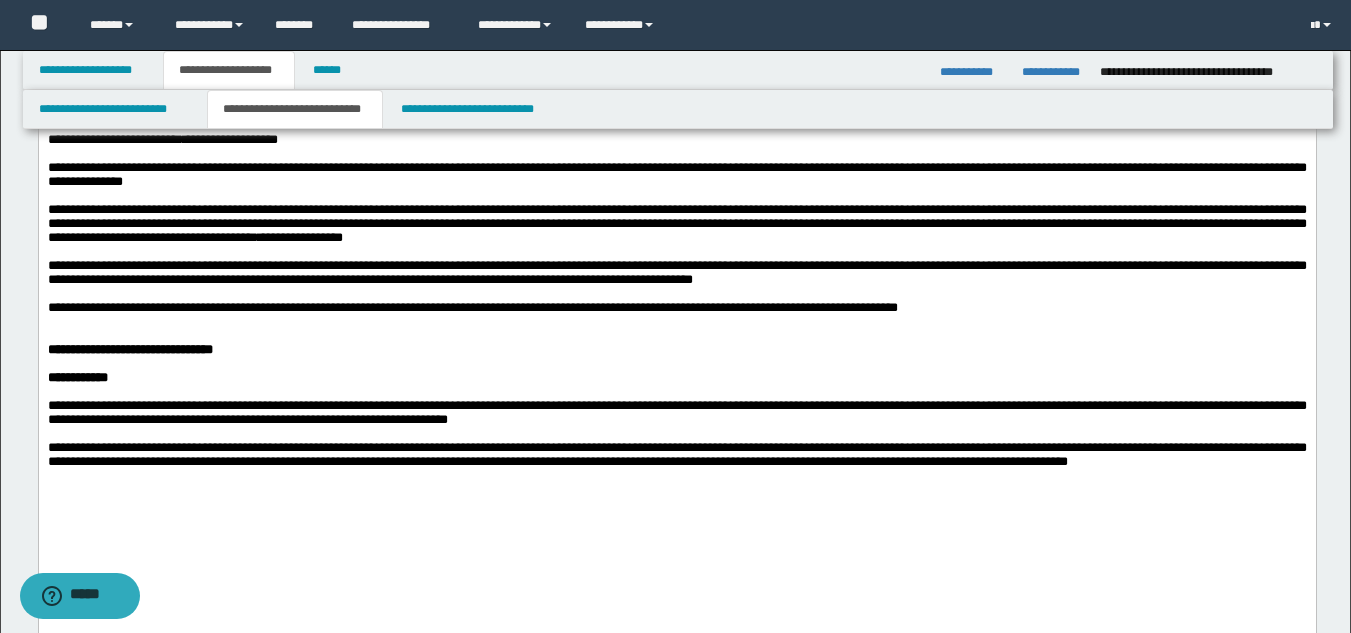 click on "**********" at bounding box center (676, 272) 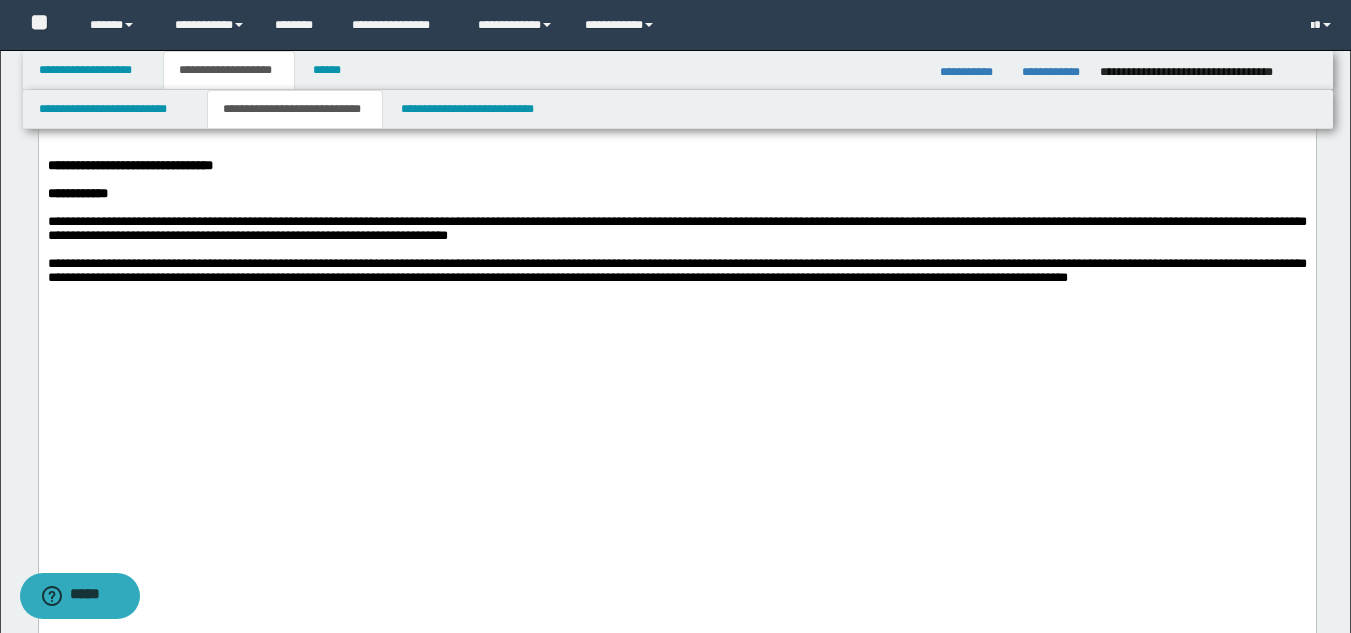 scroll, scrollTop: 1300, scrollLeft: 0, axis: vertical 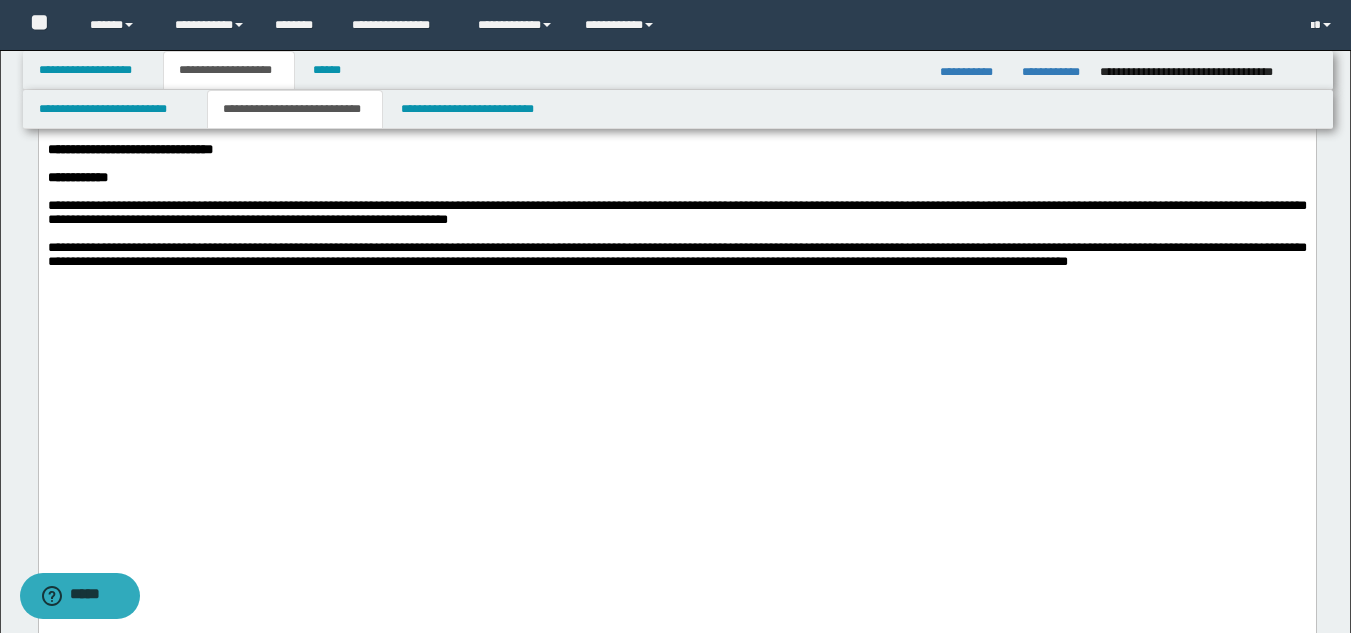 click on "**********" at bounding box center (129, 149) 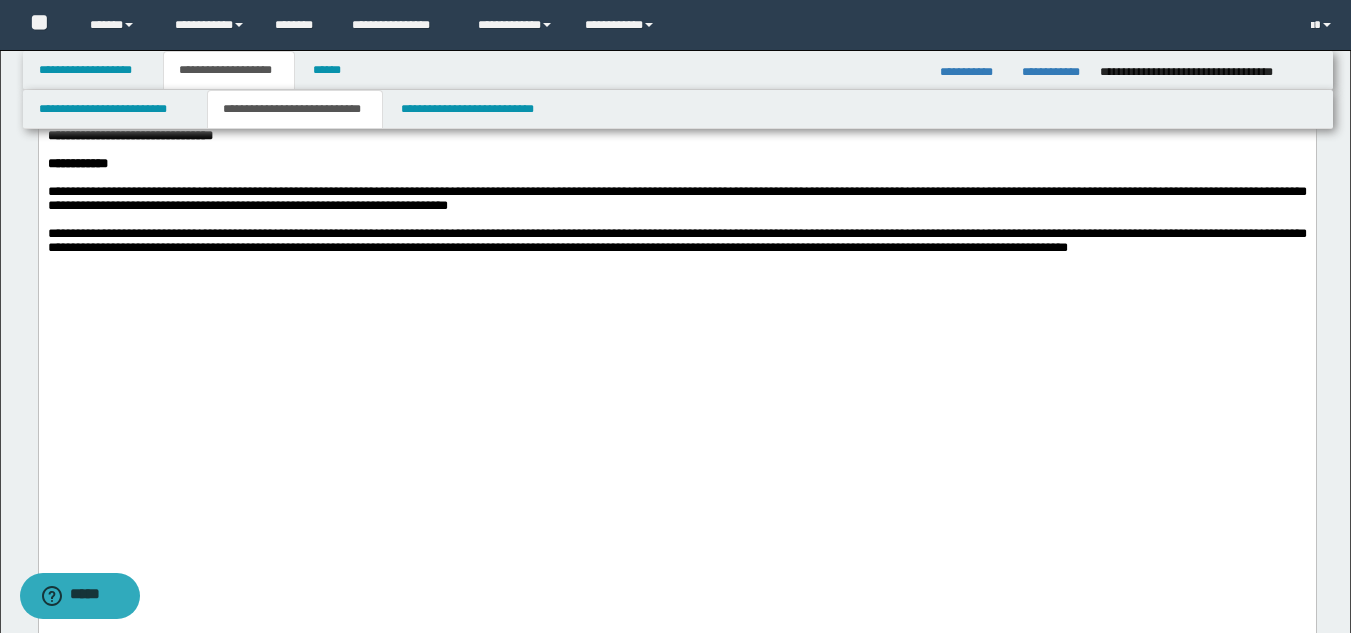click at bounding box center [676, 178] 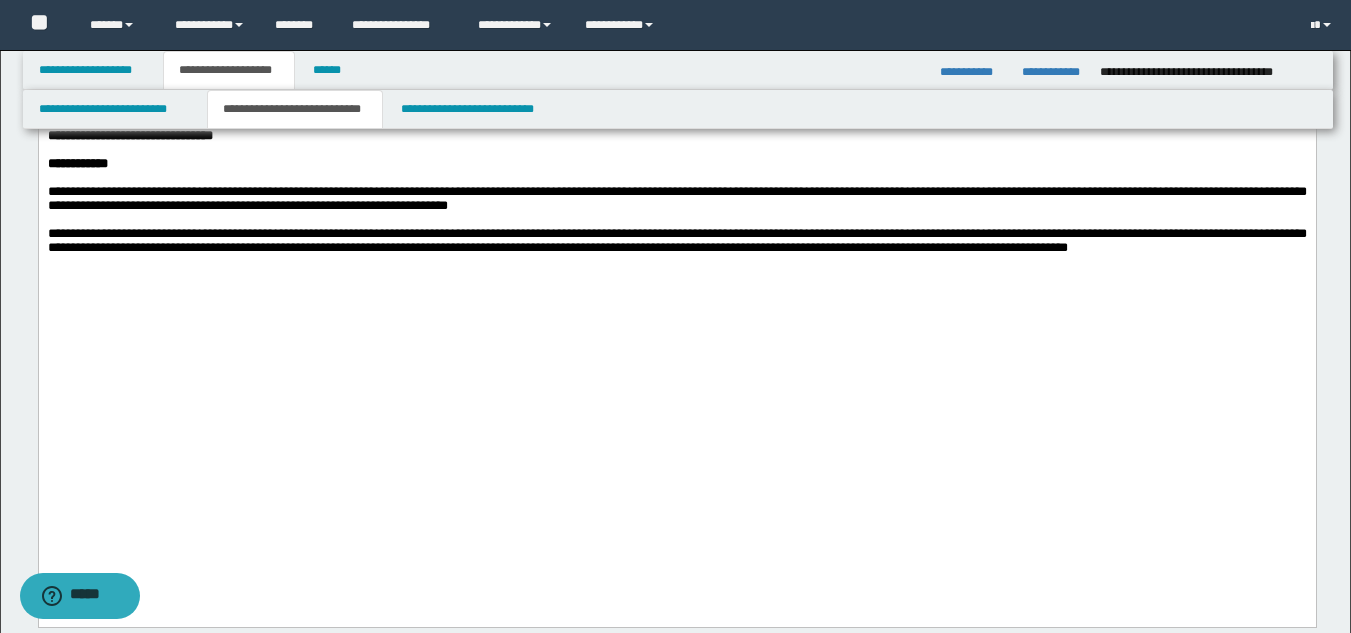 click on "**********" at bounding box center [676, -365] 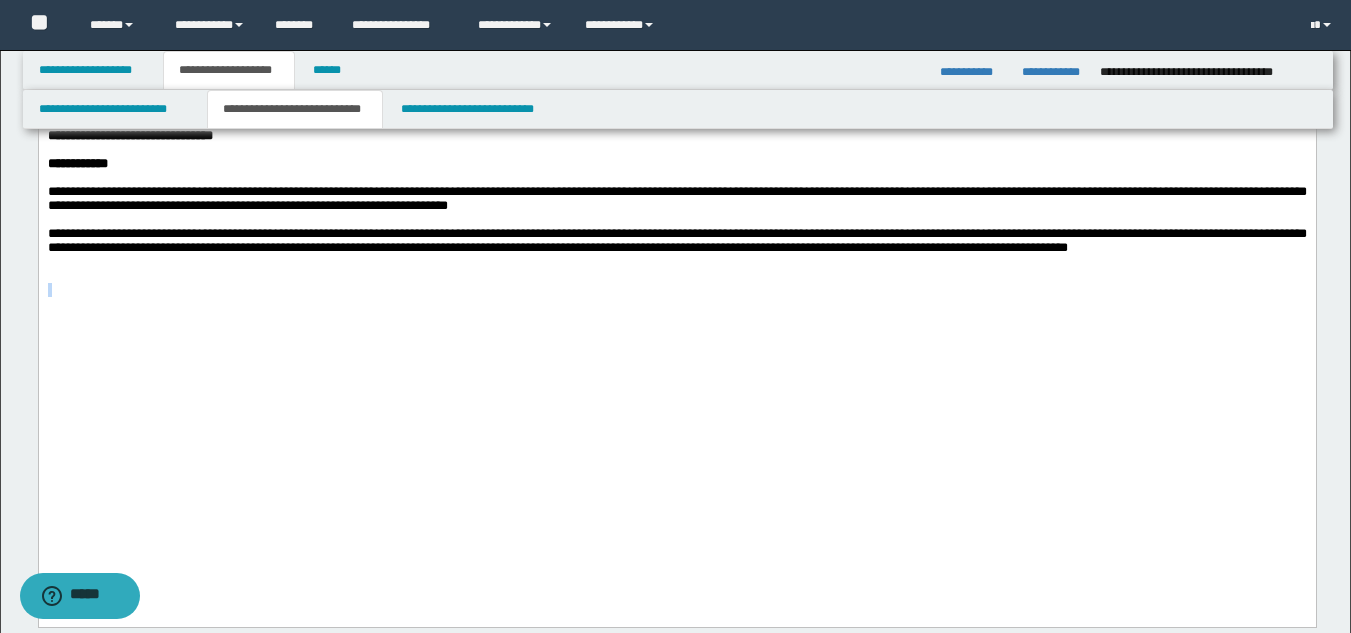 click on "**********" at bounding box center (676, -365) 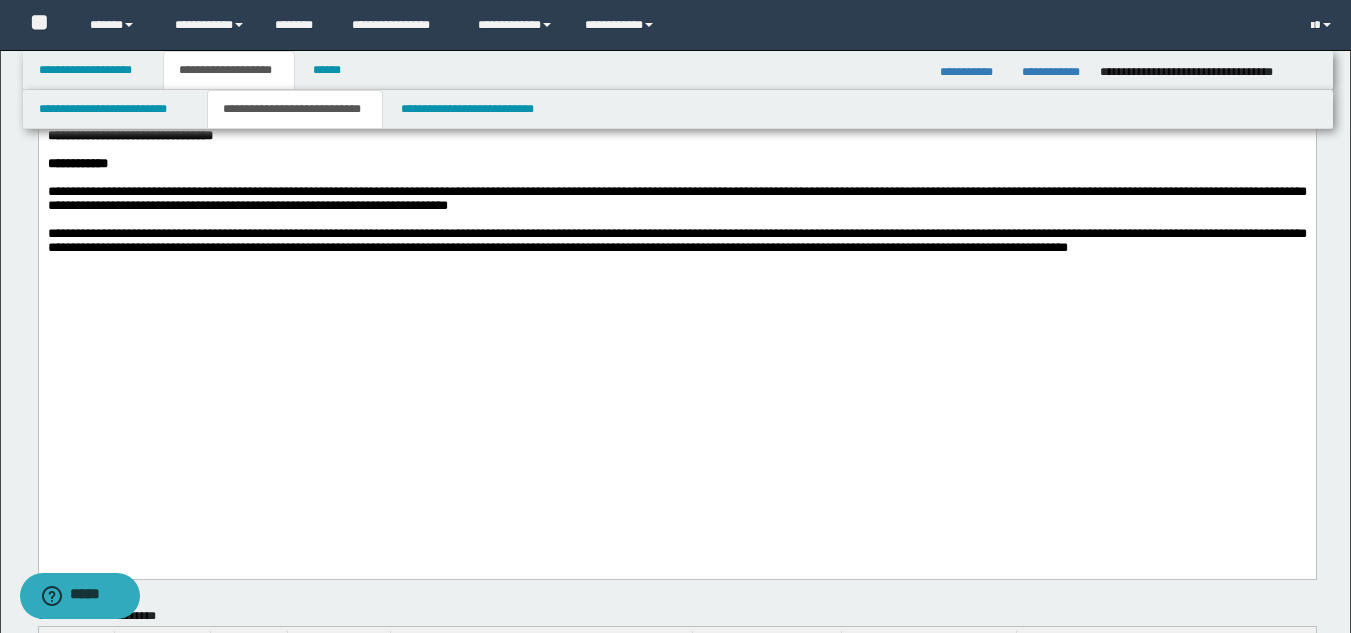 click on "**********" at bounding box center [676, -386] 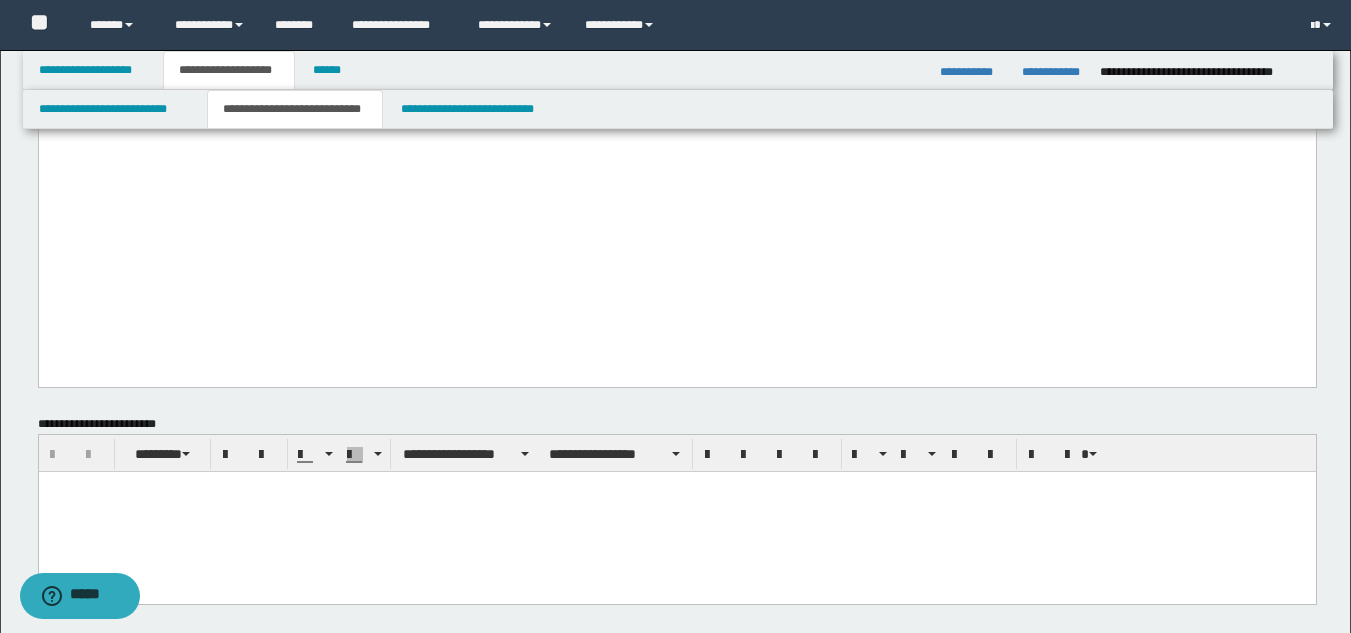 scroll, scrollTop: 1500, scrollLeft: 0, axis: vertical 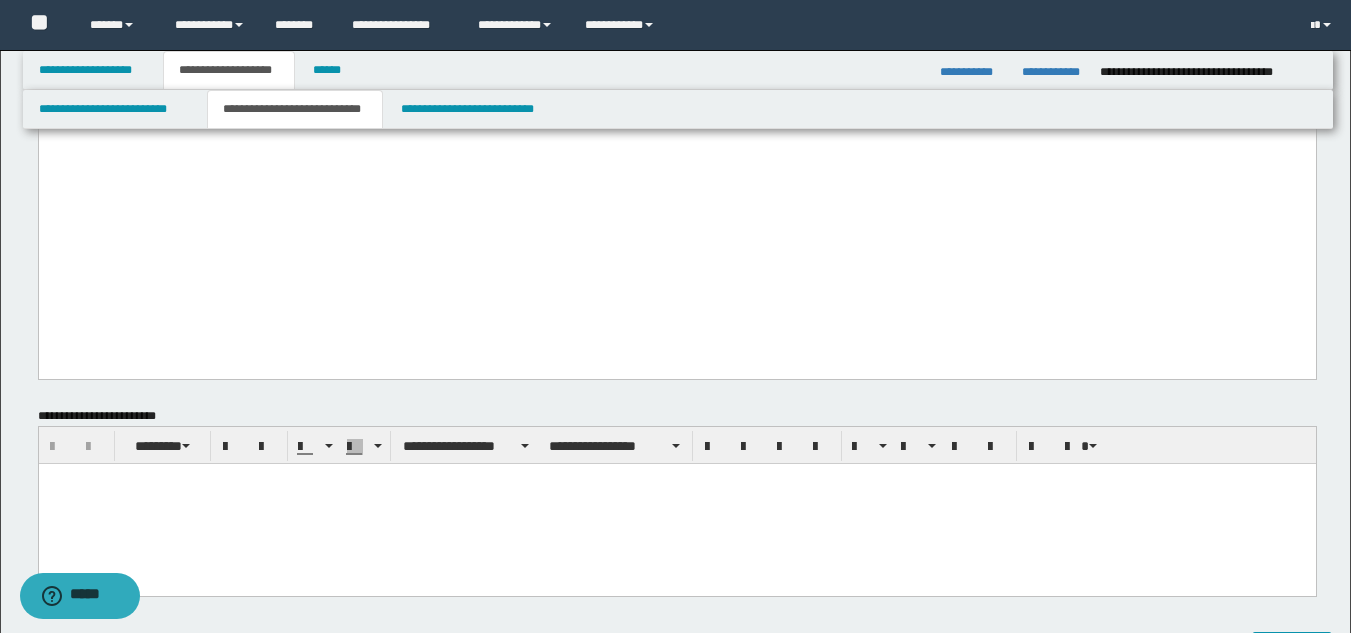 click on "**********" at bounding box center (676, -586) 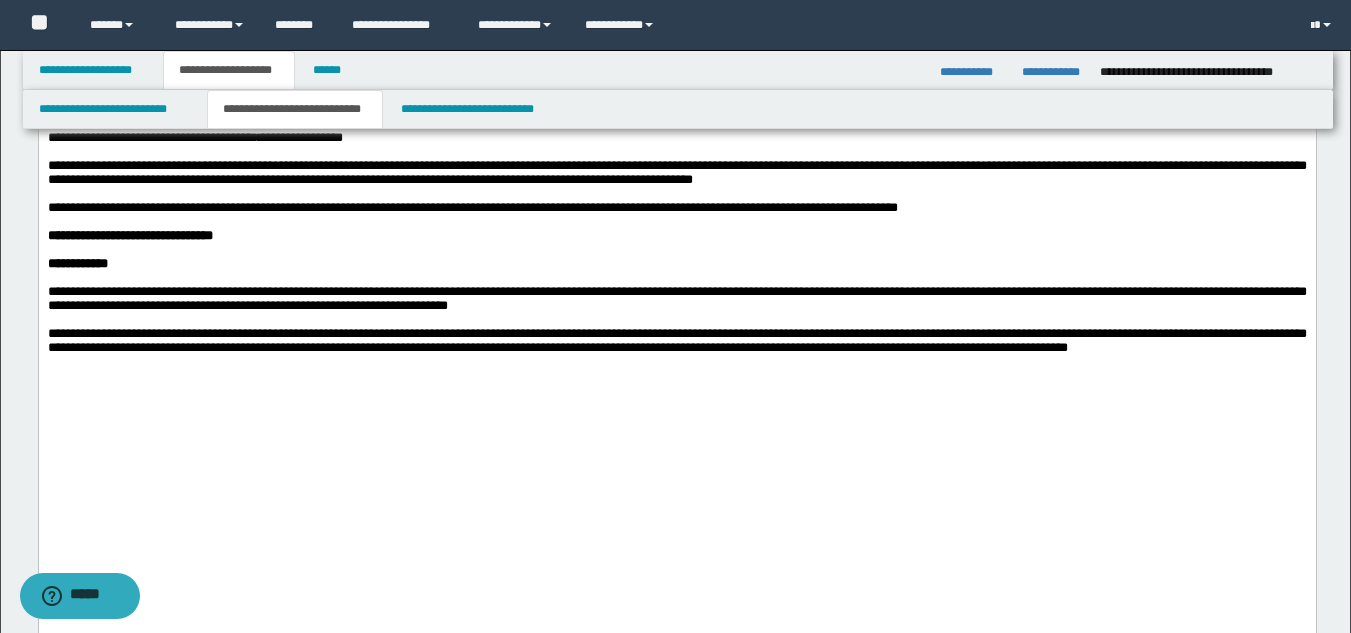 click on "**********" at bounding box center (676, 172) 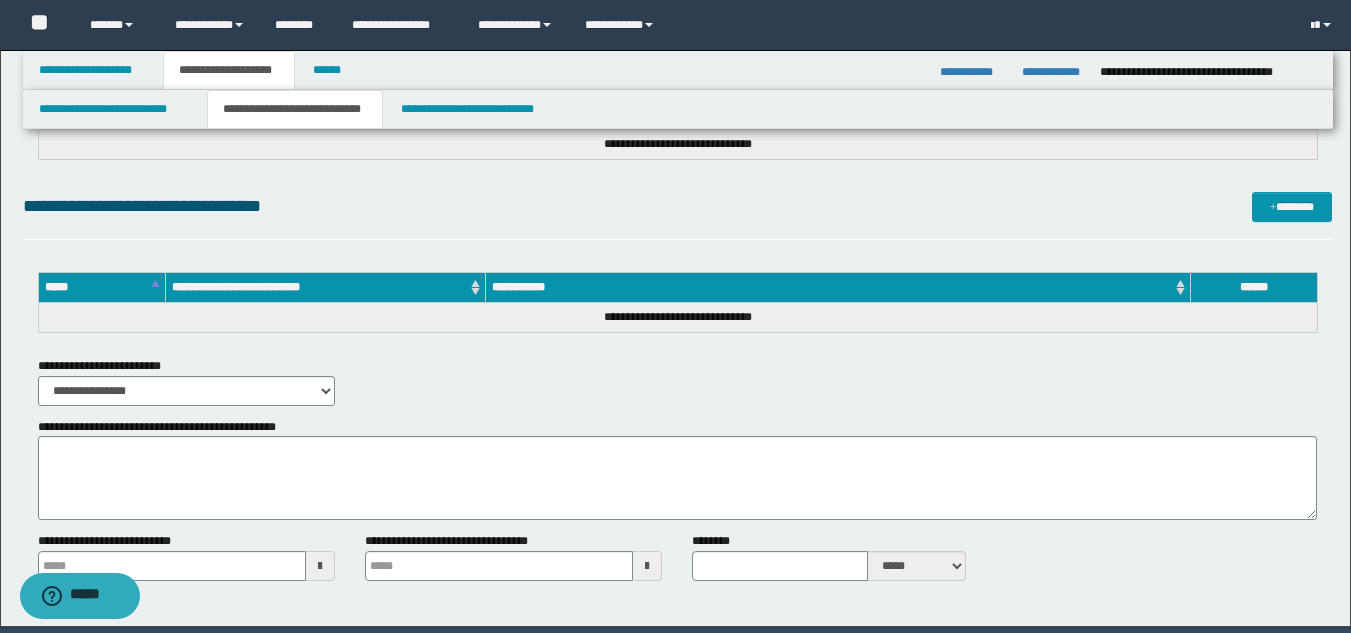 scroll, scrollTop: 2577, scrollLeft: 0, axis: vertical 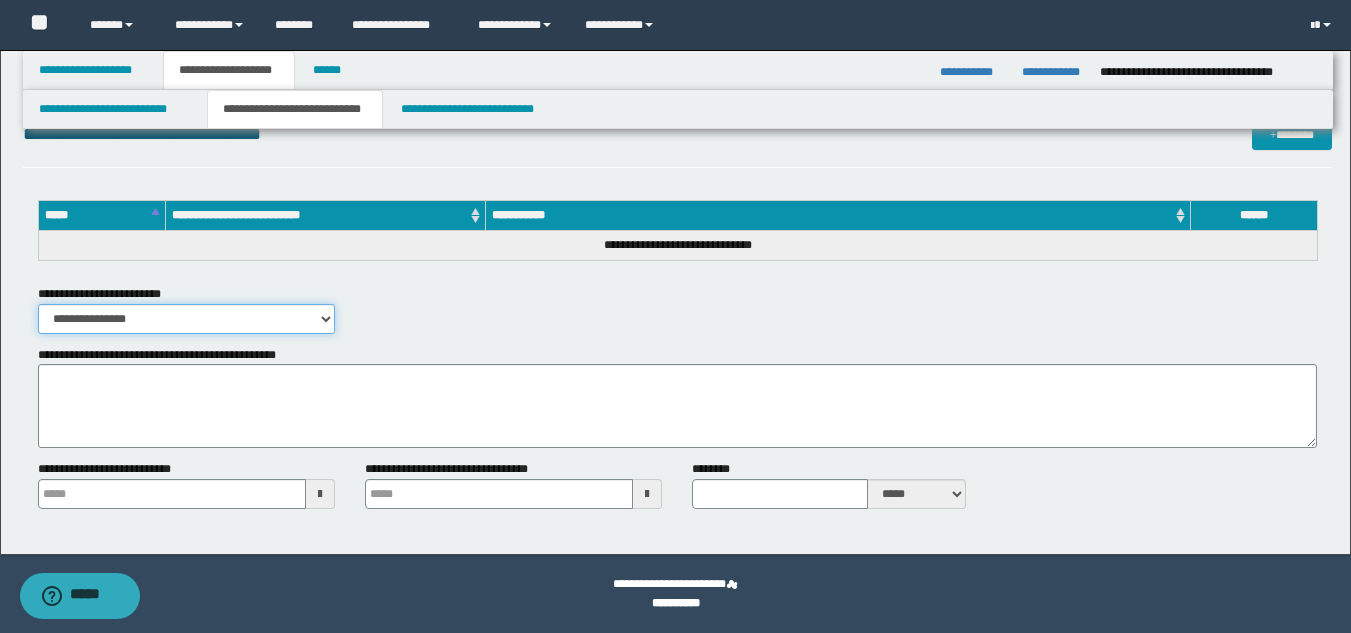 click on "**********" at bounding box center (186, 319) 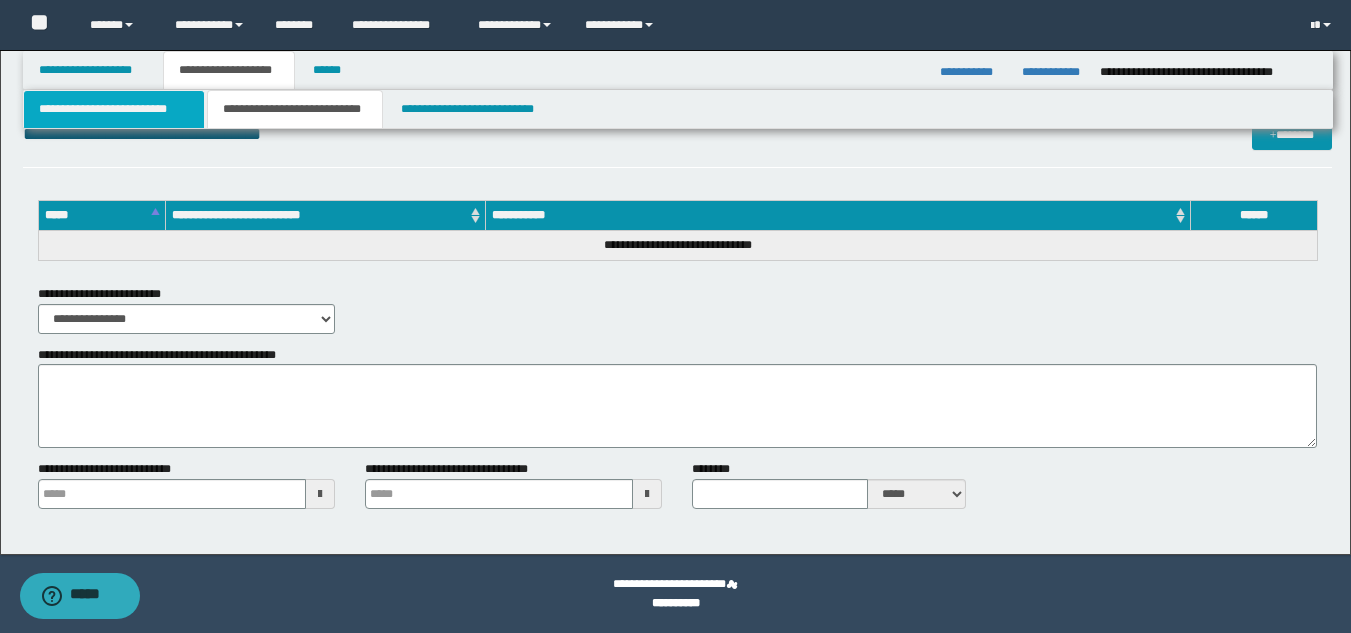 click on "**********" at bounding box center [114, 109] 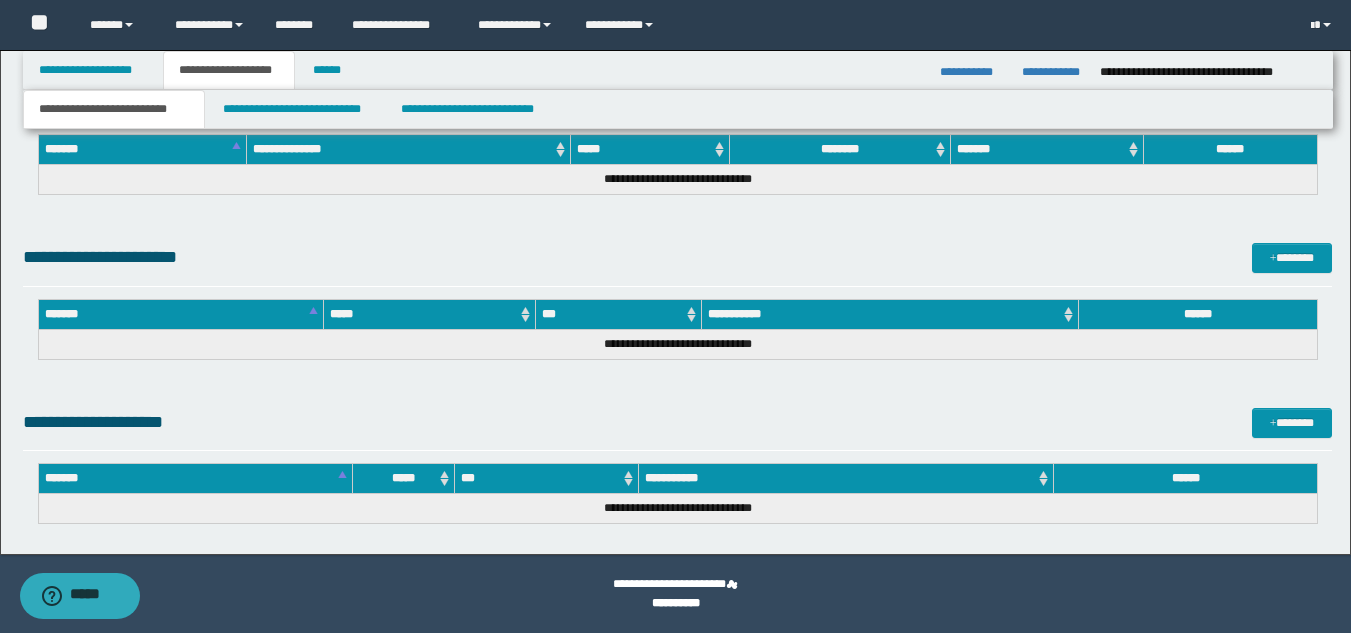 scroll, scrollTop: 1038, scrollLeft: 0, axis: vertical 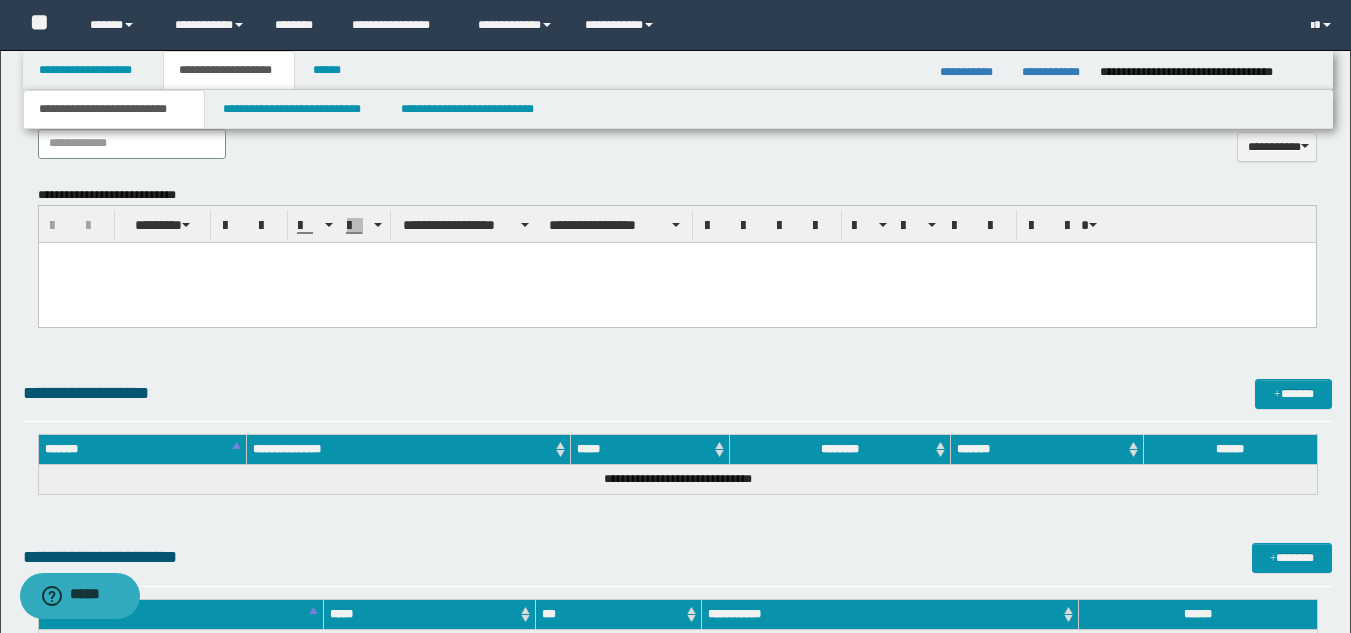 click at bounding box center (676, 282) 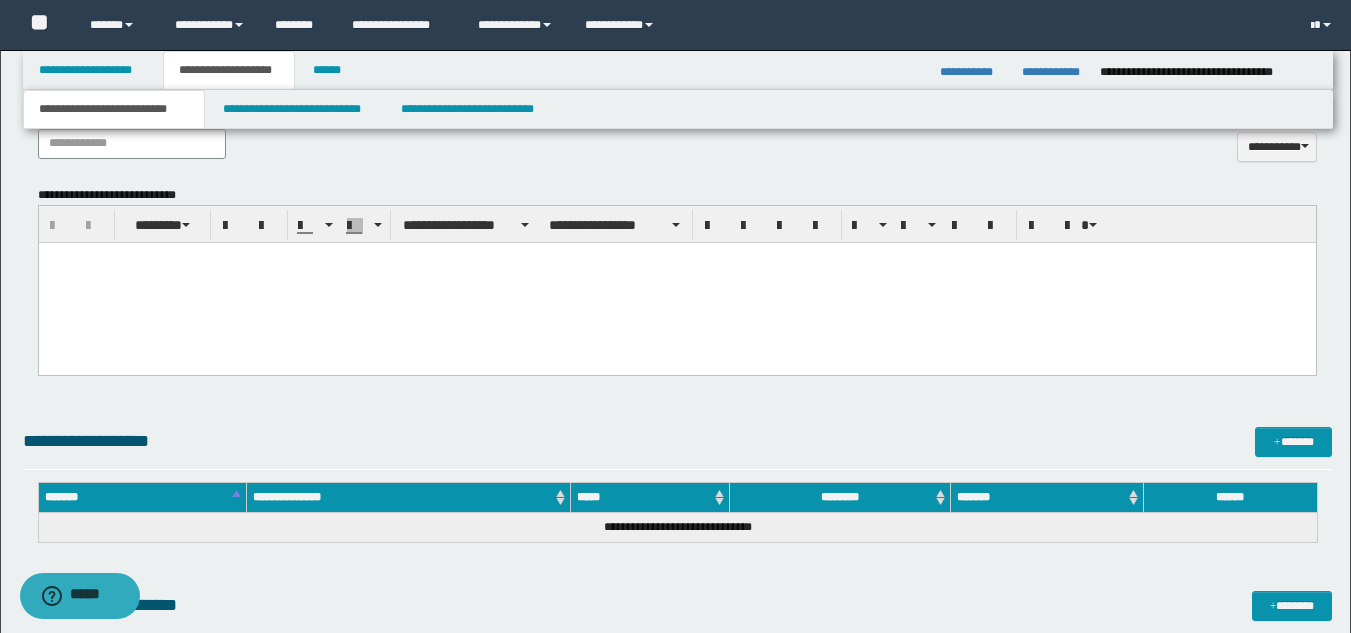 paste 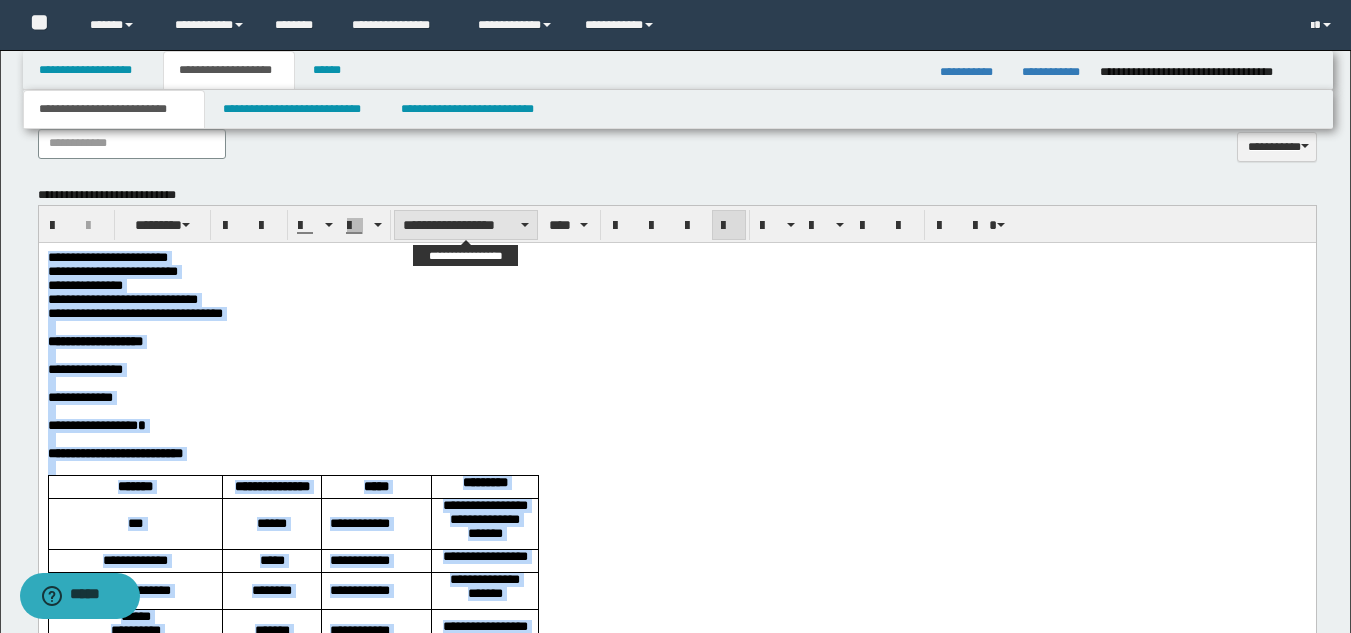 click on "**********" at bounding box center [466, 225] 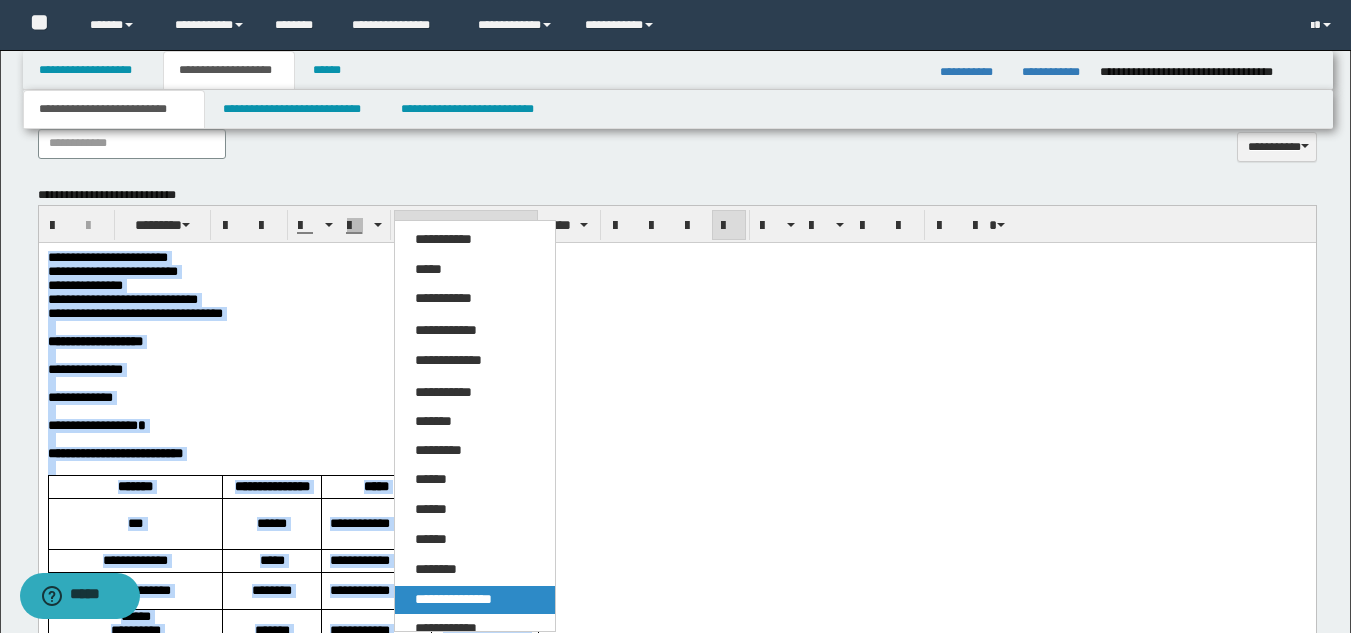 drag, startPoint x: 491, startPoint y: 596, endPoint x: 523, endPoint y: 310, distance: 287.78464 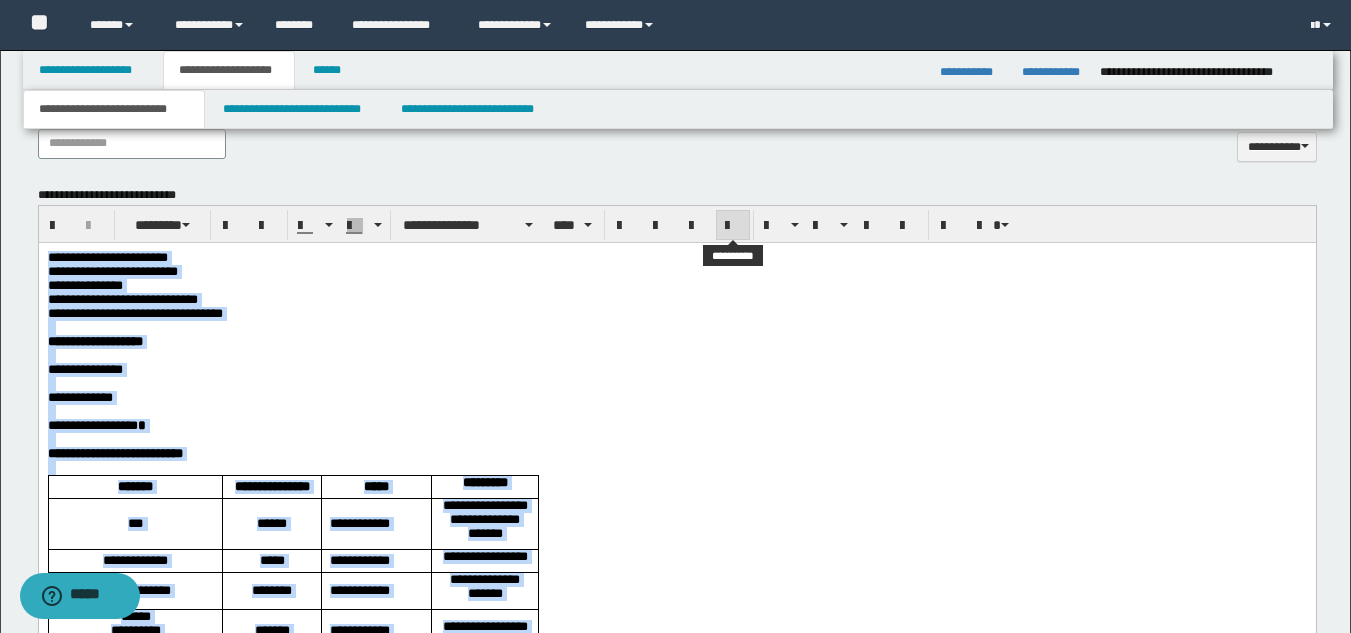 click at bounding box center (733, 226) 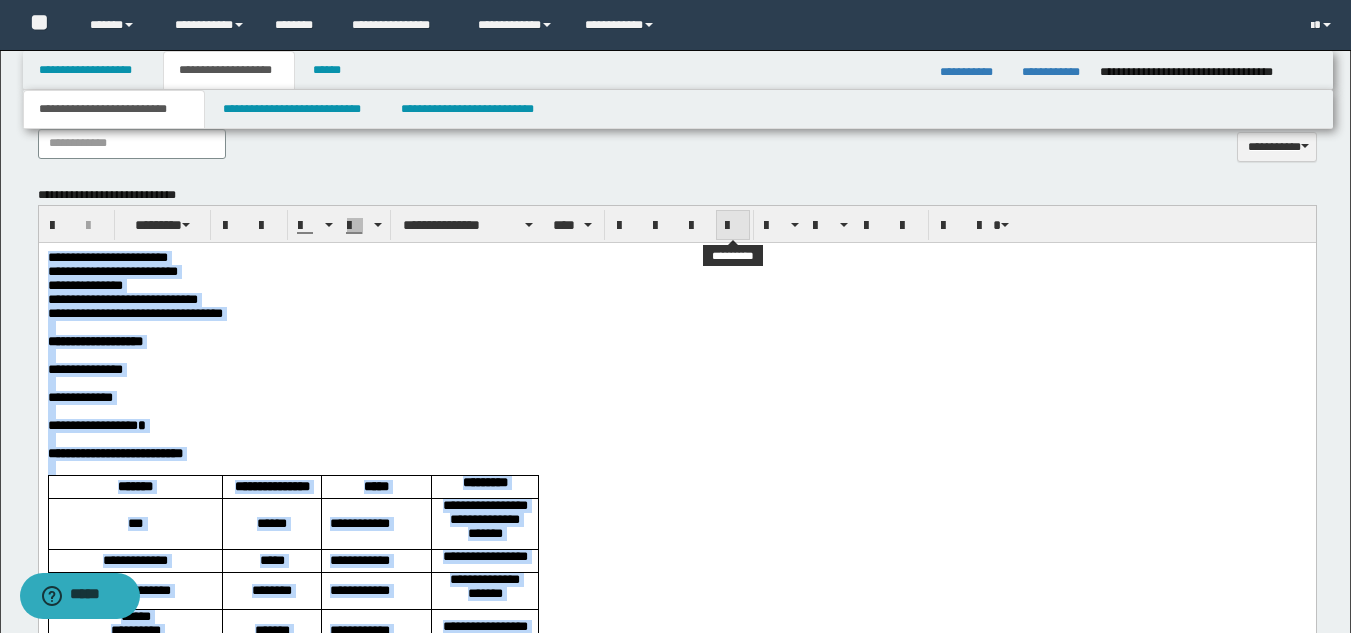click at bounding box center (733, 226) 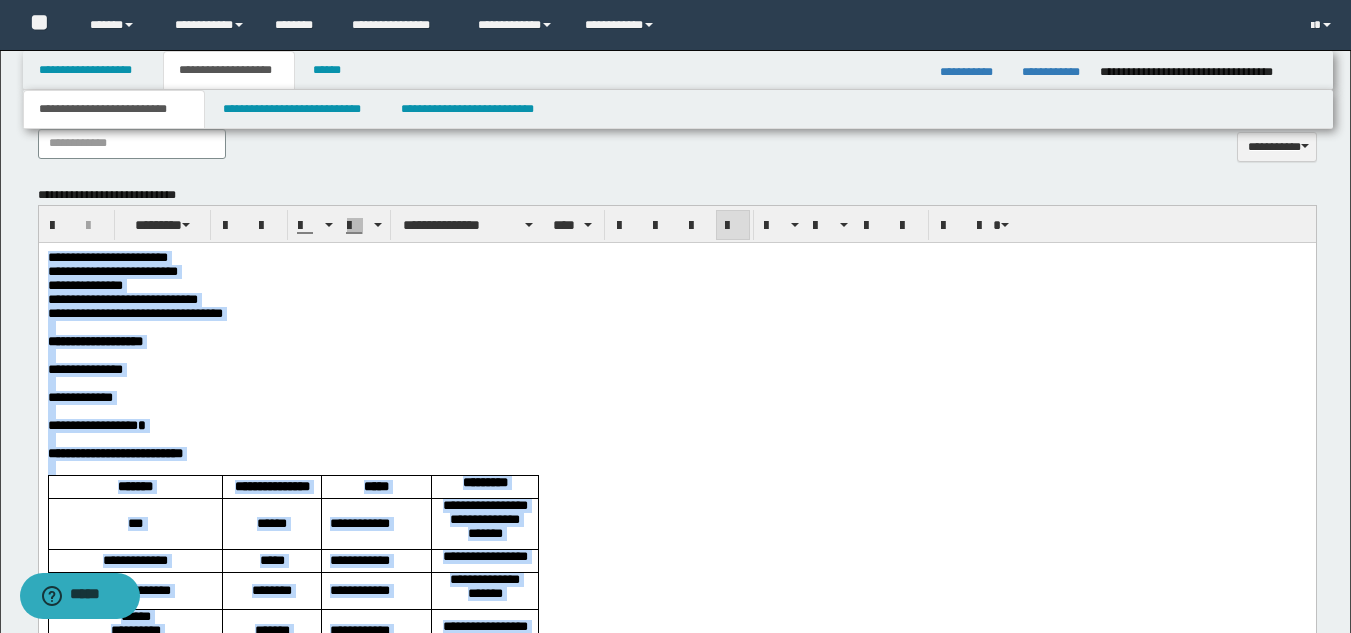 click on "**********" at bounding box center [676, 313] 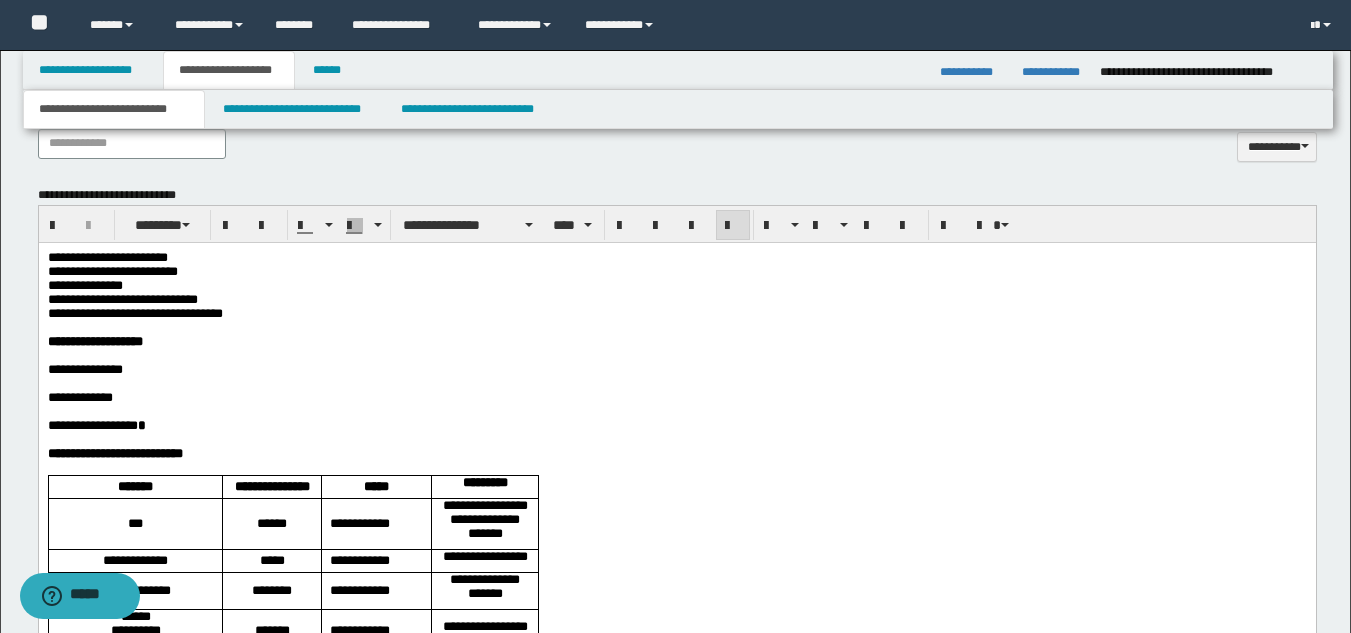 click on "**********" at bounding box center [107, 256] 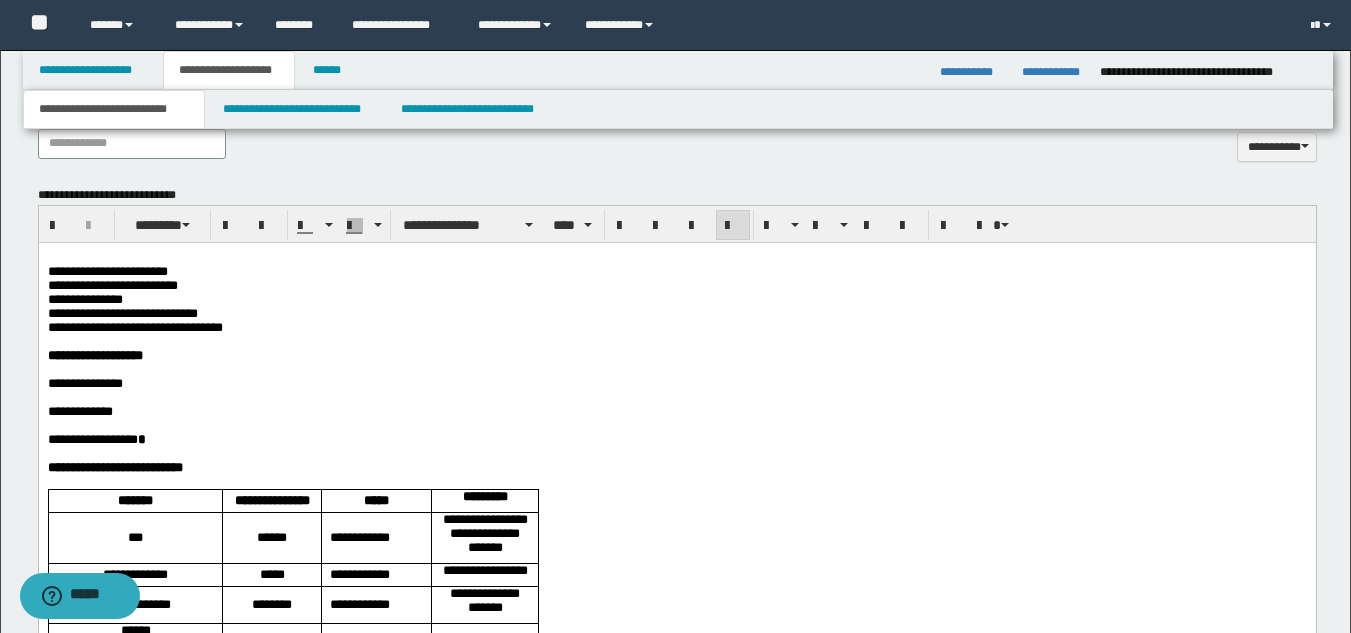 click at bounding box center [676, 397] 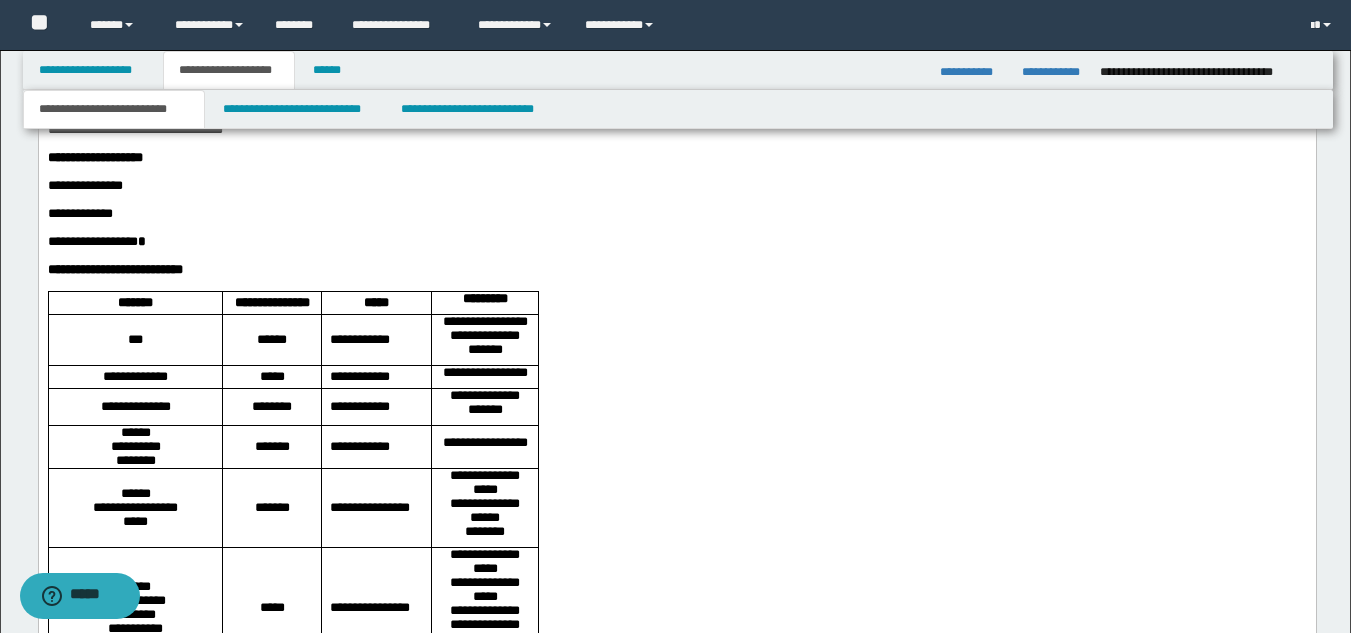 scroll, scrollTop: 1238, scrollLeft: 0, axis: vertical 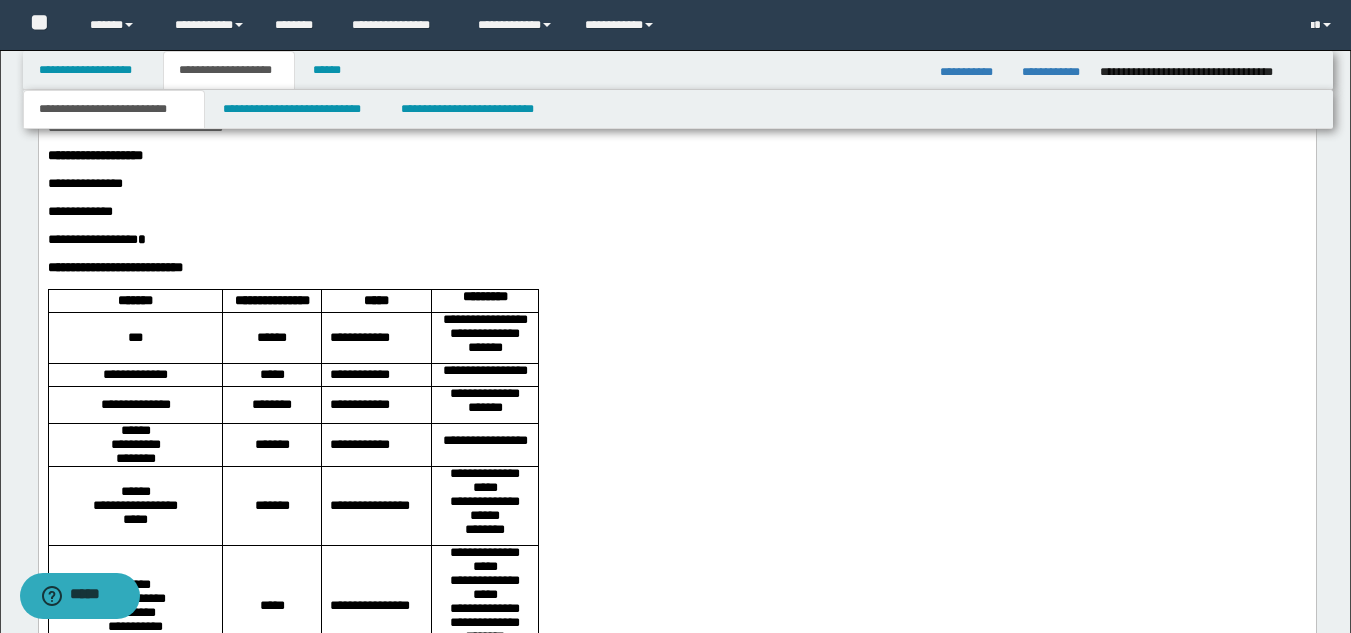 click on "*" at bounding box center [141, 238] 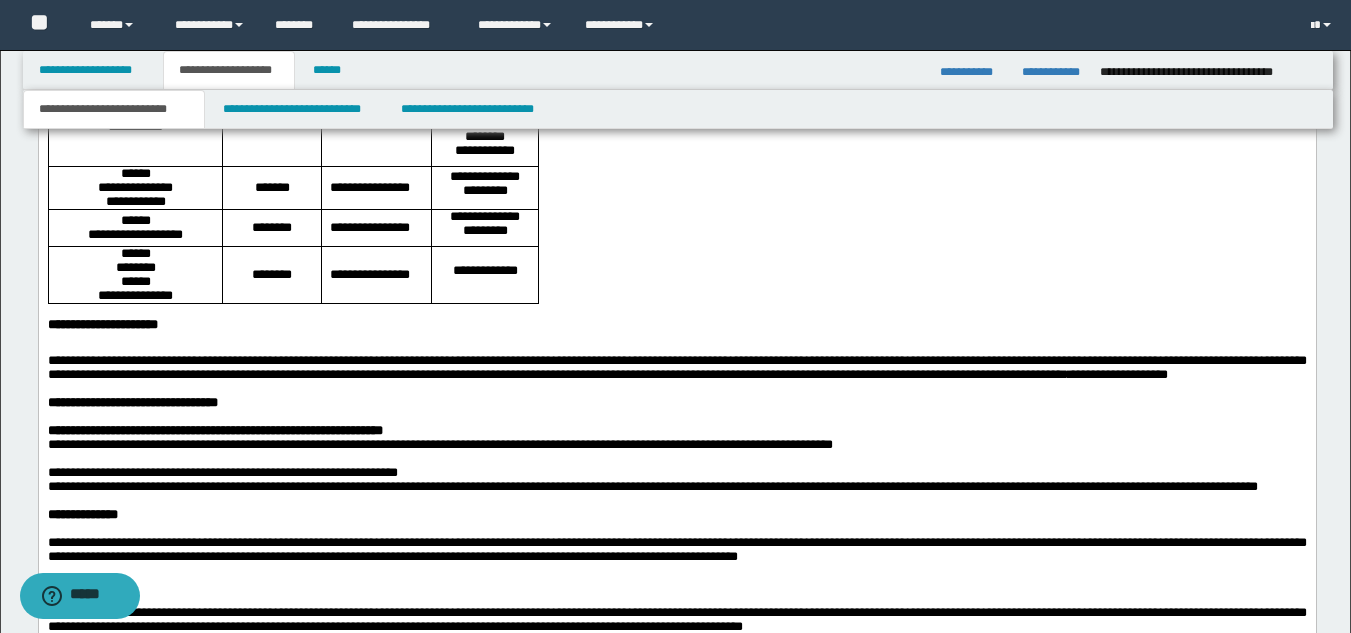 scroll, scrollTop: 1838, scrollLeft: 0, axis: vertical 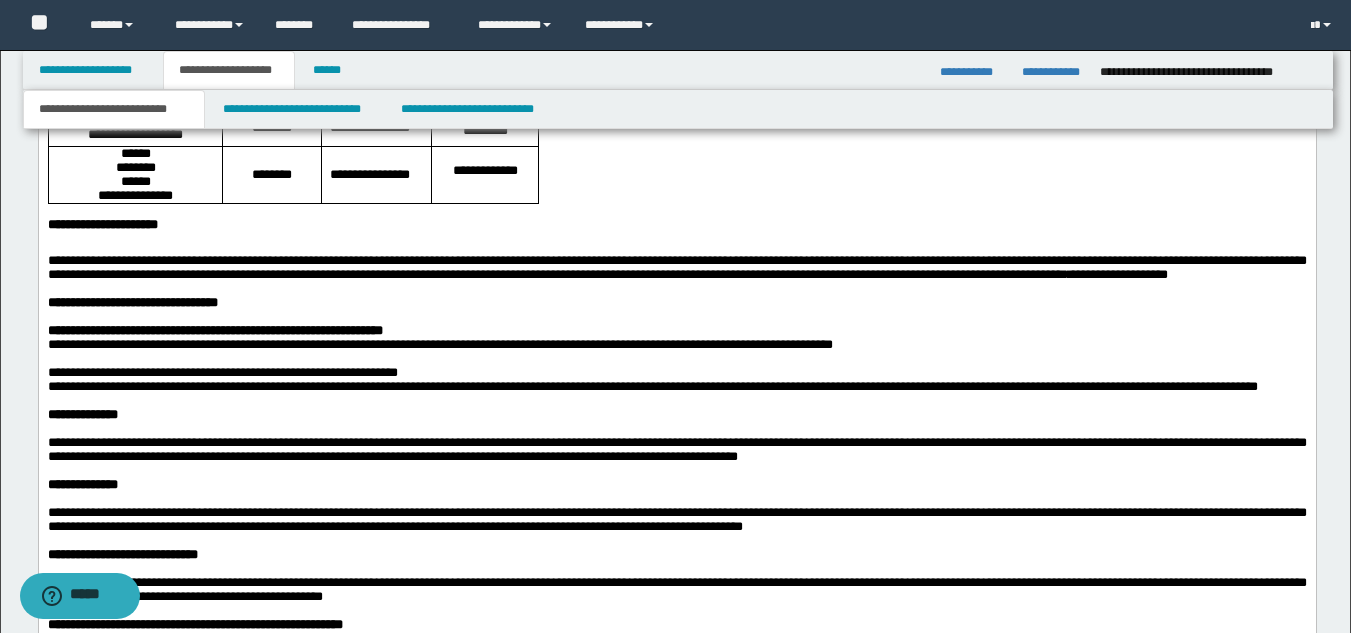 click on "**********" at bounding box center [102, 224] 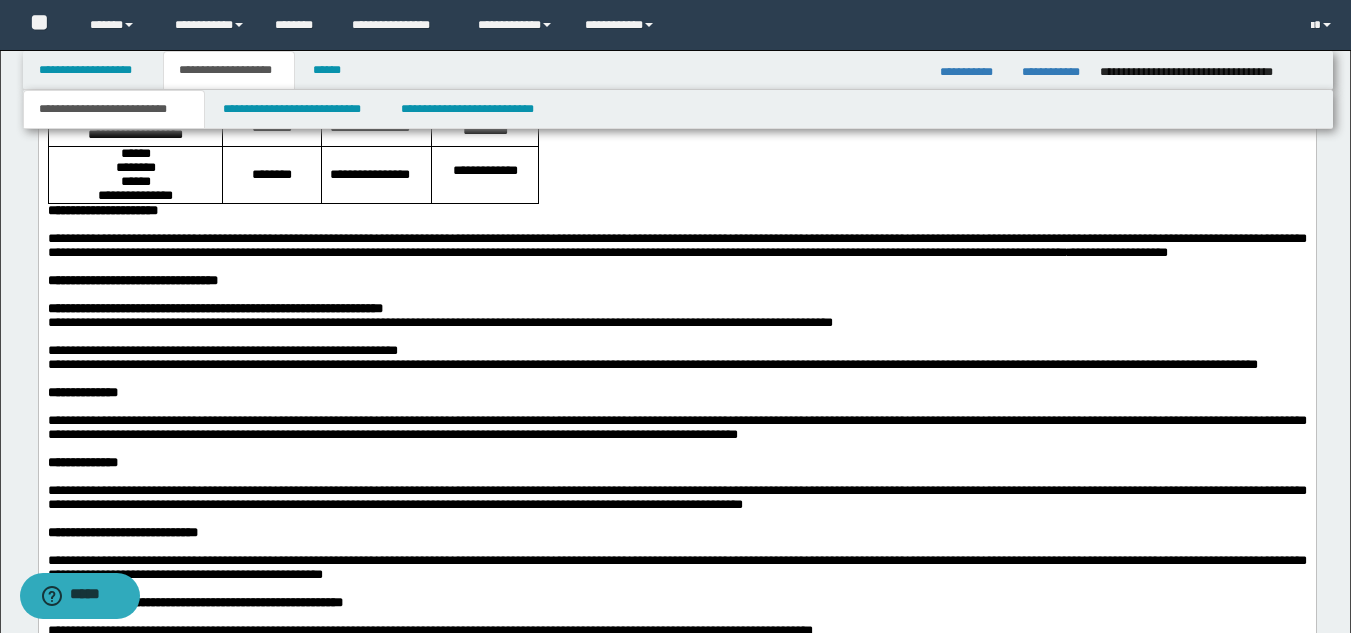 click on "**********" at bounding box center [676, 245] 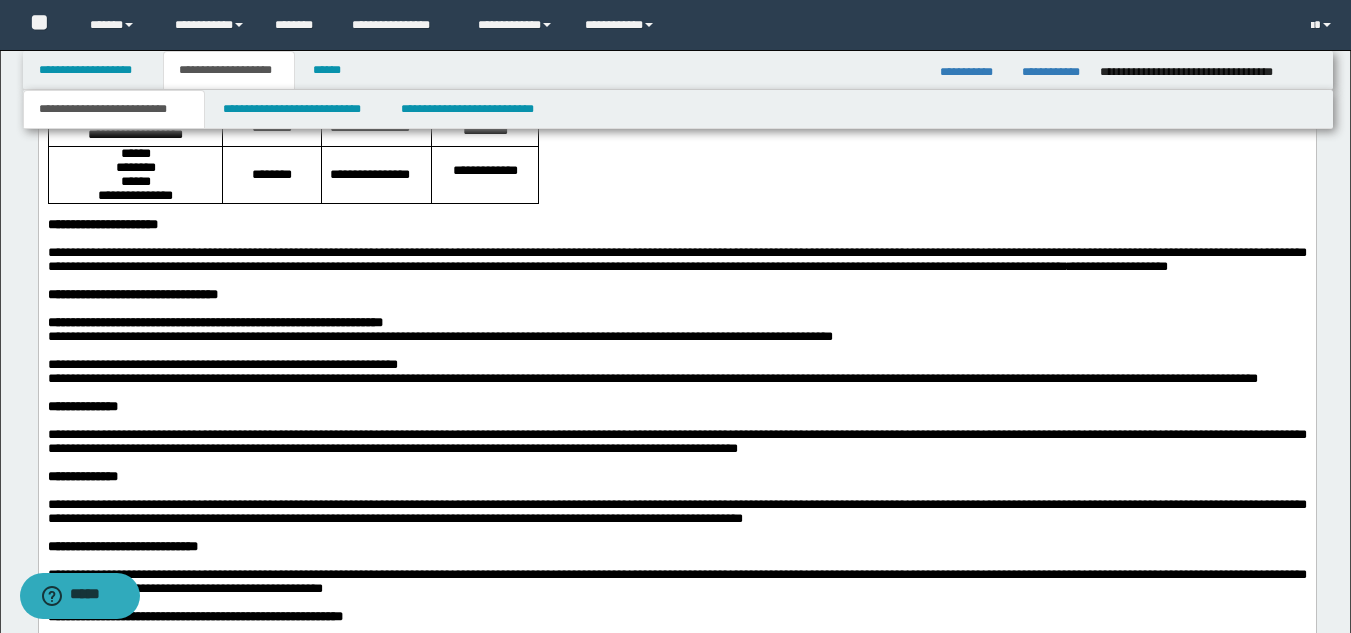 drag, startPoint x: 119, startPoint y: 438, endPoint x: 140, endPoint y: 437, distance: 21.023796 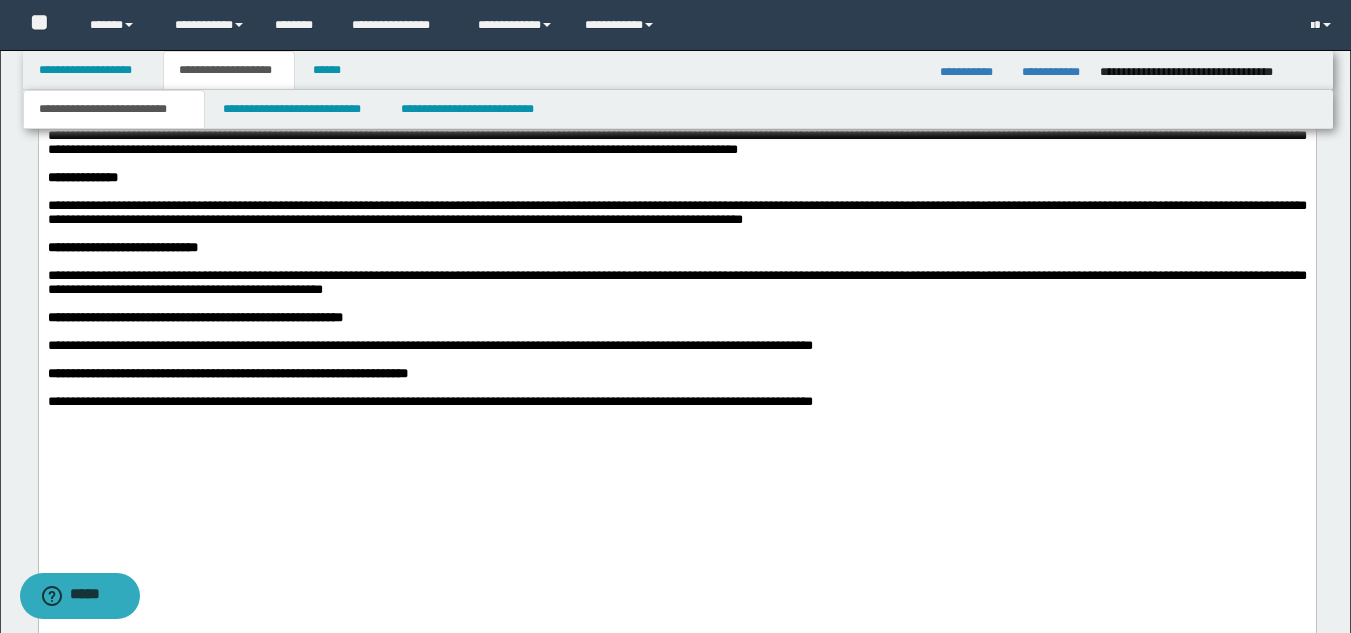 scroll, scrollTop: 2138, scrollLeft: 0, axis: vertical 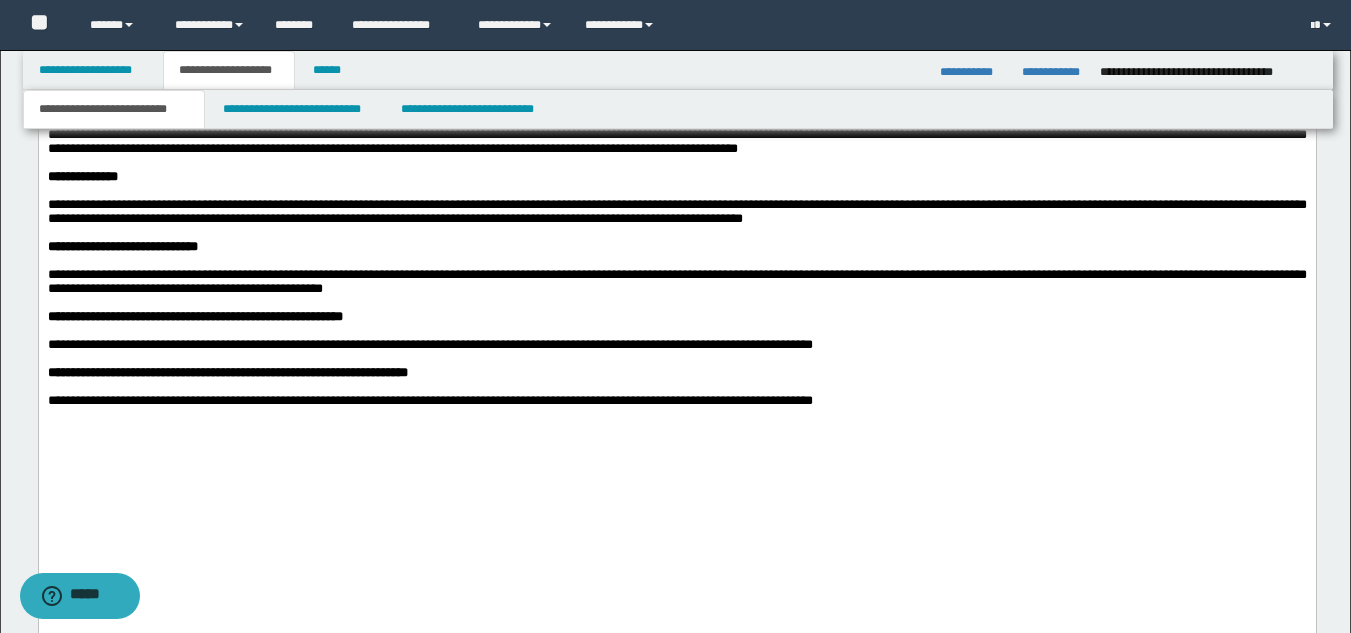 click on "**********" at bounding box center [676, 211] 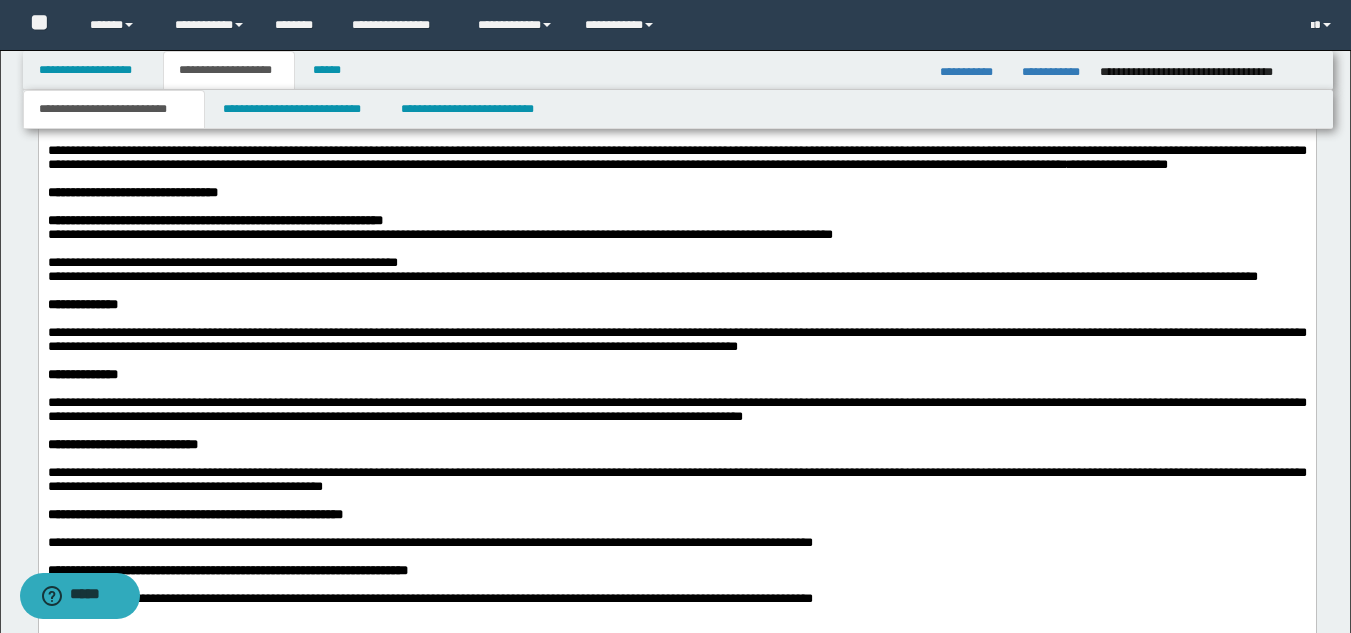 scroll, scrollTop: 1938, scrollLeft: 0, axis: vertical 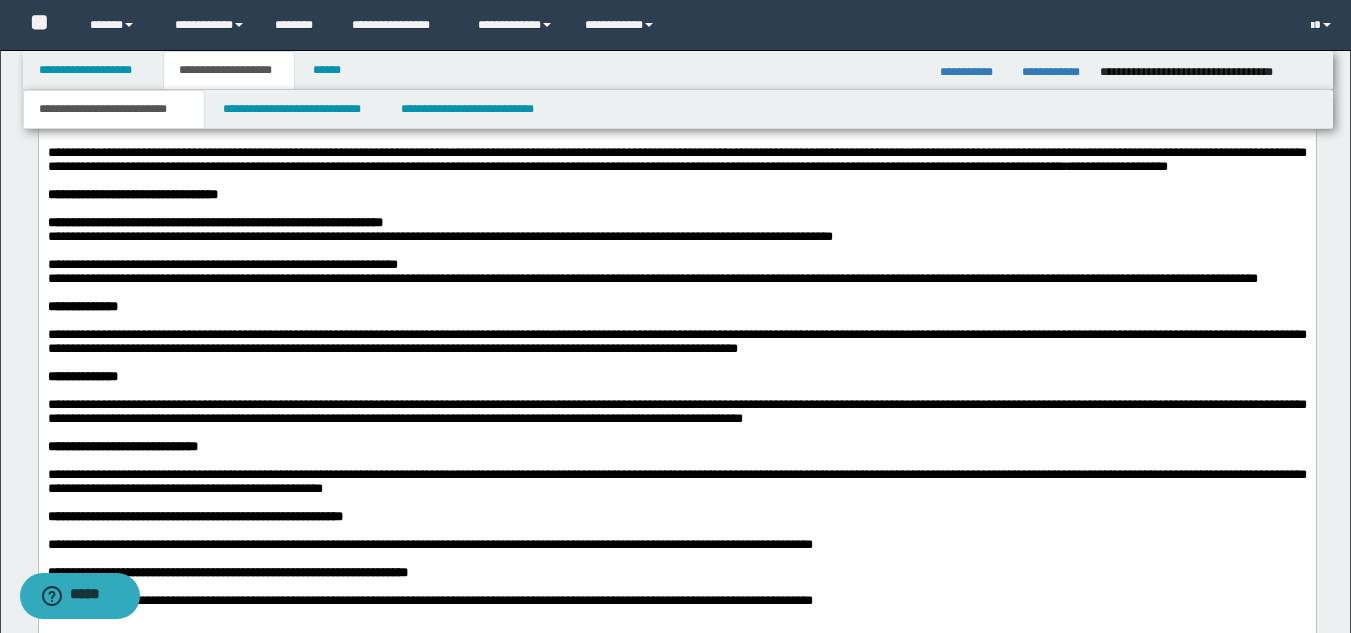 click on "**********" at bounding box center [439, 236] 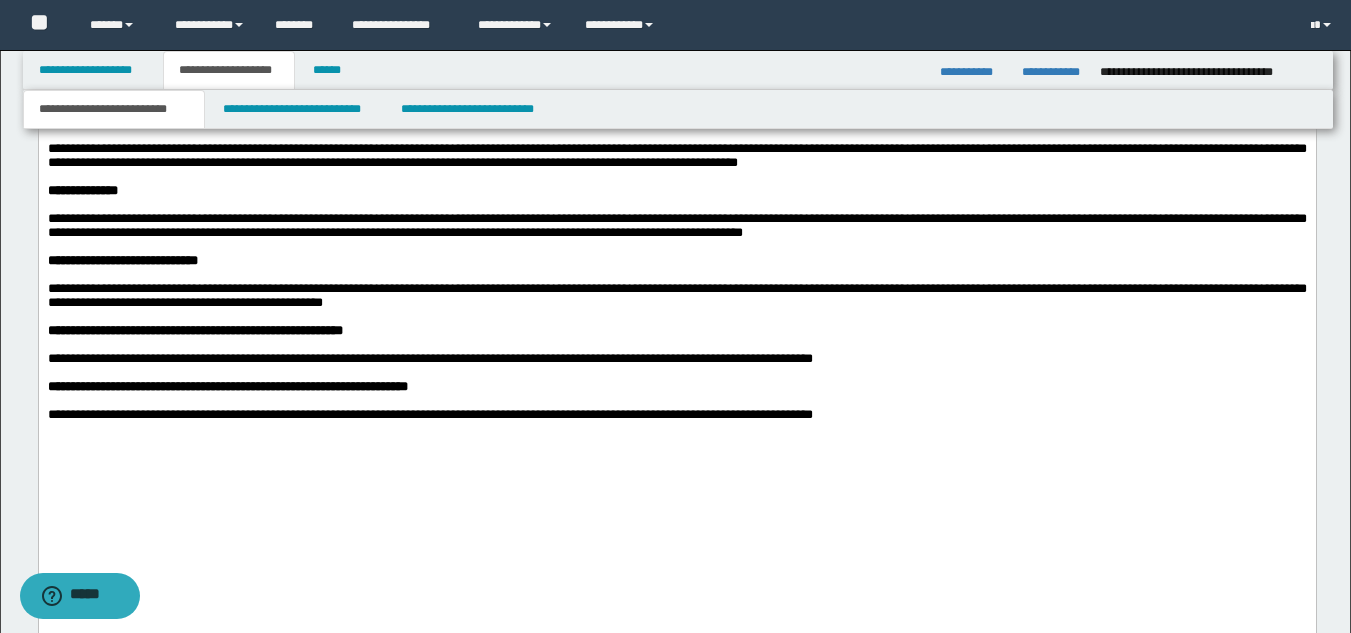 click on "**********" at bounding box center [676, 261] 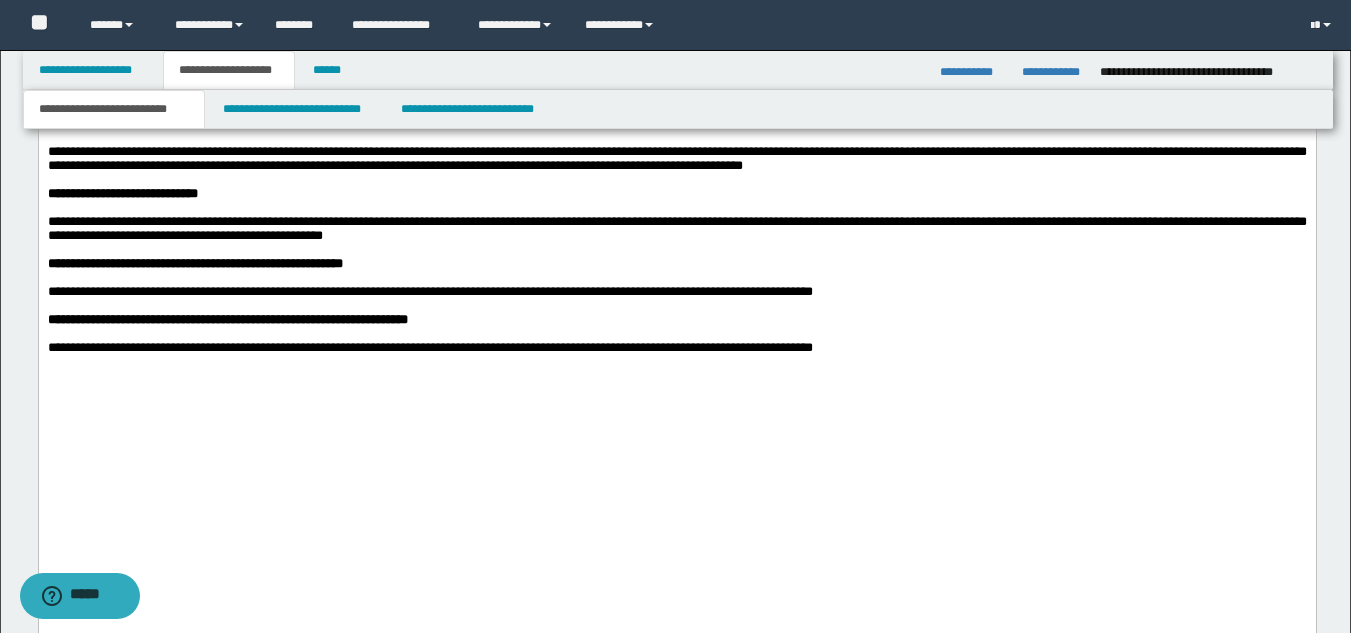scroll, scrollTop: 2238, scrollLeft: 0, axis: vertical 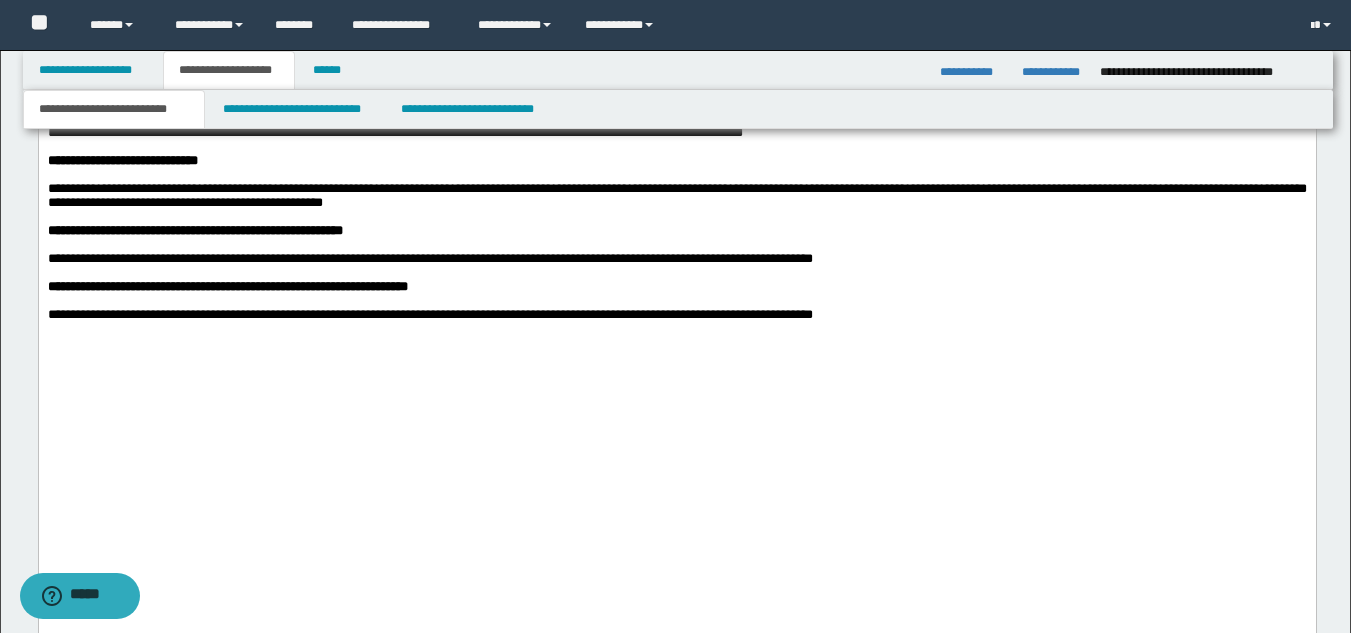 click on "**********" at bounding box center [676, 196] 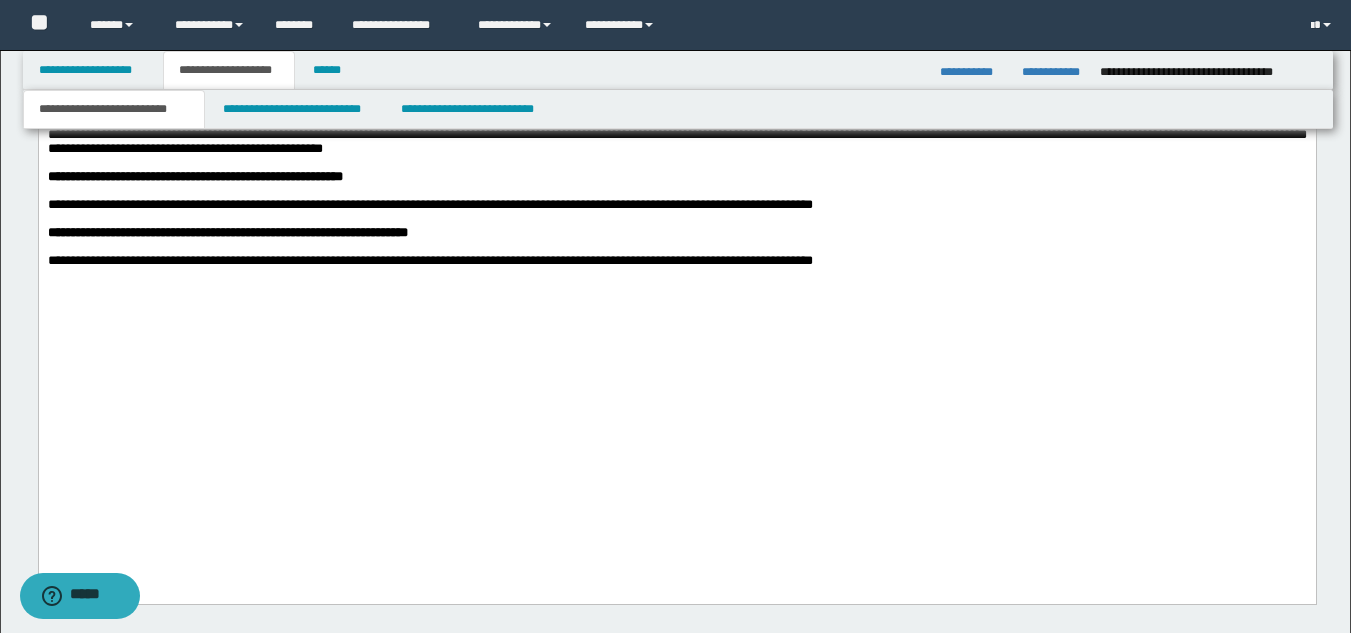 scroll, scrollTop: 2338, scrollLeft: 0, axis: vertical 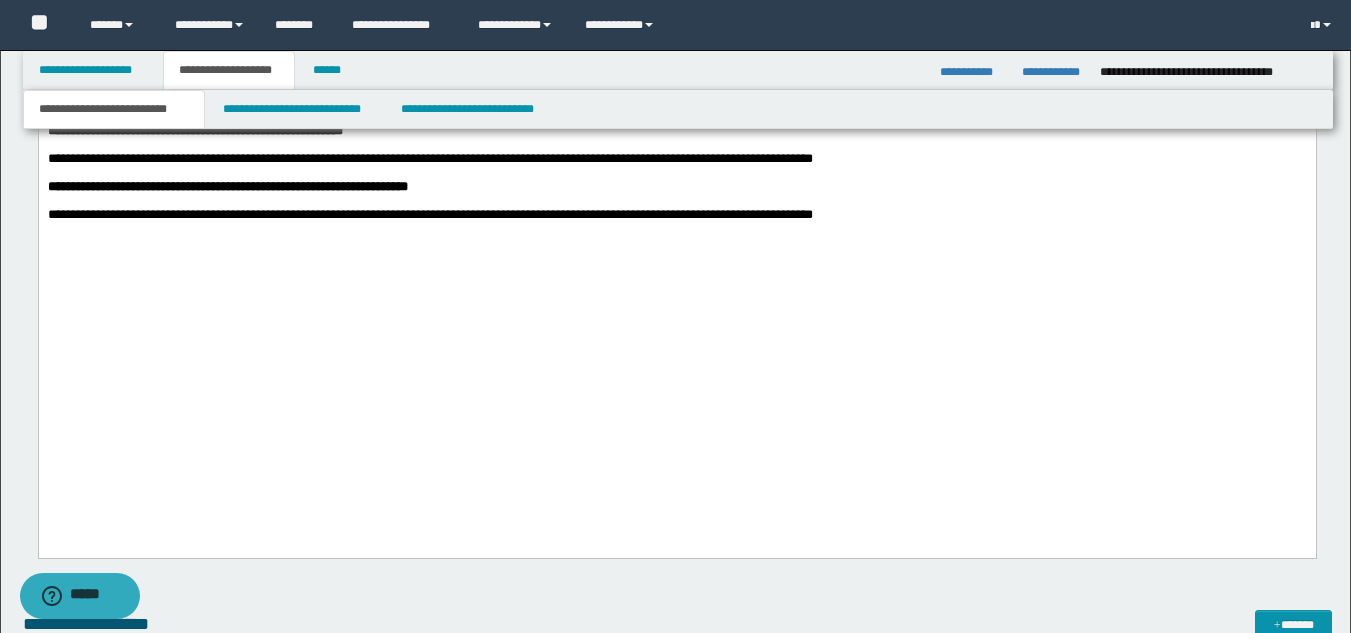 click on "**********" at bounding box center [676, -389] 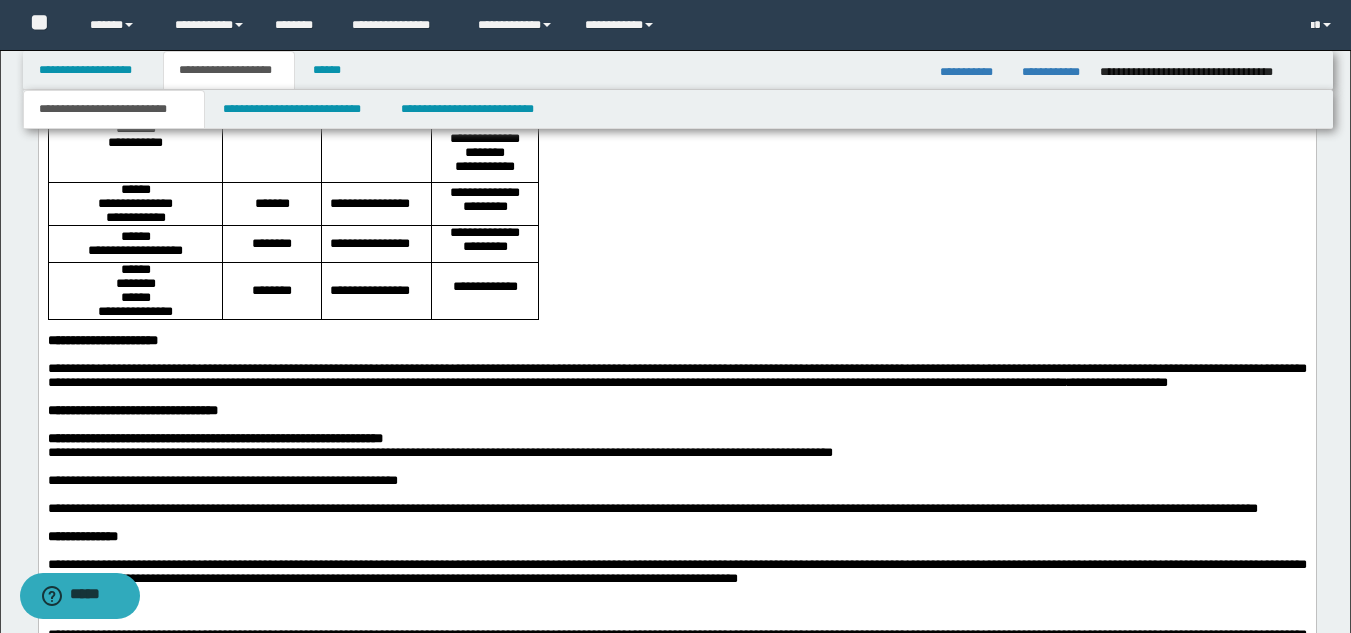 scroll, scrollTop: 1600, scrollLeft: 0, axis: vertical 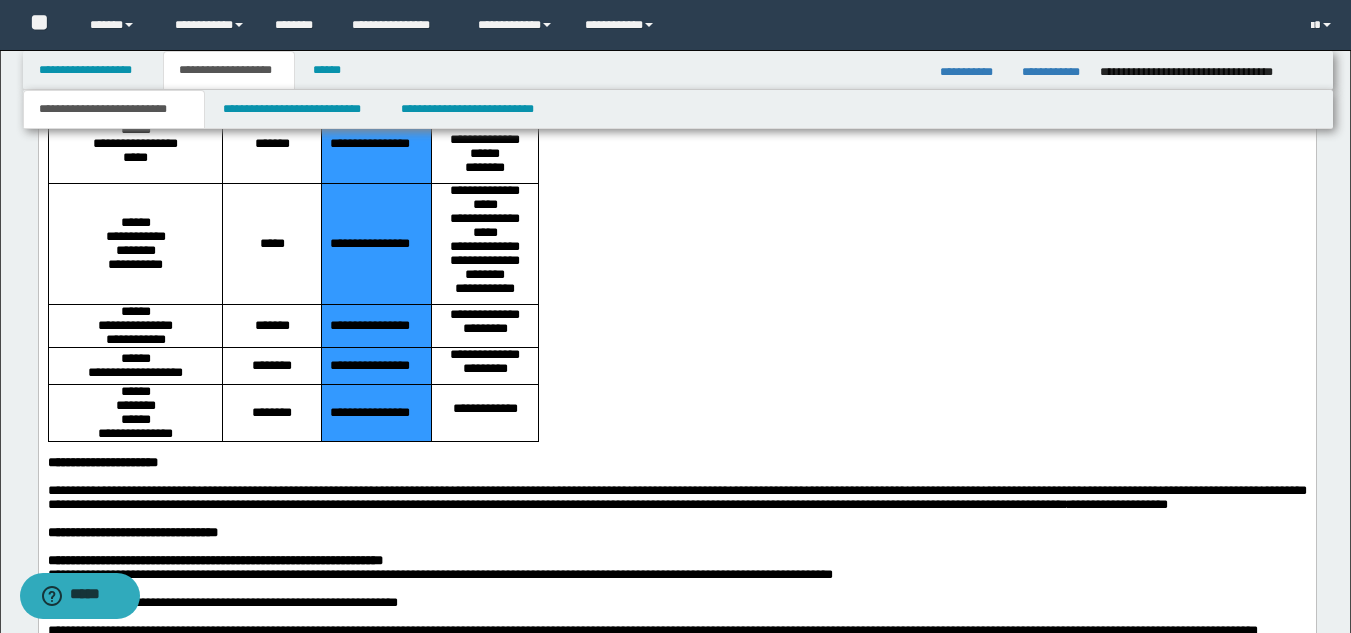 drag, startPoint x: 356, startPoint y: 229, endPoint x: 385, endPoint y: 540, distance: 312.34915 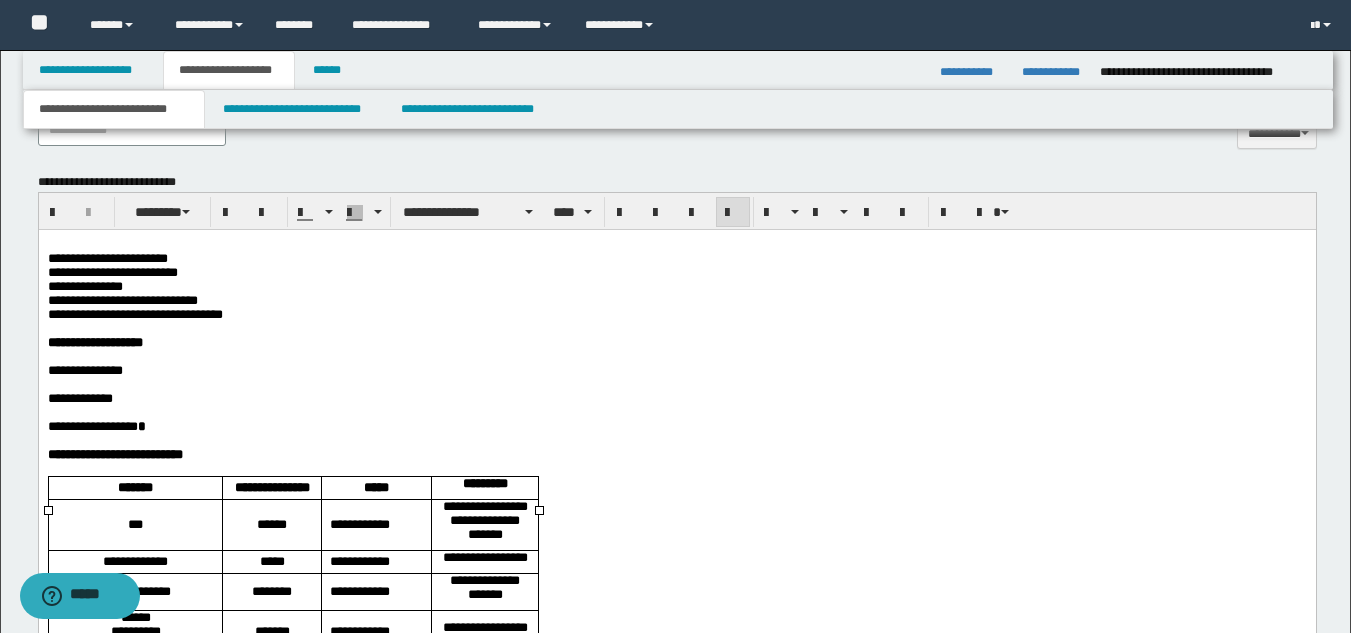 scroll, scrollTop: 900, scrollLeft: 0, axis: vertical 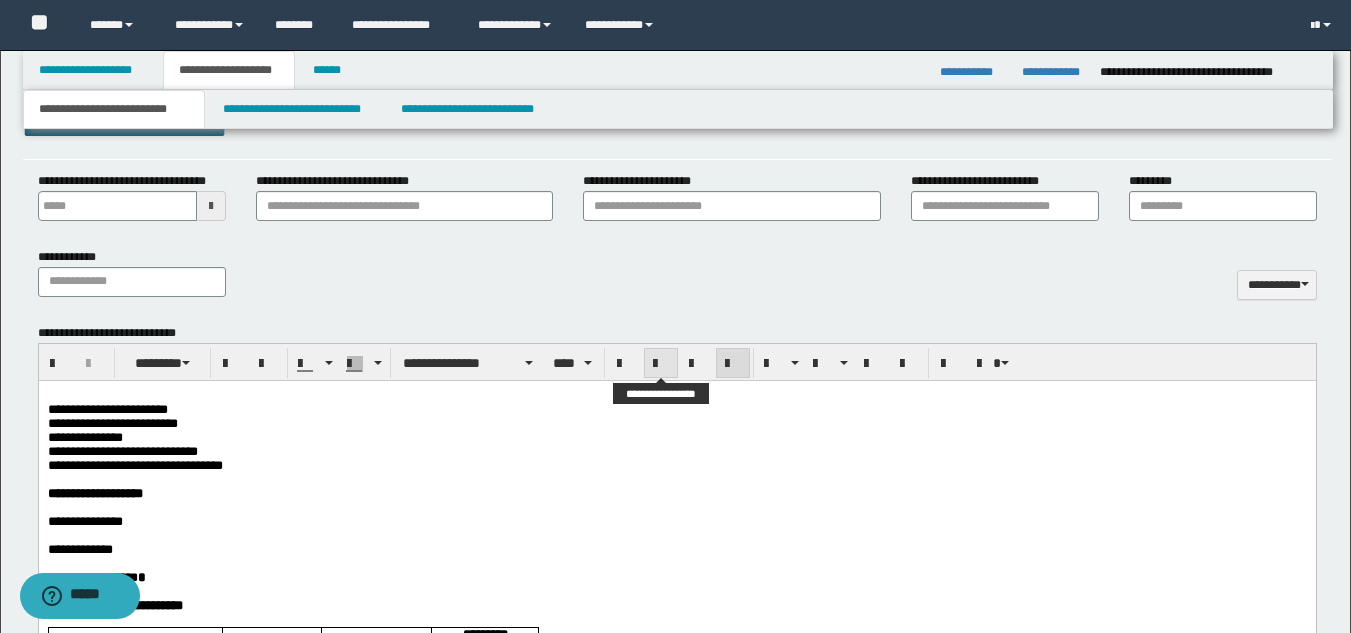 click at bounding box center [661, 364] 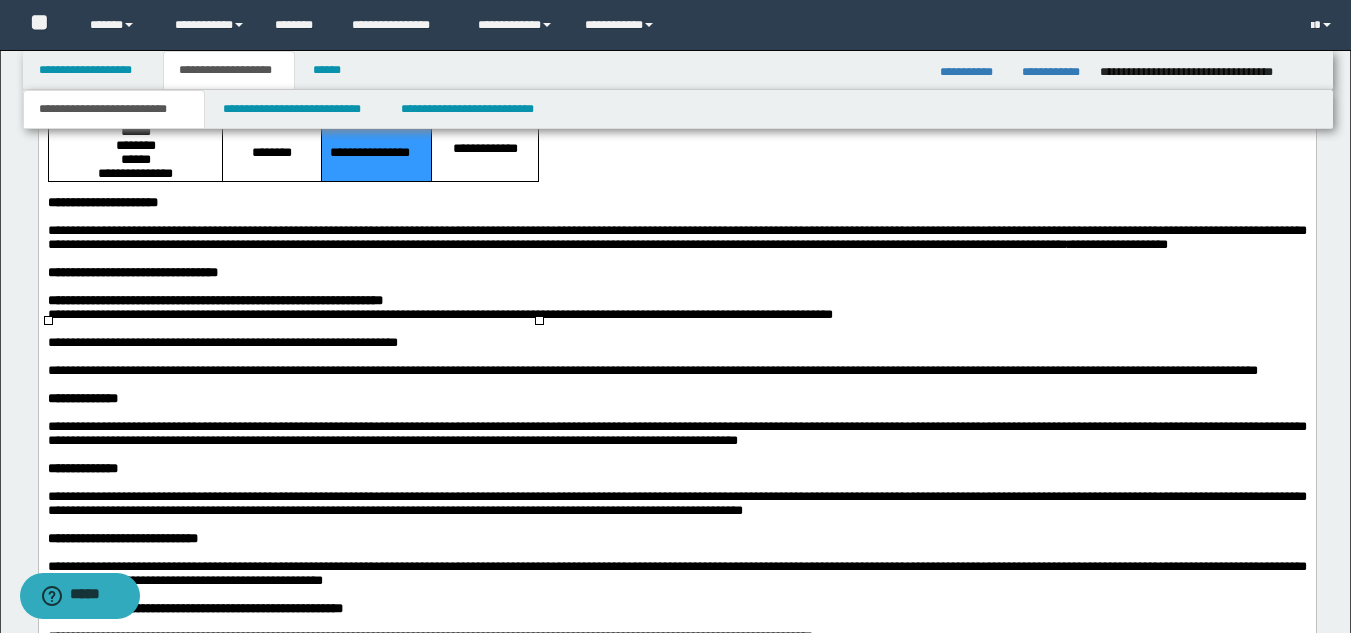 scroll, scrollTop: 1700, scrollLeft: 0, axis: vertical 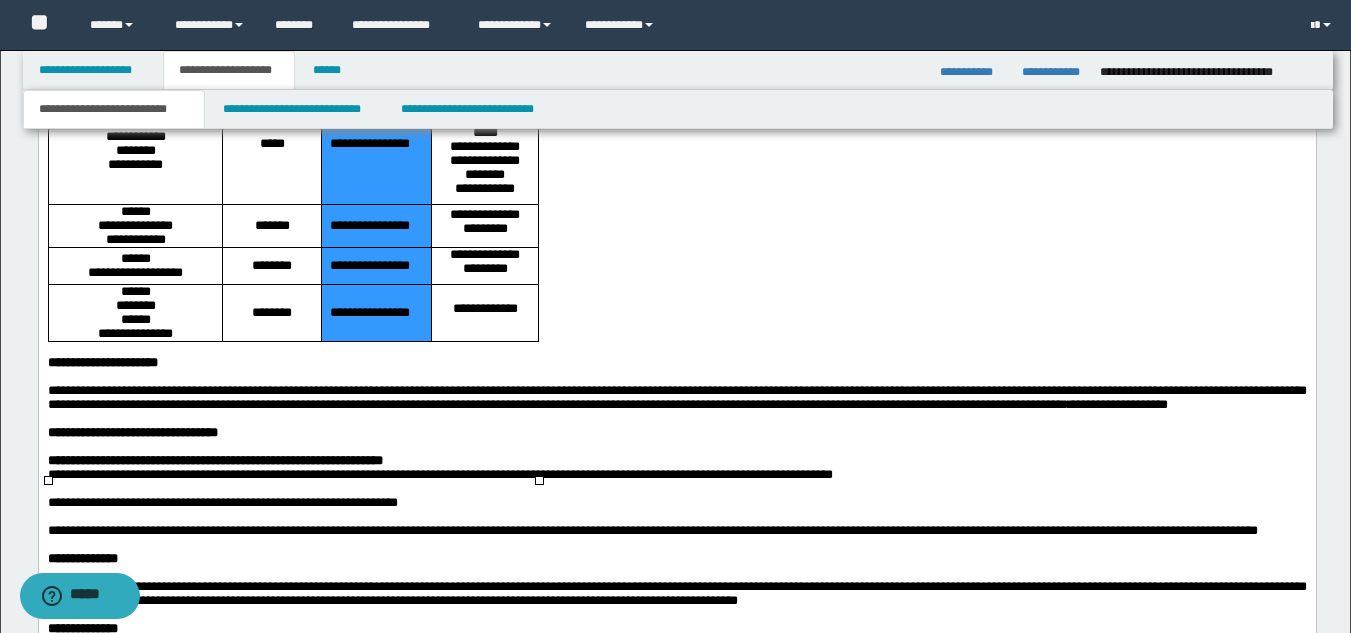 click on "**********" at bounding box center [369, 312] 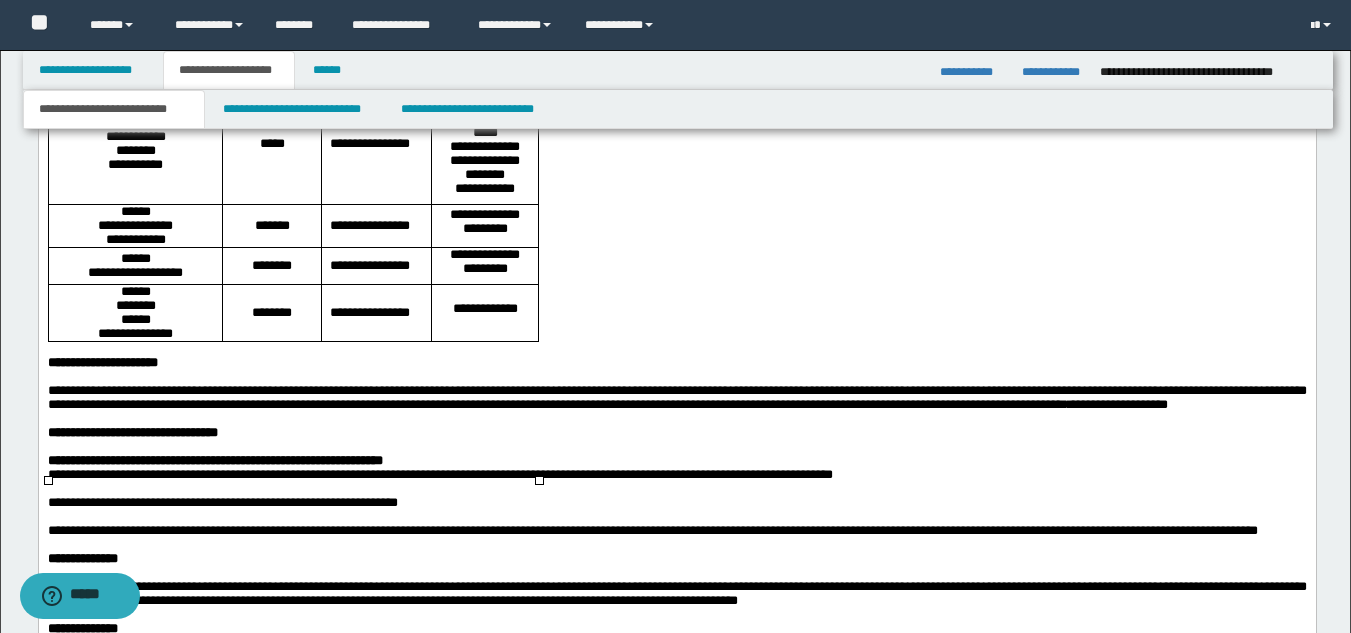 click on "**********" at bounding box center [376, 313] 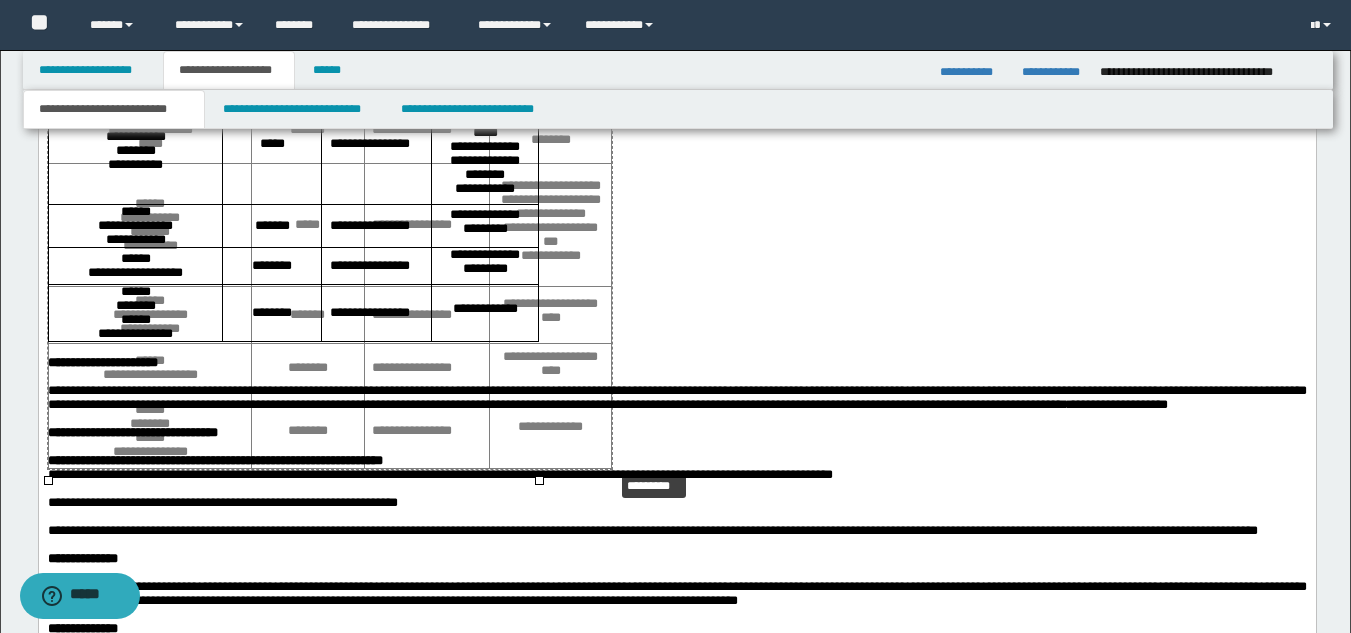 drag, startPoint x: 536, startPoint y: 481, endPoint x: 609, endPoint y: 470, distance: 73.82411 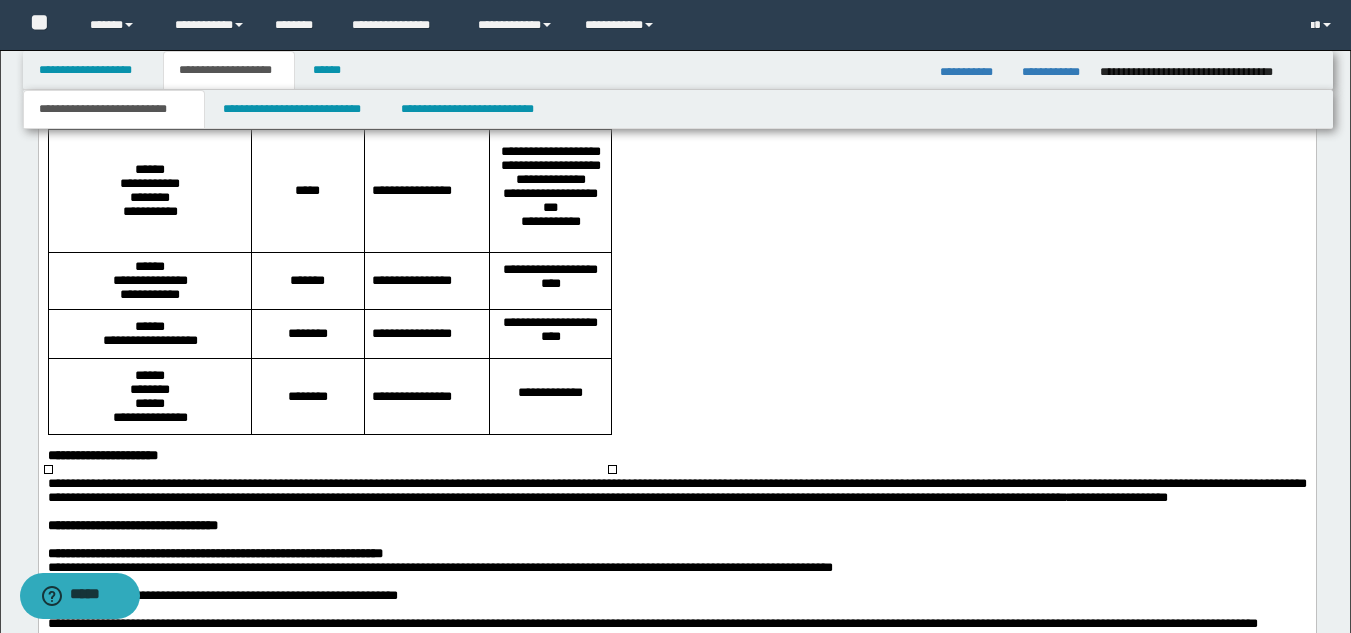 click at bounding box center [676, 442] 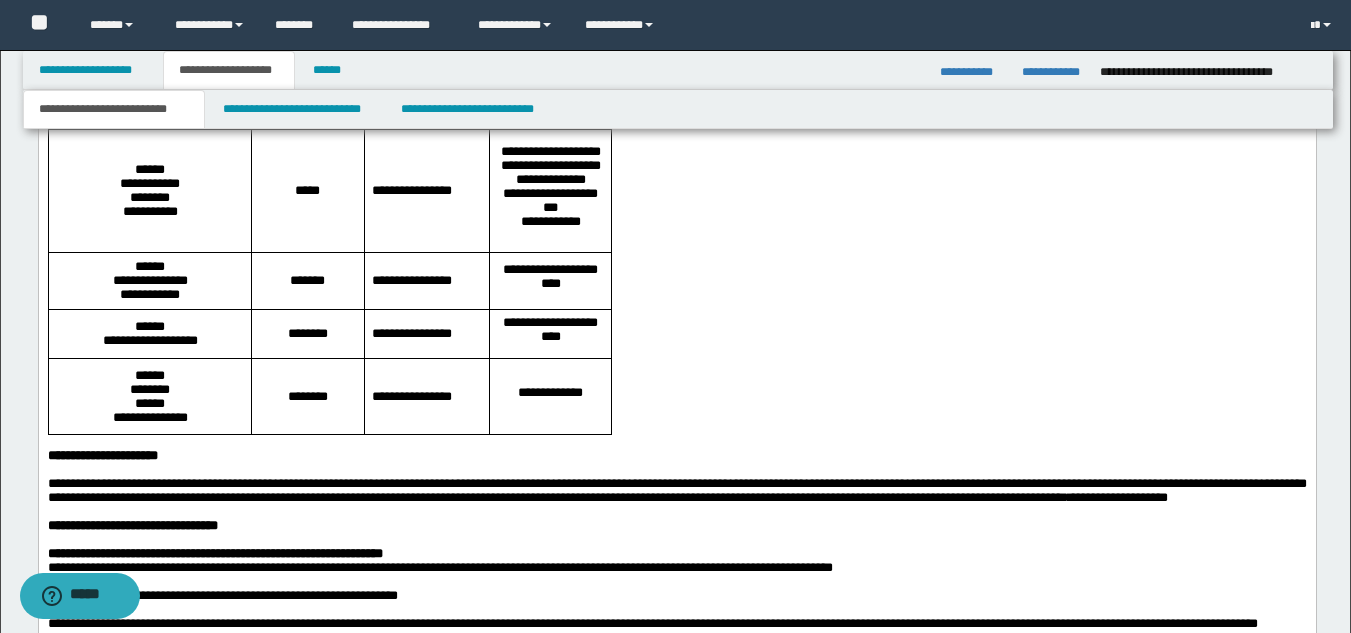 click on "**********" at bounding box center [550, 397] 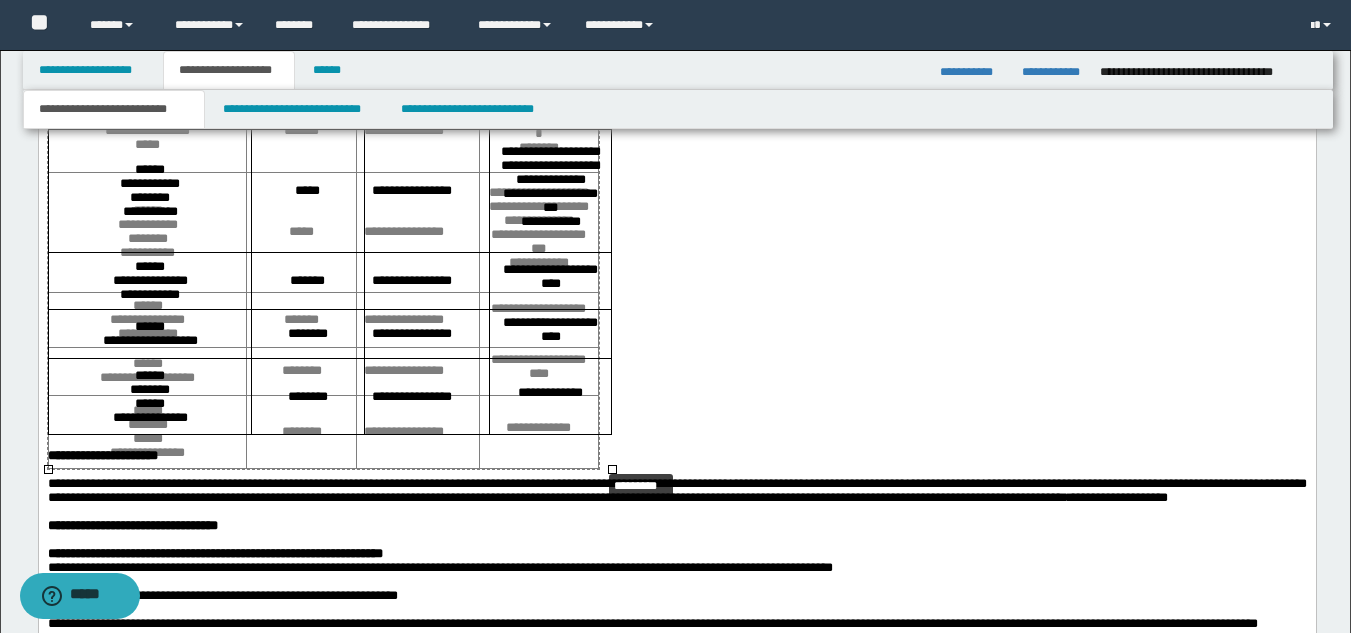 drag, startPoint x: 610, startPoint y: 469, endPoint x: 597, endPoint y: 469, distance: 13 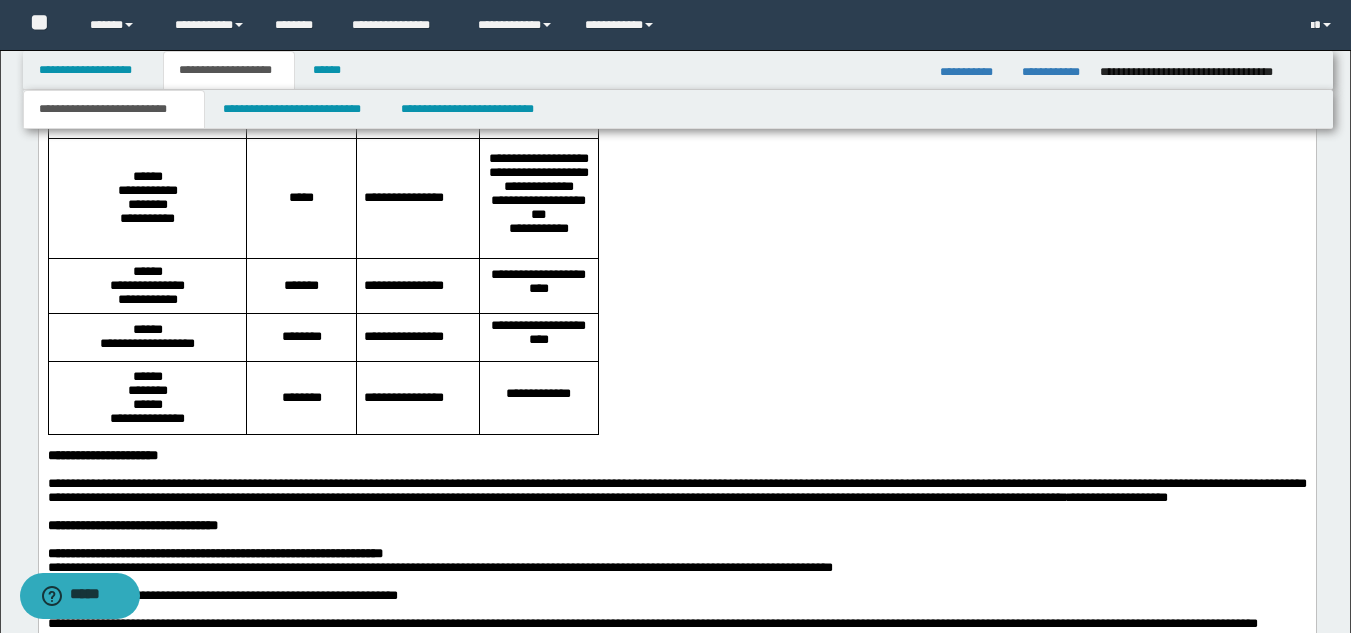 click on "**********" at bounding box center [676, 456] 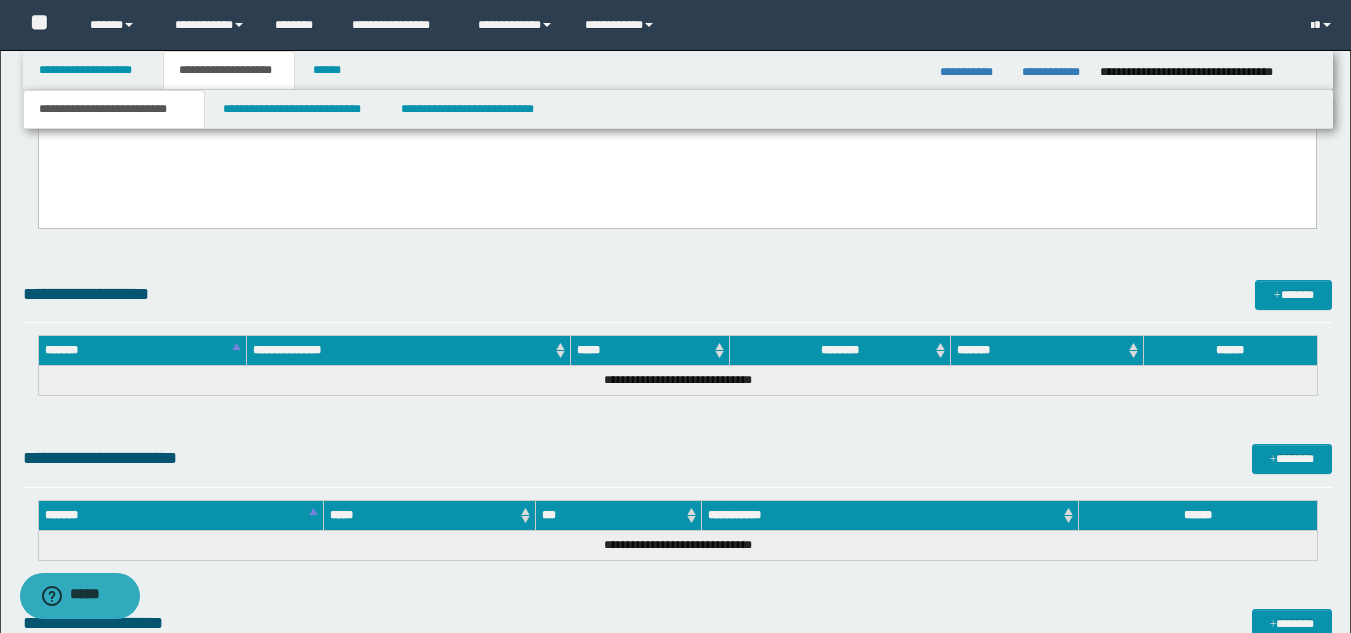 scroll, scrollTop: 2458, scrollLeft: 0, axis: vertical 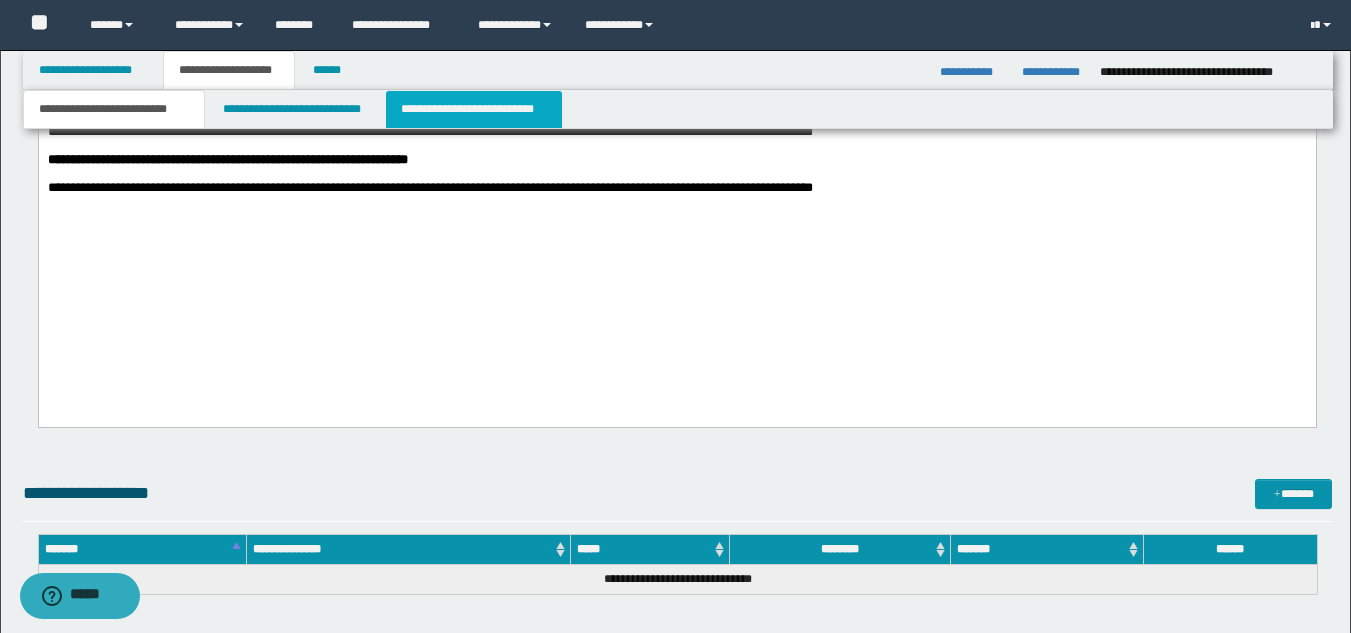 click on "**********" at bounding box center [474, 109] 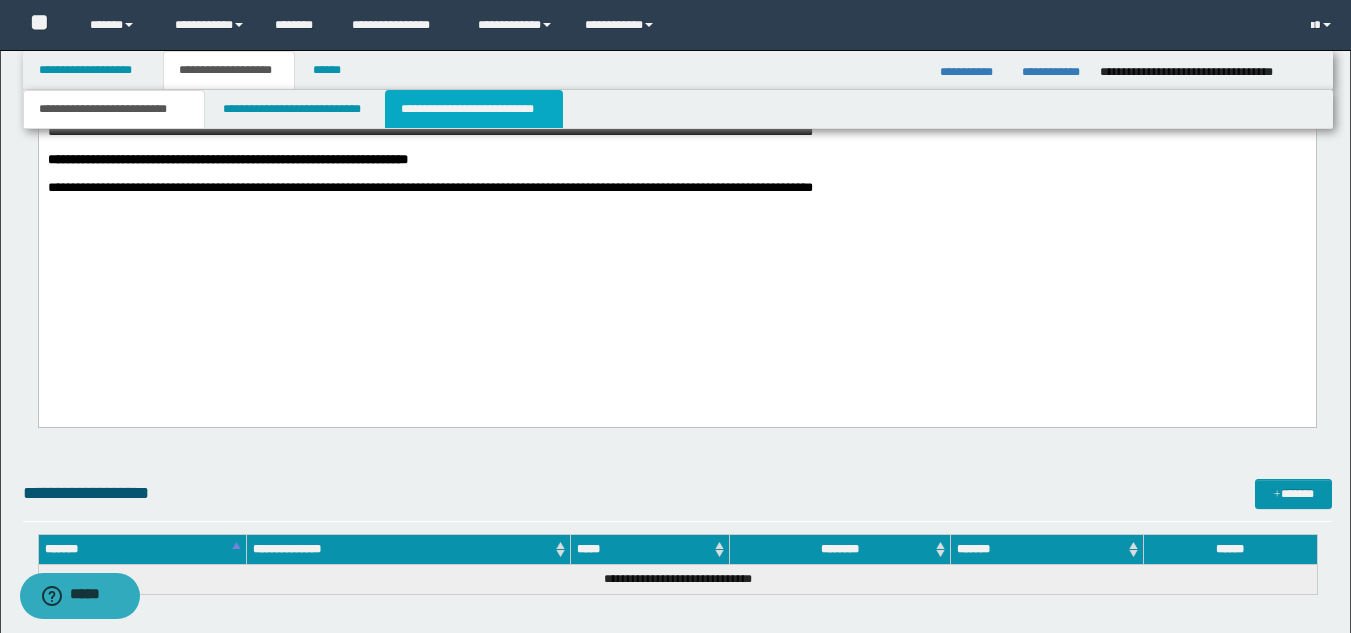 scroll, scrollTop: 0, scrollLeft: 0, axis: both 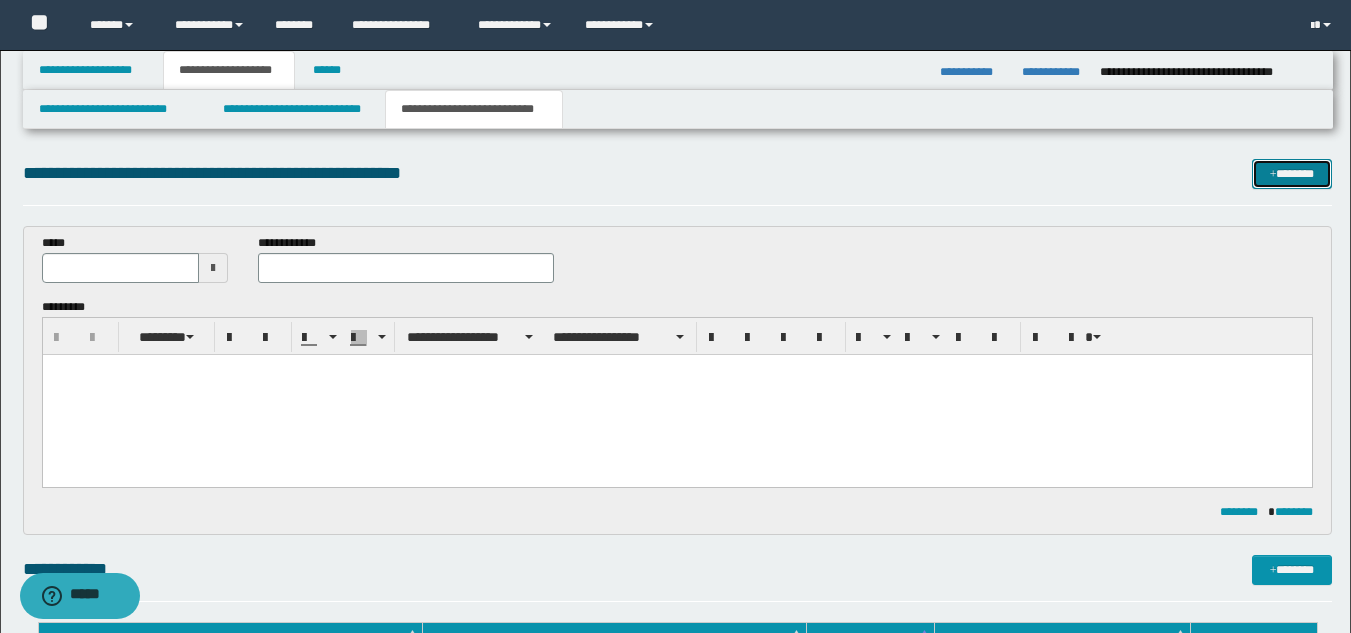 click at bounding box center [1273, 175] 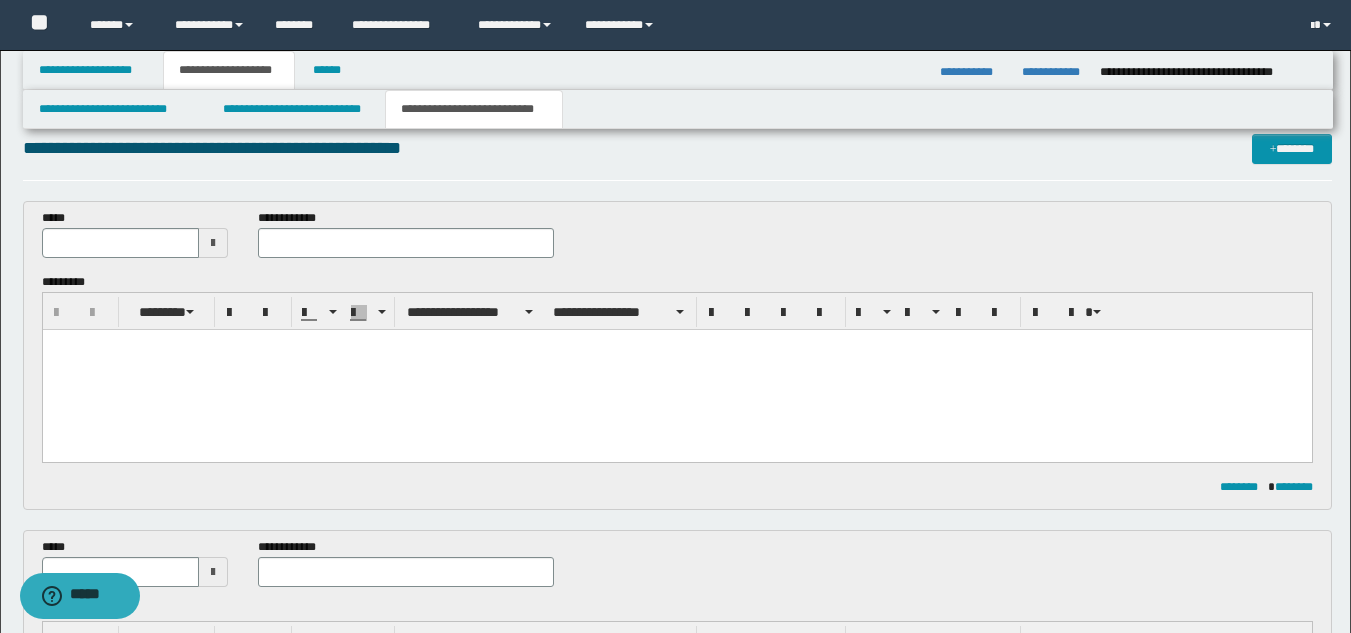 scroll, scrollTop: 0, scrollLeft: 0, axis: both 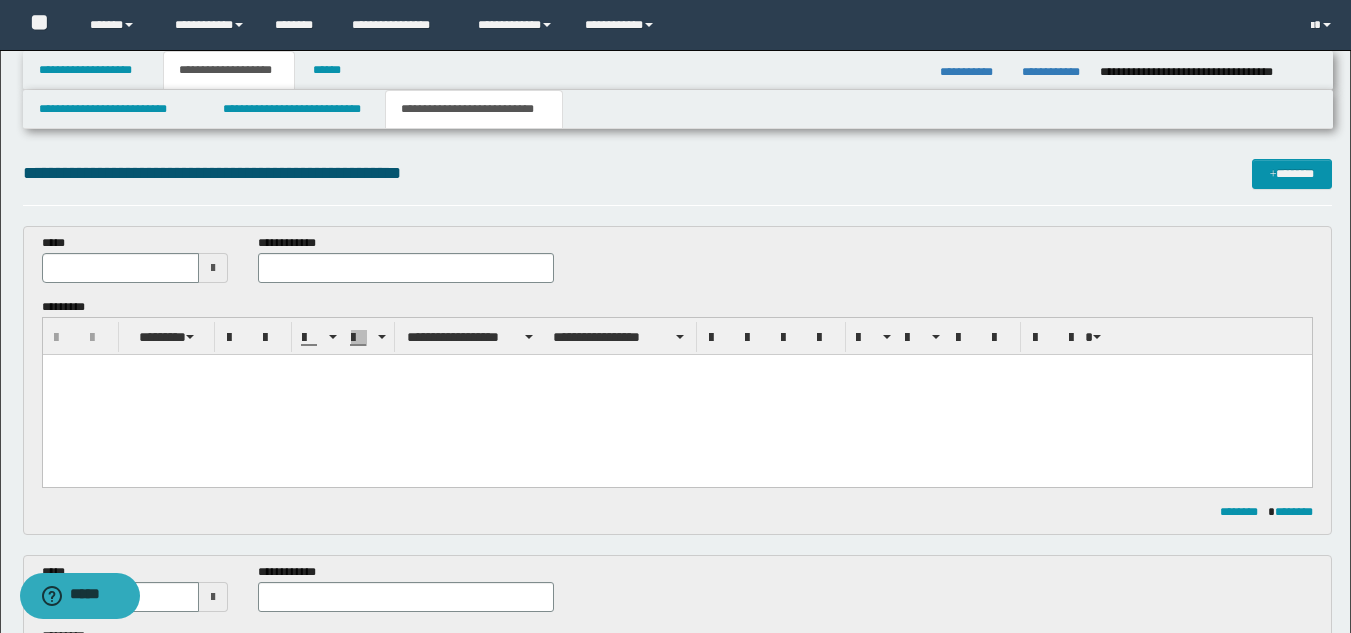 click at bounding box center [213, 268] 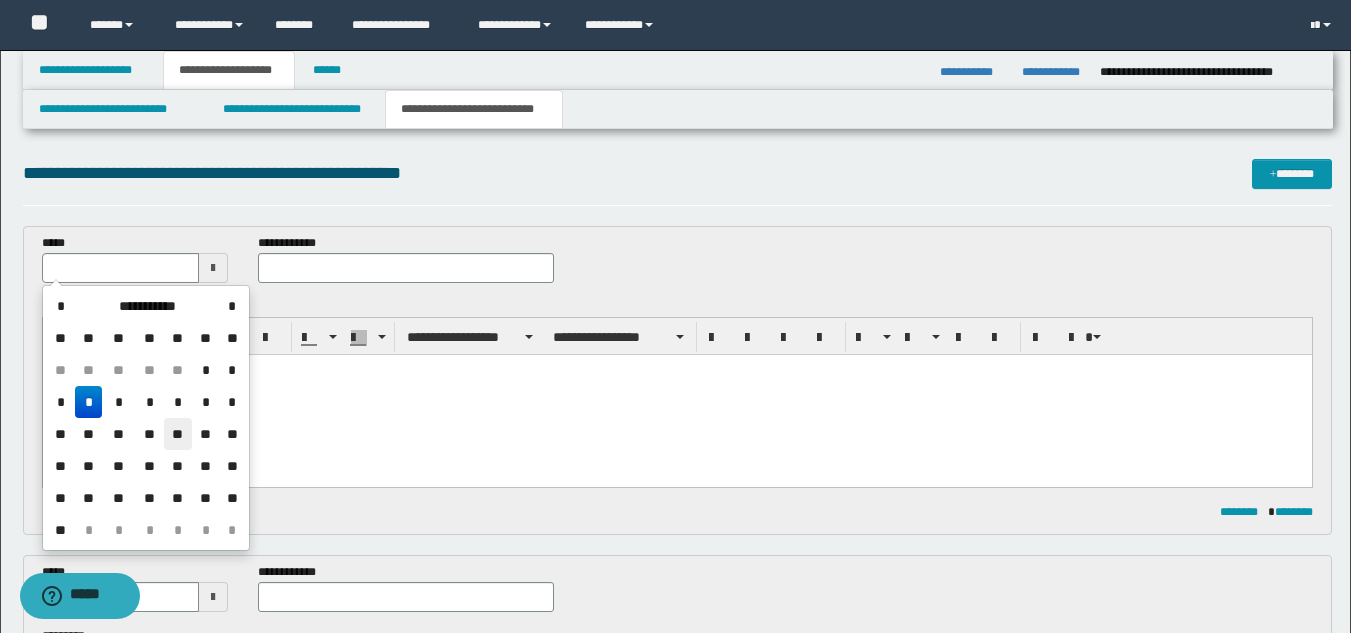 click on "**" at bounding box center [178, 434] 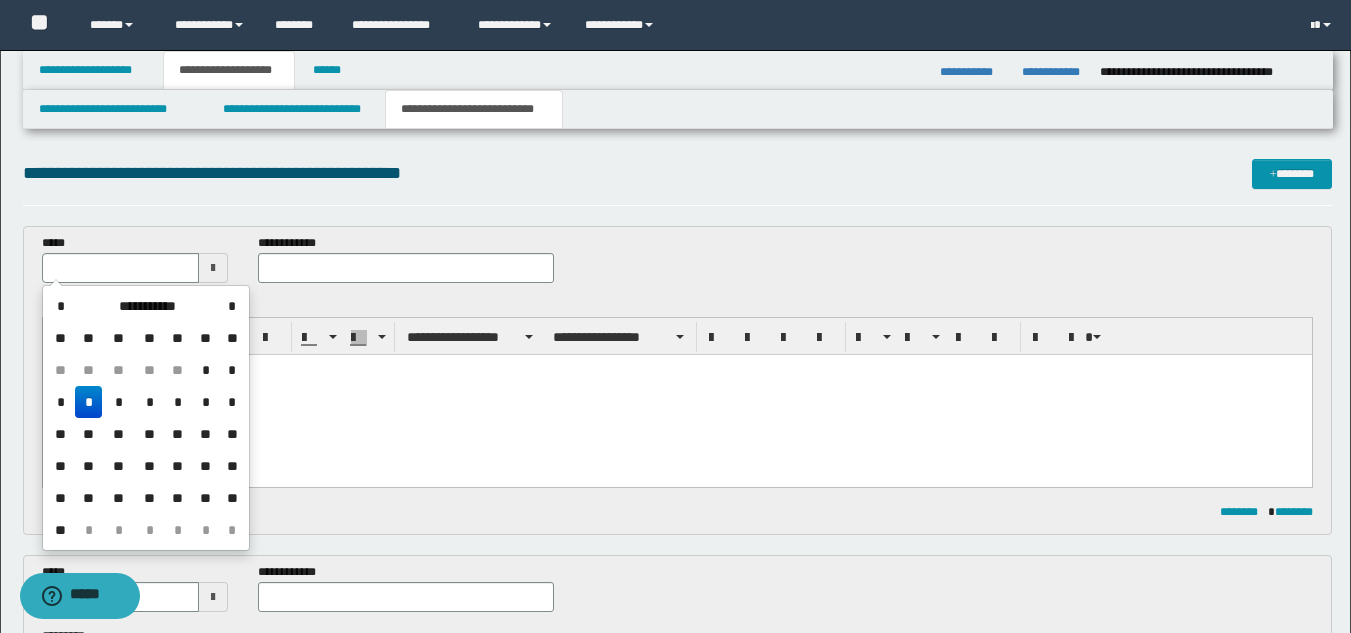 type on "**********" 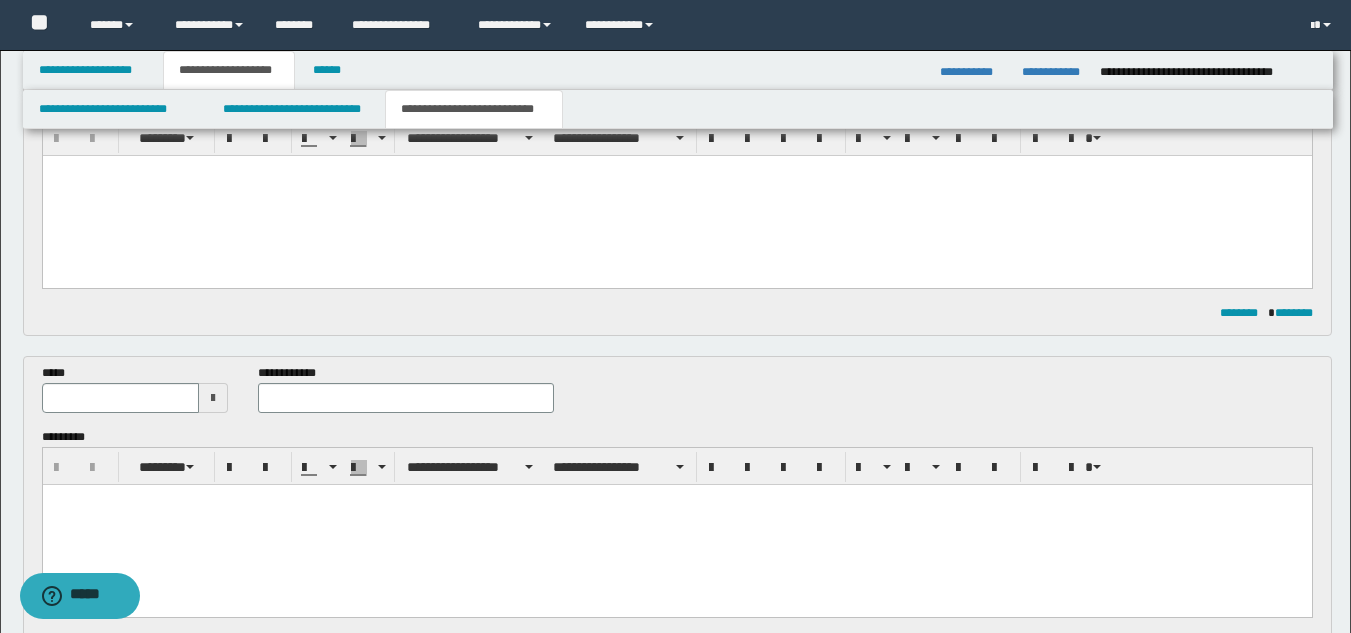 scroll, scrollTop: 200, scrollLeft: 0, axis: vertical 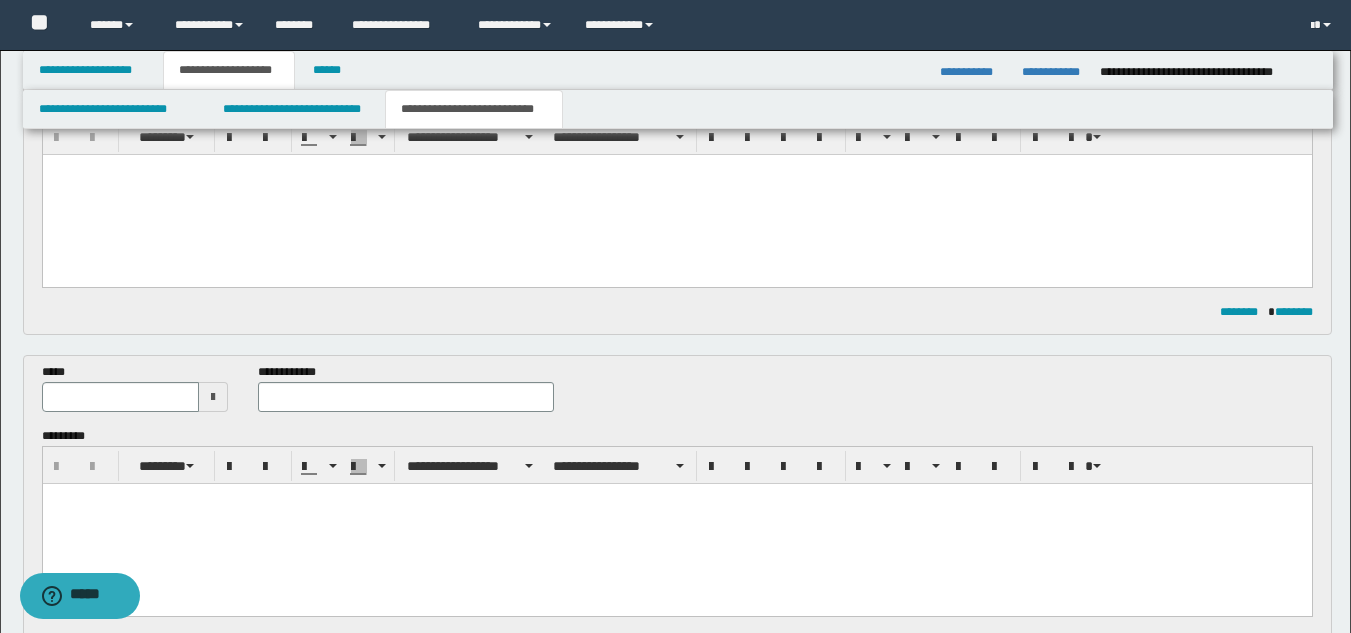 click at bounding box center (213, 397) 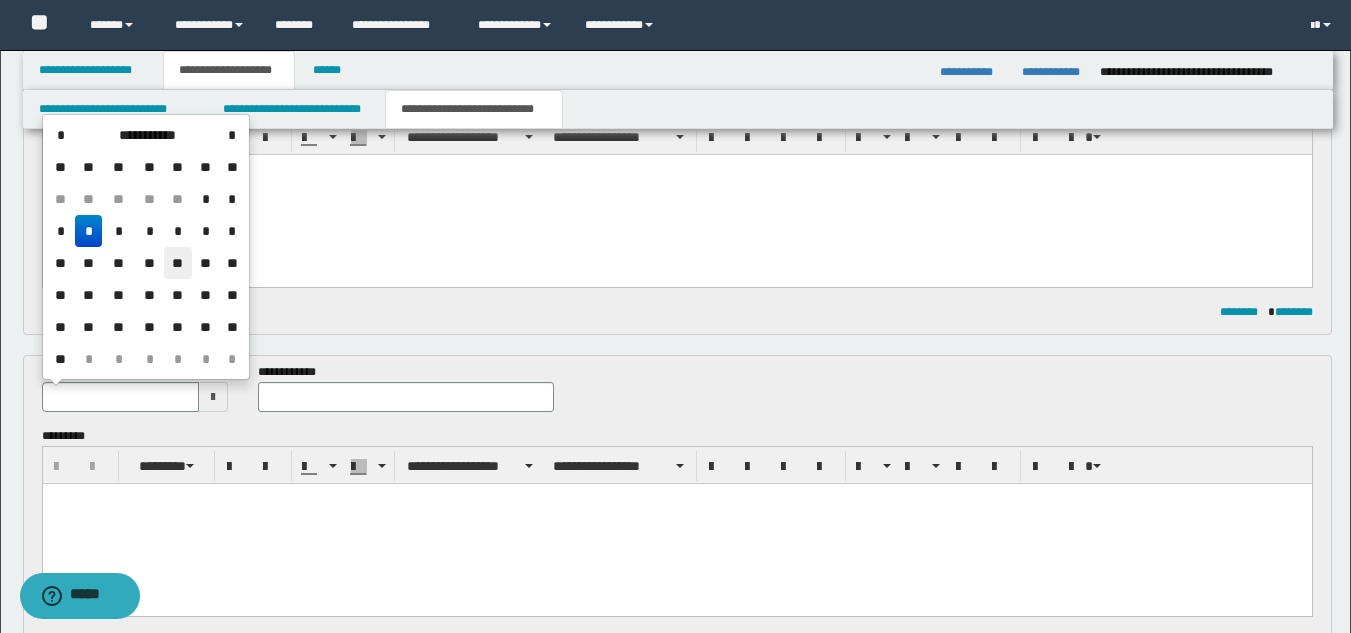 drag, startPoint x: 182, startPoint y: 270, endPoint x: 136, endPoint y: 121, distance: 155.93909 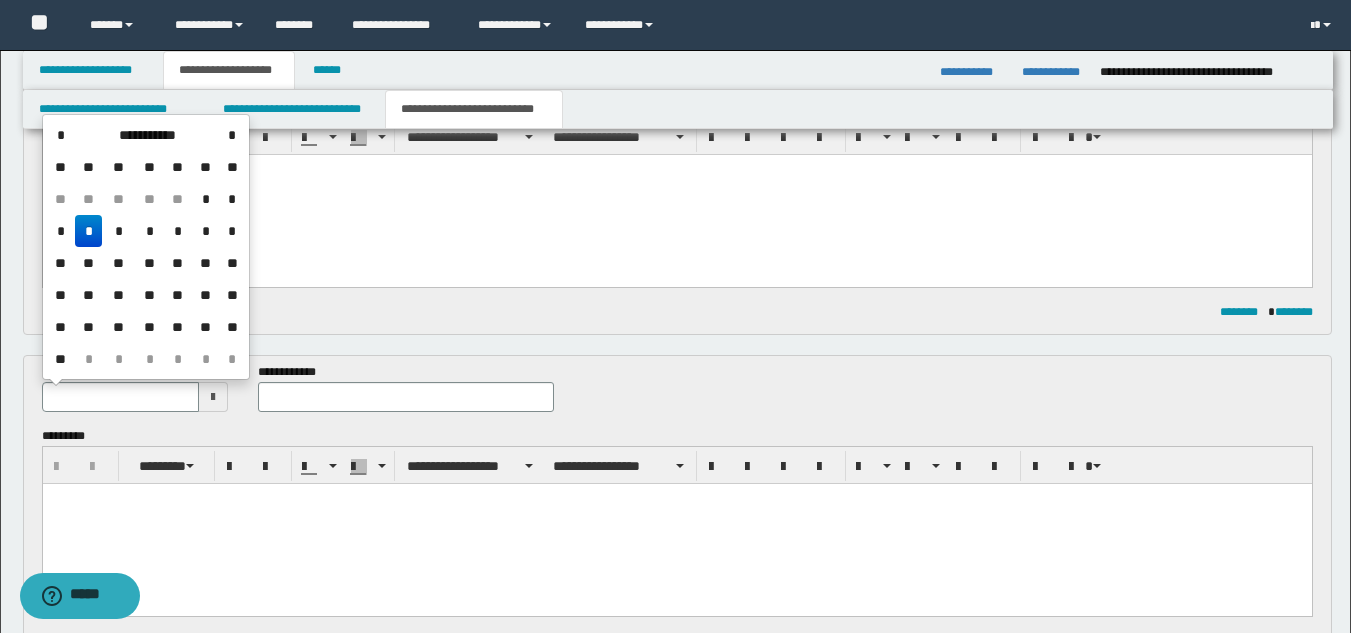 type on "**********" 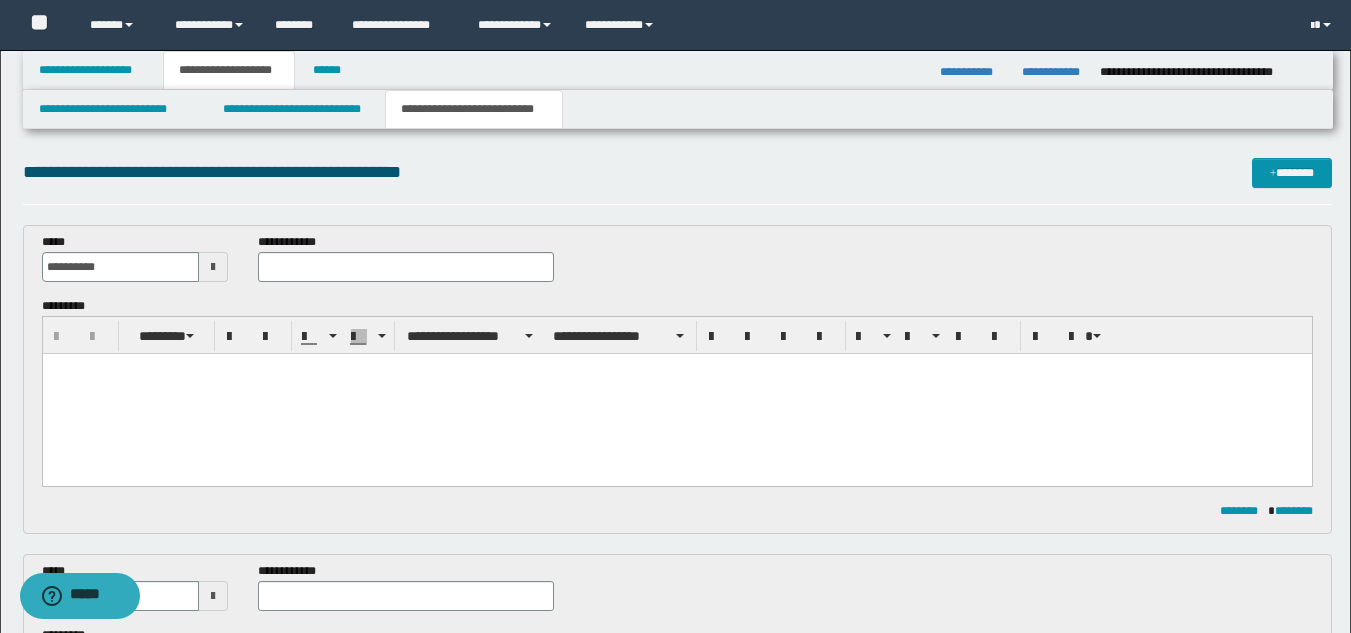 scroll, scrollTop: 0, scrollLeft: 0, axis: both 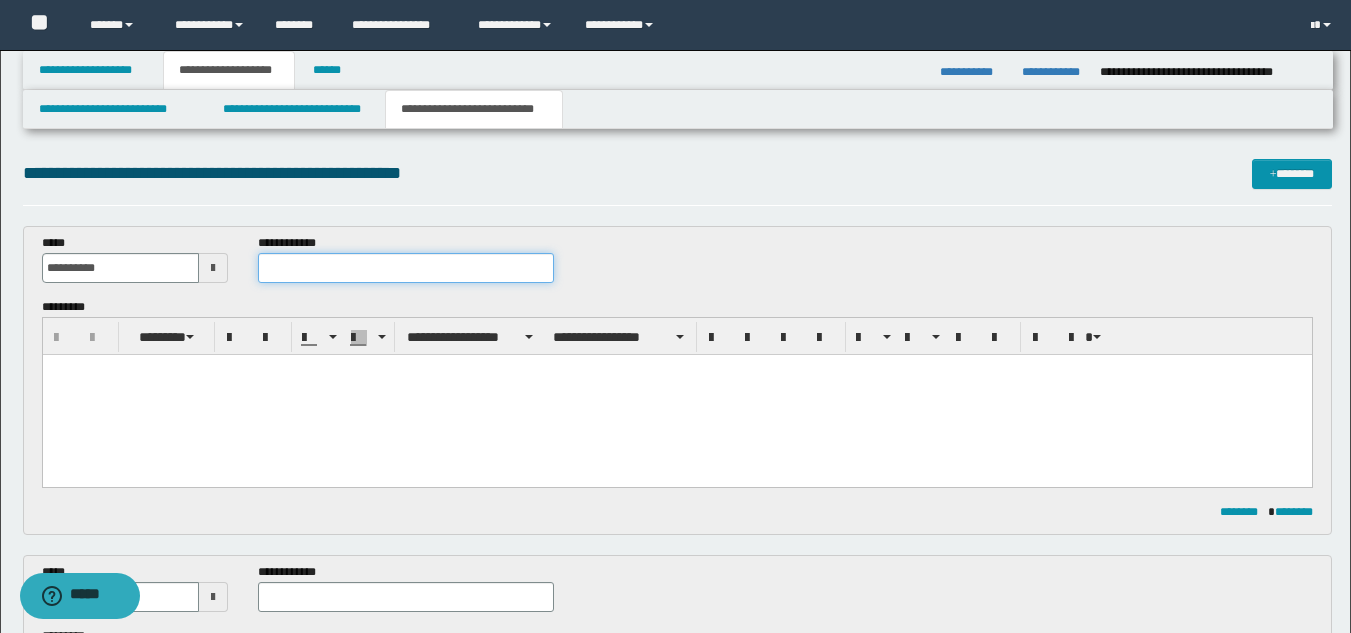 drag, startPoint x: 383, startPoint y: 273, endPoint x: 595, endPoint y: 60, distance: 300.5212 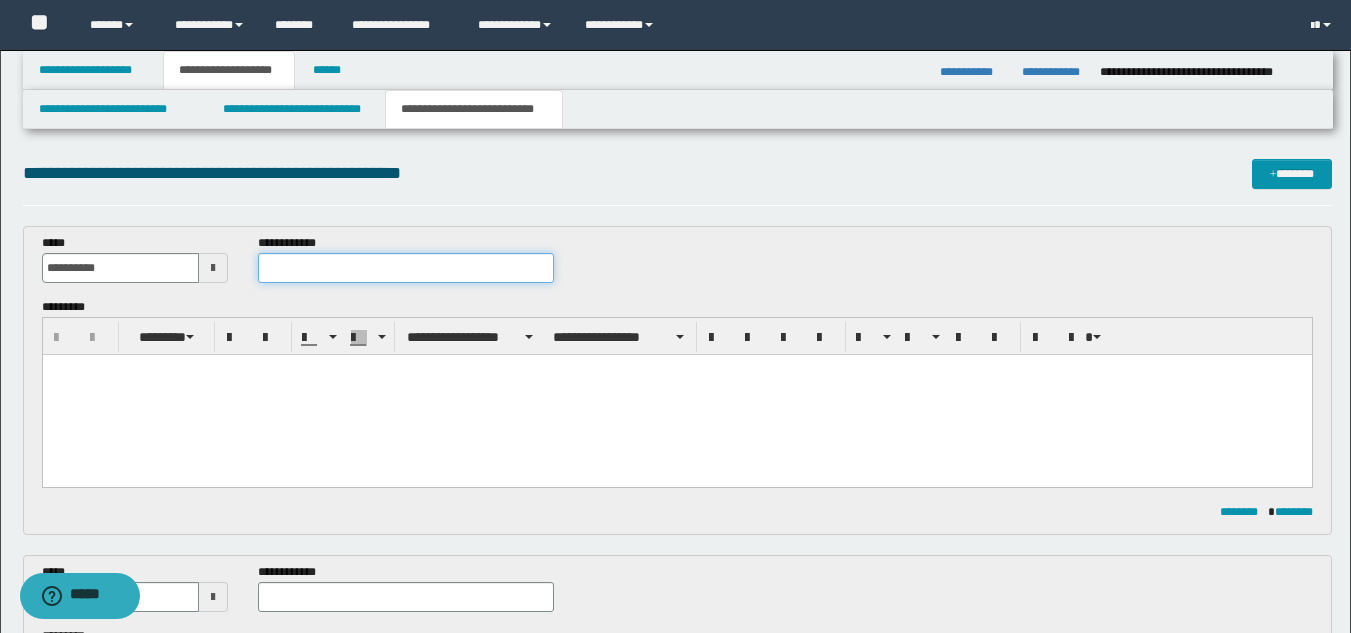 click at bounding box center (405, 268) 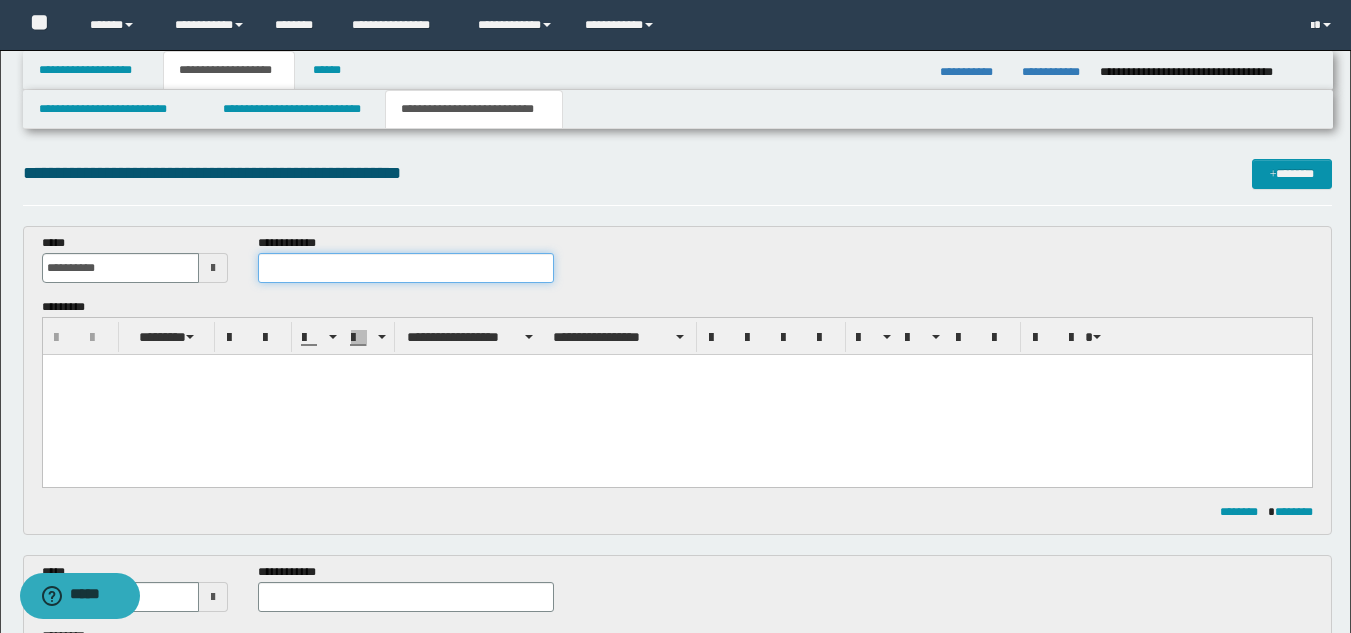paste on "**********" 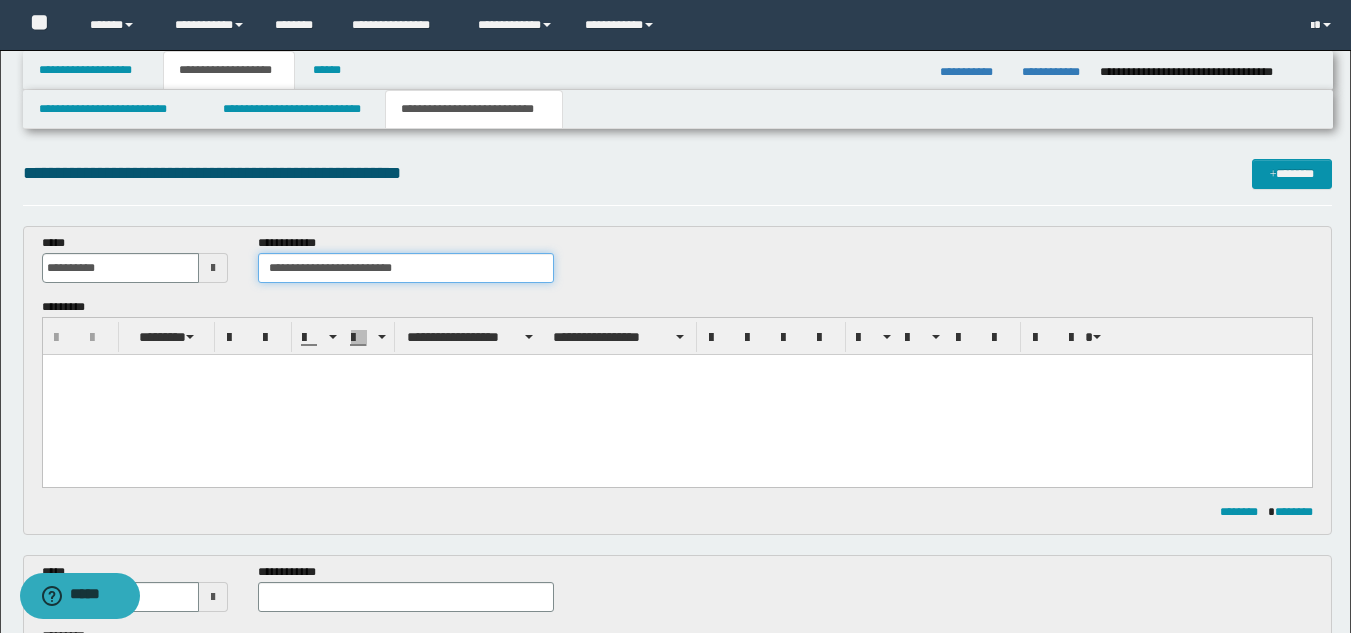 type on "**********" 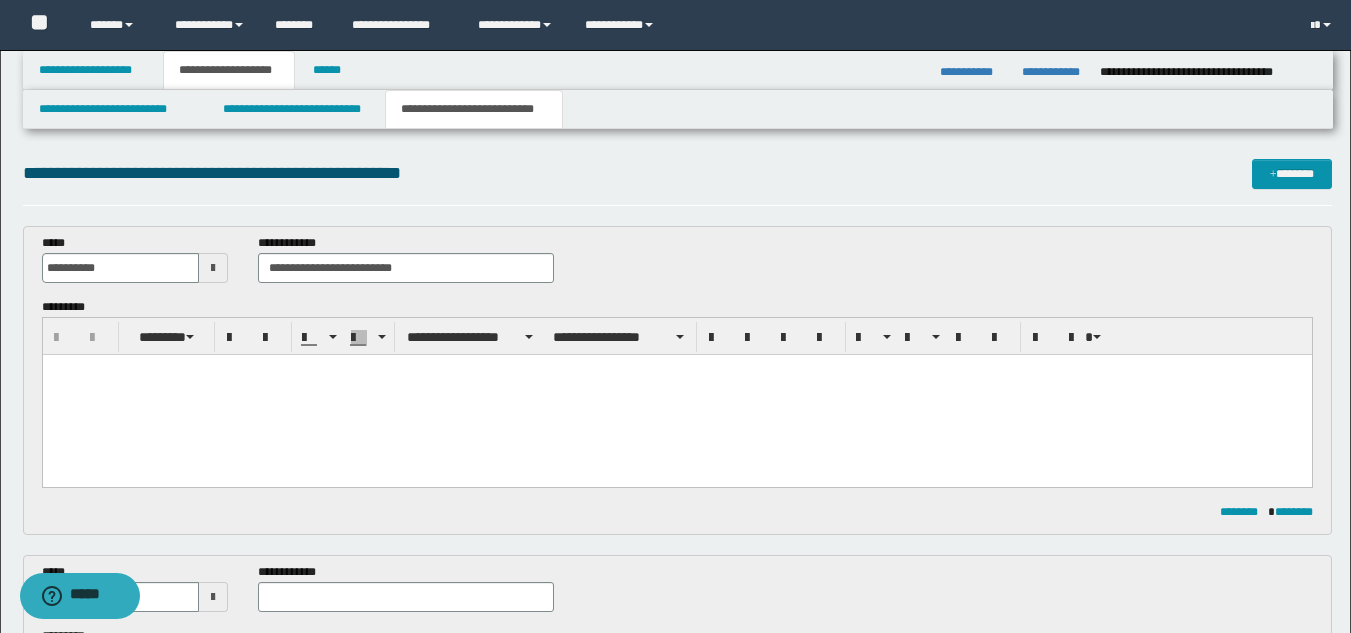 click at bounding box center (676, 395) 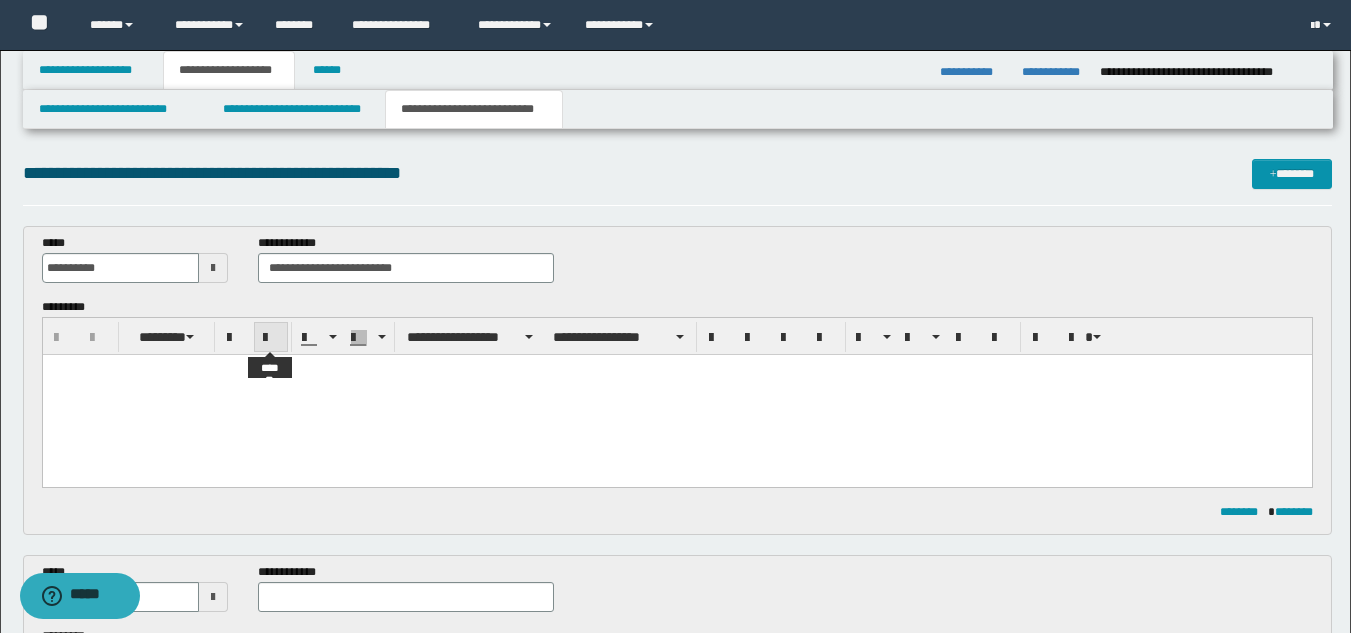 paste 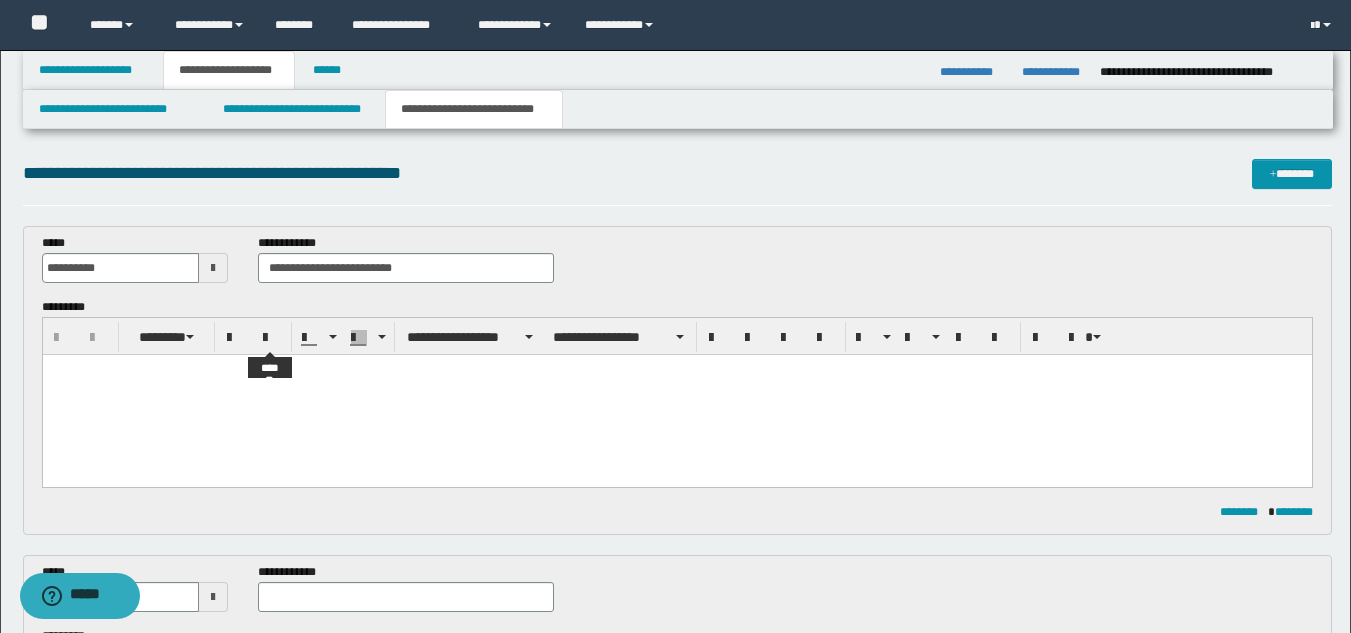 type 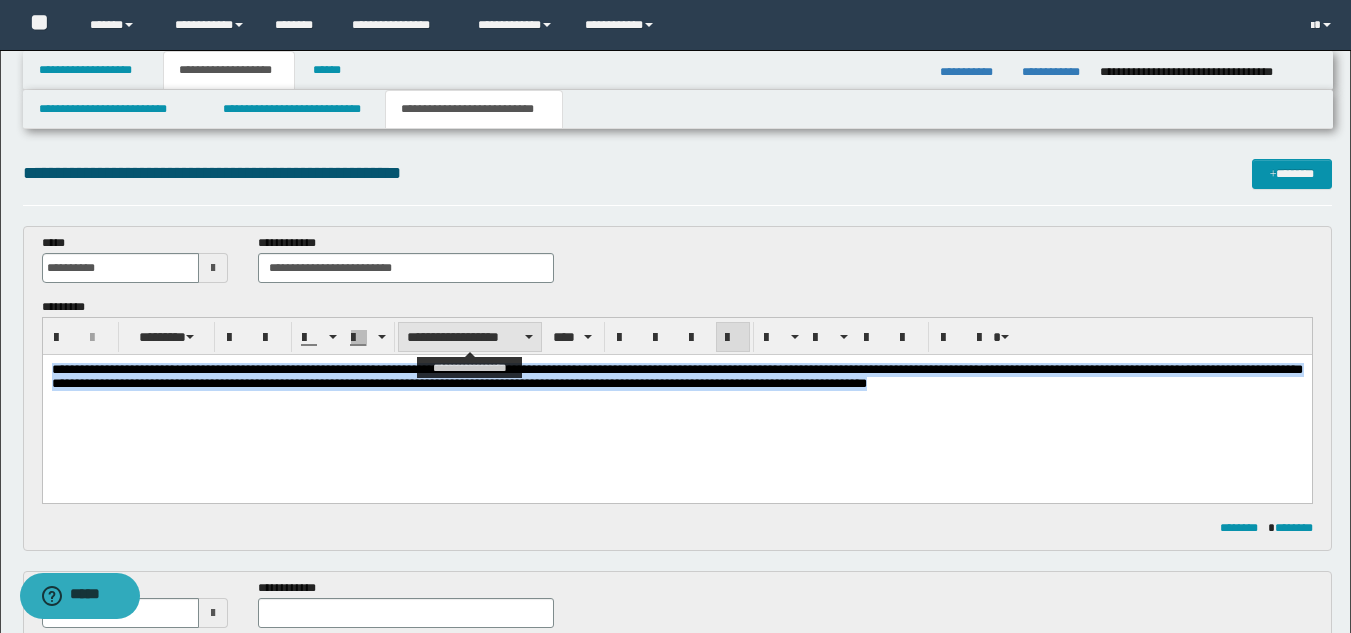 click on "**********" at bounding box center (470, 337) 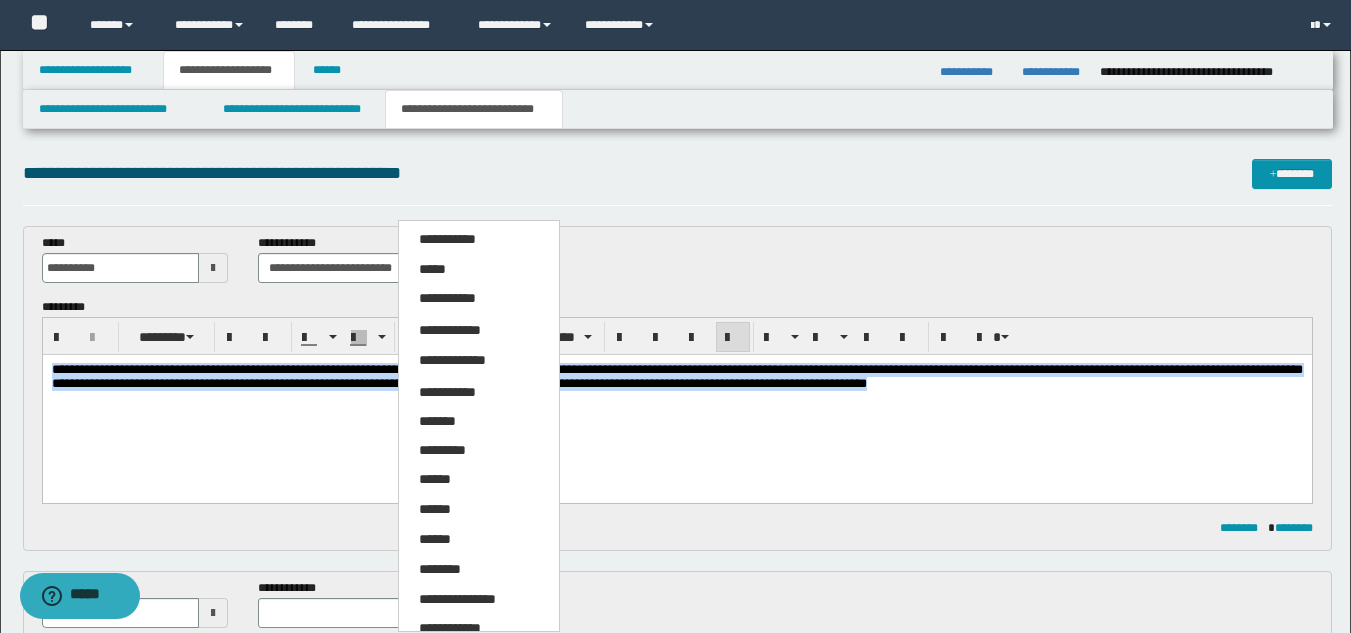 click on "**********" at bounding box center [457, 599] 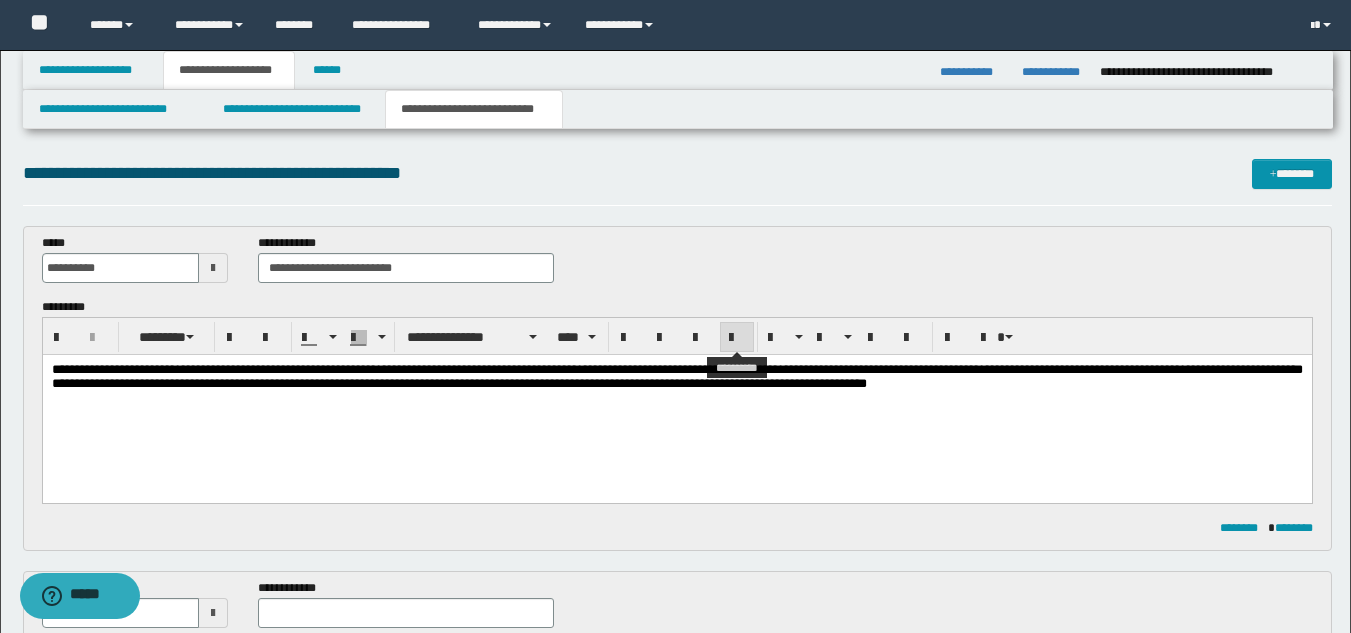 click at bounding box center [737, 337] 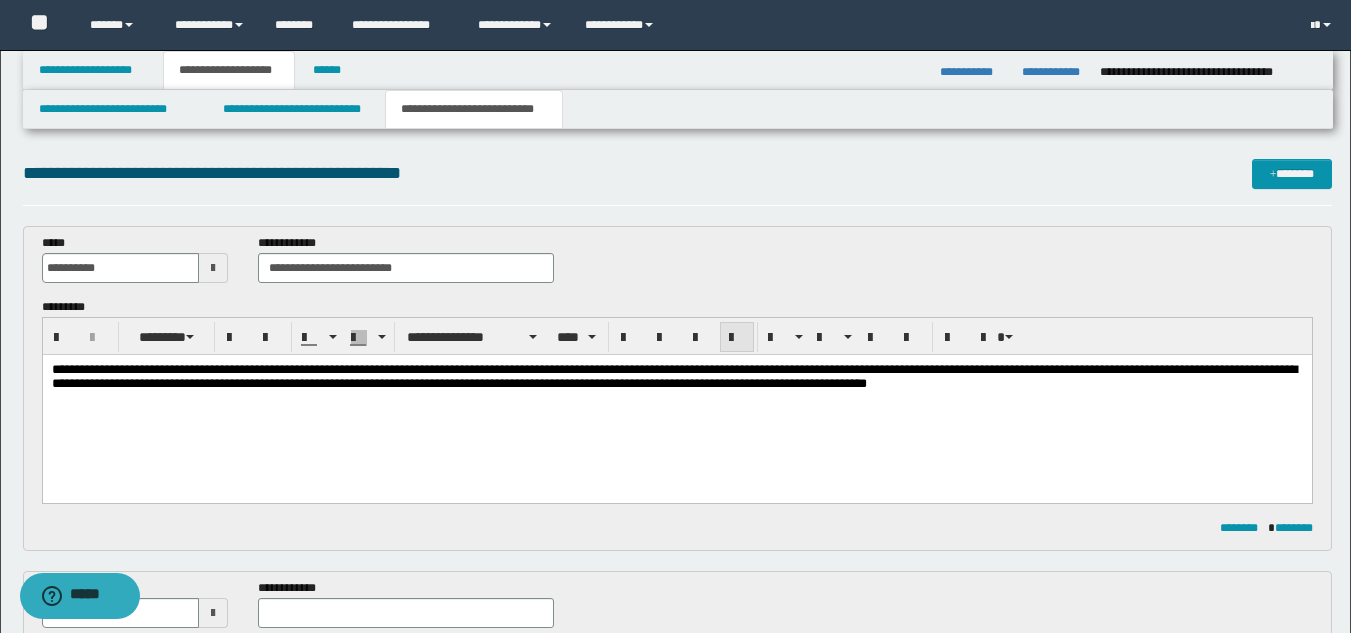 click at bounding box center (737, 338) 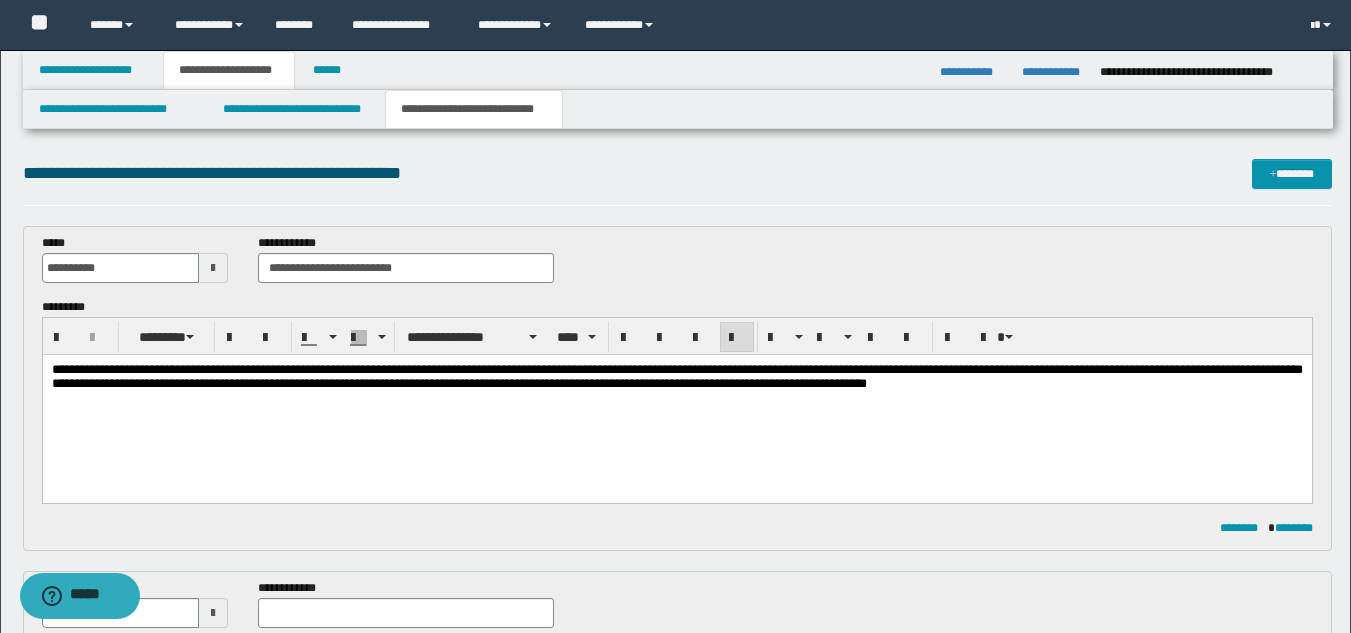 drag, startPoint x: 671, startPoint y: 419, endPoint x: 567, endPoint y: 432, distance: 104.80935 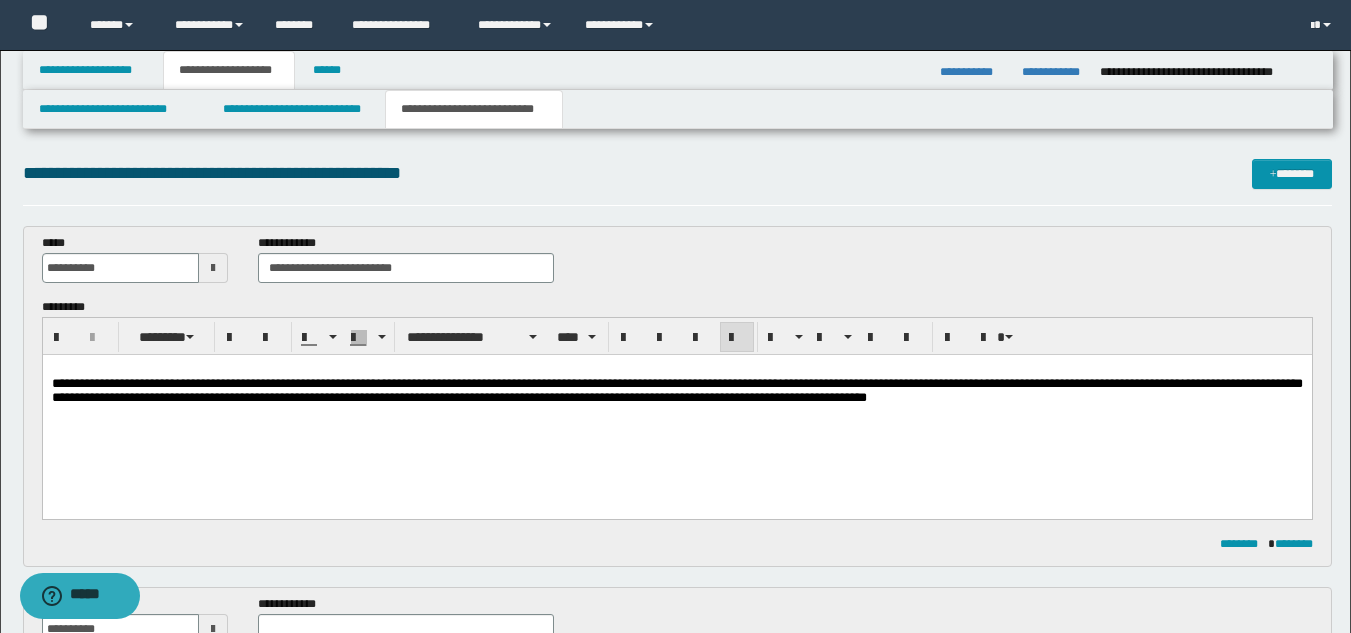 drag, startPoint x: 297, startPoint y: 429, endPoint x: 471, endPoint y: 426, distance: 174.02586 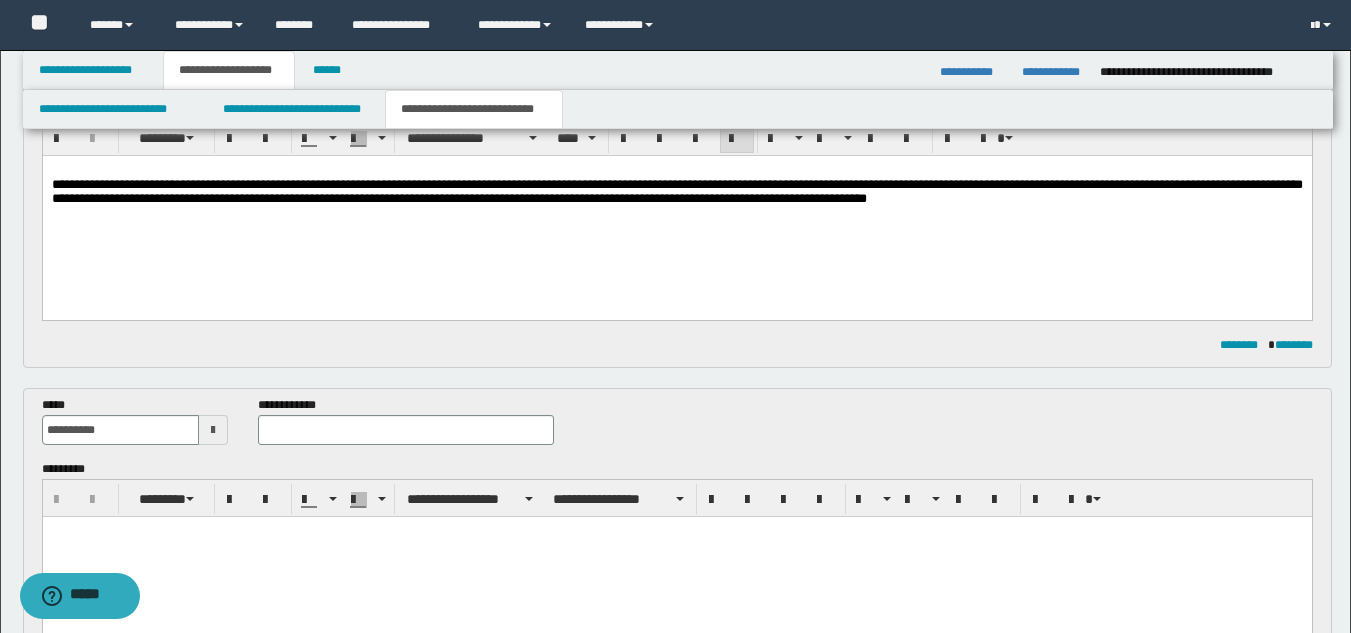scroll, scrollTop: 200, scrollLeft: 0, axis: vertical 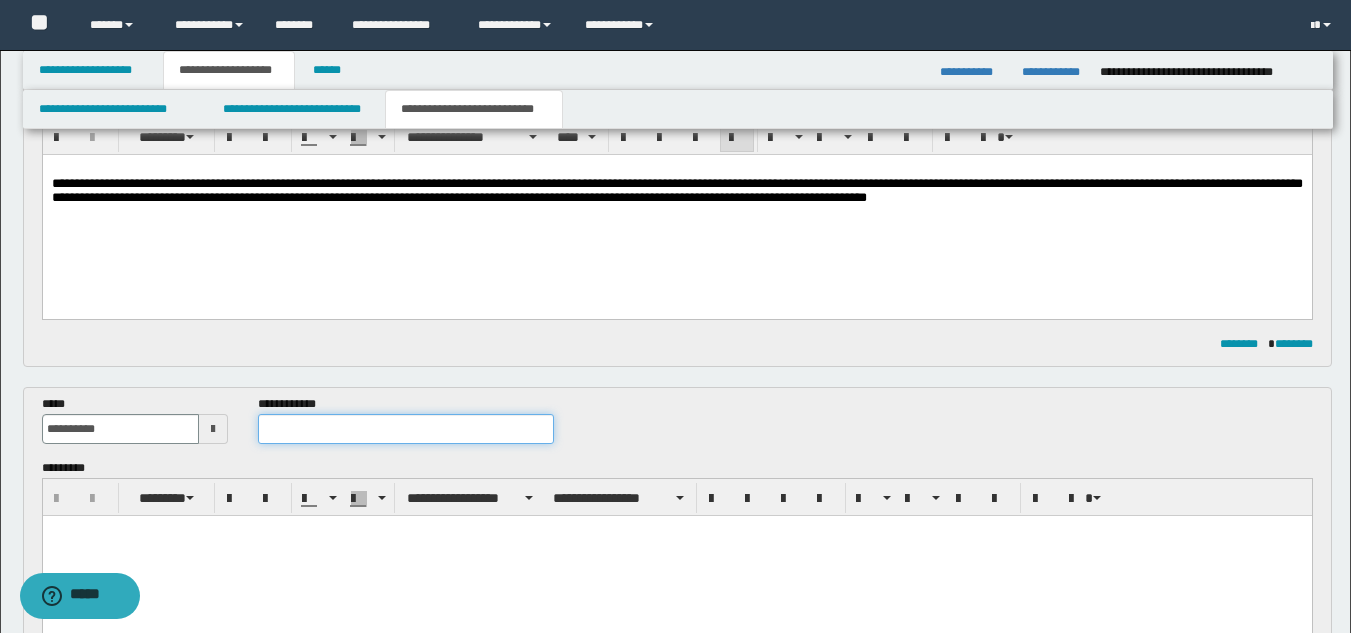 drag, startPoint x: 346, startPoint y: 426, endPoint x: 351, endPoint y: 440, distance: 14.866069 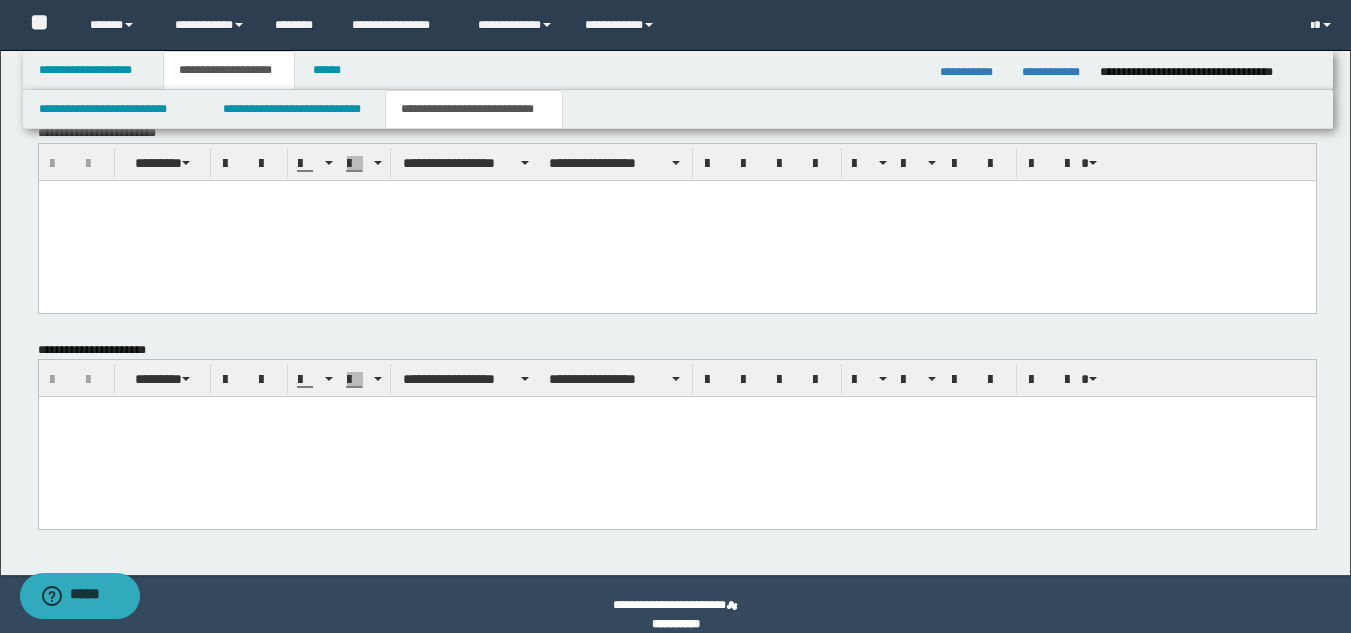 scroll, scrollTop: 1246, scrollLeft: 0, axis: vertical 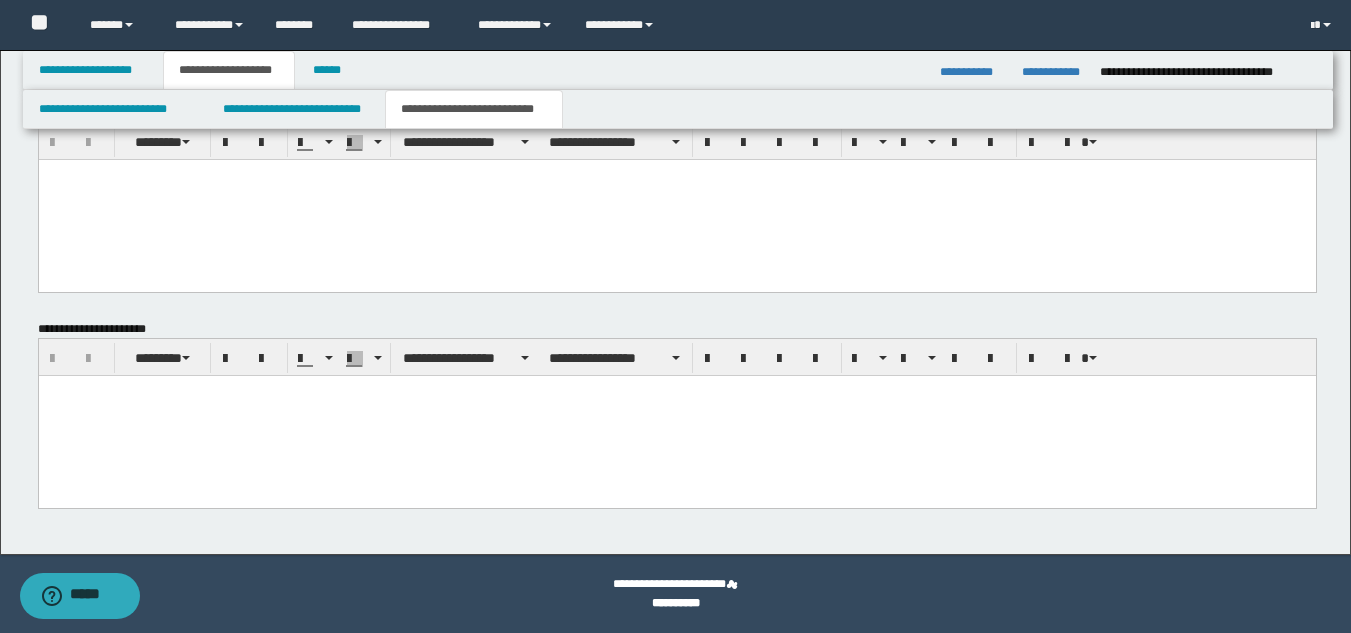 type on "**********" 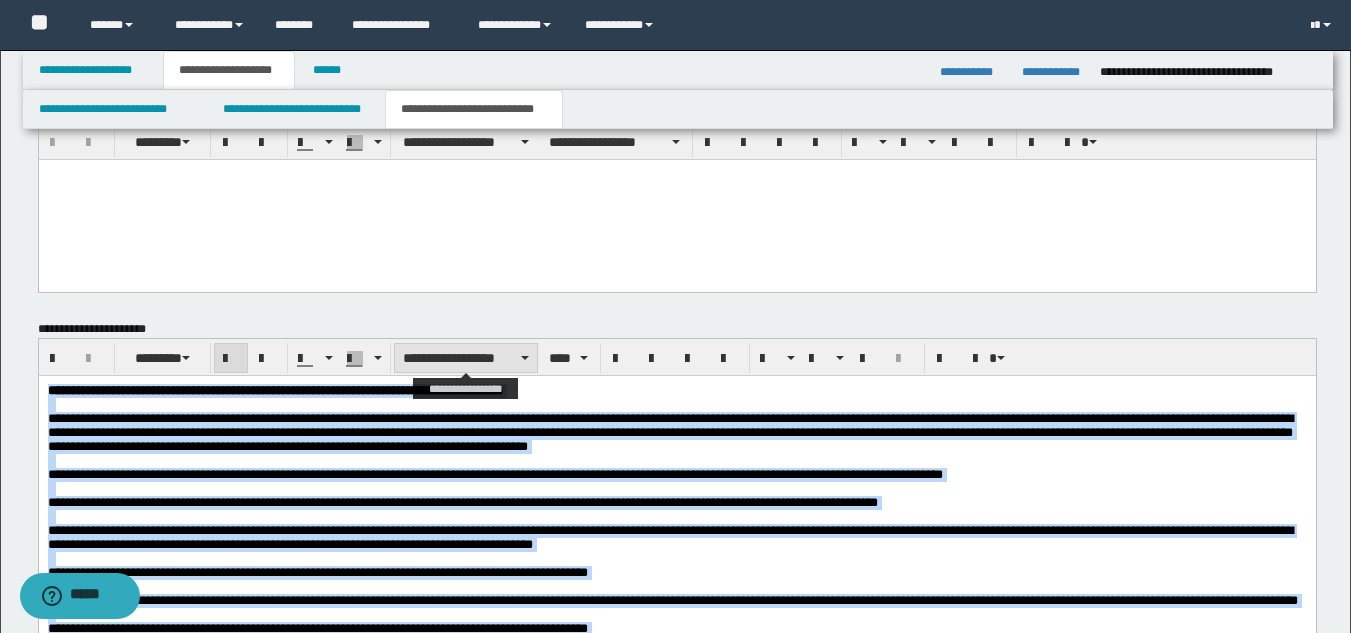 click on "**********" at bounding box center (466, 358) 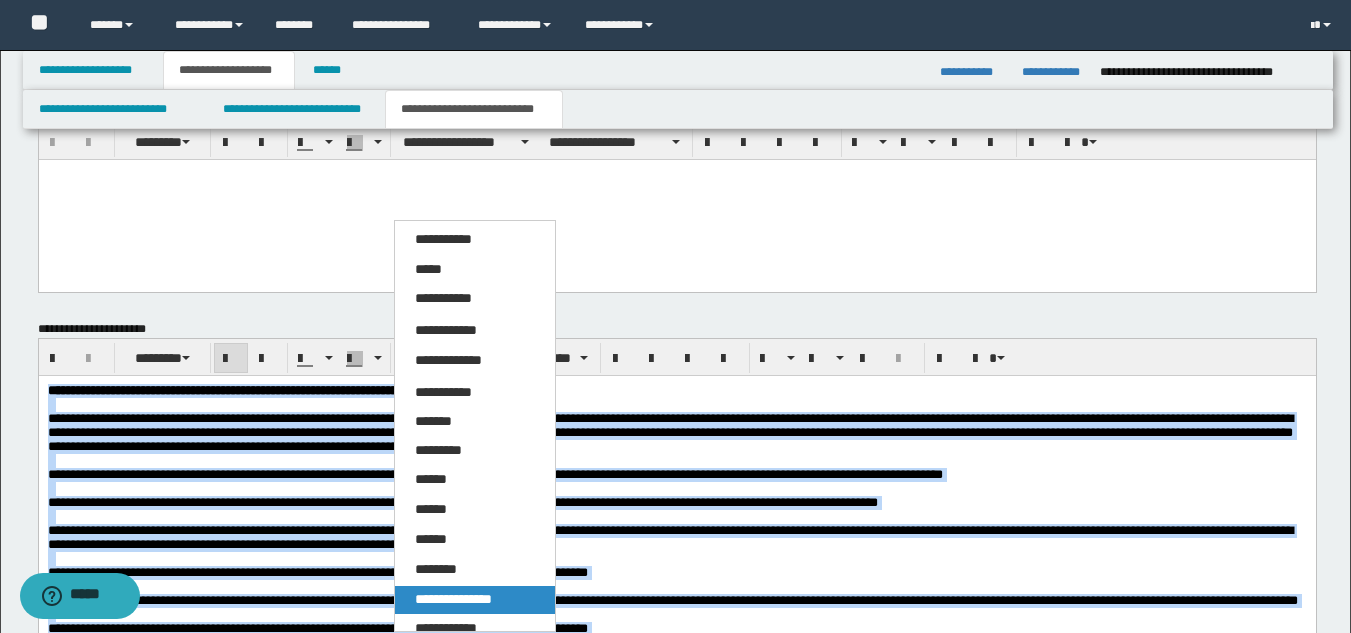 click on "**********" at bounding box center [453, 599] 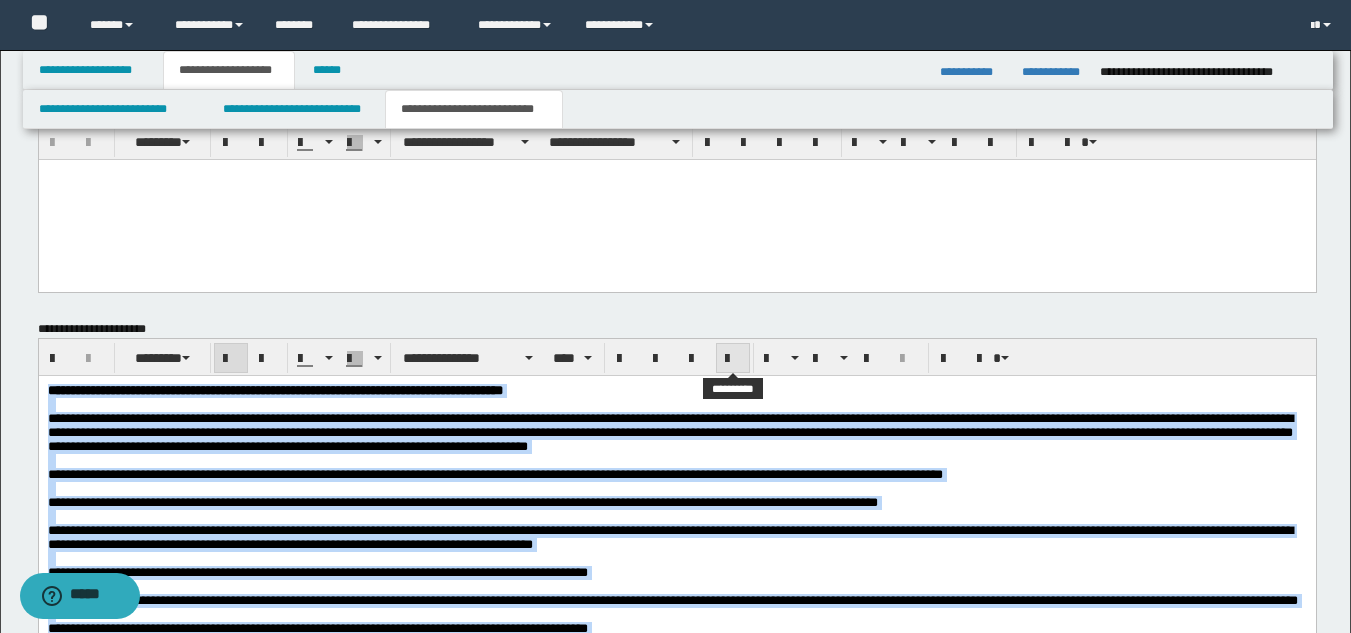 click at bounding box center [733, 359] 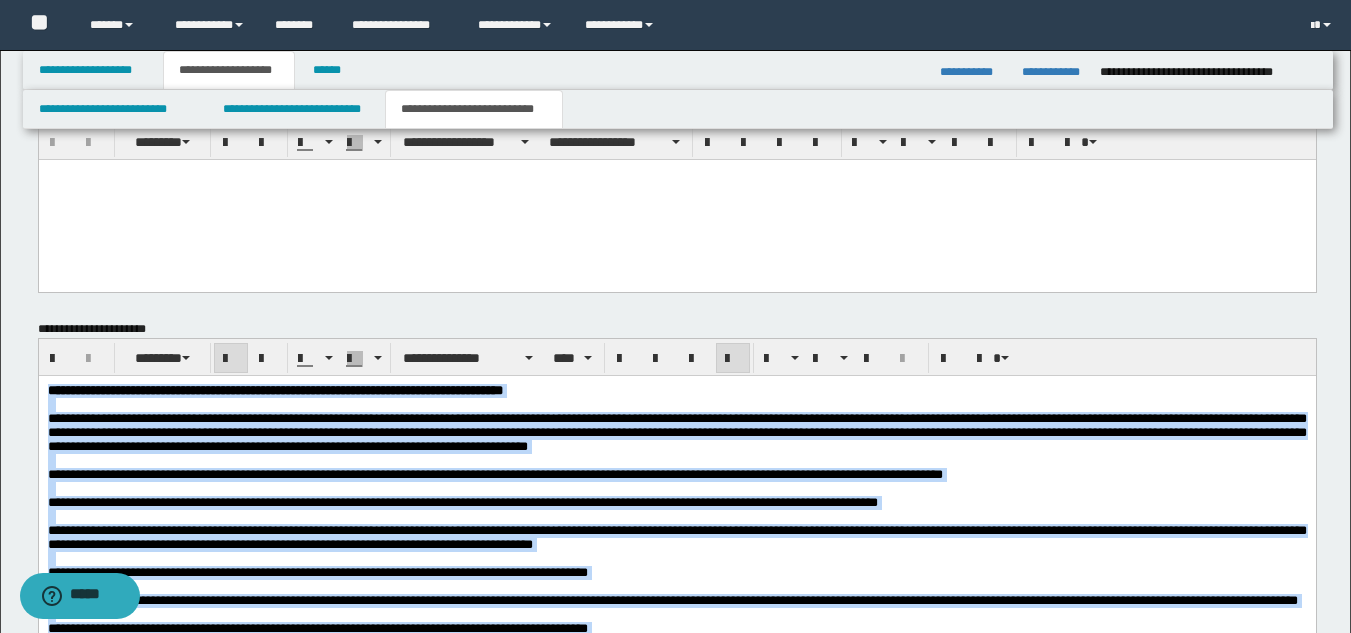 click on "**********" at bounding box center [676, 391] 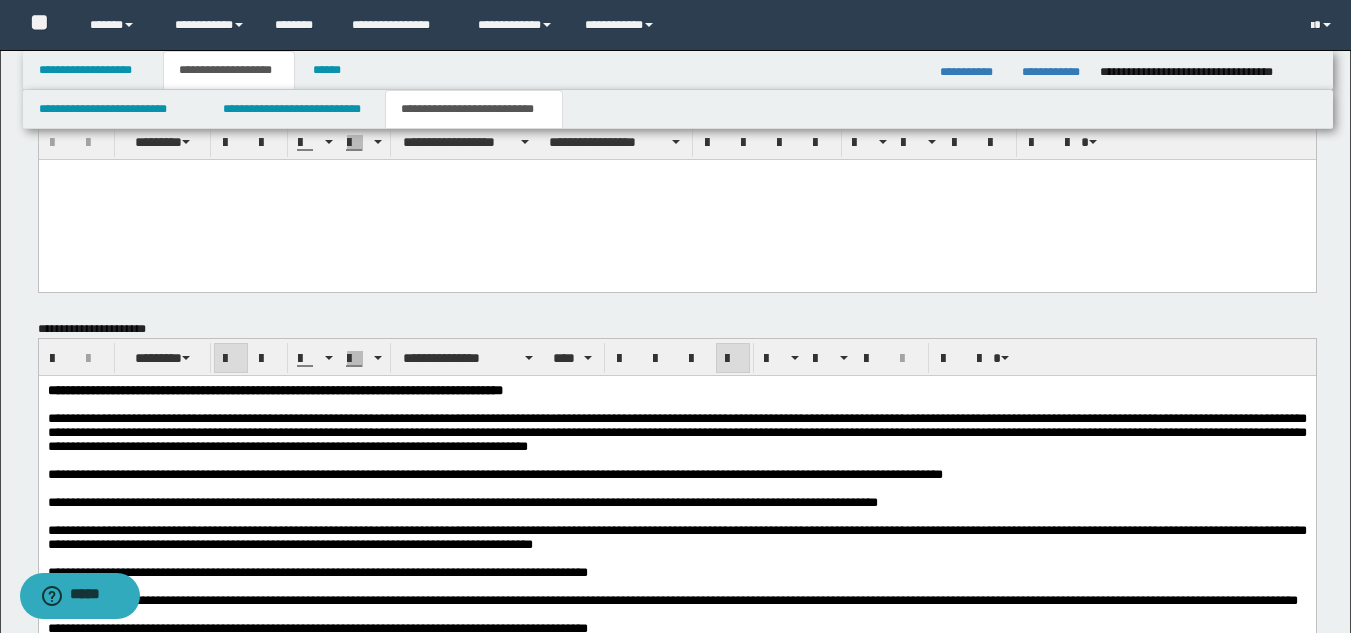 click on "**********" at bounding box center (274, 390) 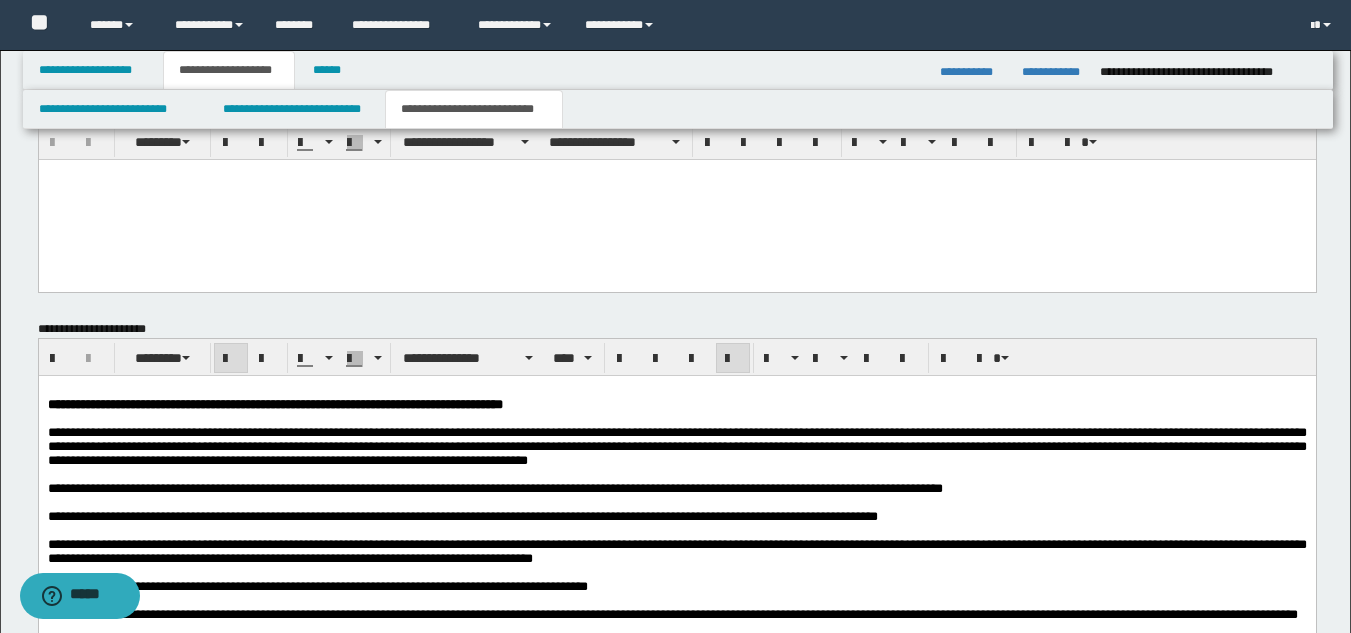 click at bounding box center [676, 475] 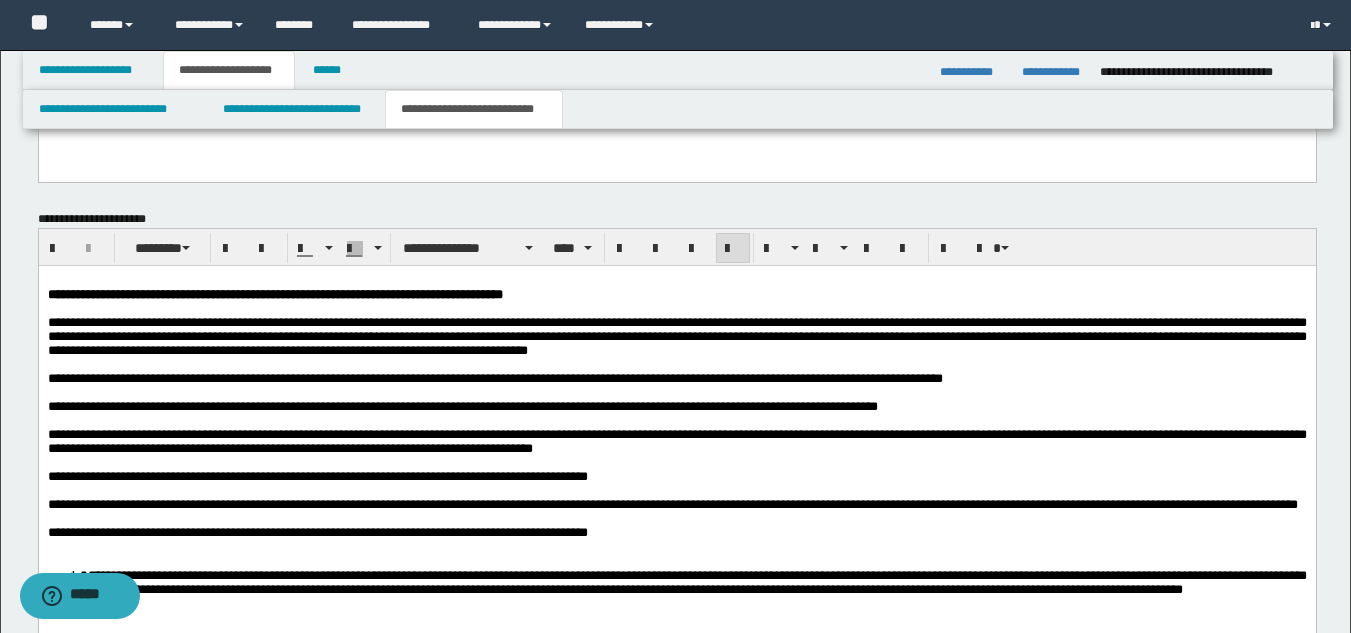 scroll, scrollTop: 1446, scrollLeft: 0, axis: vertical 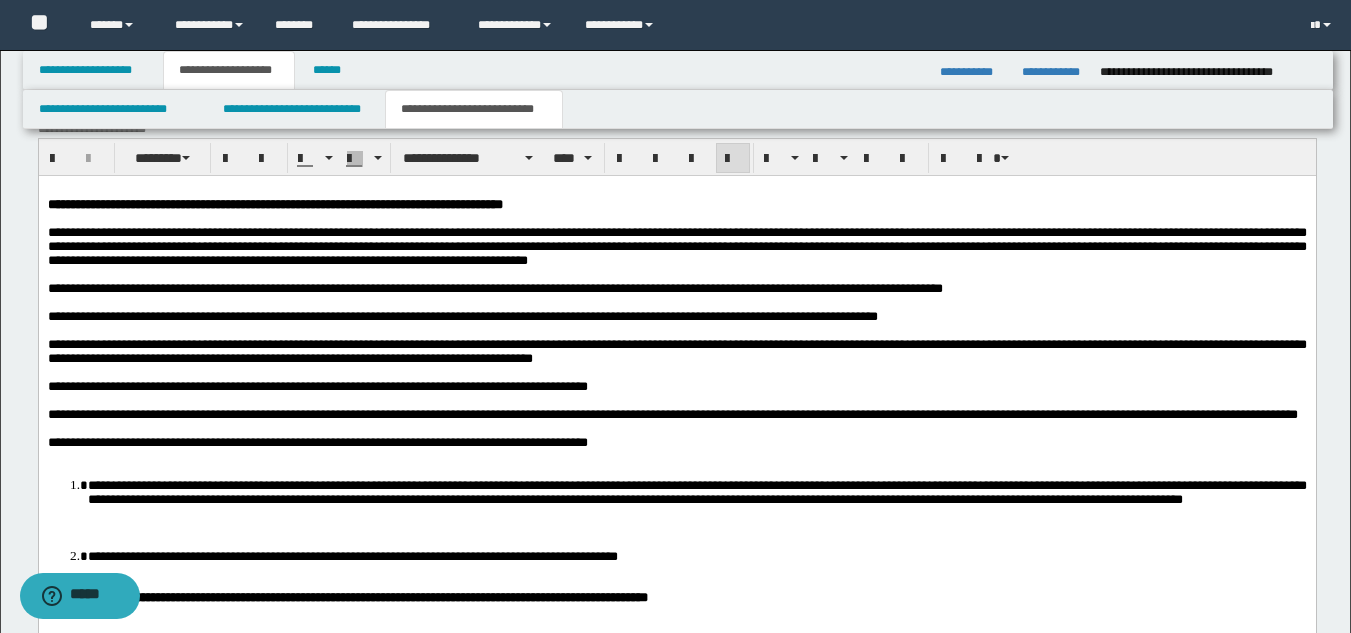 click on "**********" at bounding box center (676, 415) 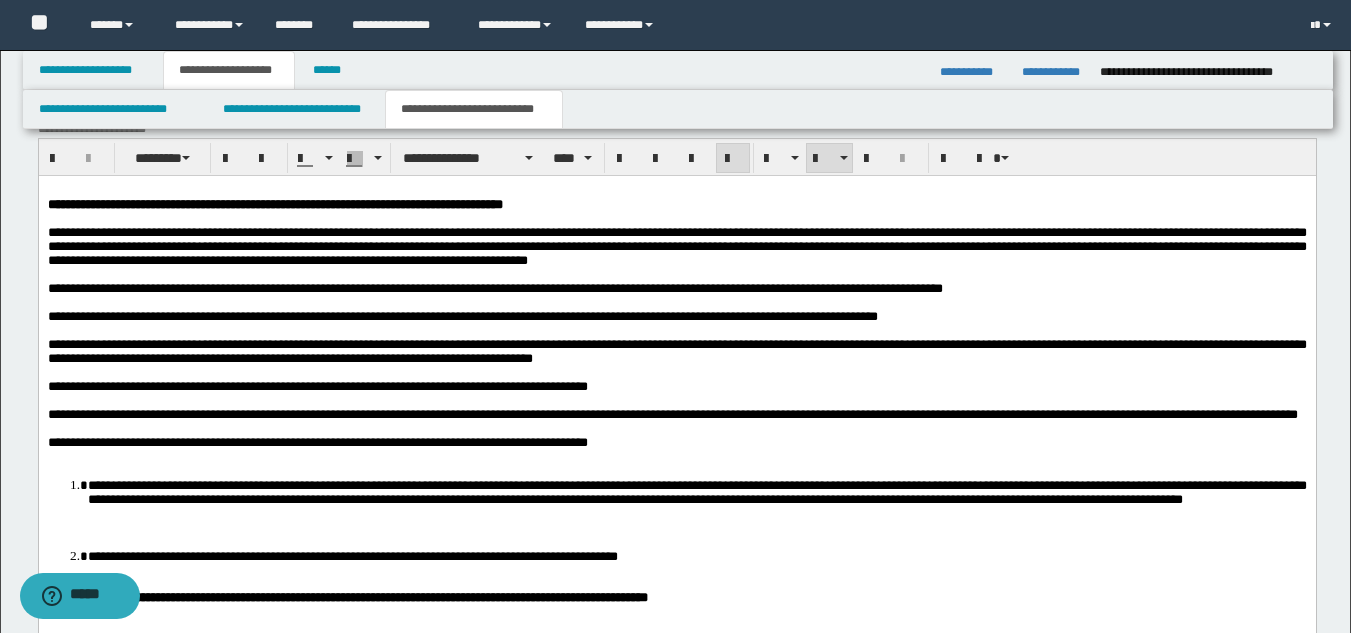 click on "**********" at bounding box center (696, 492) 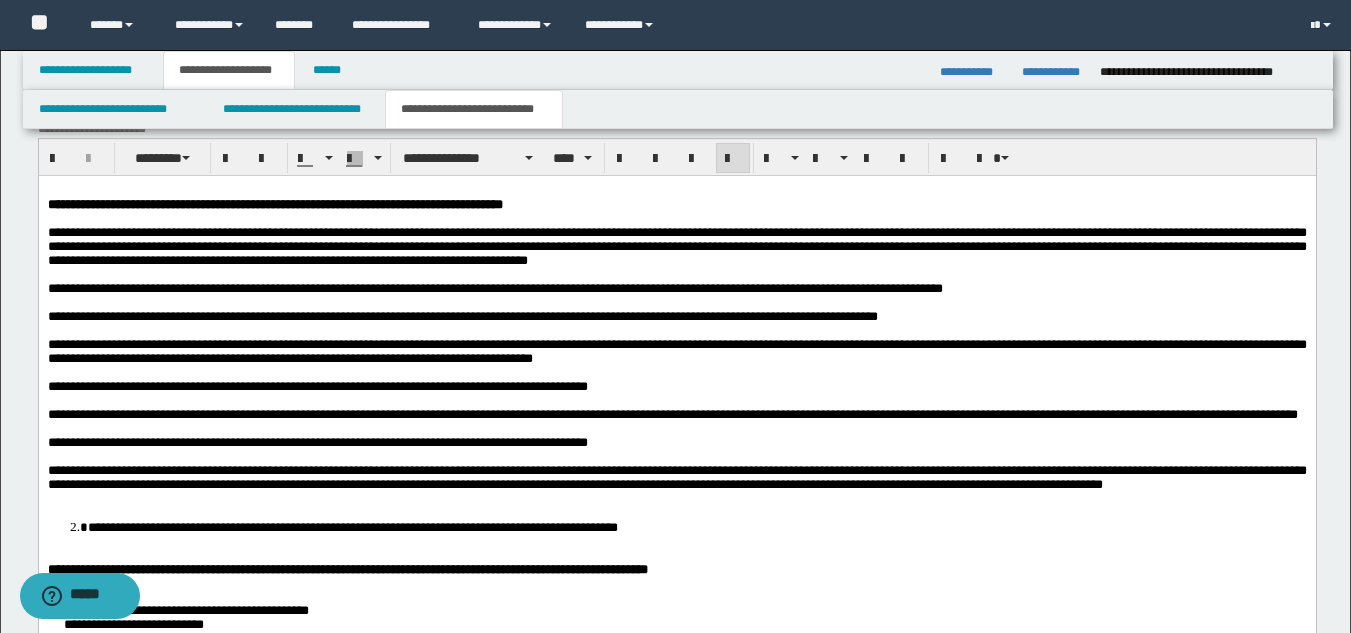 scroll, scrollTop: 1746, scrollLeft: 0, axis: vertical 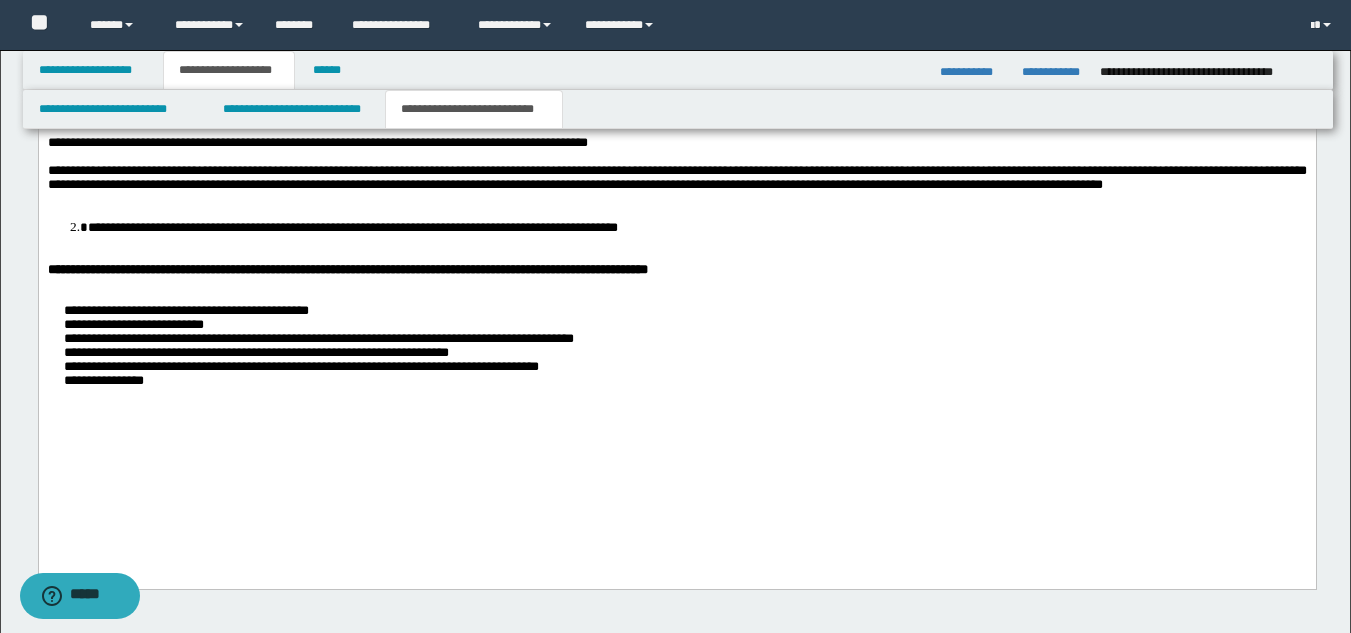 click on "**********" at bounding box center (696, 228) 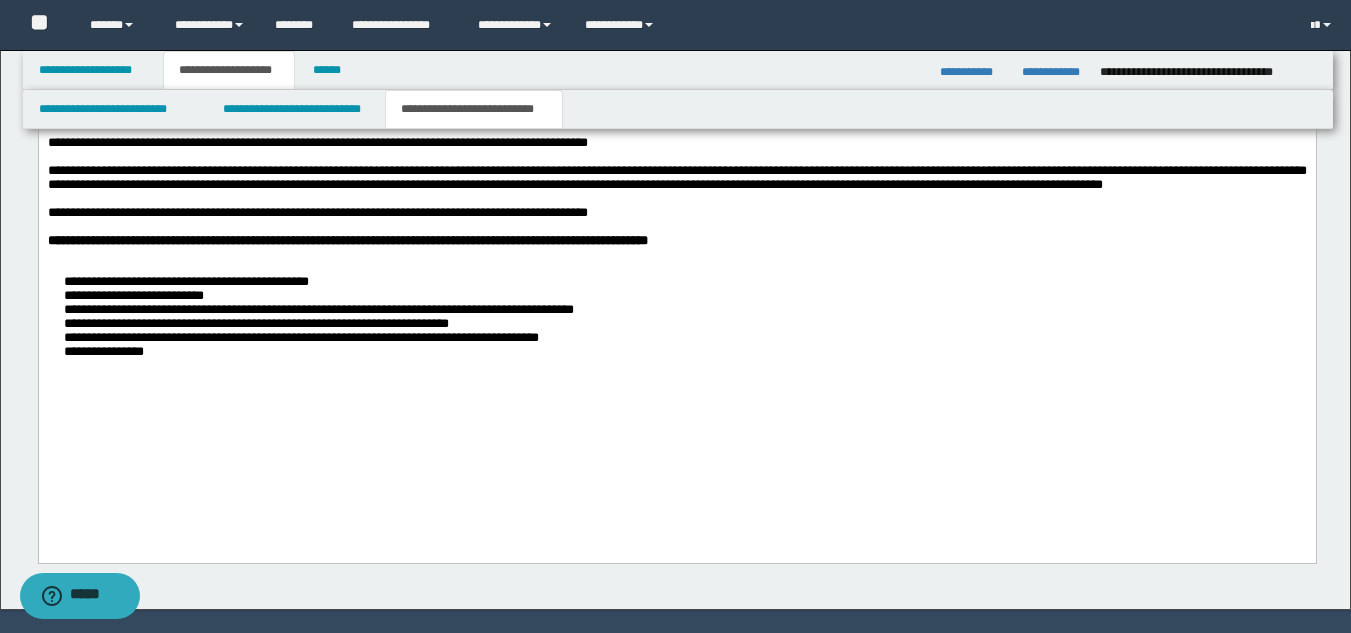click on "**********" at bounding box center [676, 318] 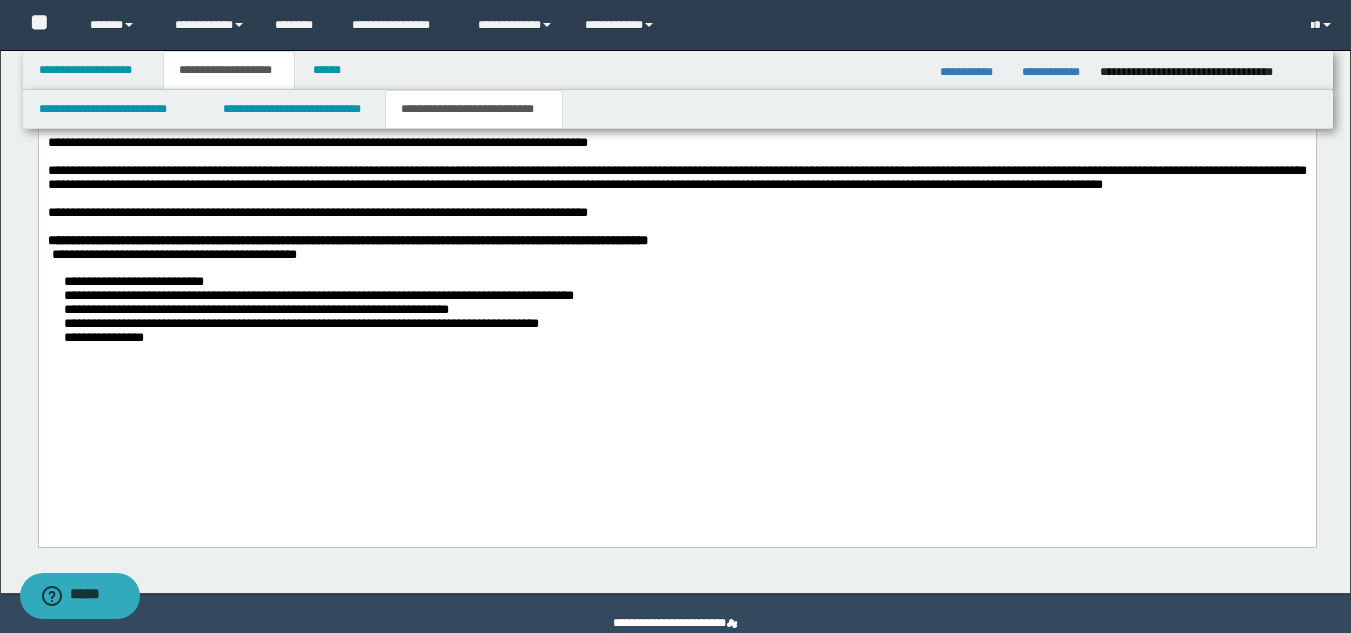 click on "**********" at bounding box center [676, 311] 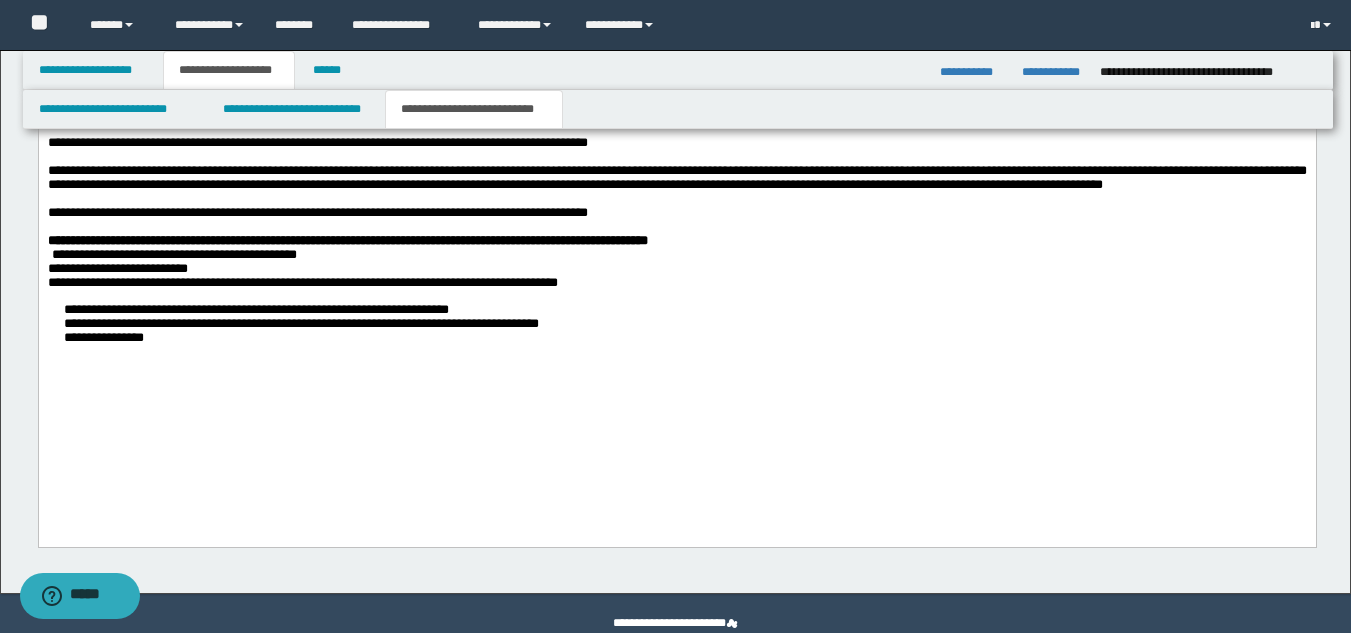 click on "**********" at bounding box center (676, 325) 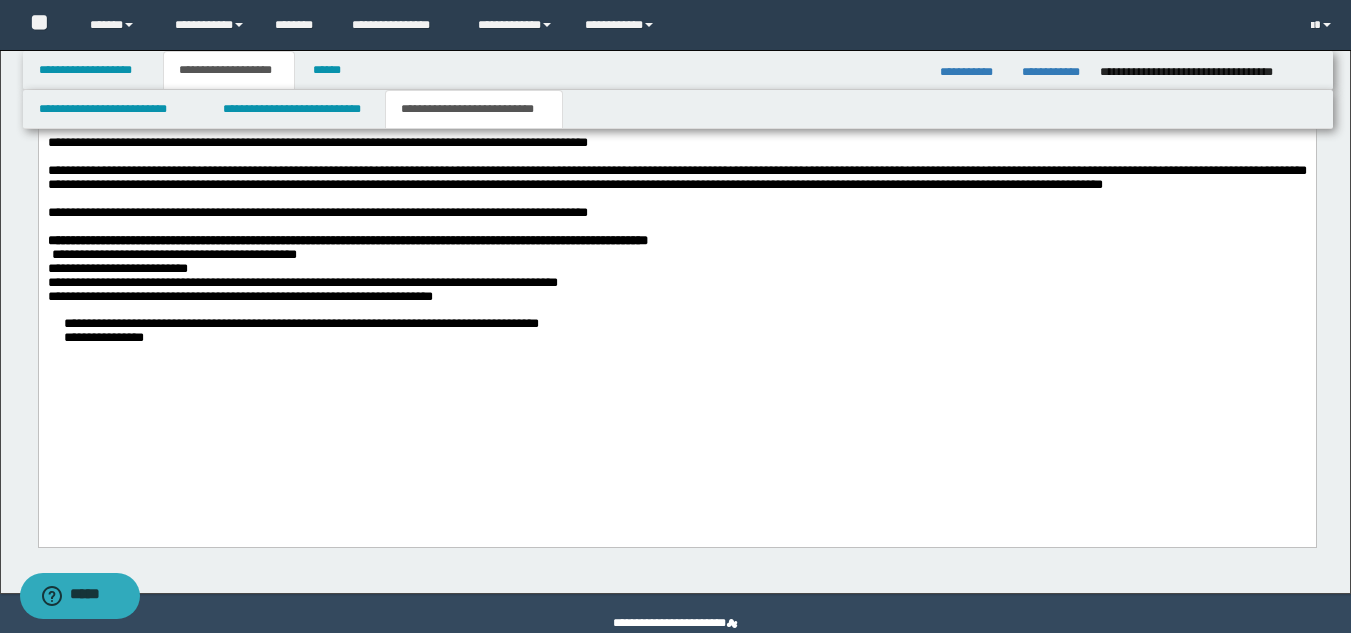 click on "**********" at bounding box center (676, 332) 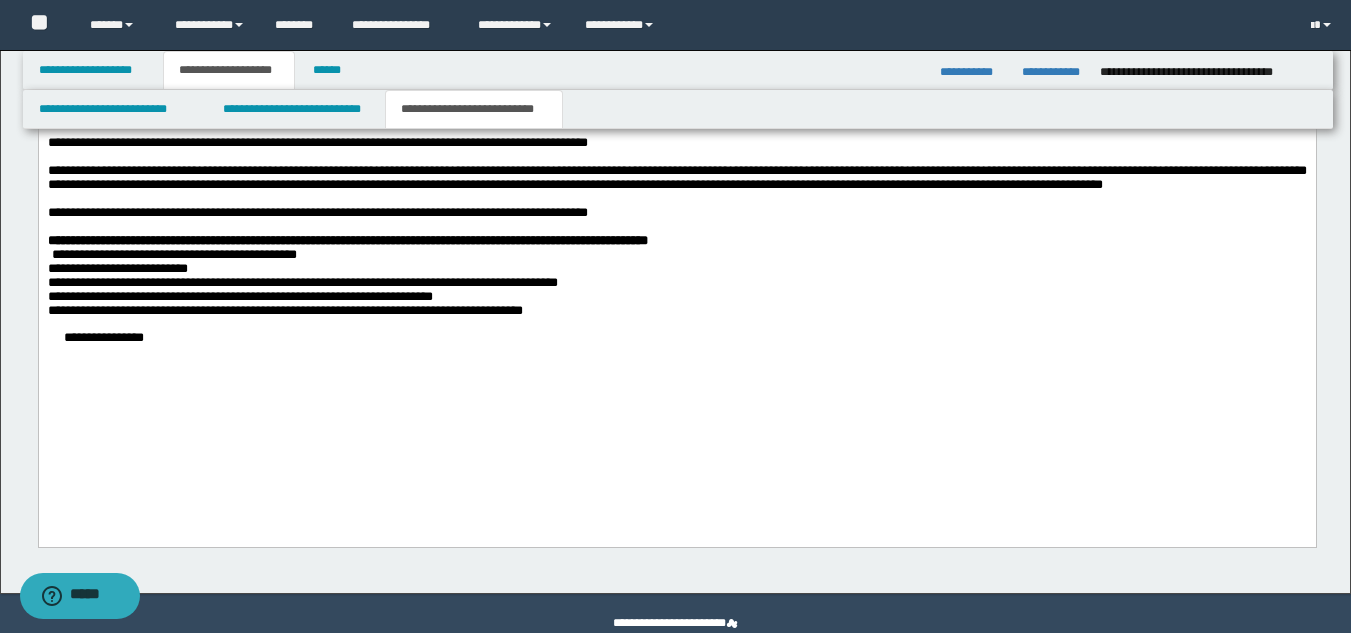 scroll, scrollTop: 1742, scrollLeft: 0, axis: vertical 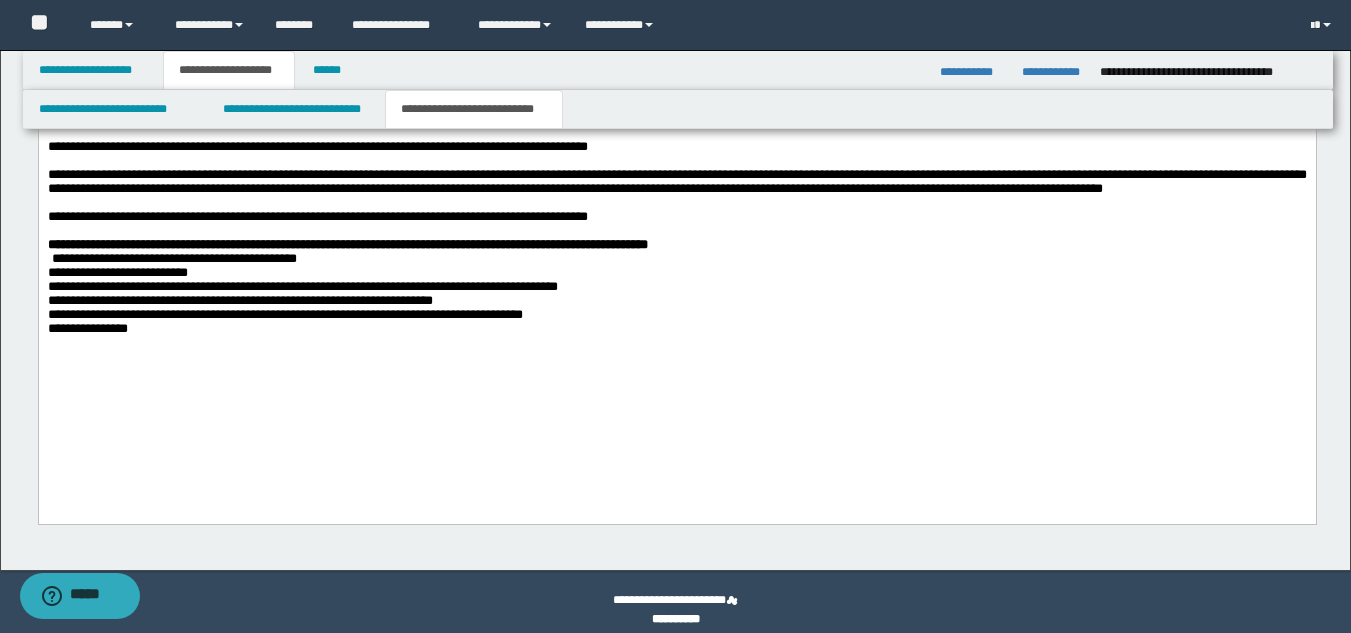 click on "**********" at bounding box center [676, 138] 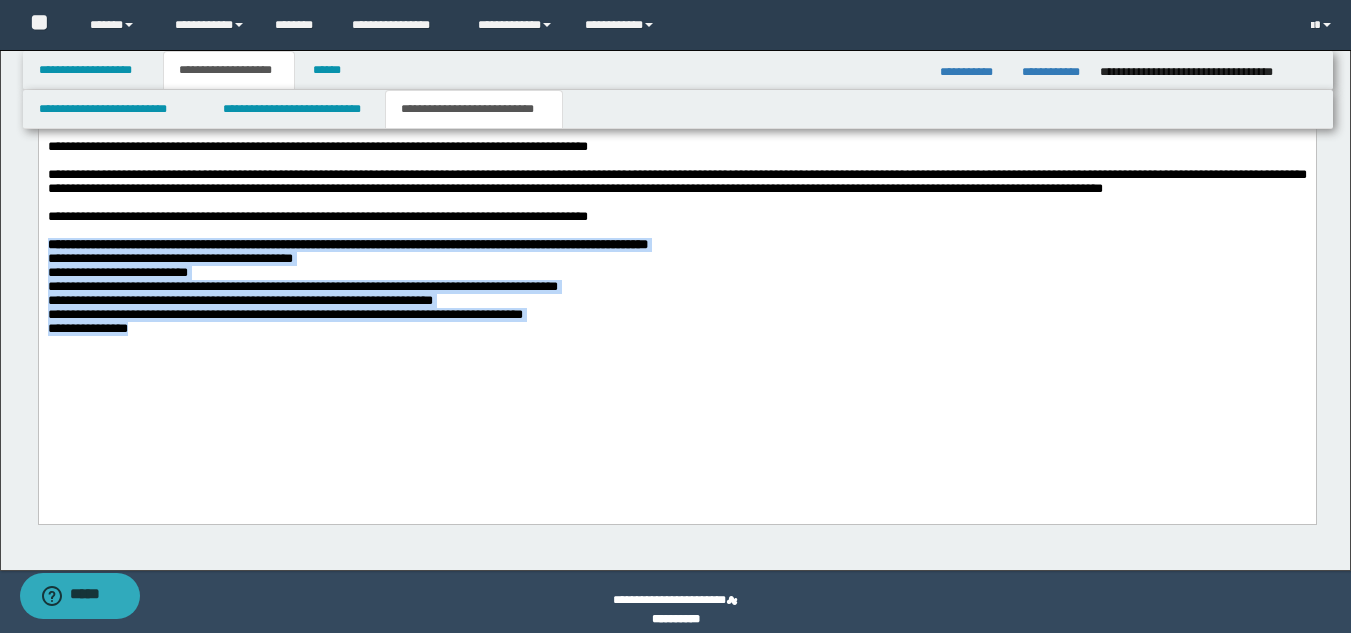 drag, startPoint x: 149, startPoint y: 422, endPoint x: 31, endPoint y: 317, distance: 157.95253 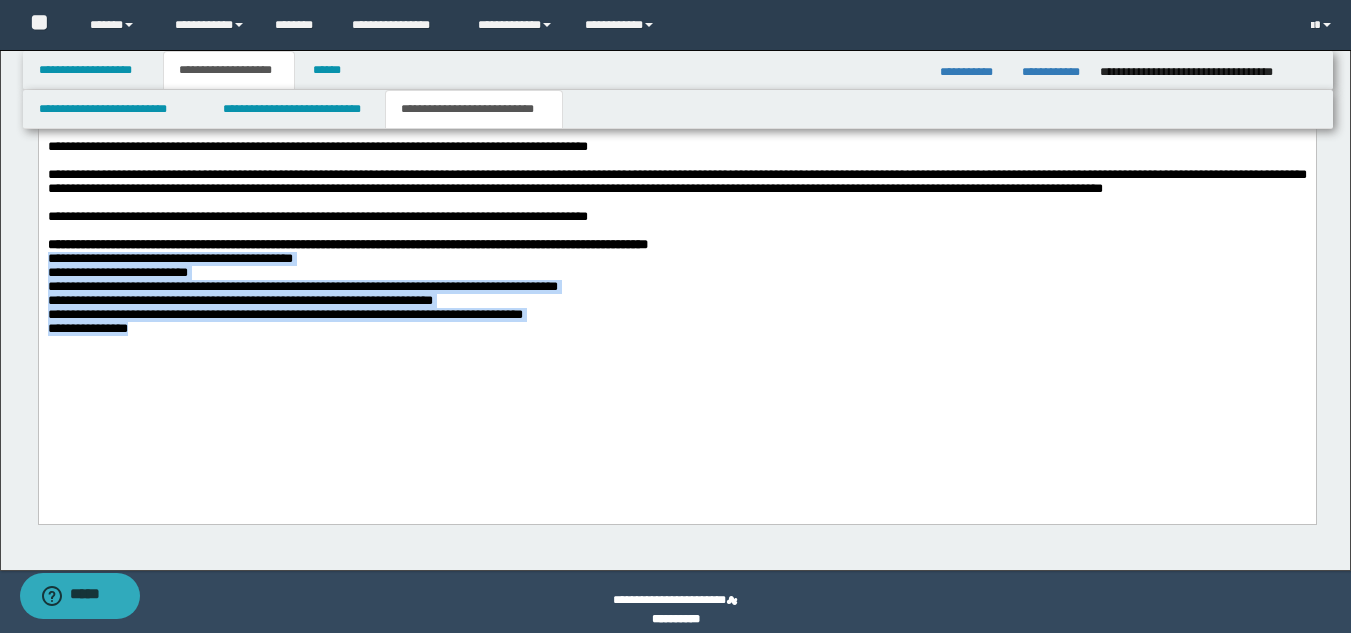 drag, startPoint x: 145, startPoint y: 417, endPoint x: 189, endPoint y: 355, distance: 76.02631 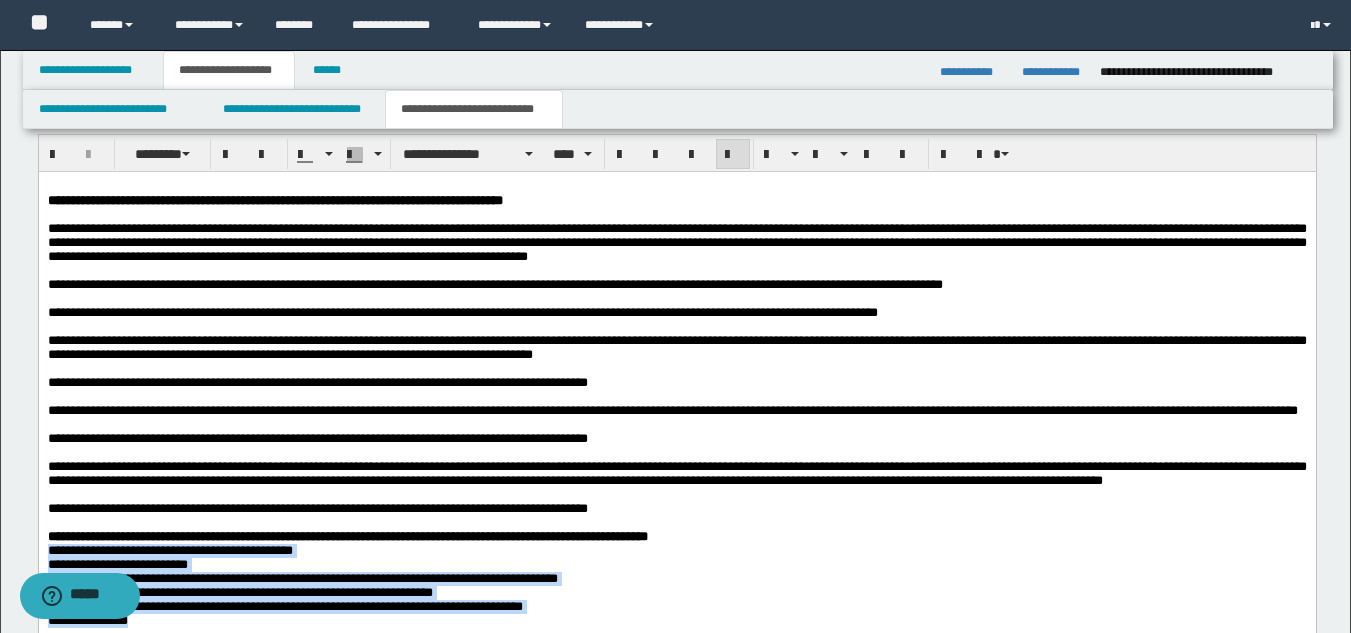 scroll, scrollTop: 1442, scrollLeft: 0, axis: vertical 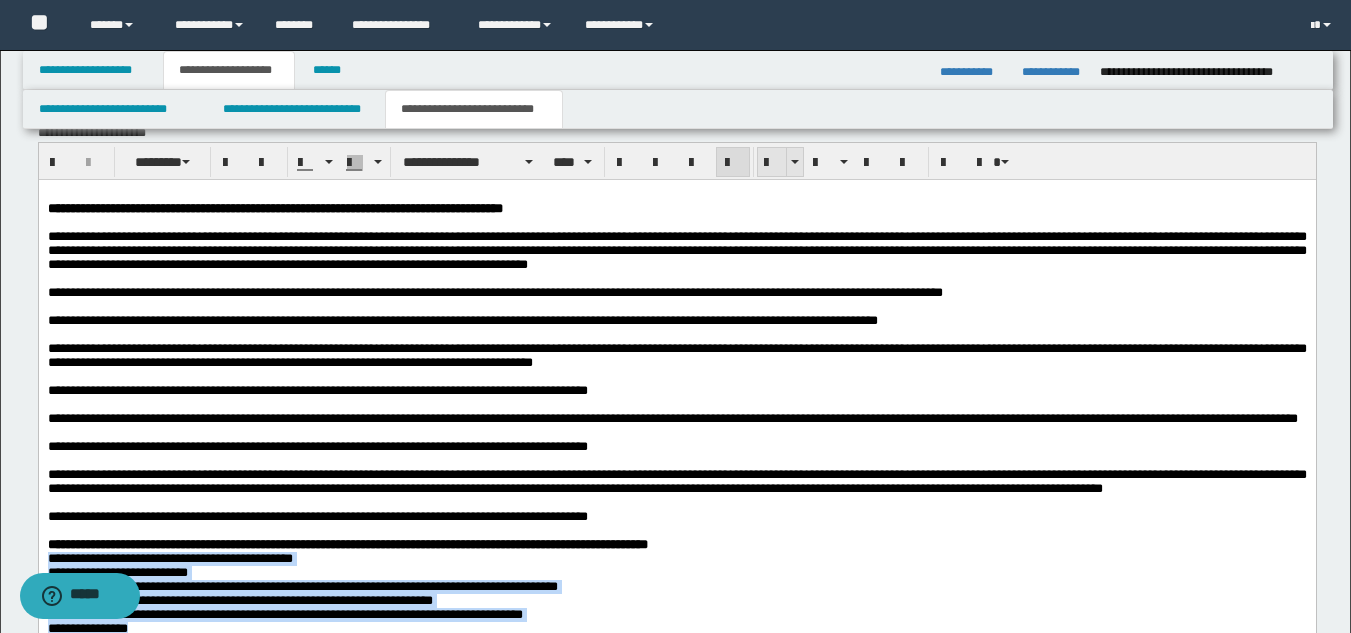 click at bounding box center (772, 163) 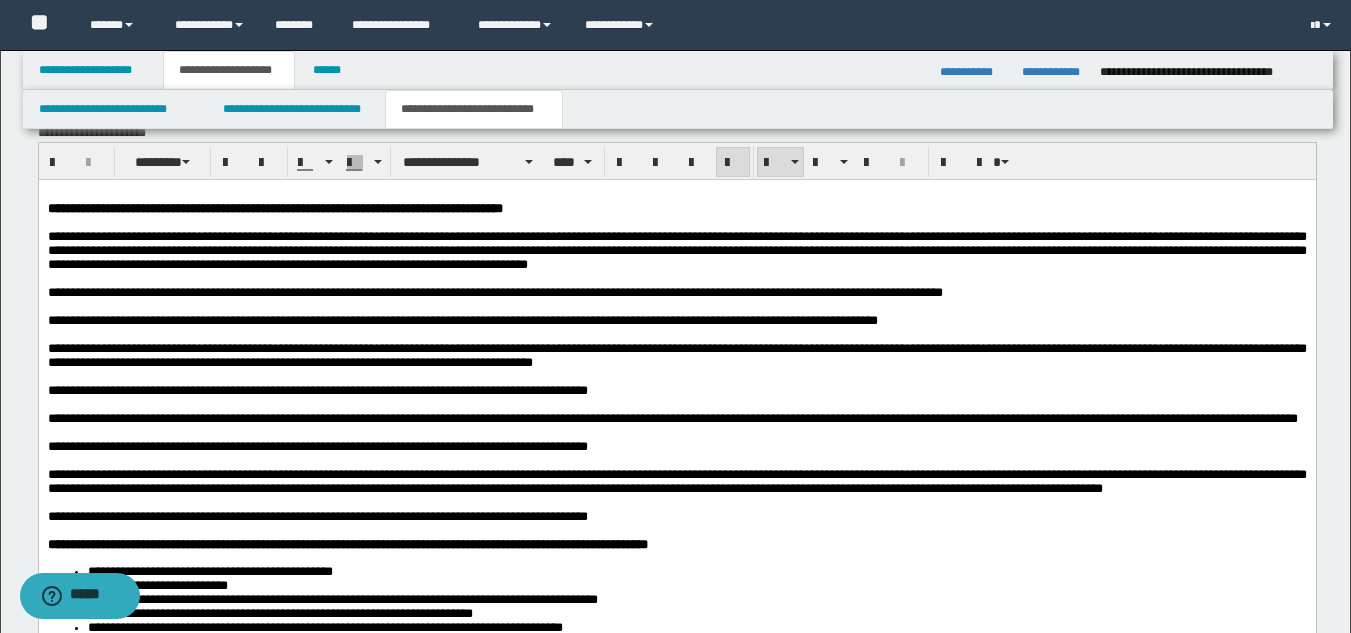 scroll, scrollTop: 1785, scrollLeft: 0, axis: vertical 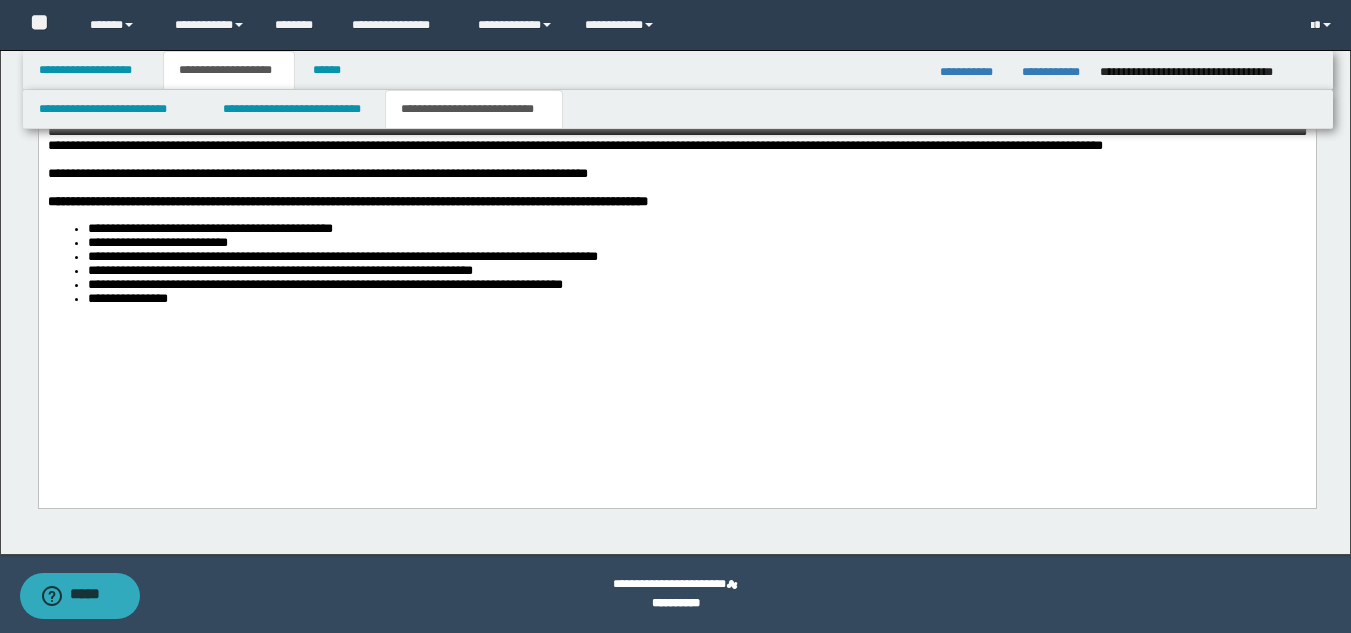 click on "**********" at bounding box center [676, 108] 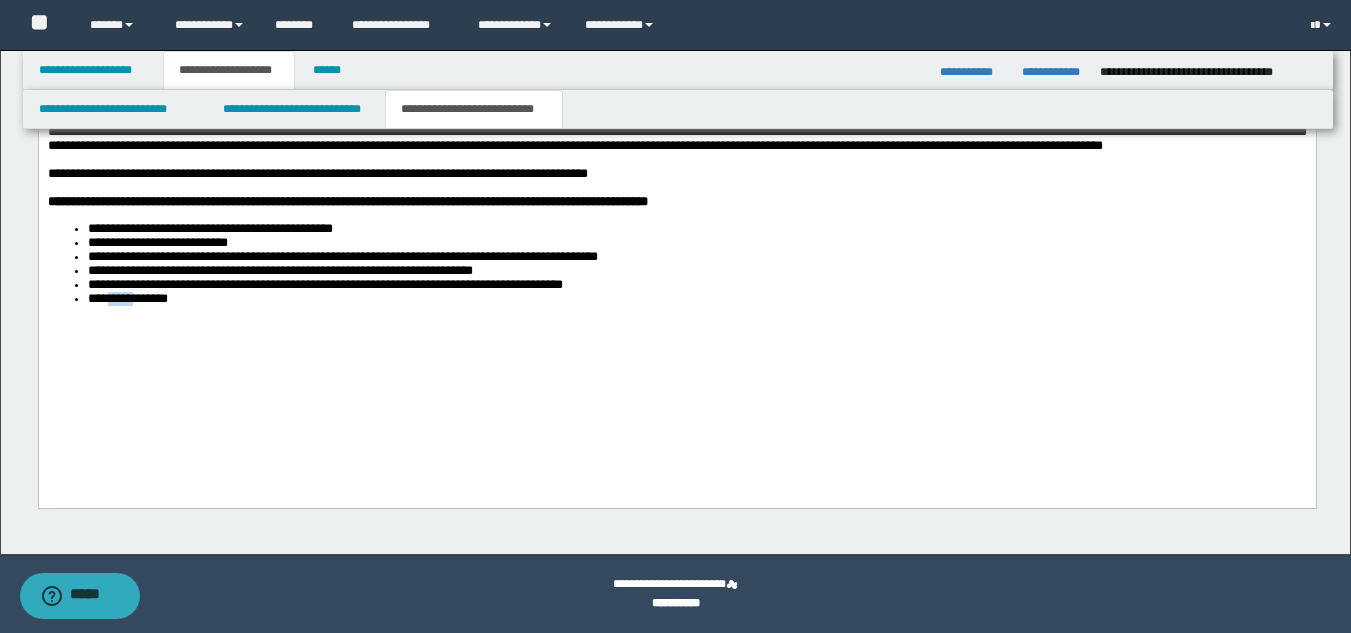 click on "**********" at bounding box center [676, 108] 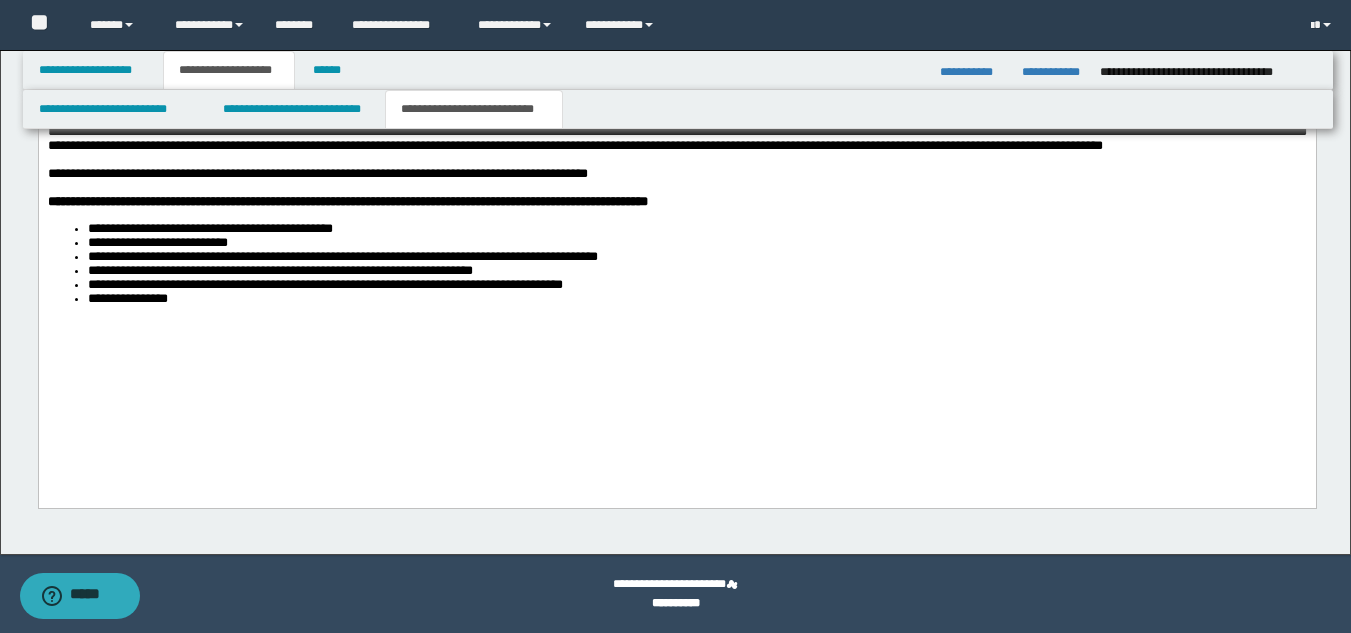 drag, startPoint x: 180, startPoint y: 428, endPoint x: 223, endPoint y: 412, distance: 45.88028 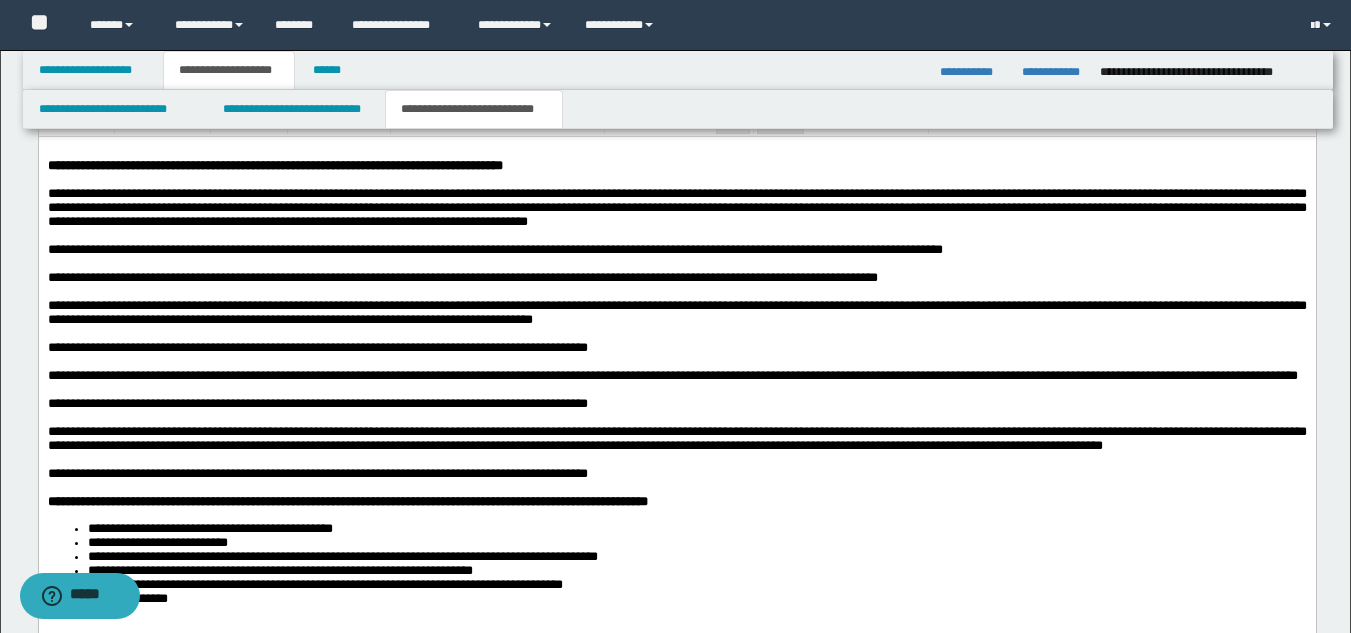 click on "**********" at bounding box center [676, 376] 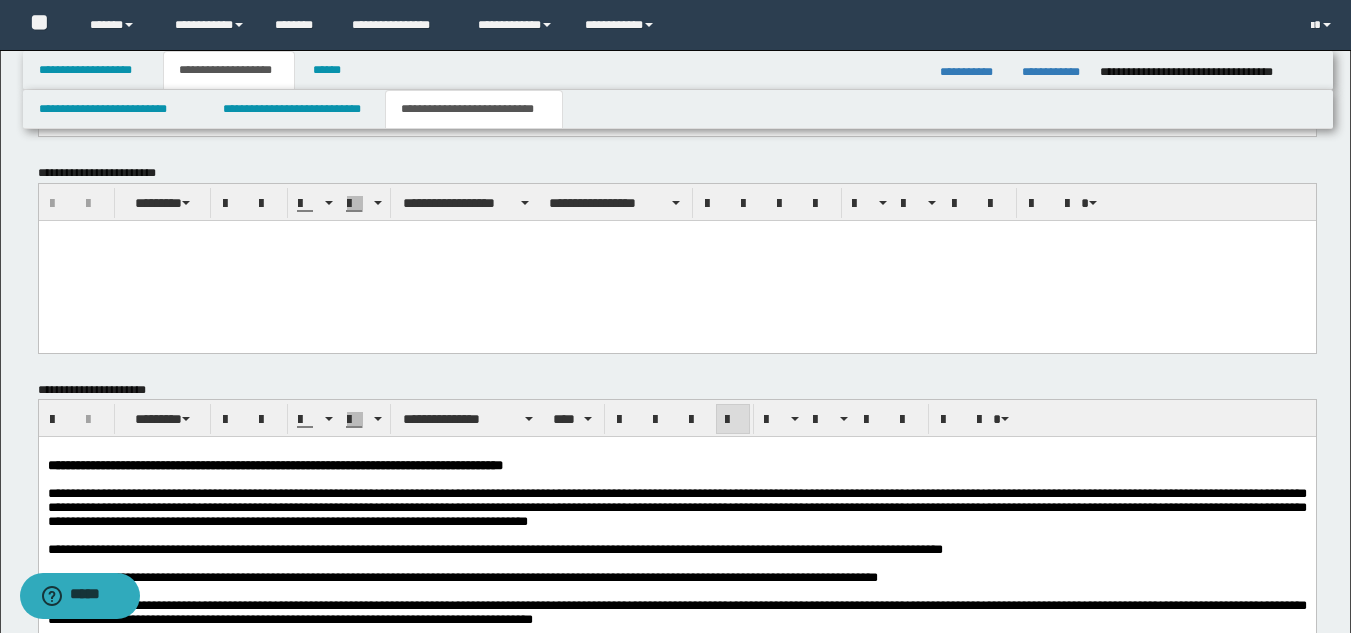click at bounding box center [676, 536] 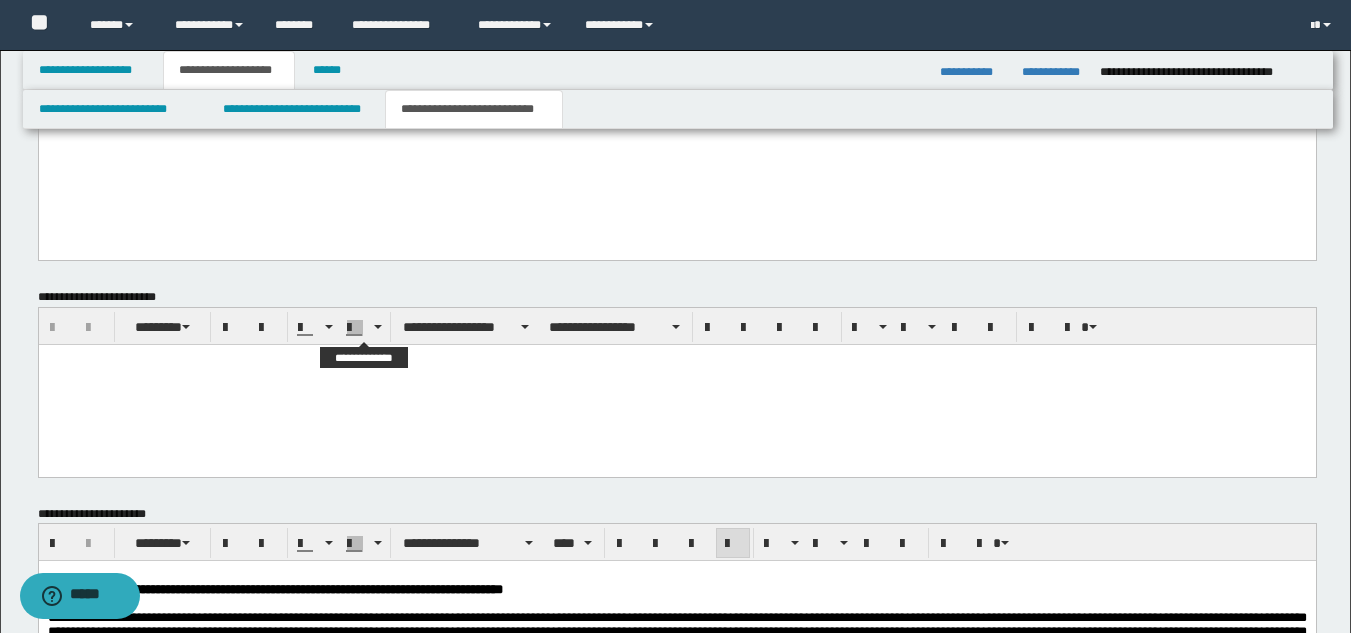 scroll, scrollTop: 885, scrollLeft: 0, axis: vertical 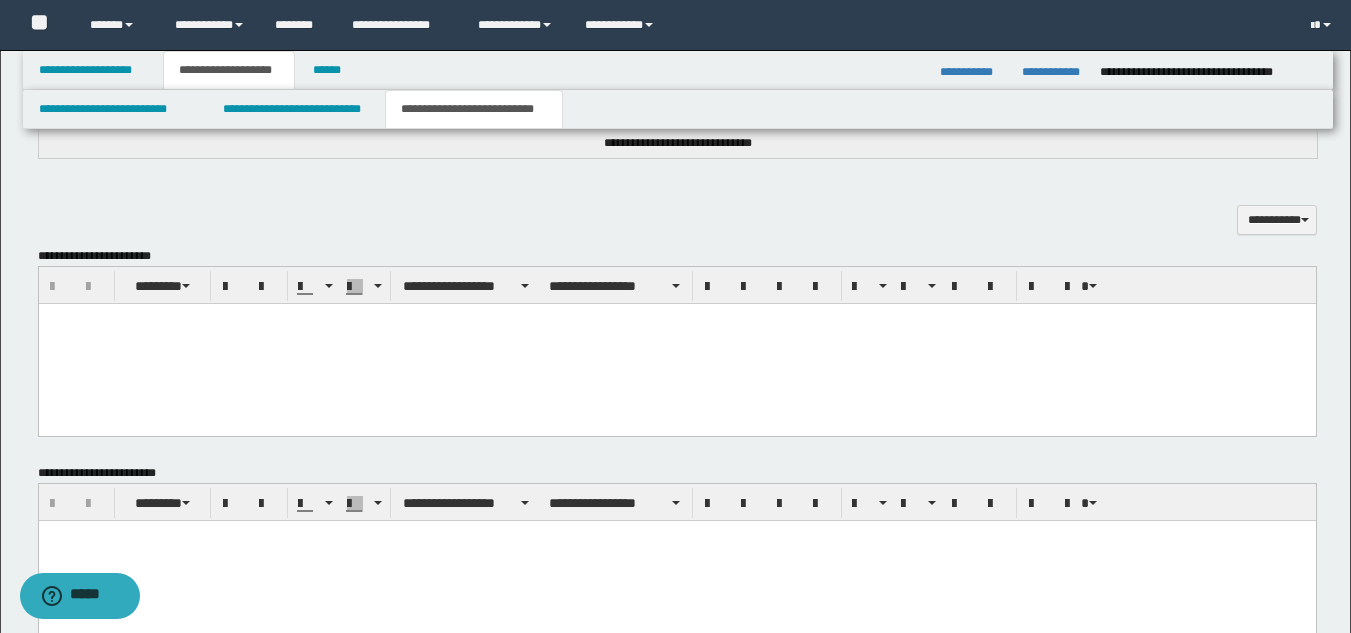 click at bounding box center (676, 343) 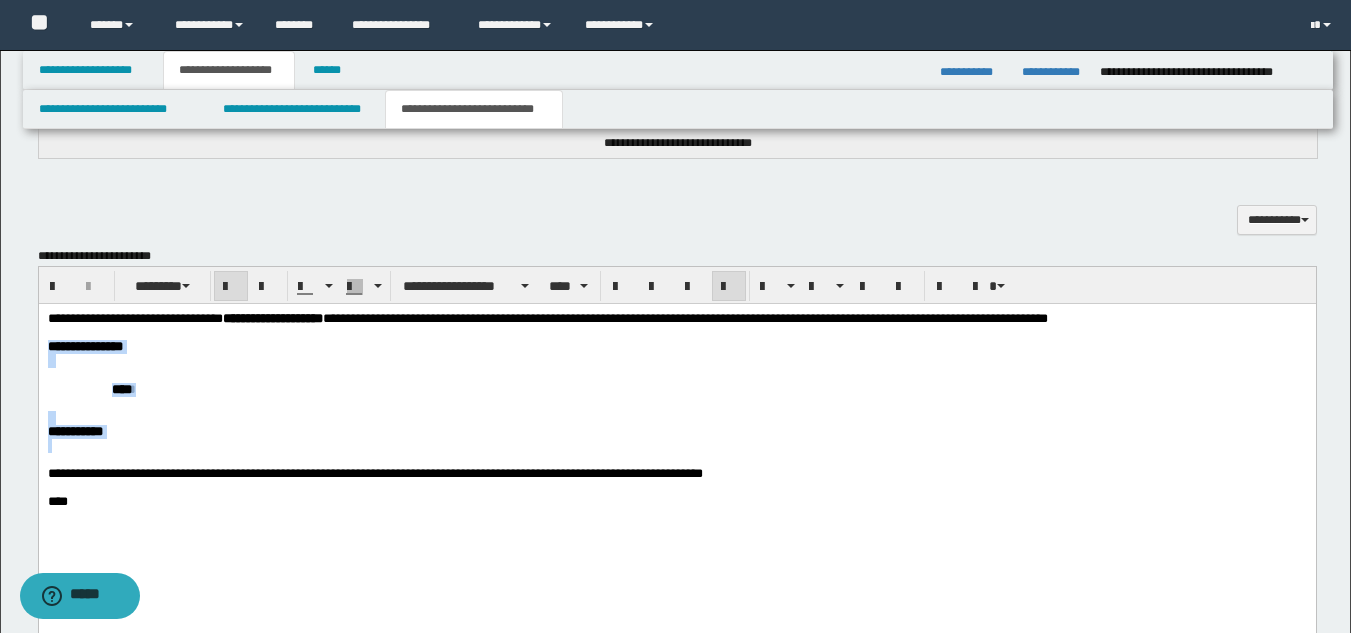 drag, startPoint x: 47, startPoint y: 348, endPoint x: 133, endPoint y: 453, distance: 135.72398 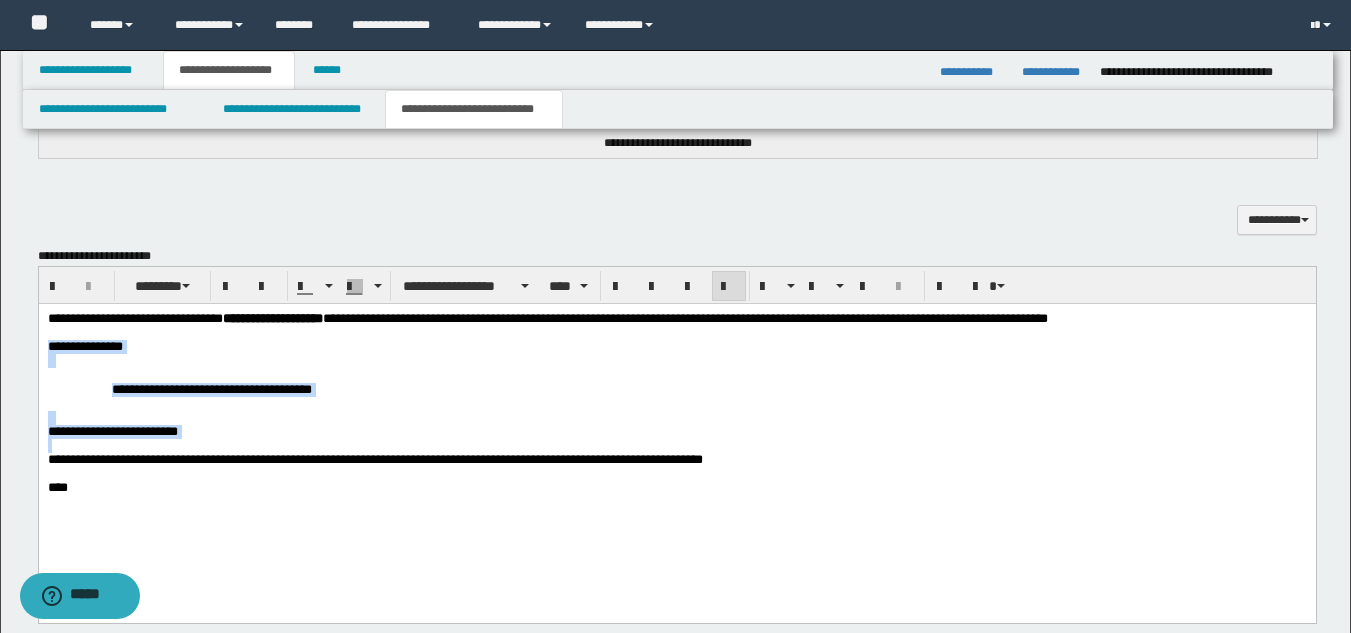 drag, startPoint x: 268, startPoint y: 450, endPoint x: 33, endPoint y: 355, distance: 253.47583 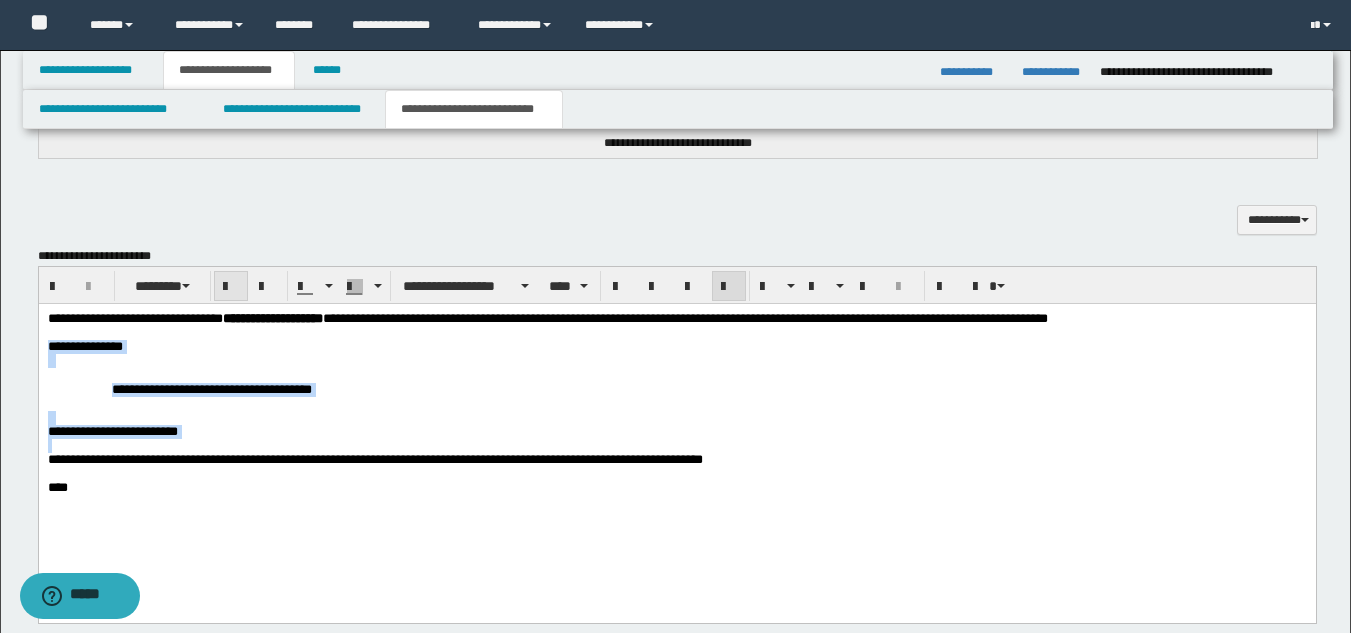 drag, startPoint x: 229, startPoint y: 287, endPoint x: 194, endPoint y: 5, distance: 284.1637 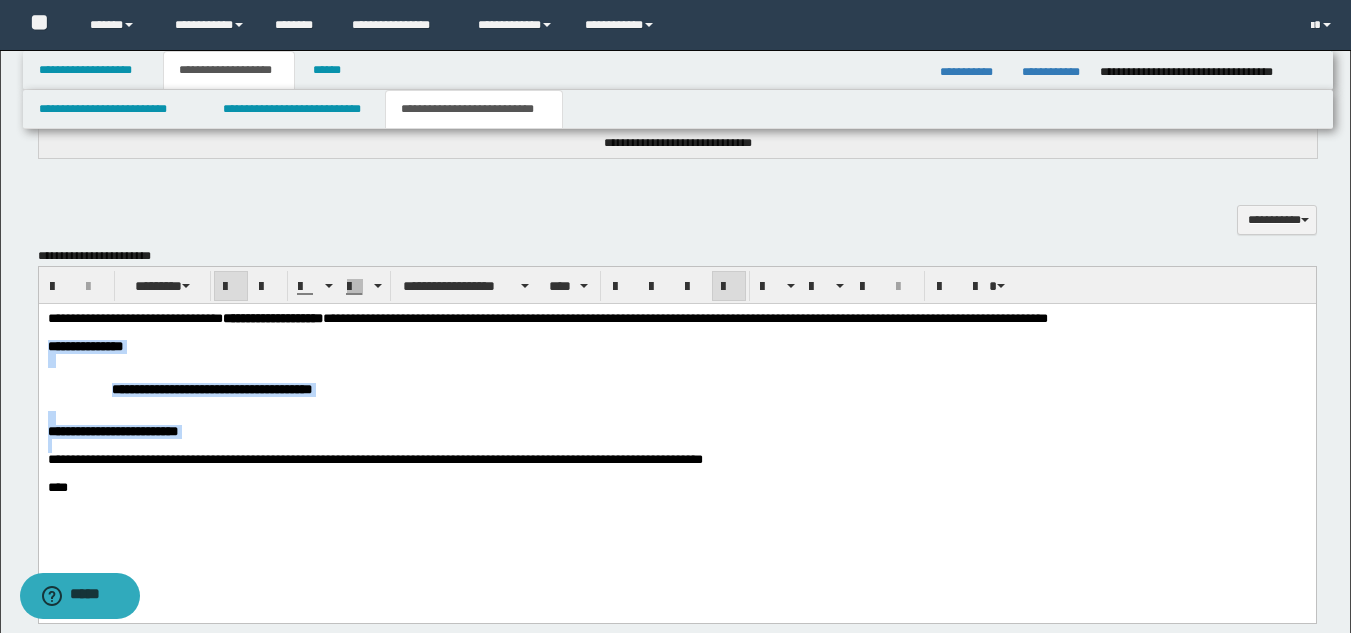 drag, startPoint x: 185, startPoint y: 393, endPoint x: 104, endPoint y: 427, distance: 87.84646 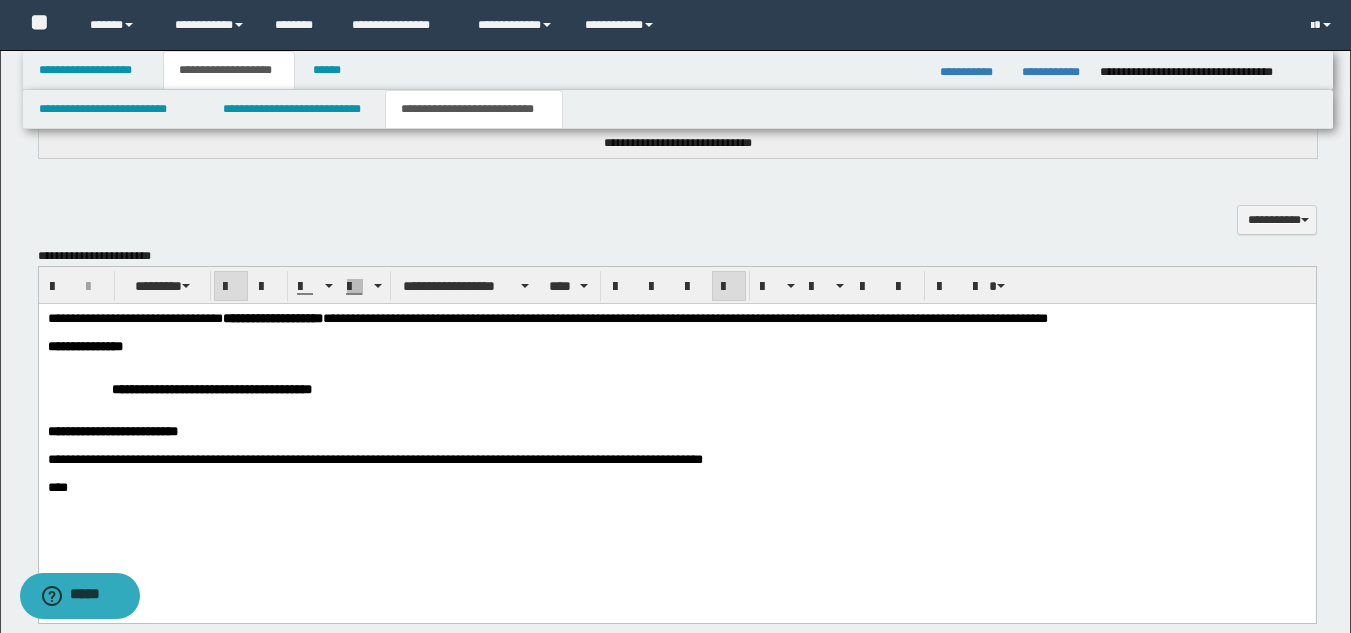 click on "**********" at bounding box center (676, 388) 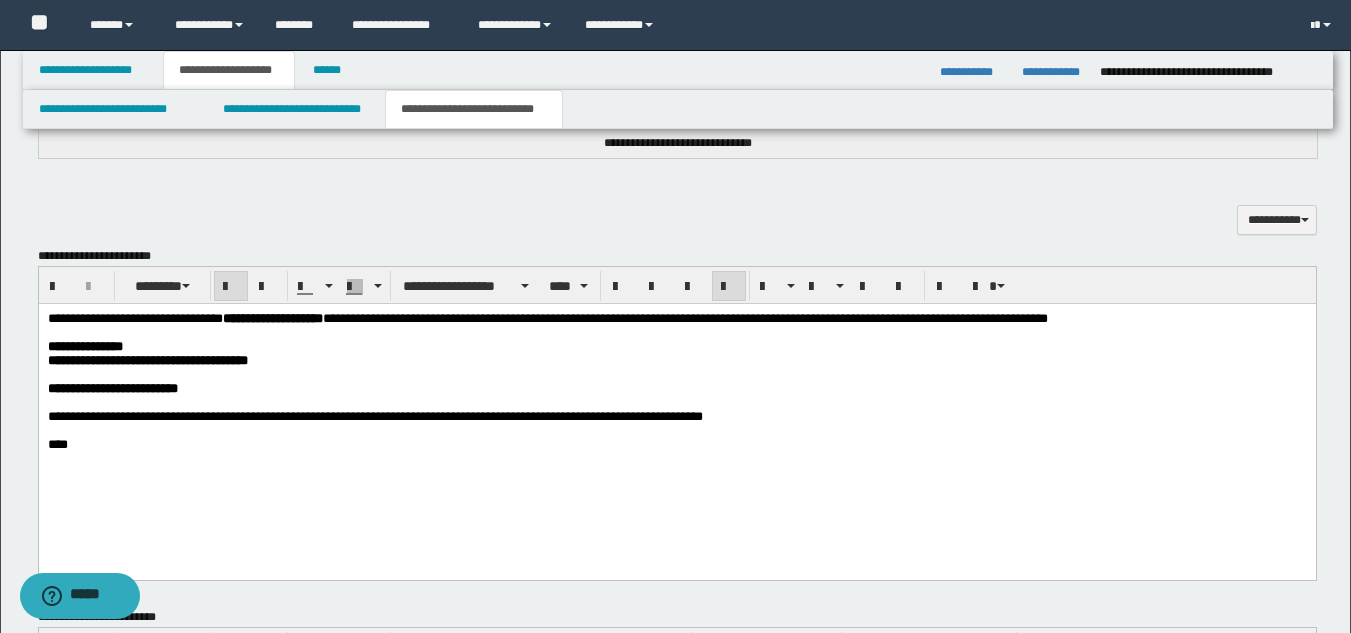 click on "**********" at bounding box center (112, 387) 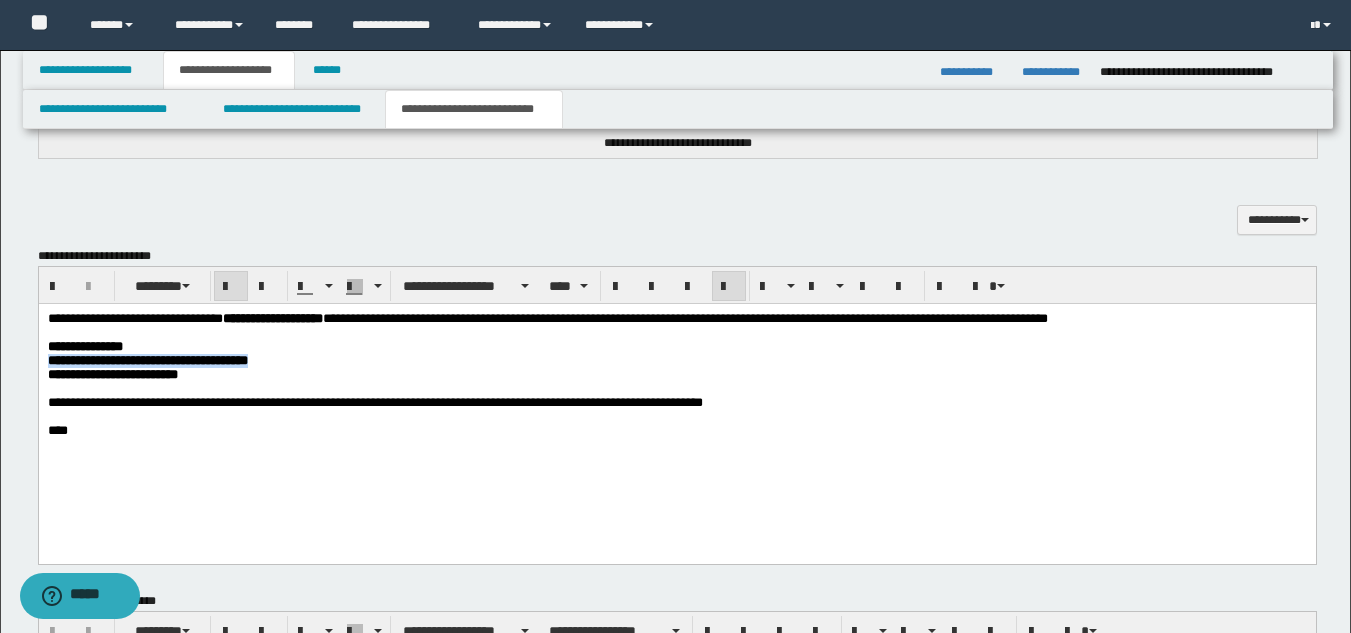 drag, startPoint x: 358, startPoint y: 369, endPoint x: -1, endPoint y: 366, distance: 359.01254 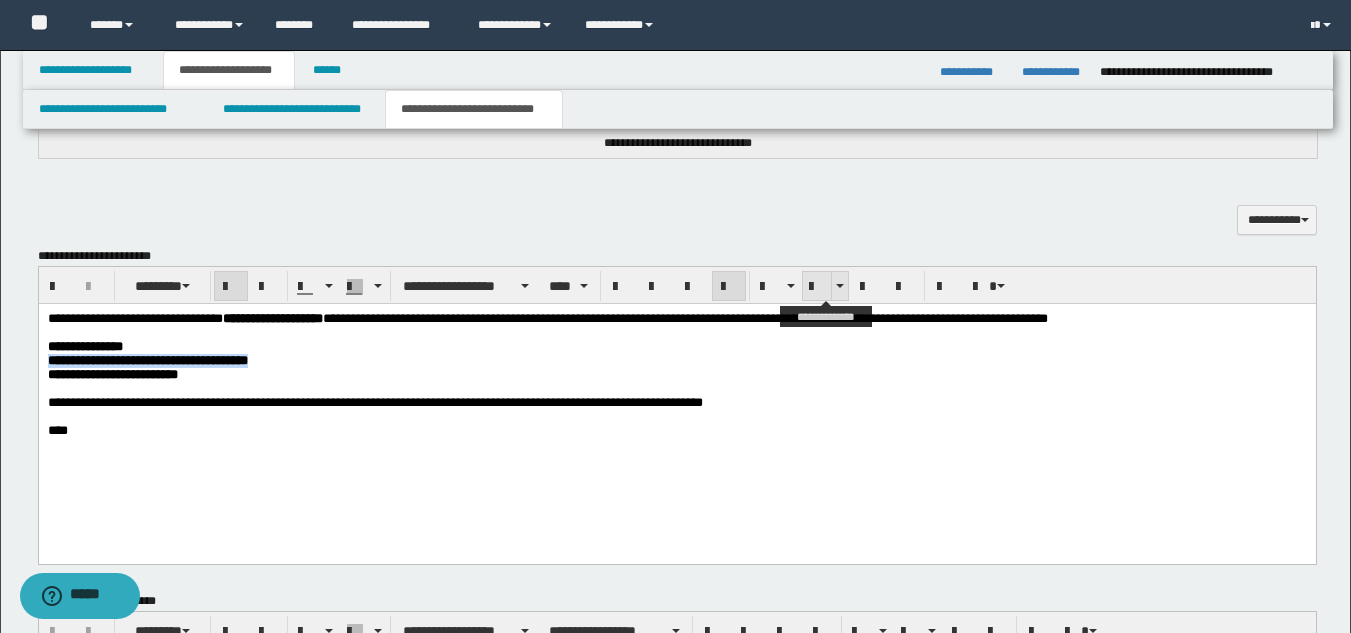click at bounding box center (817, 287) 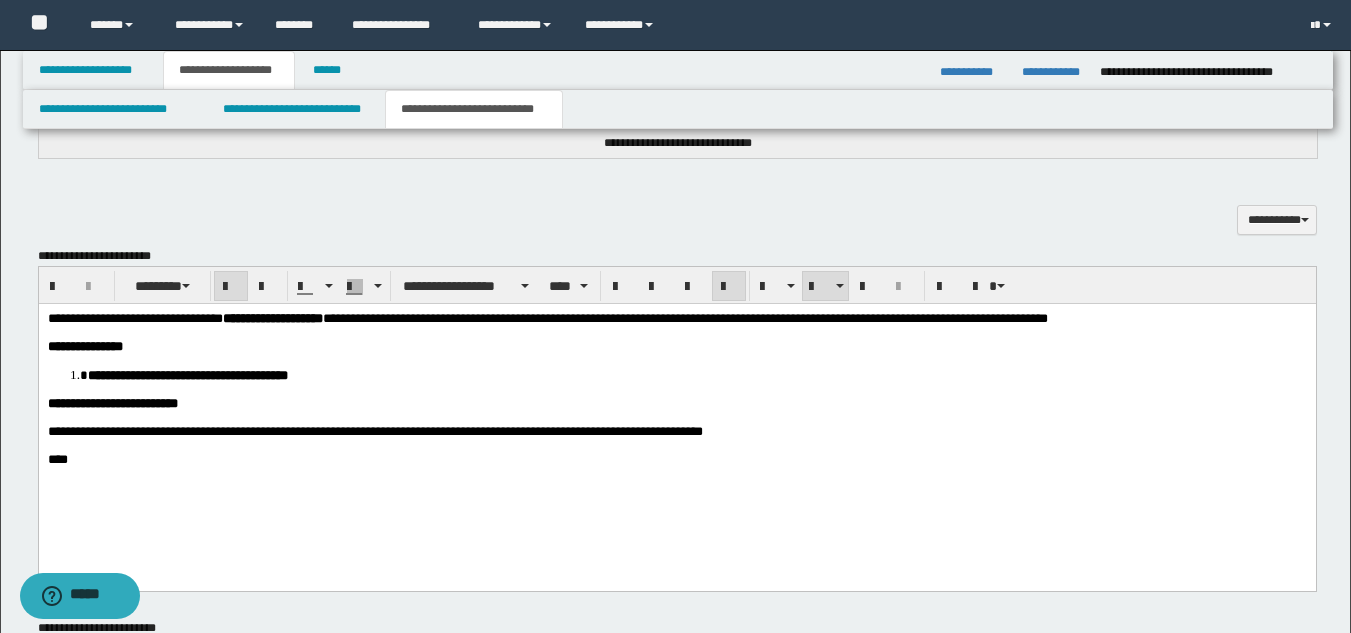 drag, startPoint x: 424, startPoint y: 396, endPoint x: 381, endPoint y: 422, distance: 50.24938 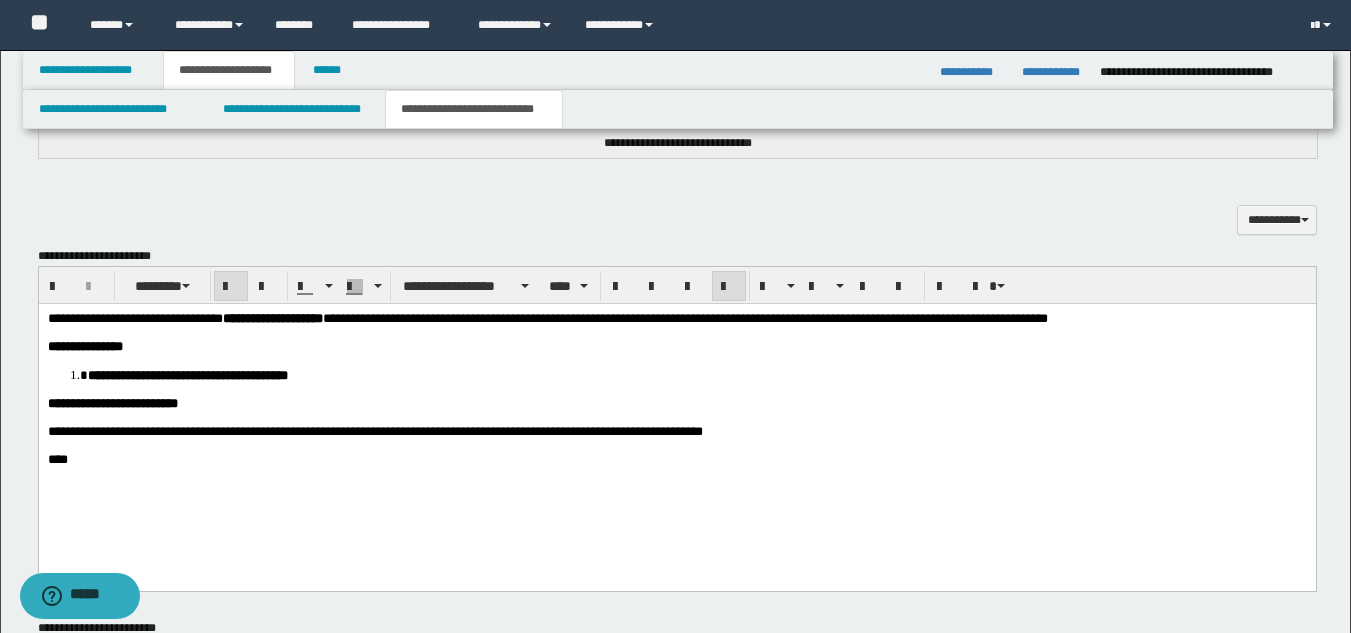 click on "**********" at bounding box center (676, 413) 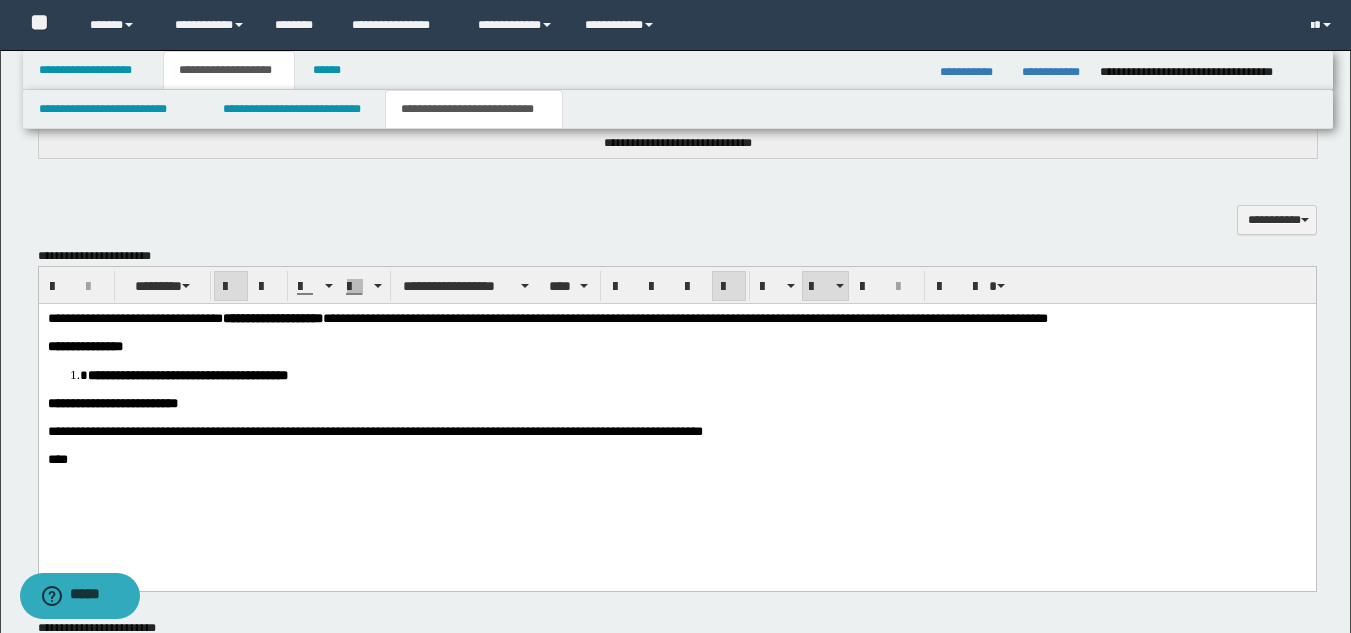 click on "**********" at bounding box center [676, 413] 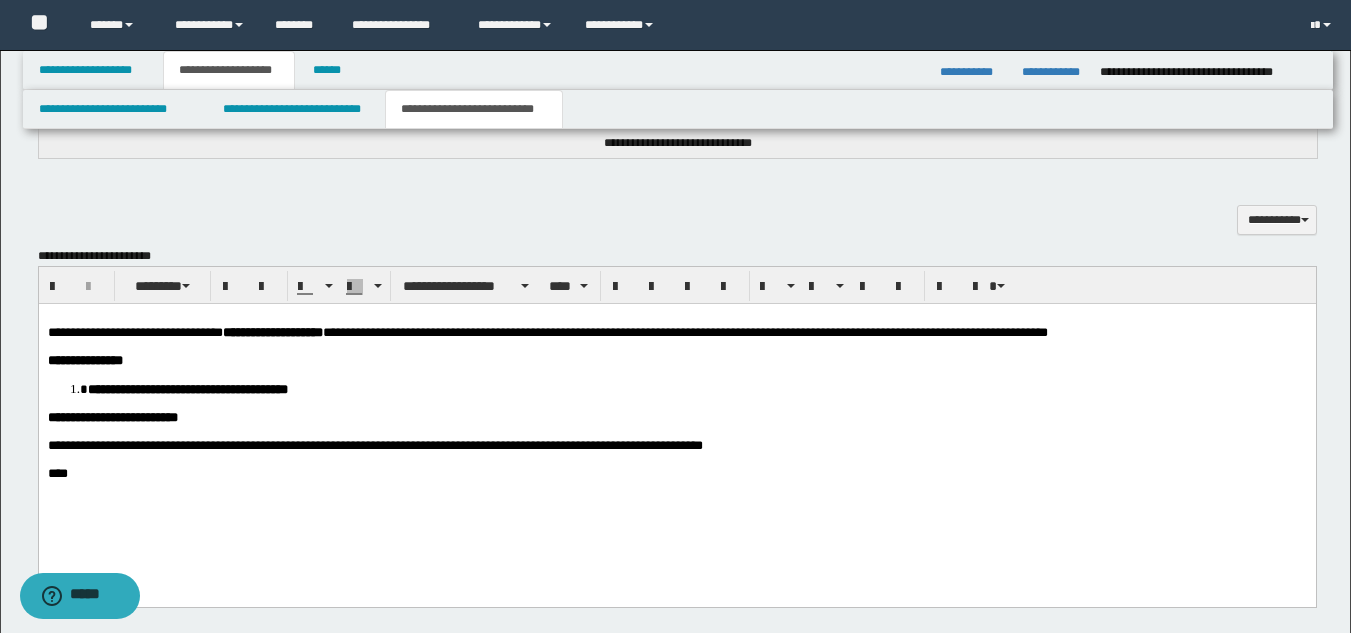 click on "****" at bounding box center [676, 473] 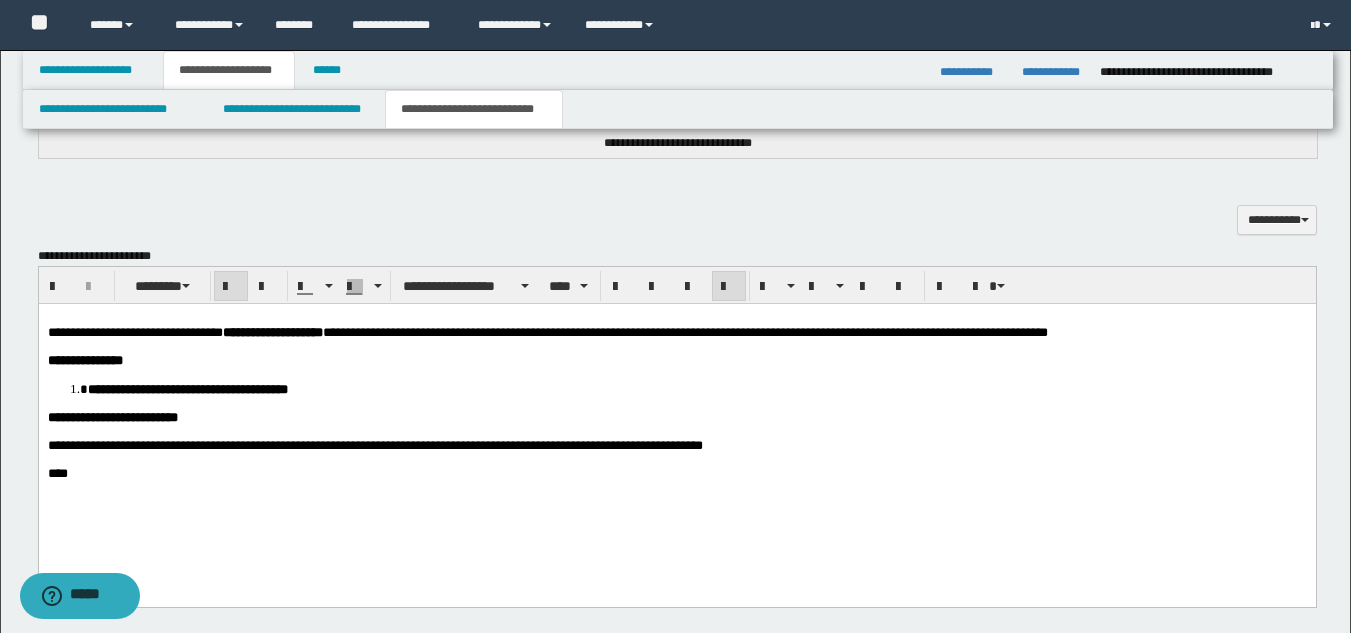 click on "**********" at bounding box center [676, 360] 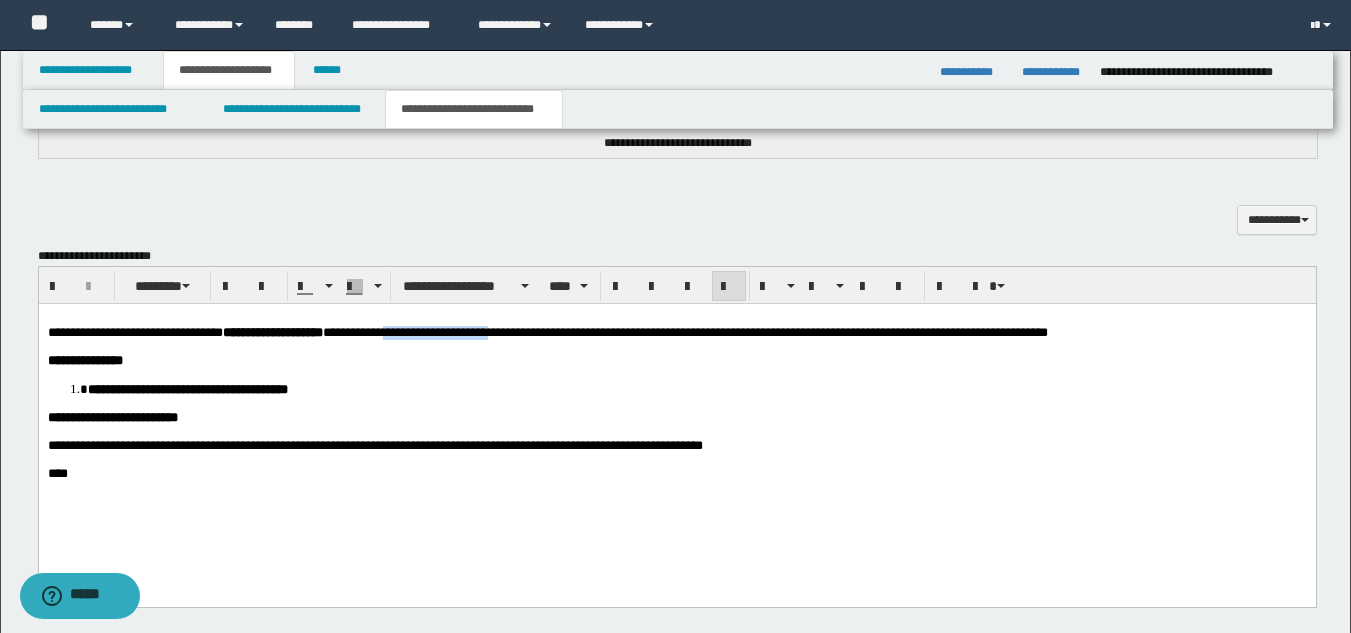 drag, startPoint x: 471, startPoint y: 330, endPoint x: 591, endPoint y: 335, distance: 120.10412 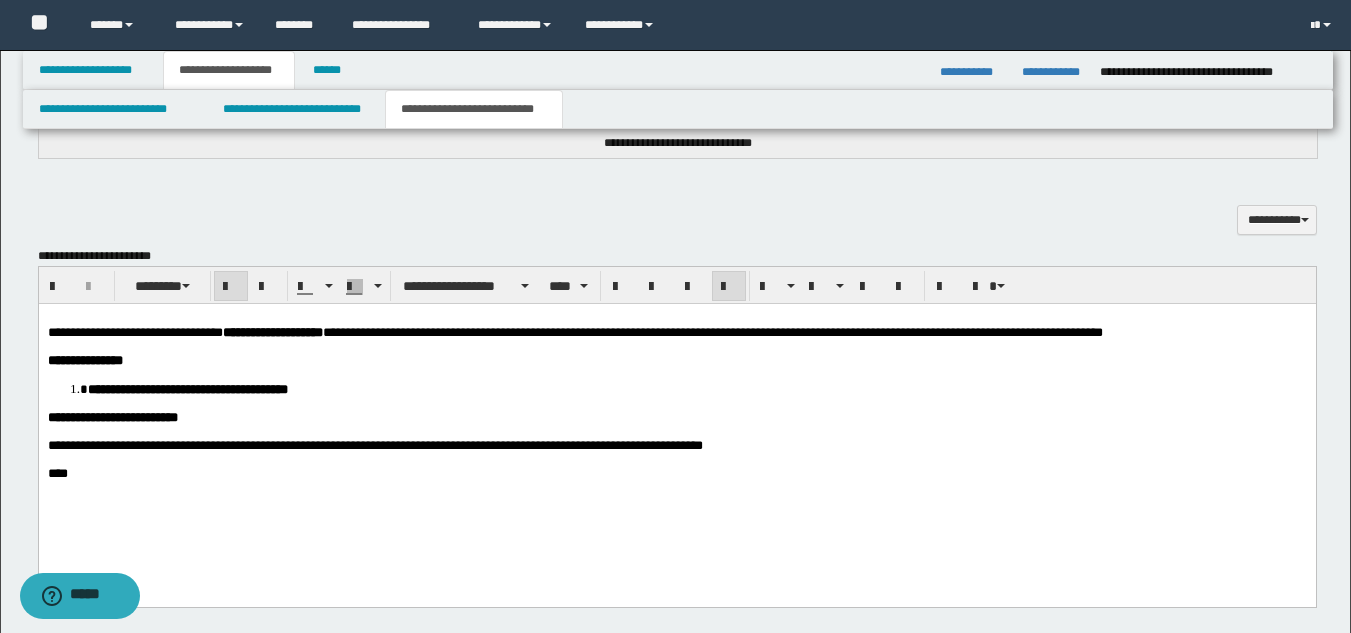 click on "**********" at bounding box center (676, 417) 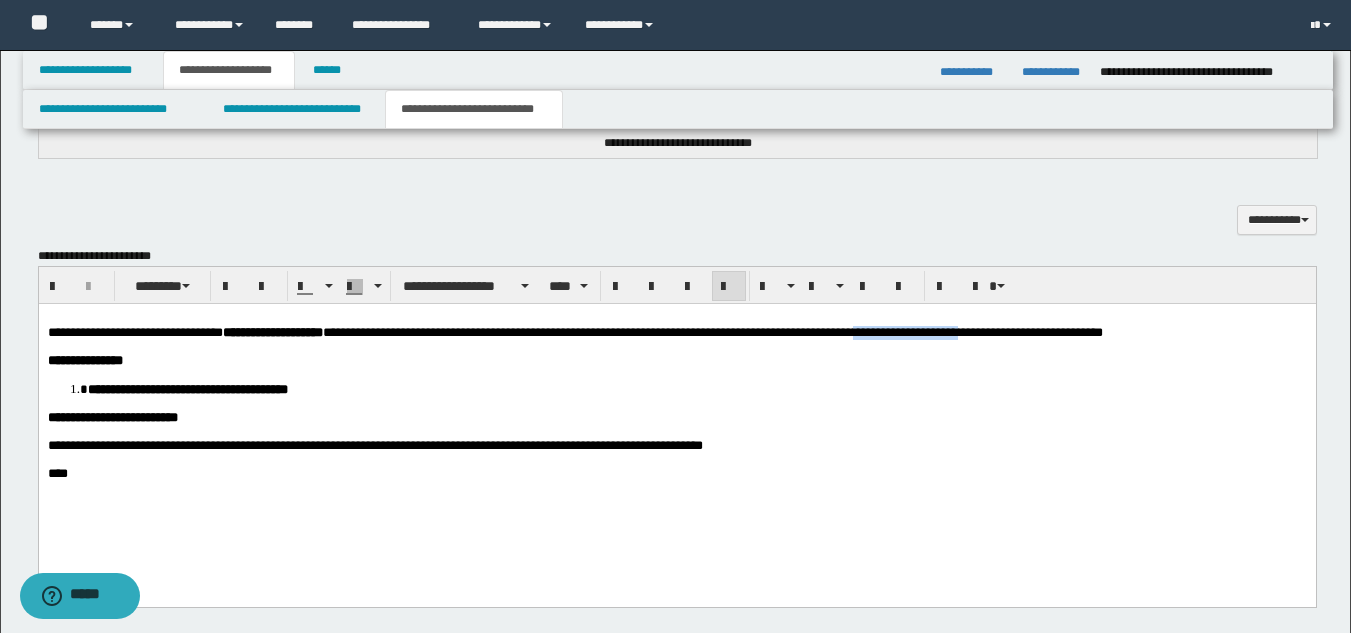 drag, startPoint x: 991, startPoint y: 335, endPoint x: 1118, endPoint y: 335, distance: 127 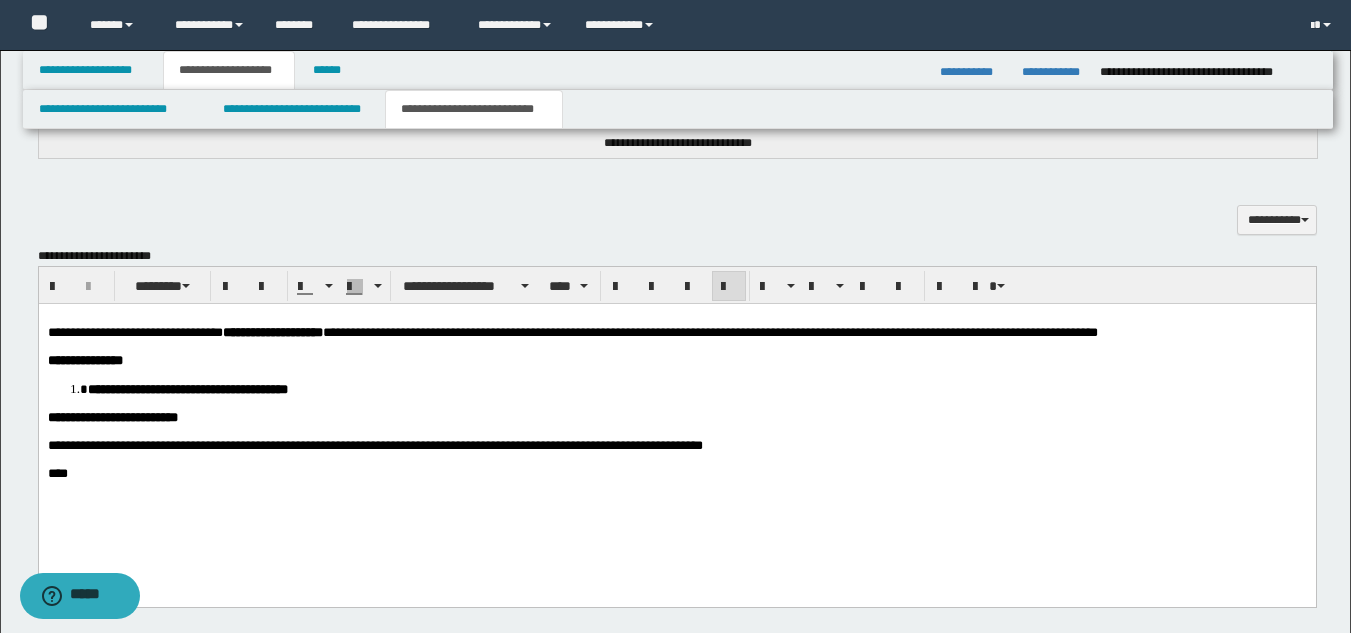 click at bounding box center [676, 346] 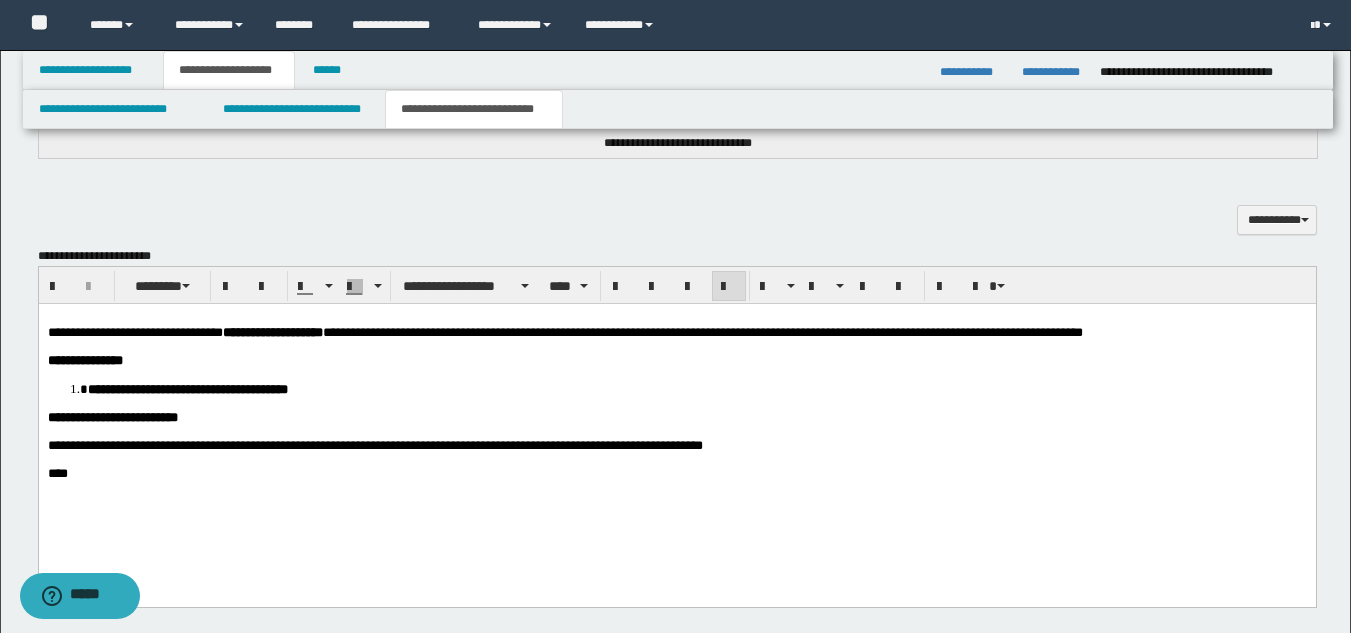click on "**********" at bounding box center [676, 360] 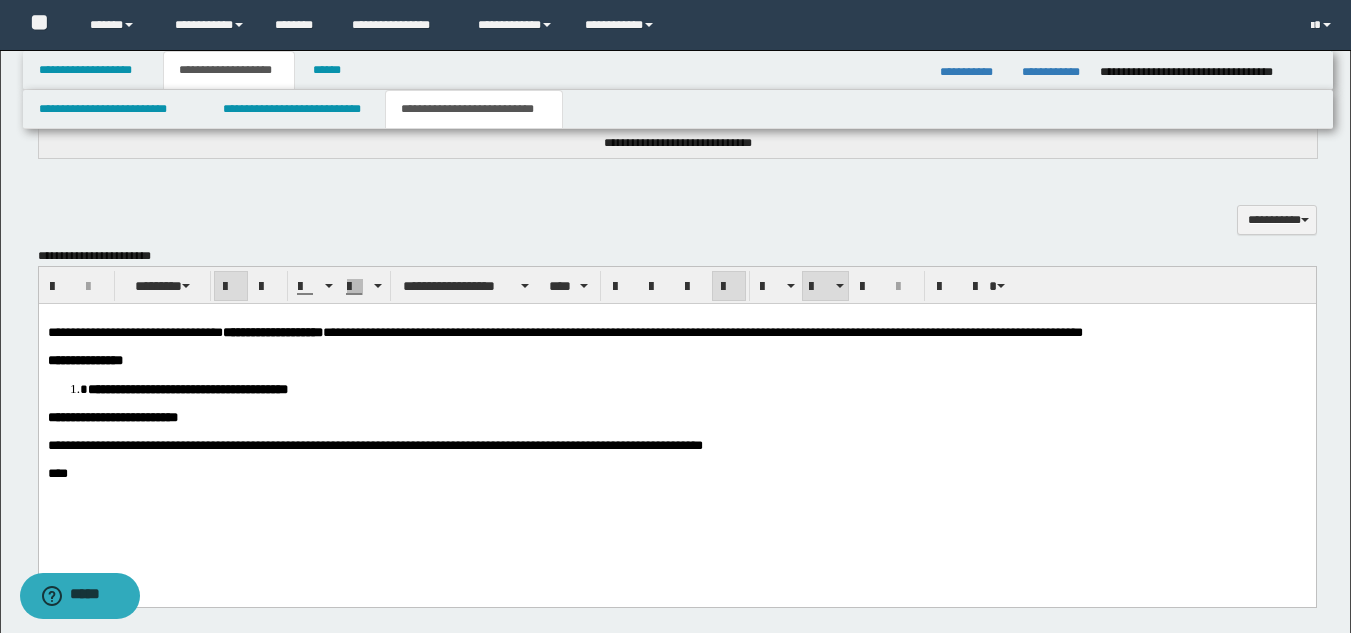 click on "**********" at bounding box center [676, 420] 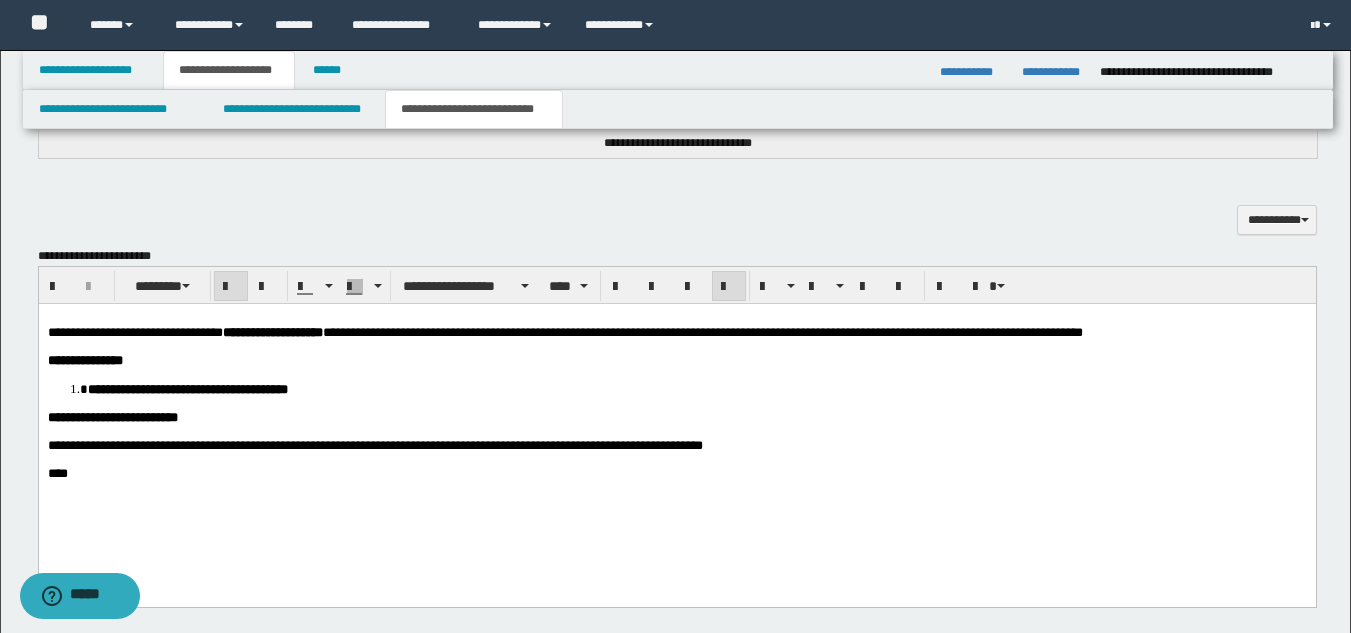drag, startPoint x: 73, startPoint y: 490, endPoint x: 138, endPoint y: 493, distance: 65.06919 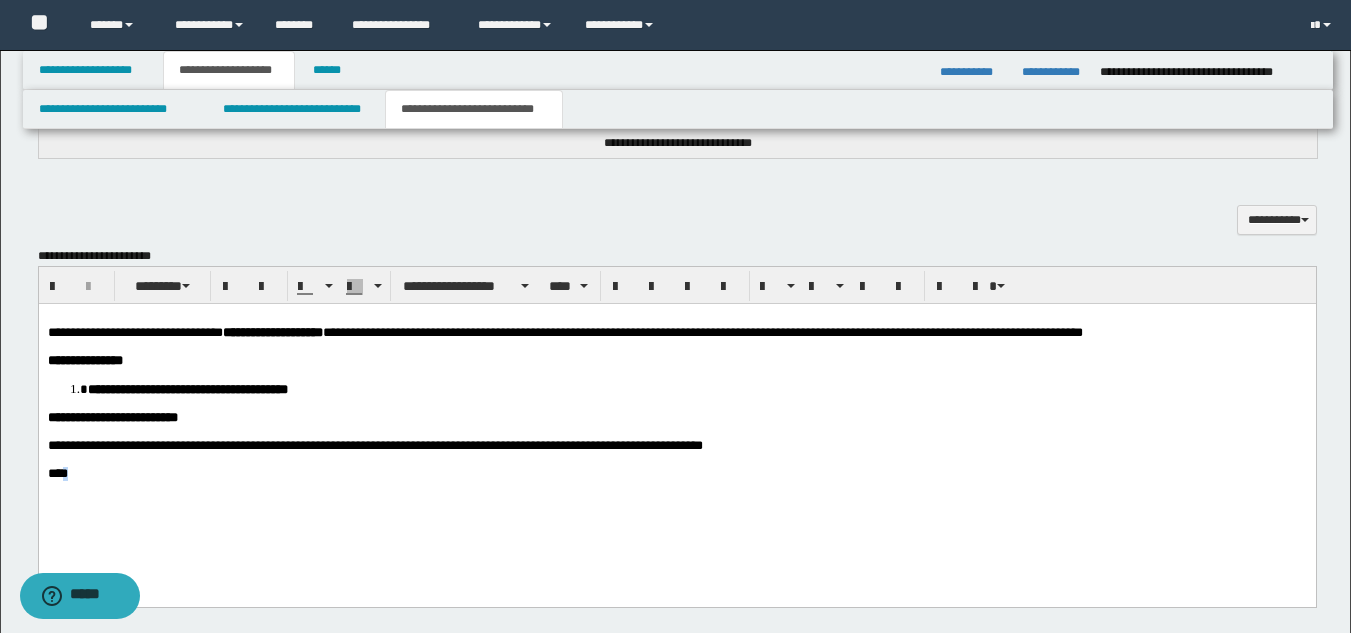 click on "****" at bounding box center [676, 473] 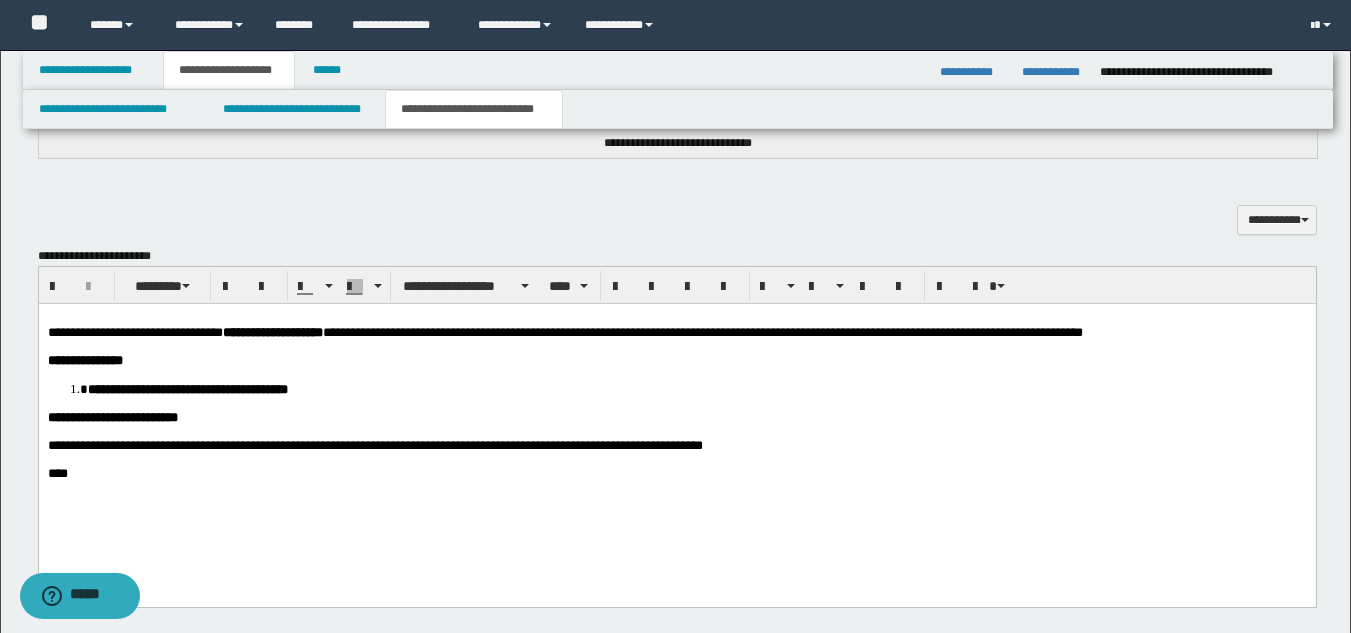 click on "**********" at bounding box center [676, 420] 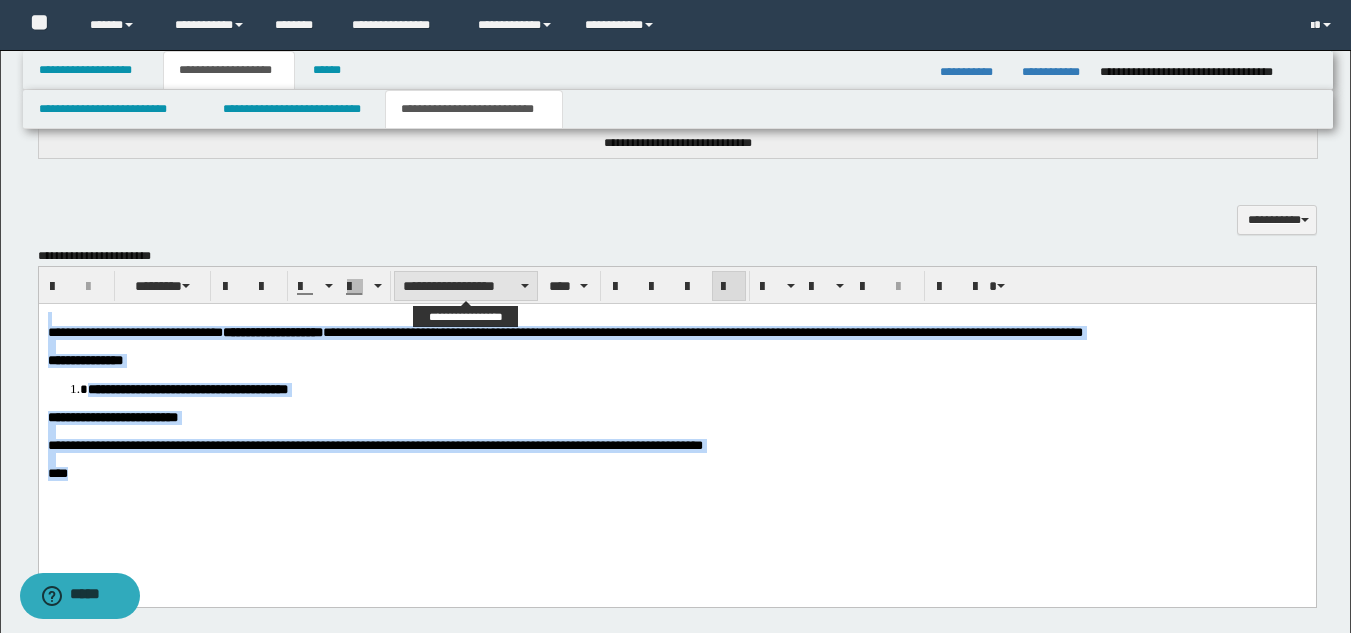 click on "**********" at bounding box center (466, 286) 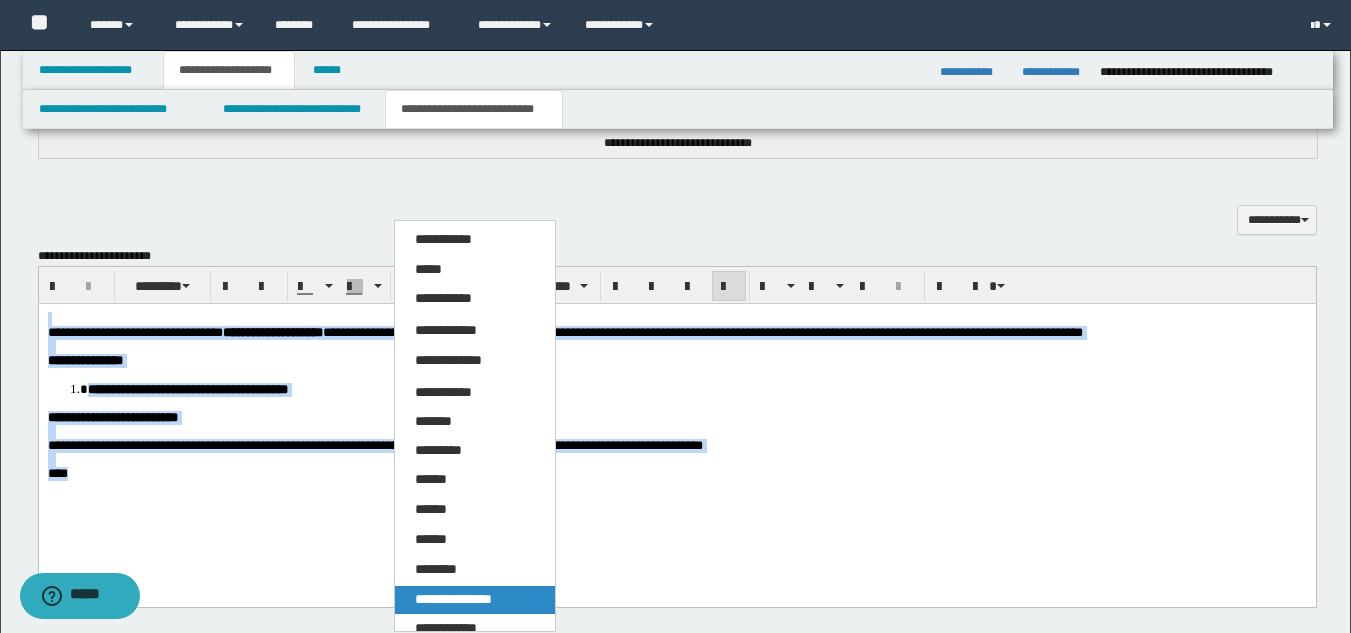 click on "**********" at bounding box center (453, 599) 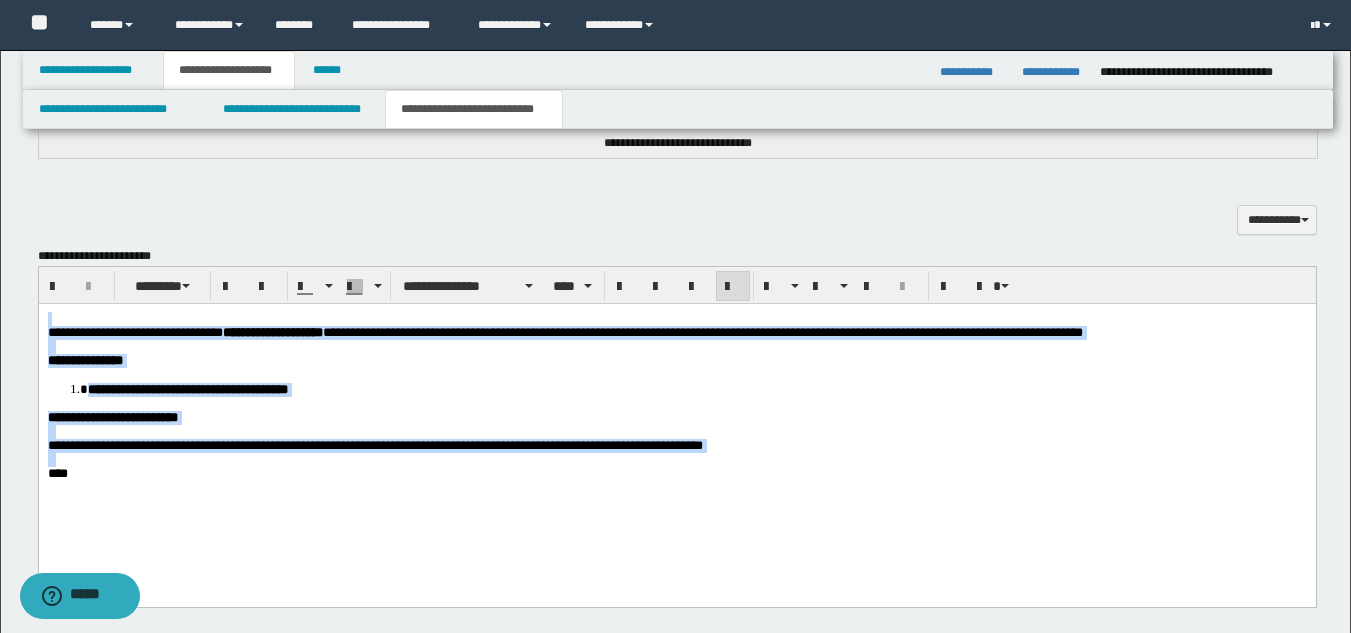 click at bounding box center [733, 287] 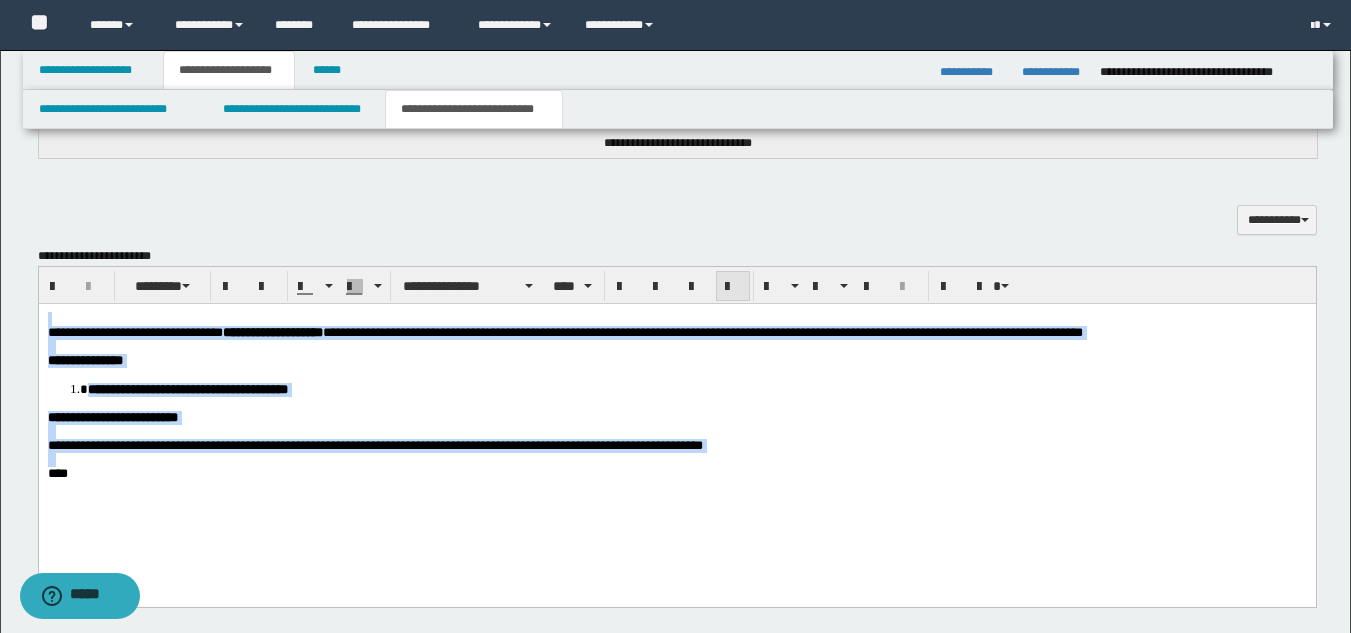 click at bounding box center [733, 287] 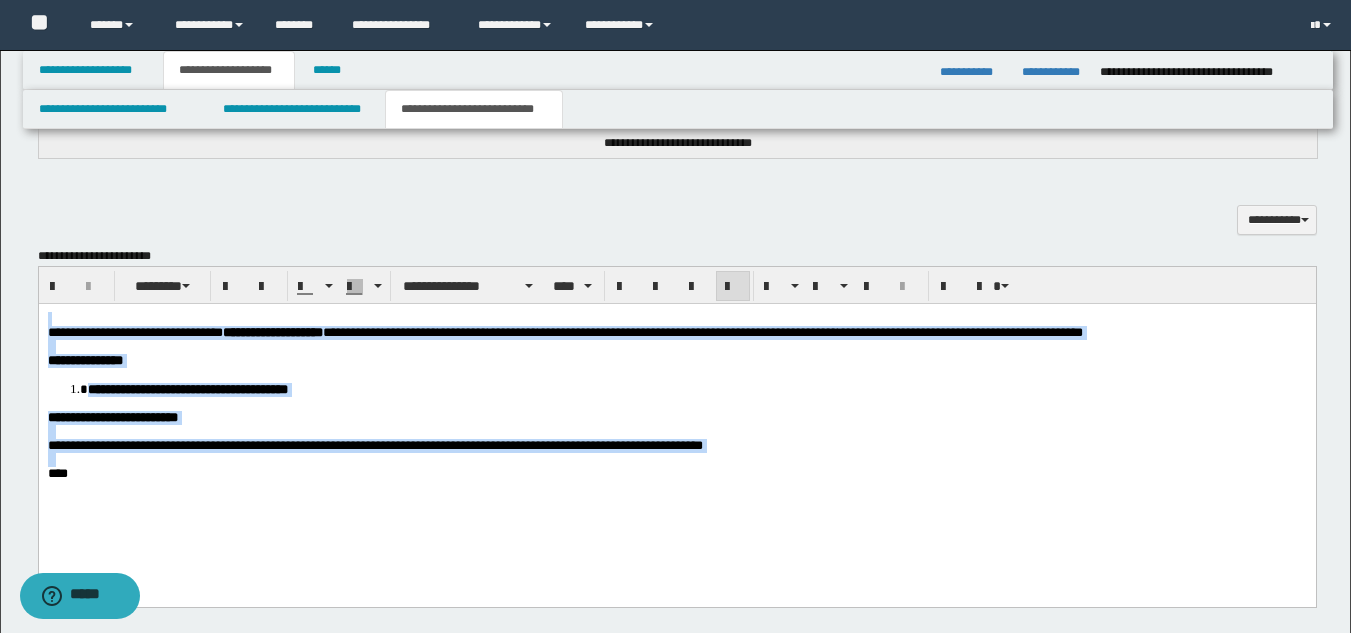 click on "**********" at bounding box center (676, 360) 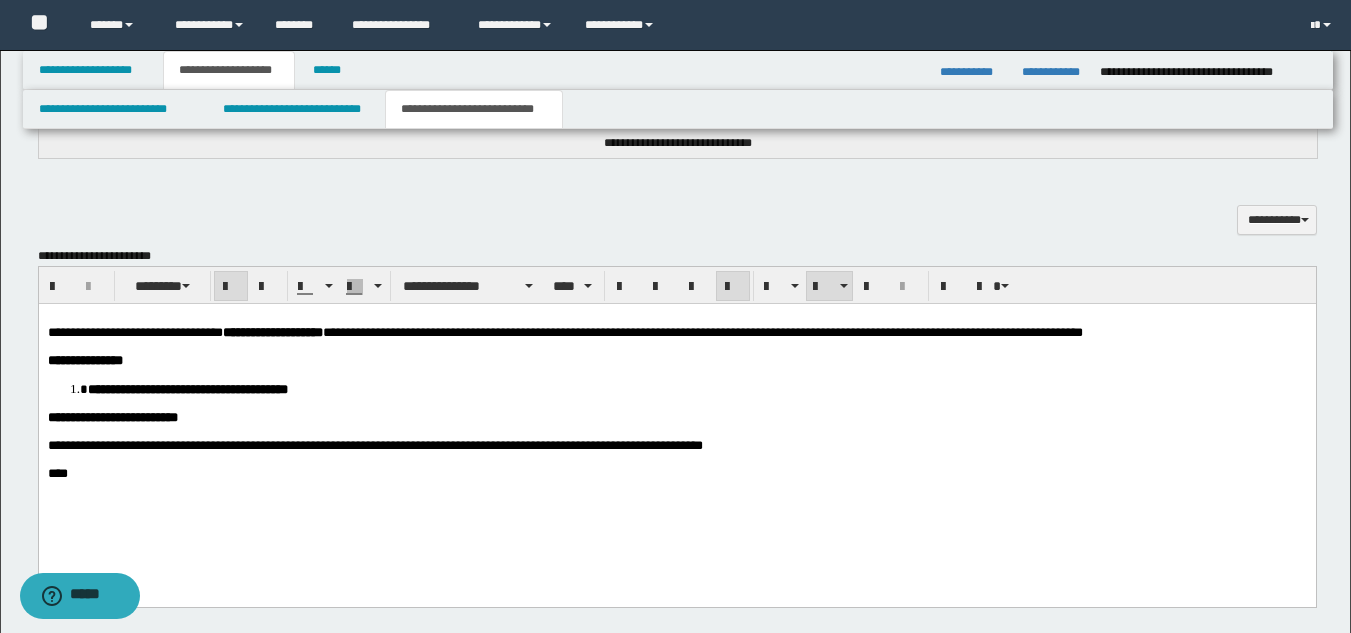 click on "**********" at bounding box center (676, 420) 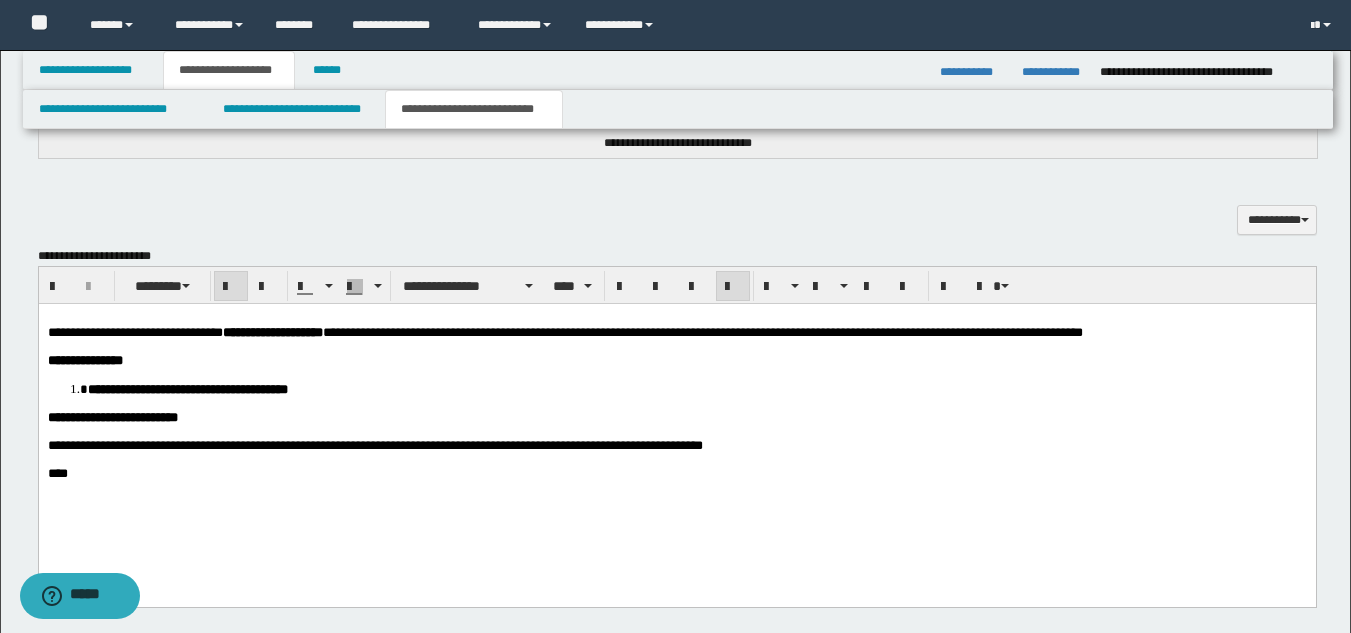 click on "**********" at bounding box center (676, 420) 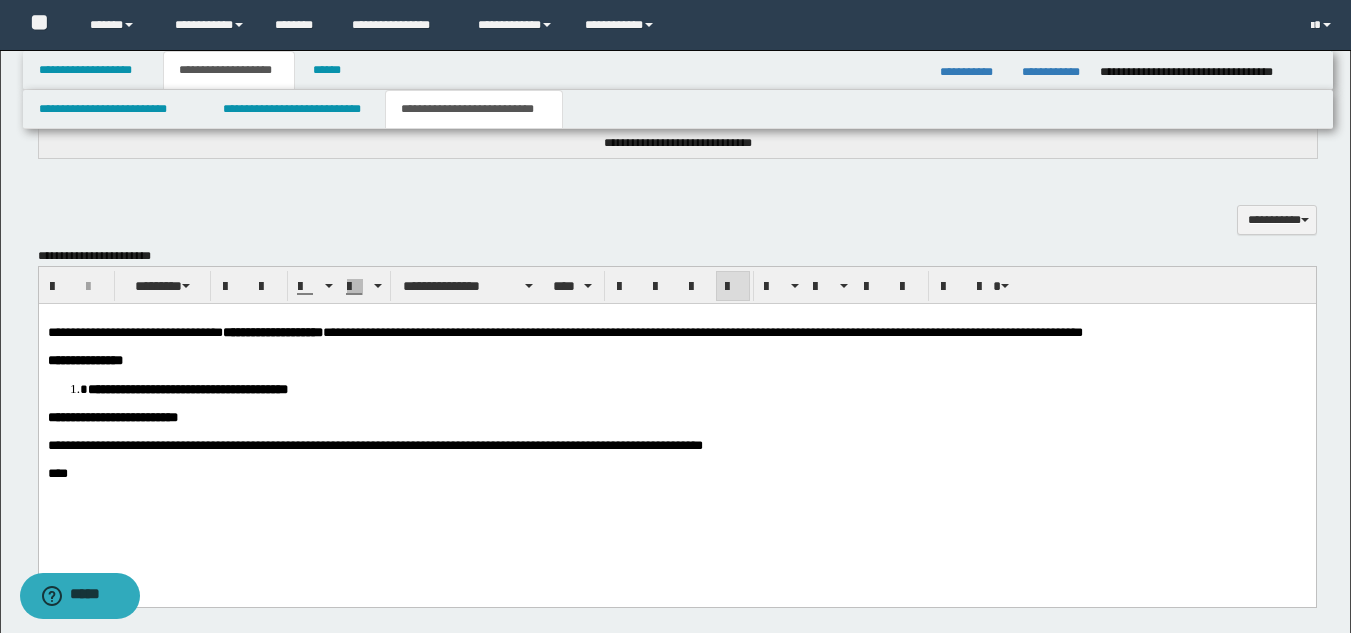 click on "**********" at bounding box center (676, 420) 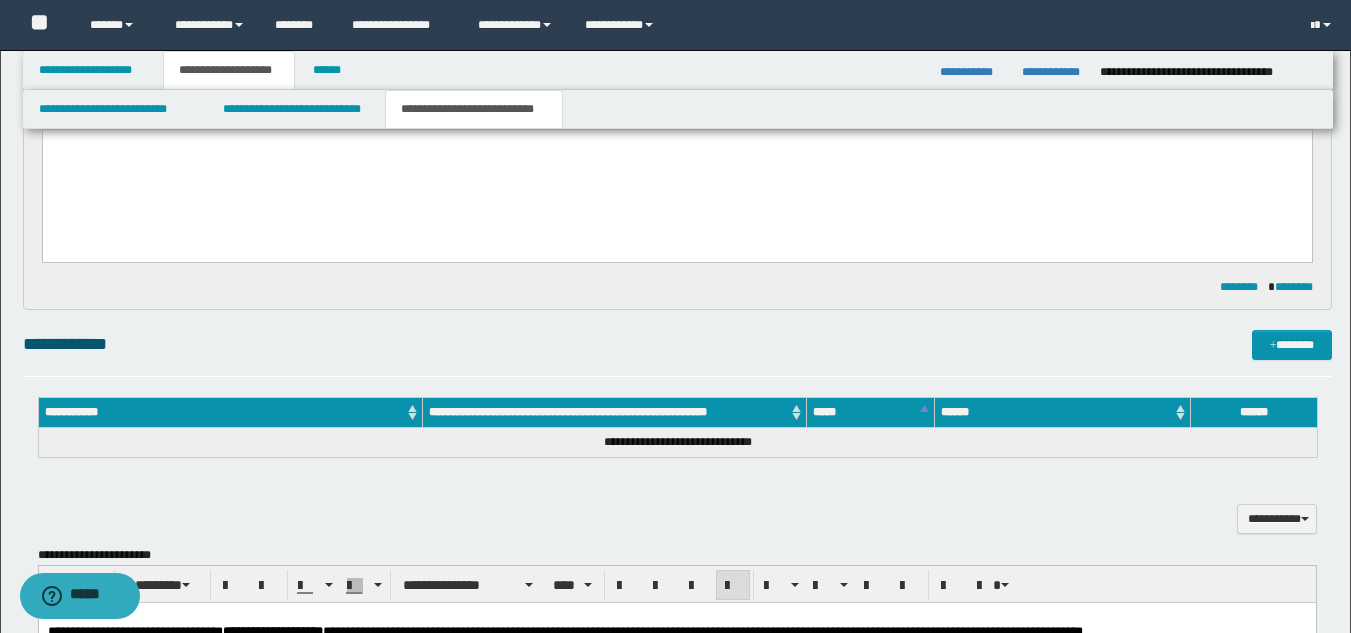 scroll, scrollTop: 585, scrollLeft: 0, axis: vertical 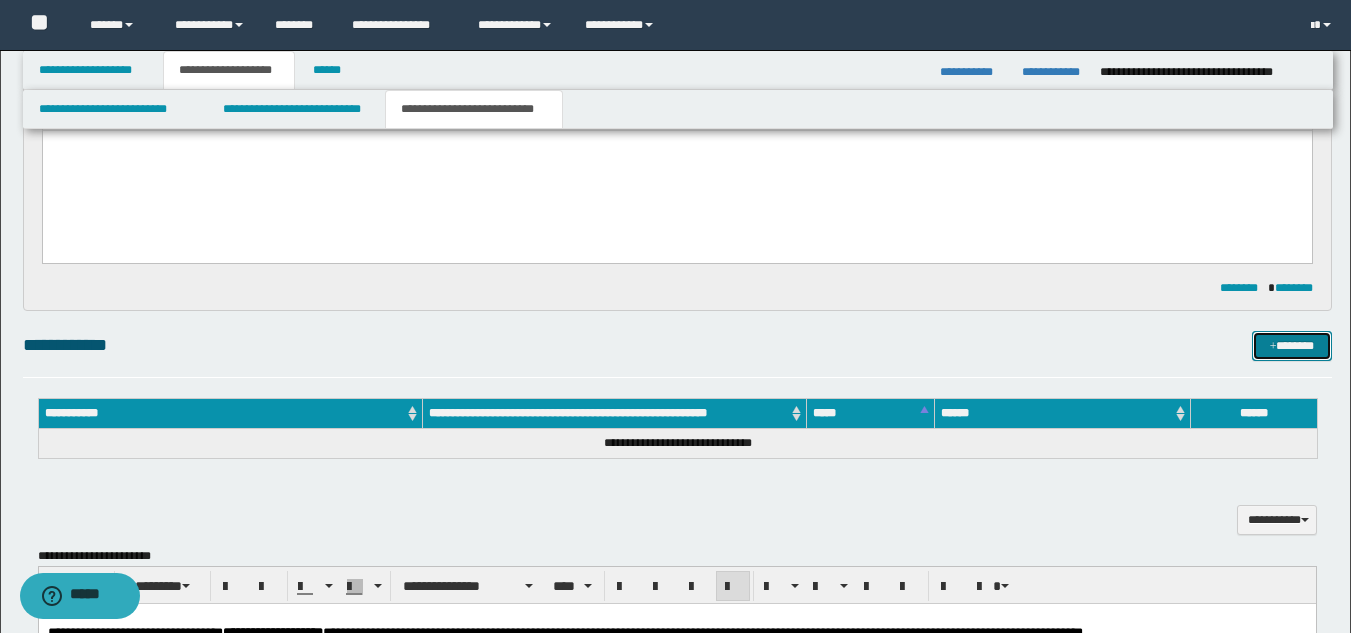 click on "*******" at bounding box center (1292, 346) 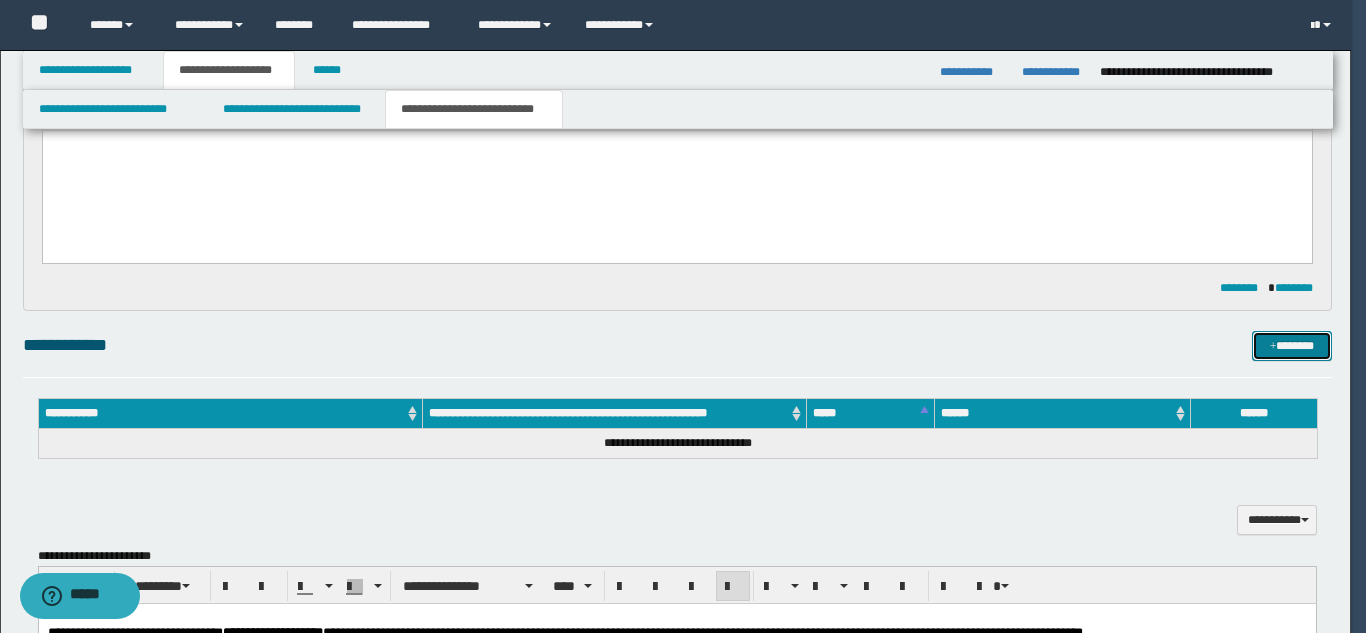type 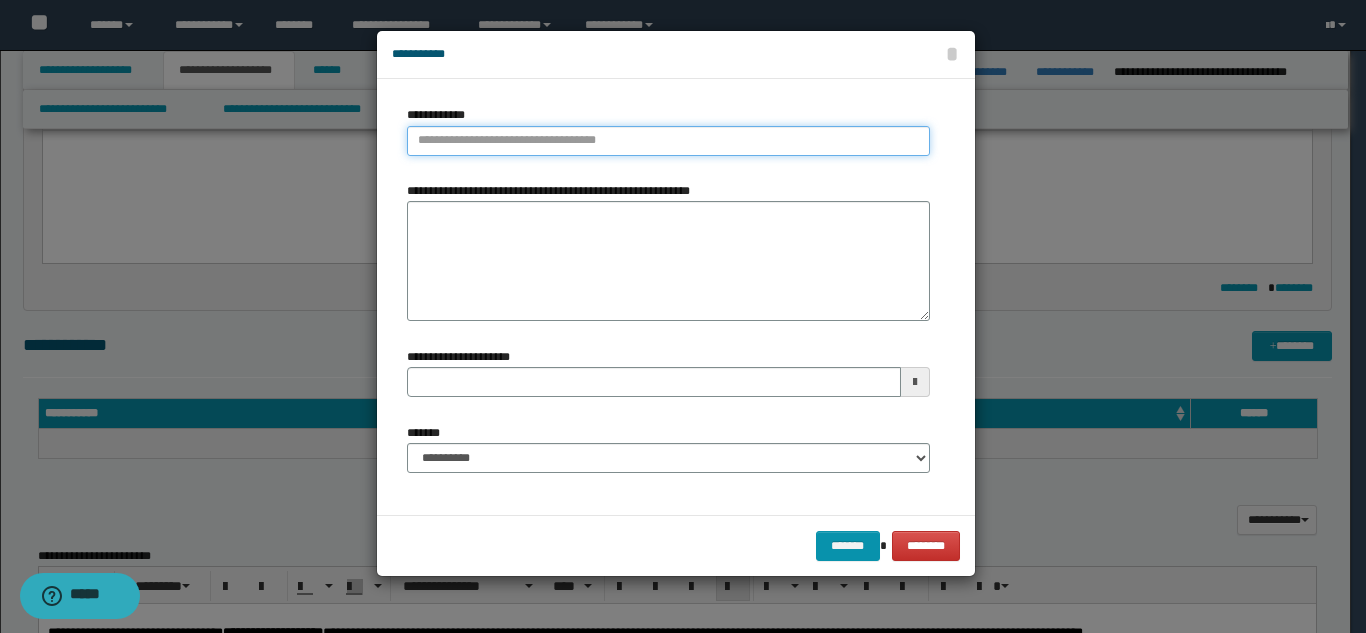 click on "**********" at bounding box center [668, 141] 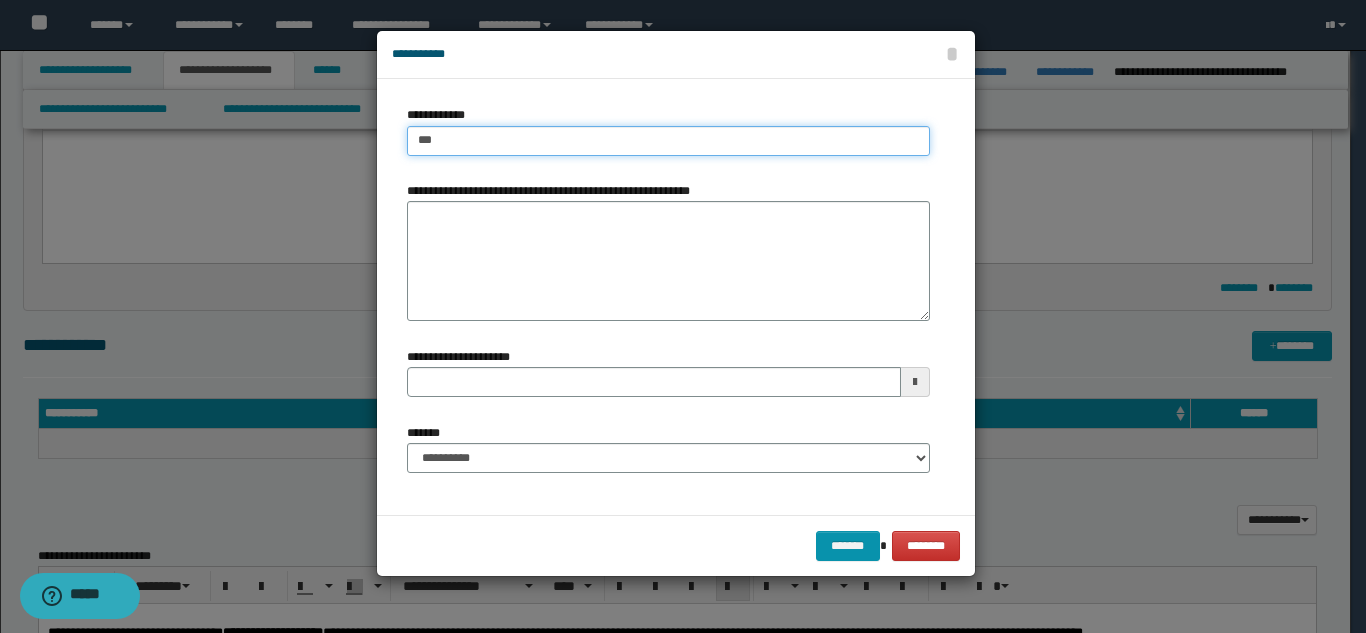 type on "****" 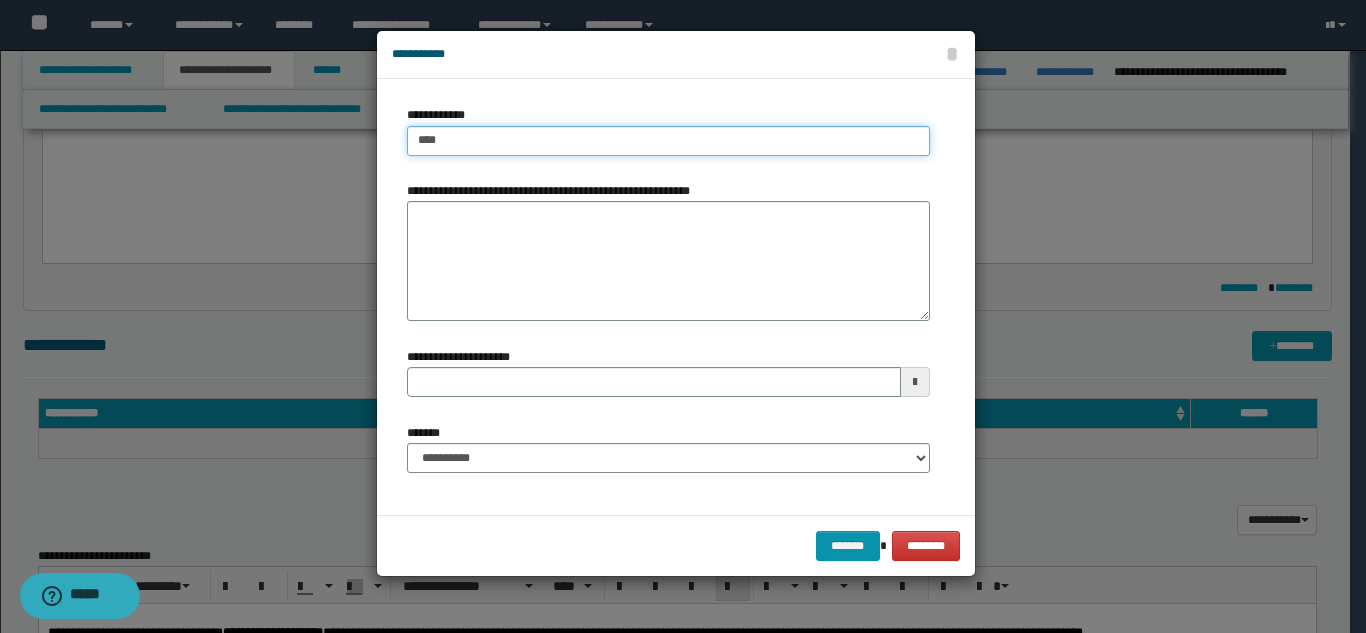 type on "****" 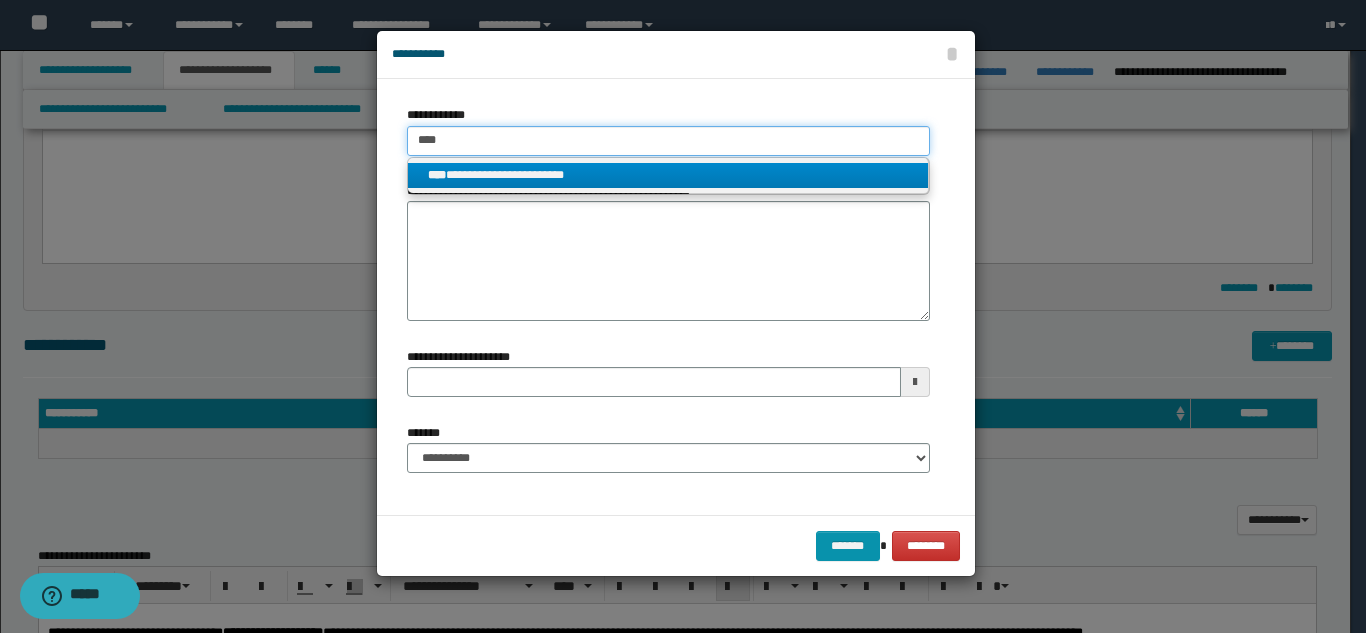 type on "****" 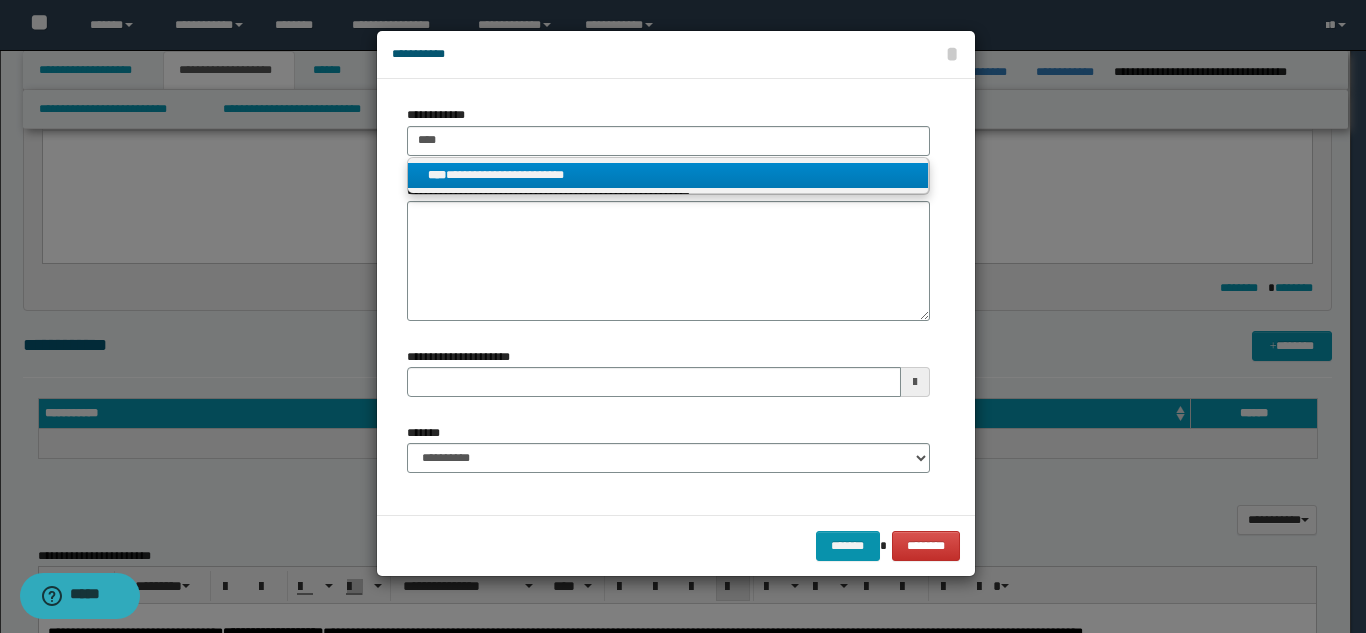 click on "**********" at bounding box center [668, 175] 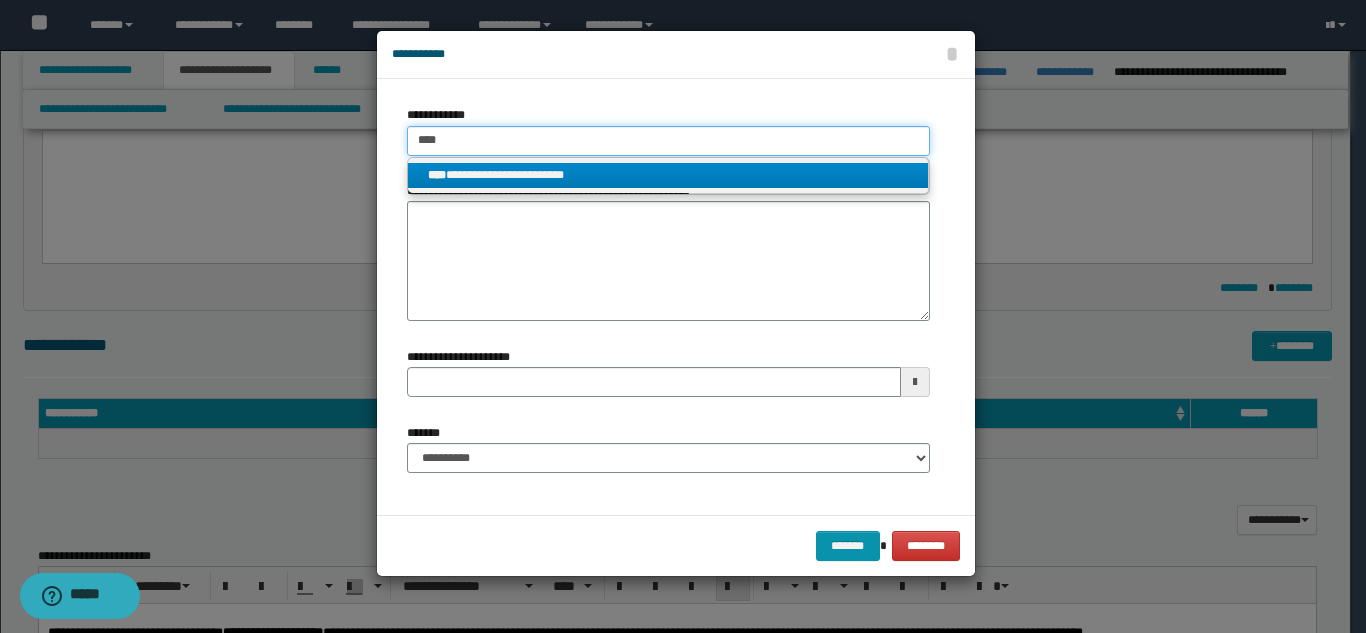 type 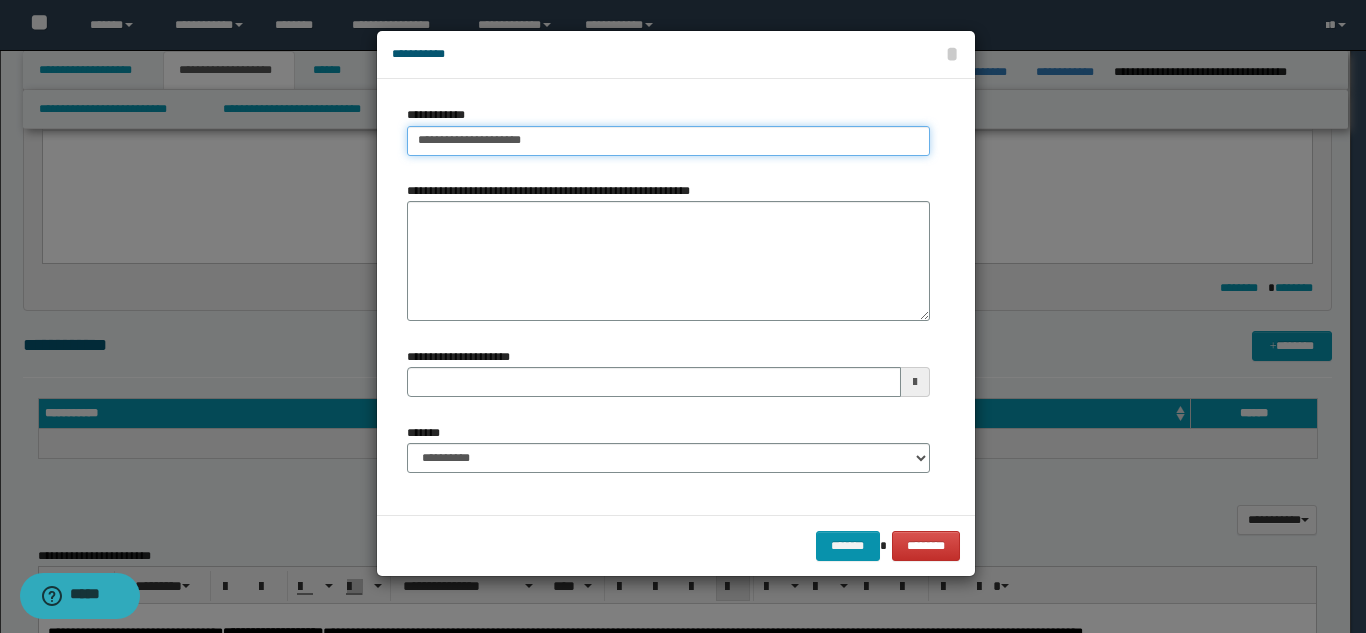 type on "**********" 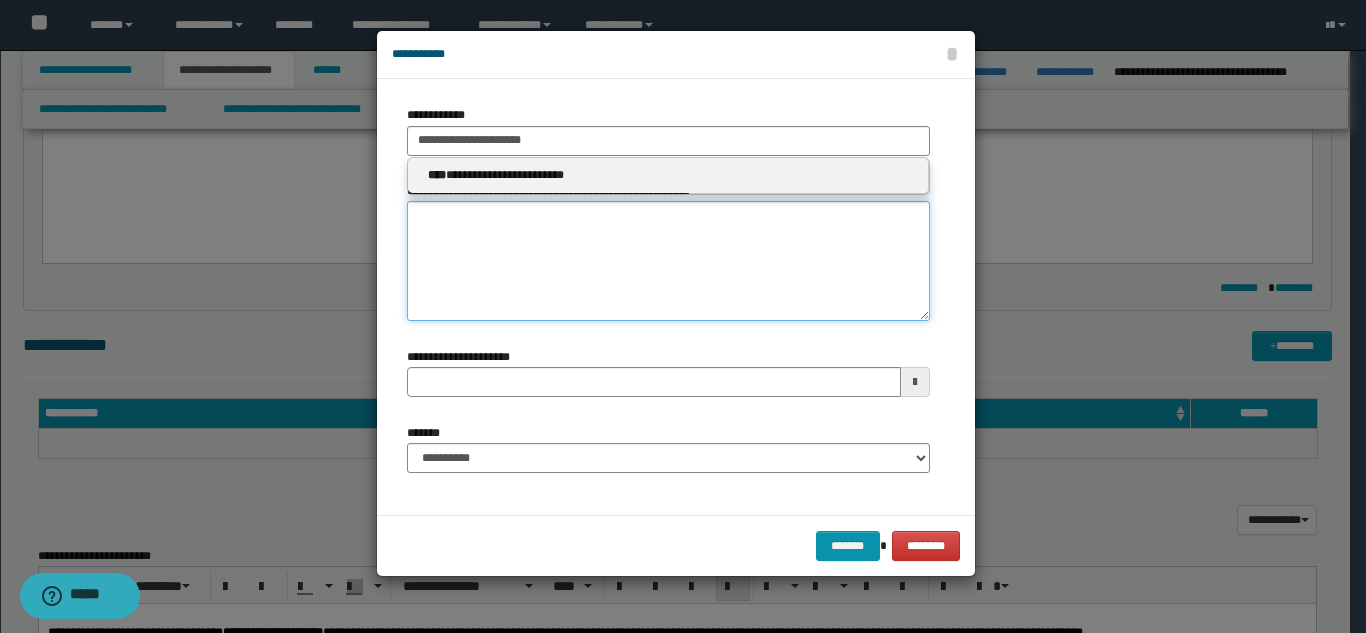 type 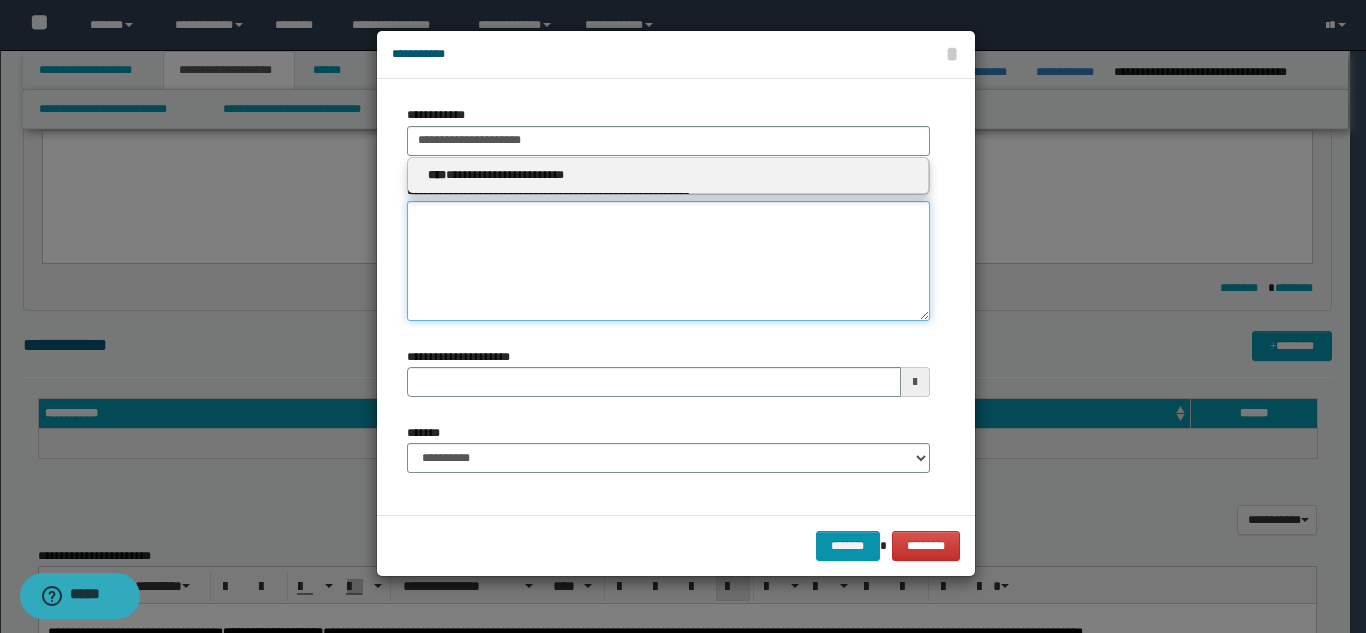 click on "**********" at bounding box center (668, 261) 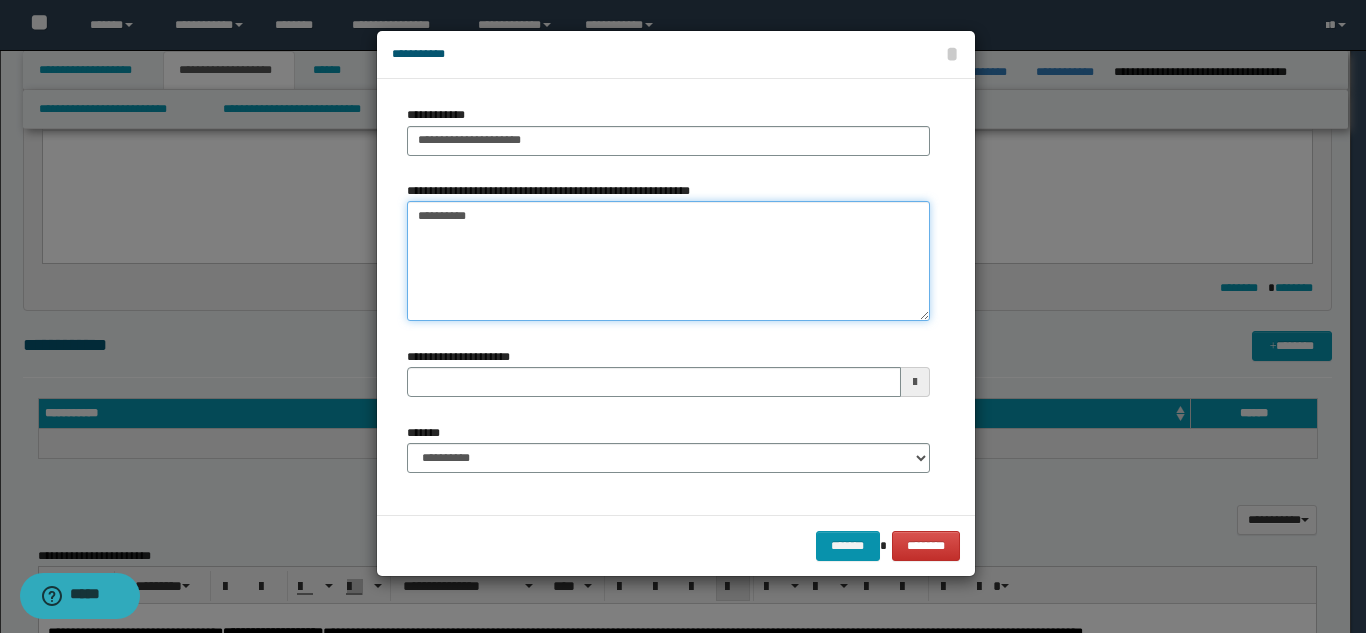 type on "*********" 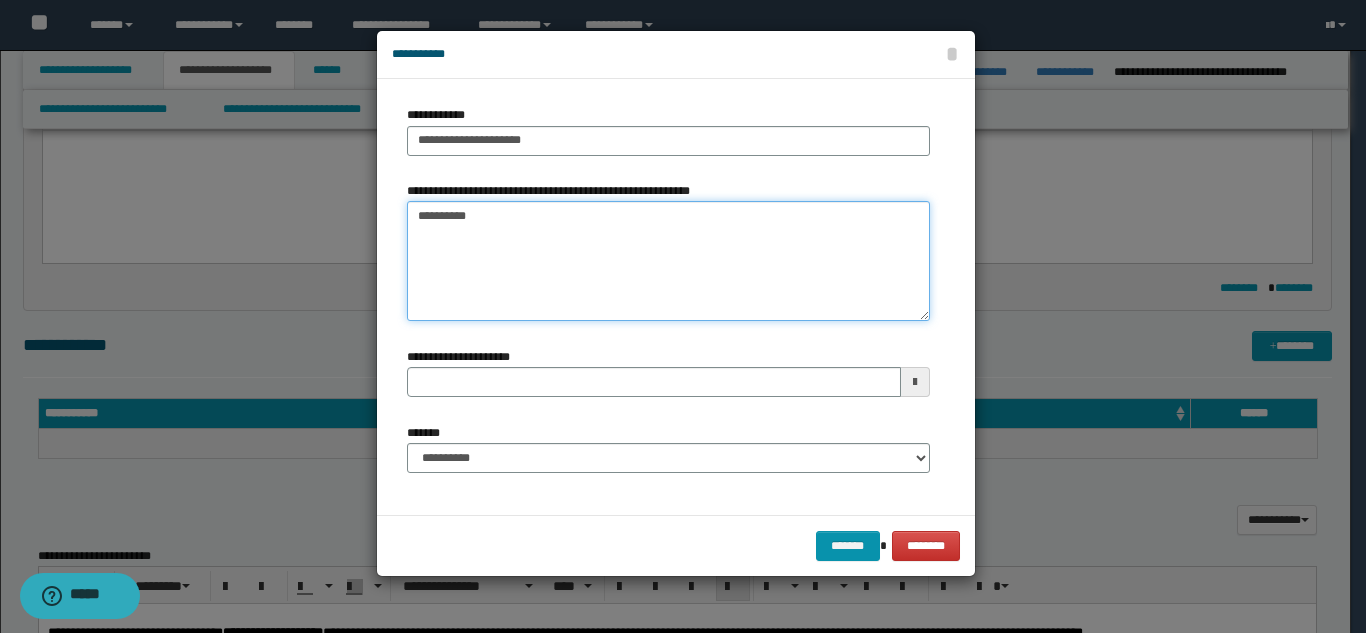 type 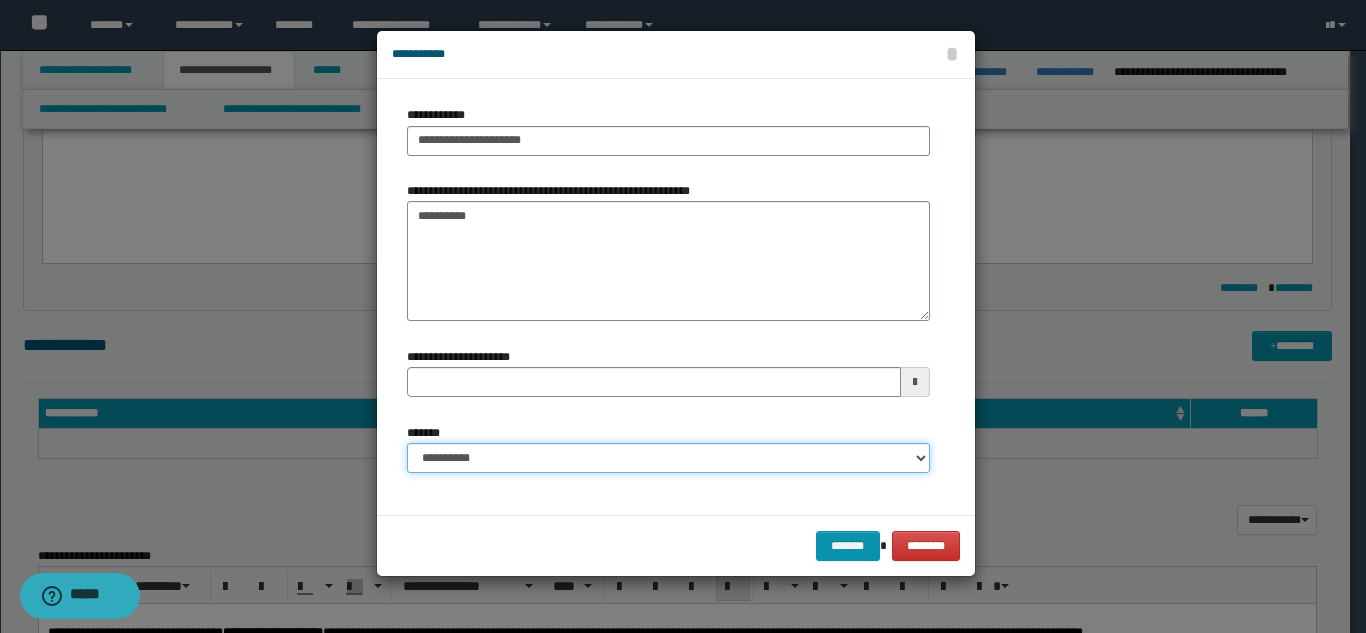 click on "**********" at bounding box center (668, 458) 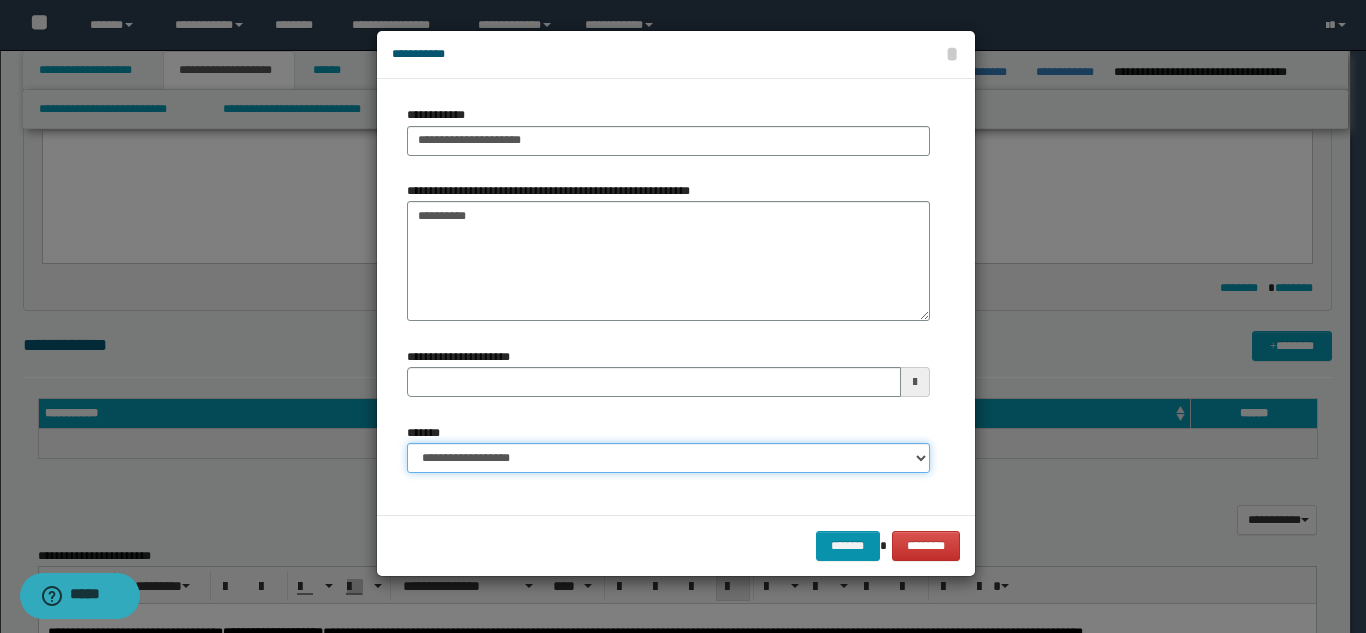 type 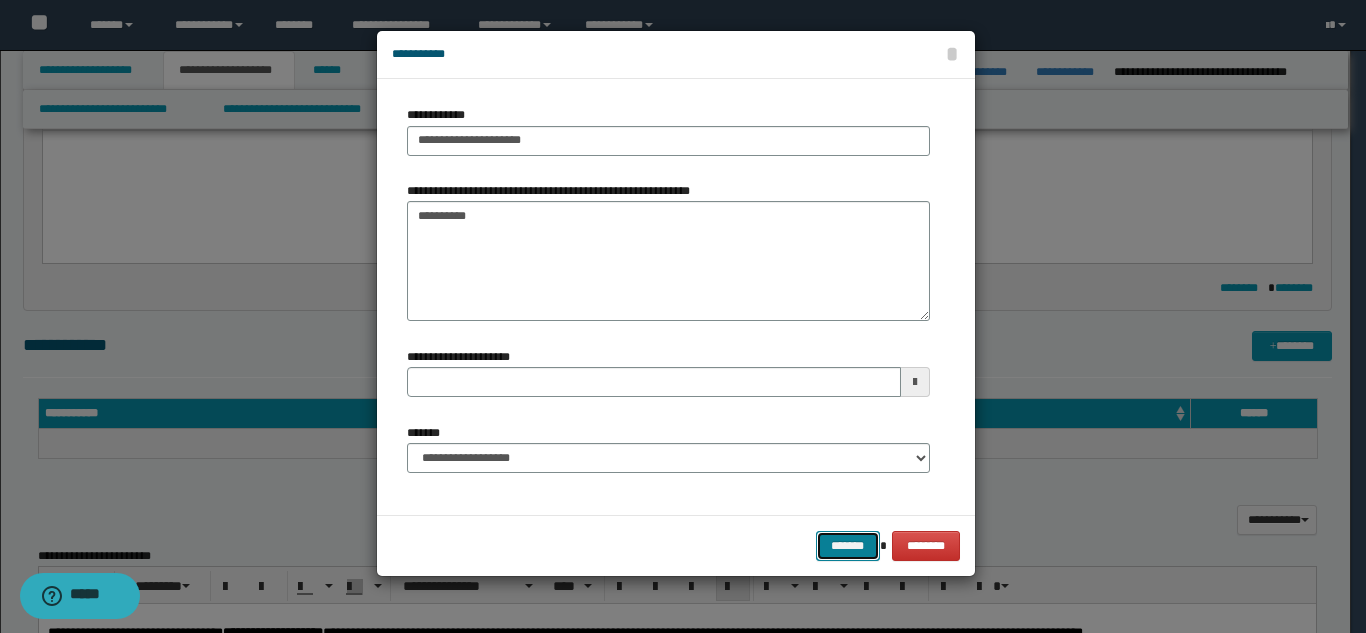 click on "*******" at bounding box center [848, 546] 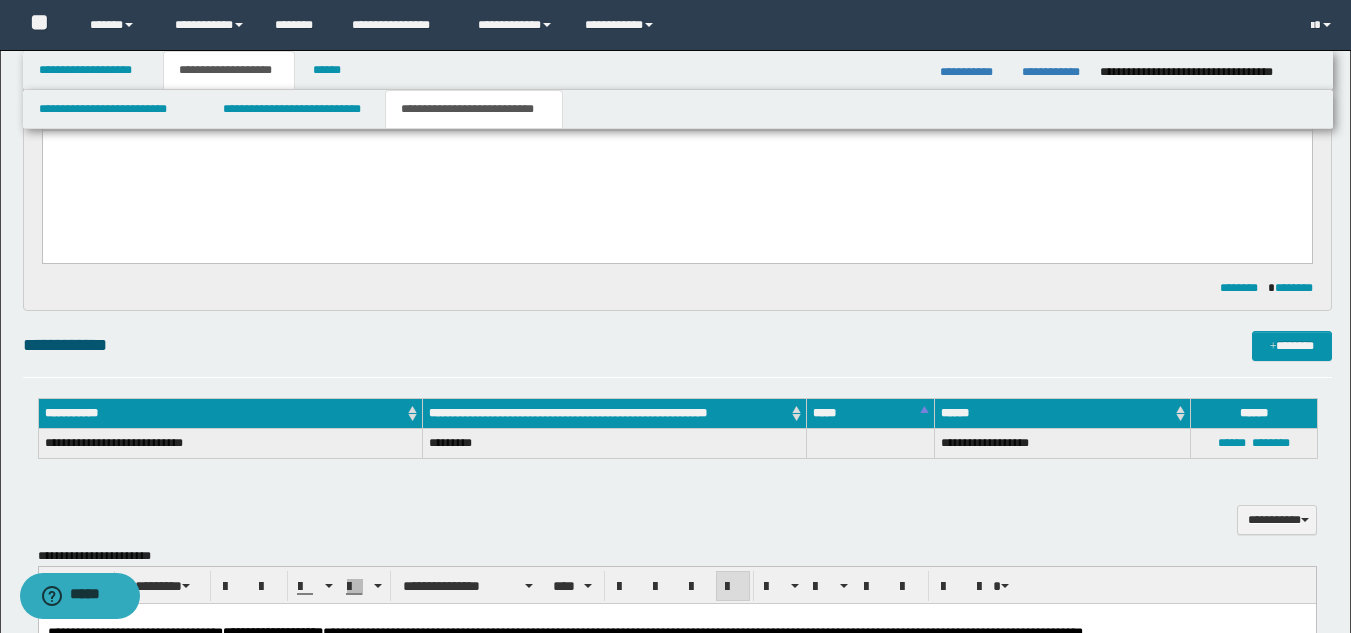 click on "**********" at bounding box center (677, 509) 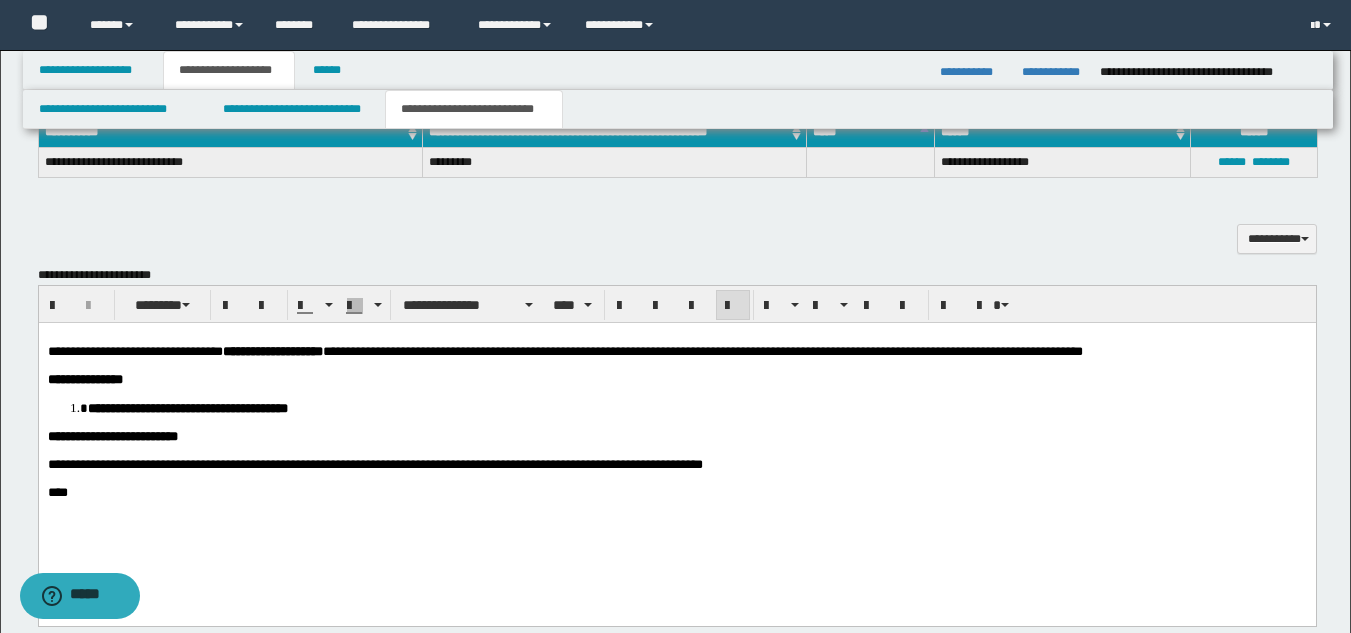scroll, scrollTop: 885, scrollLeft: 0, axis: vertical 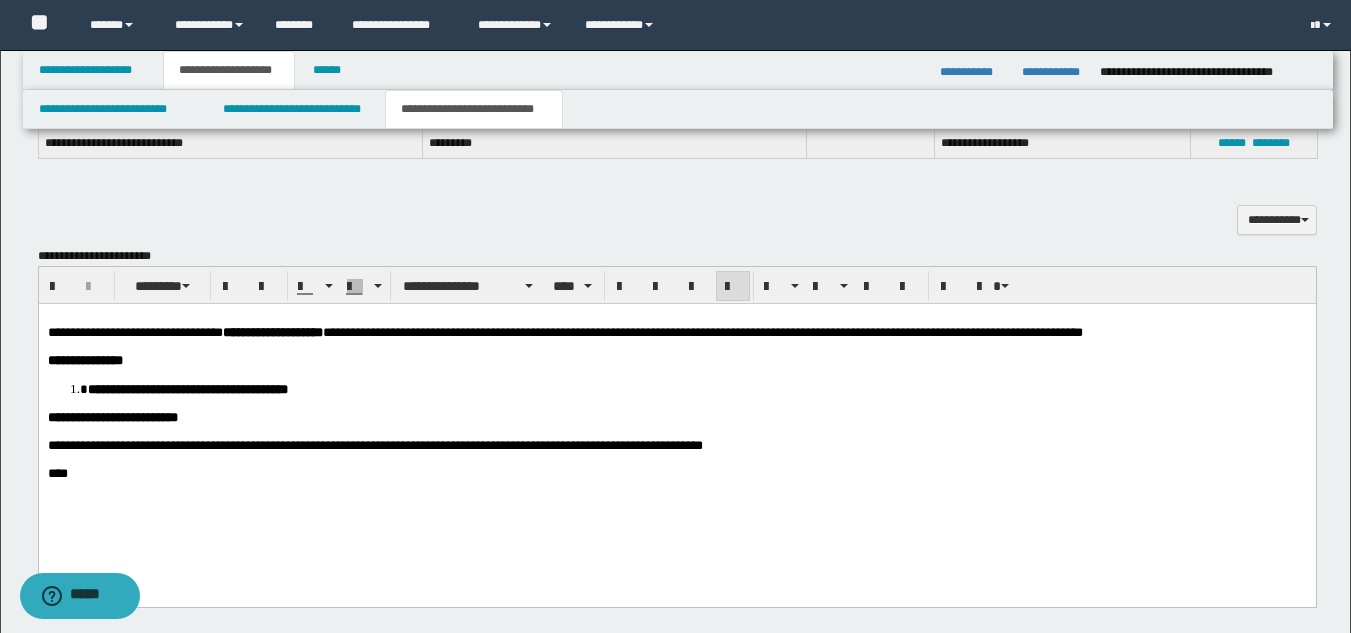 click on "**********" at bounding box center (374, 444) 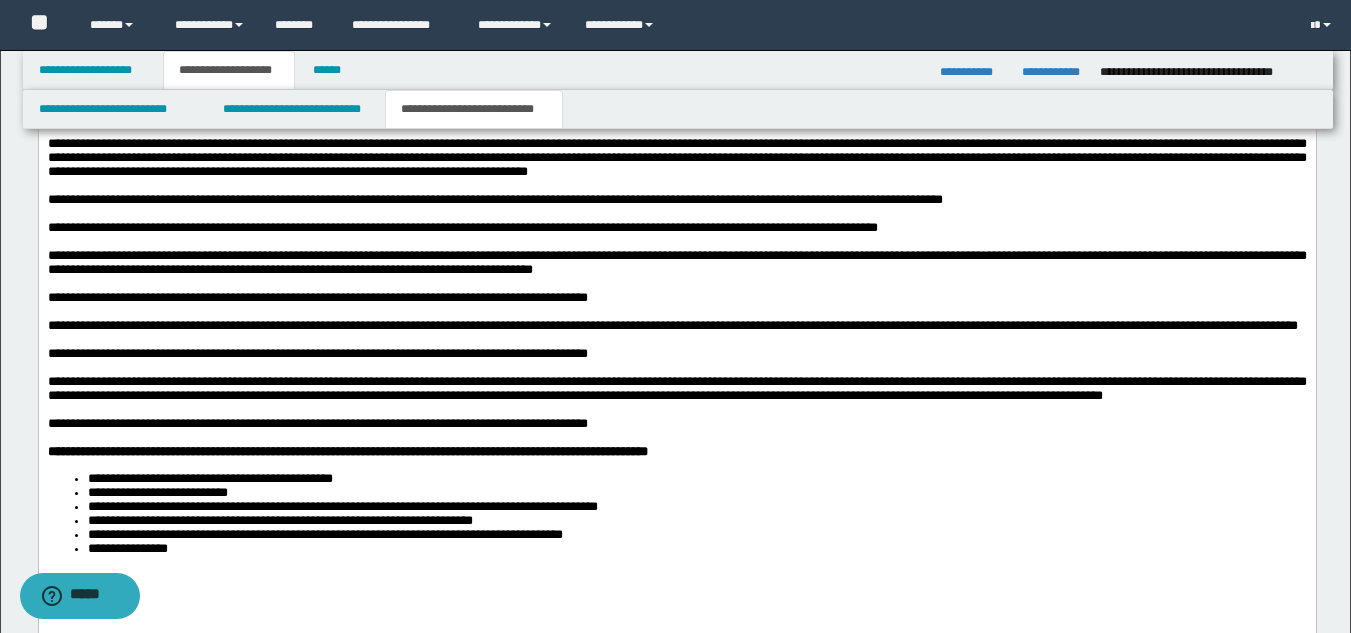 scroll, scrollTop: 1885, scrollLeft: 0, axis: vertical 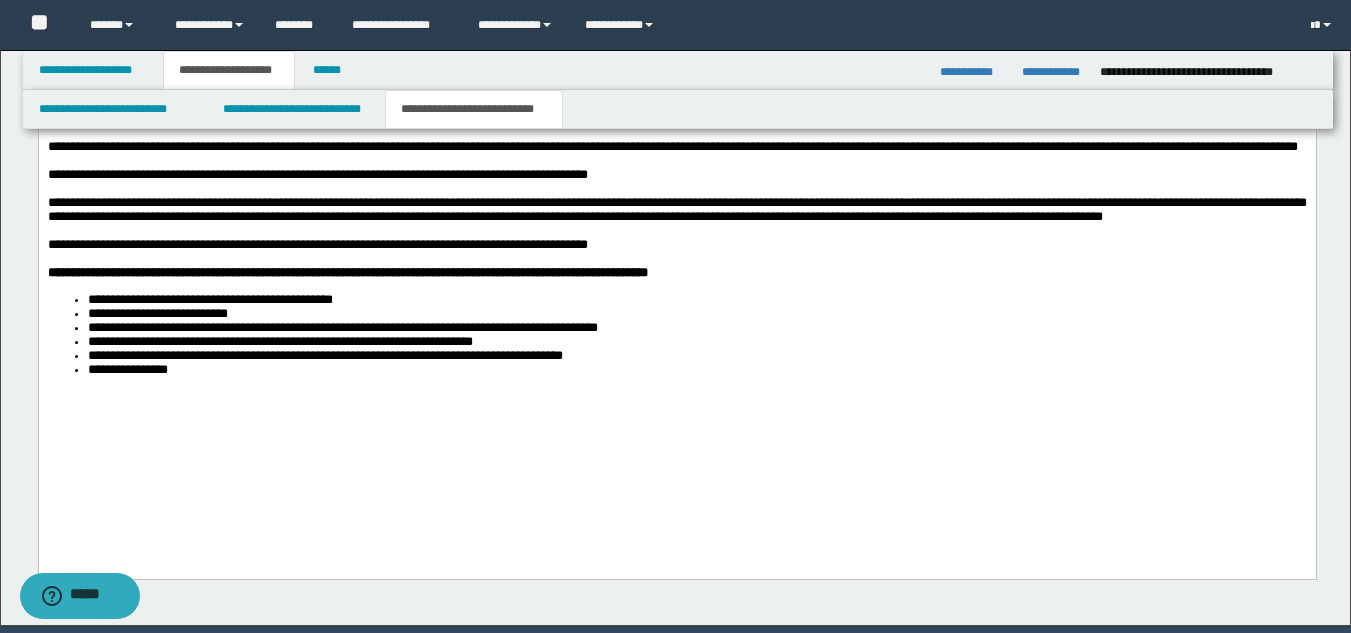click on "**********" at bounding box center (676, 179) 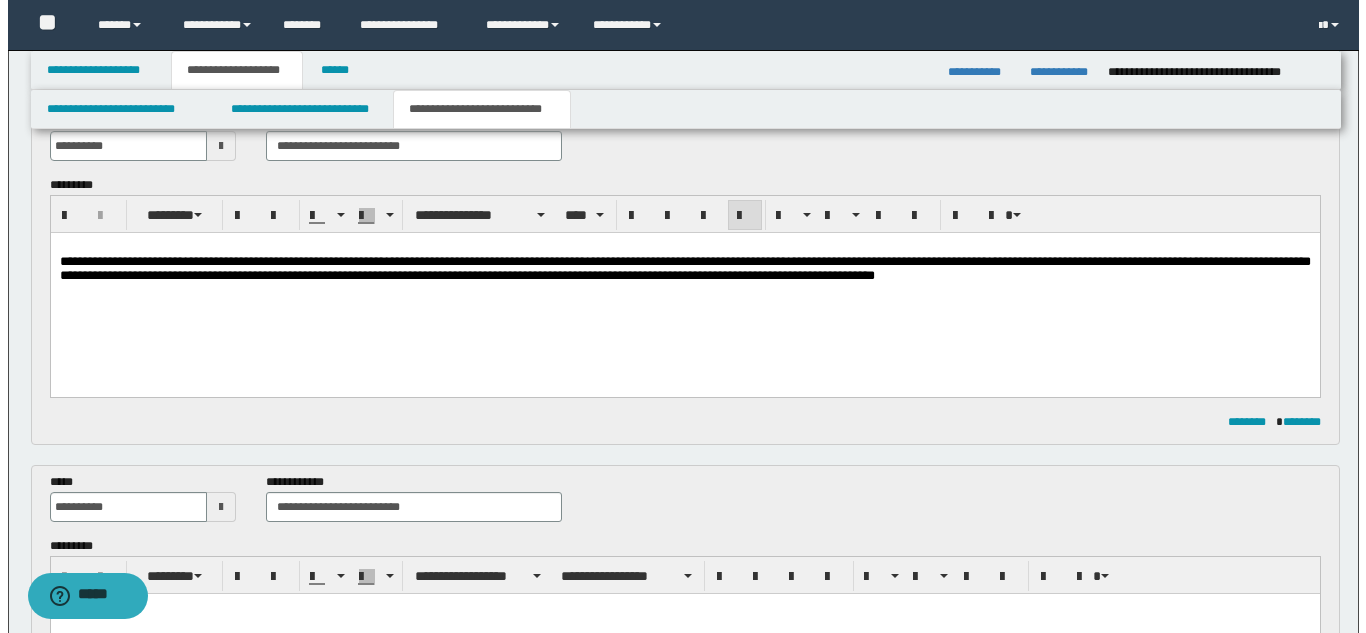 scroll, scrollTop: 0, scrollLeft: 0, axis: both 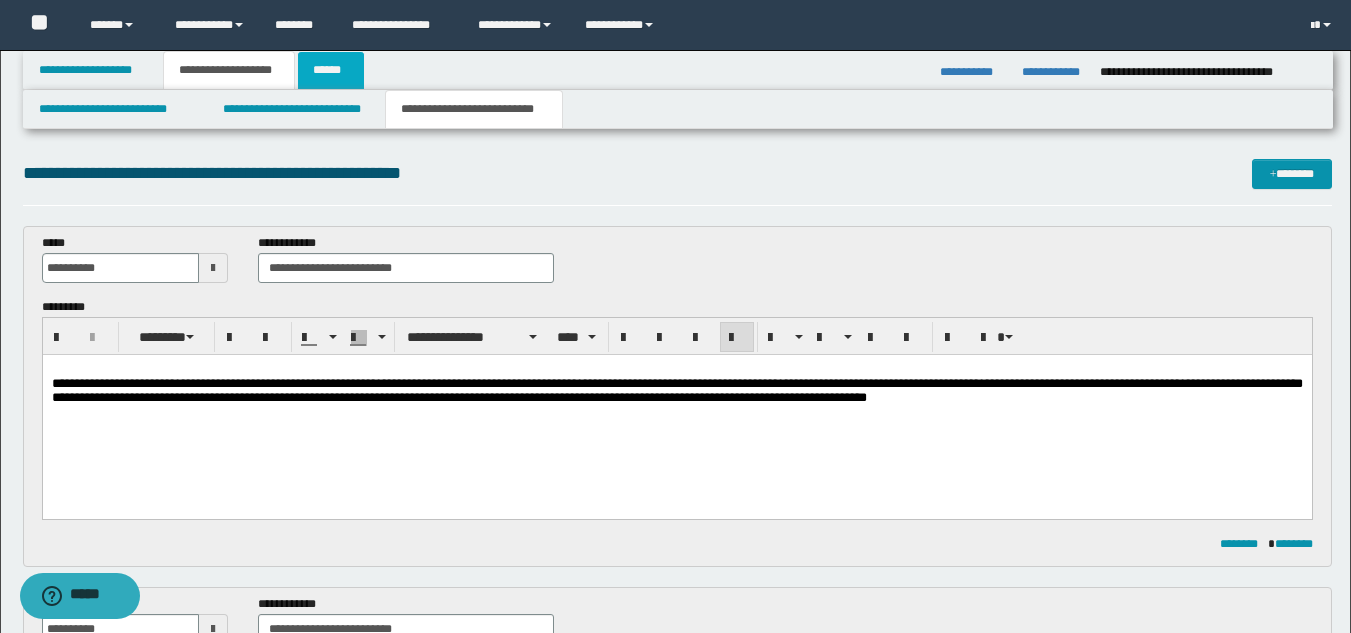 click on "******" at bounding box center (331, 70) 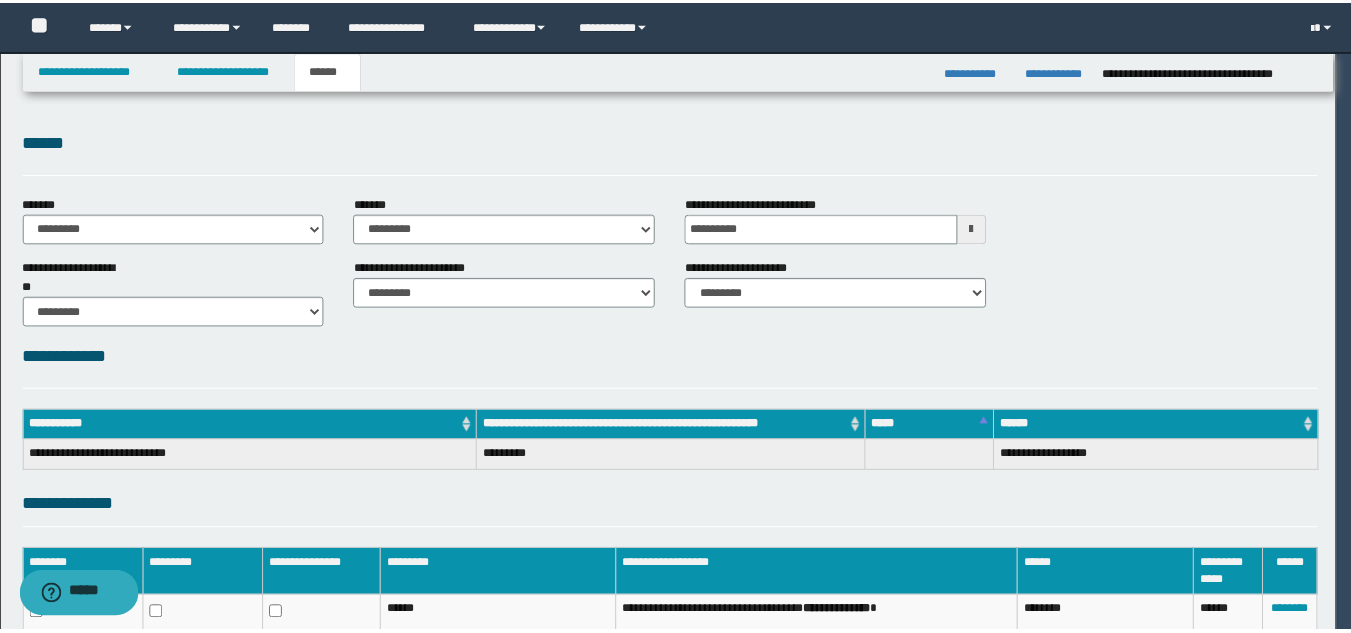 scroll, scrollTop: 0, scrollLeft: 0, axis: both 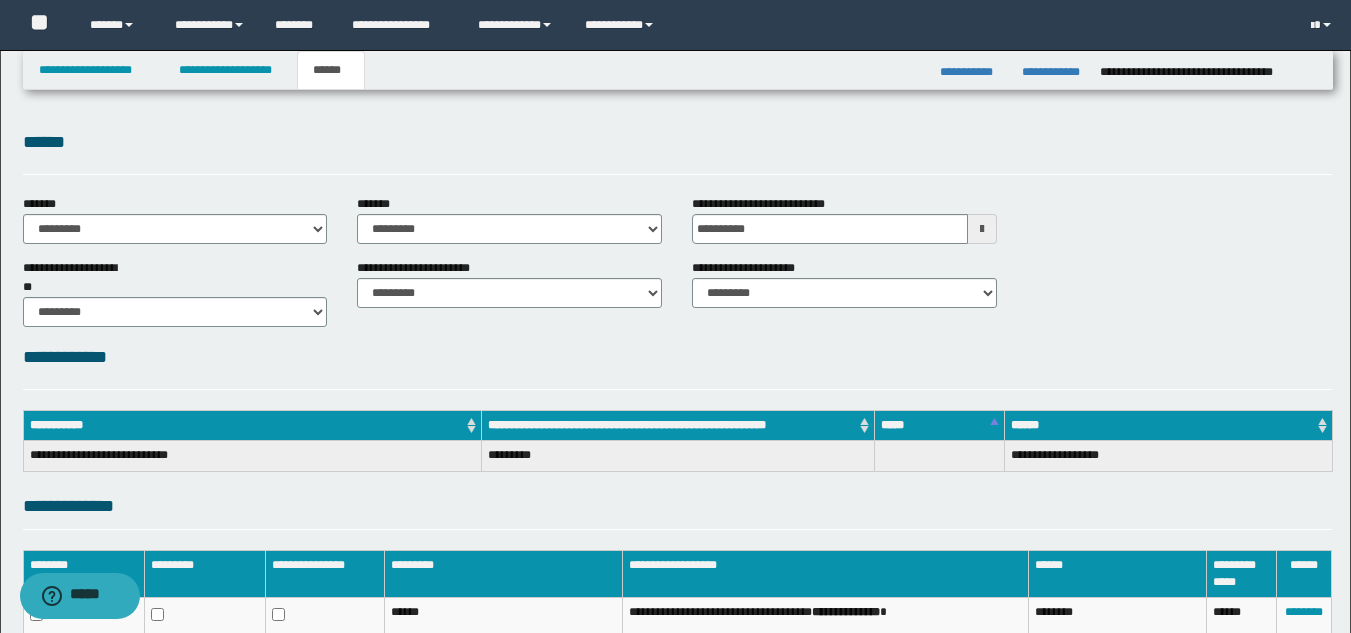 click on "**********" at bounding box center (175, 219) 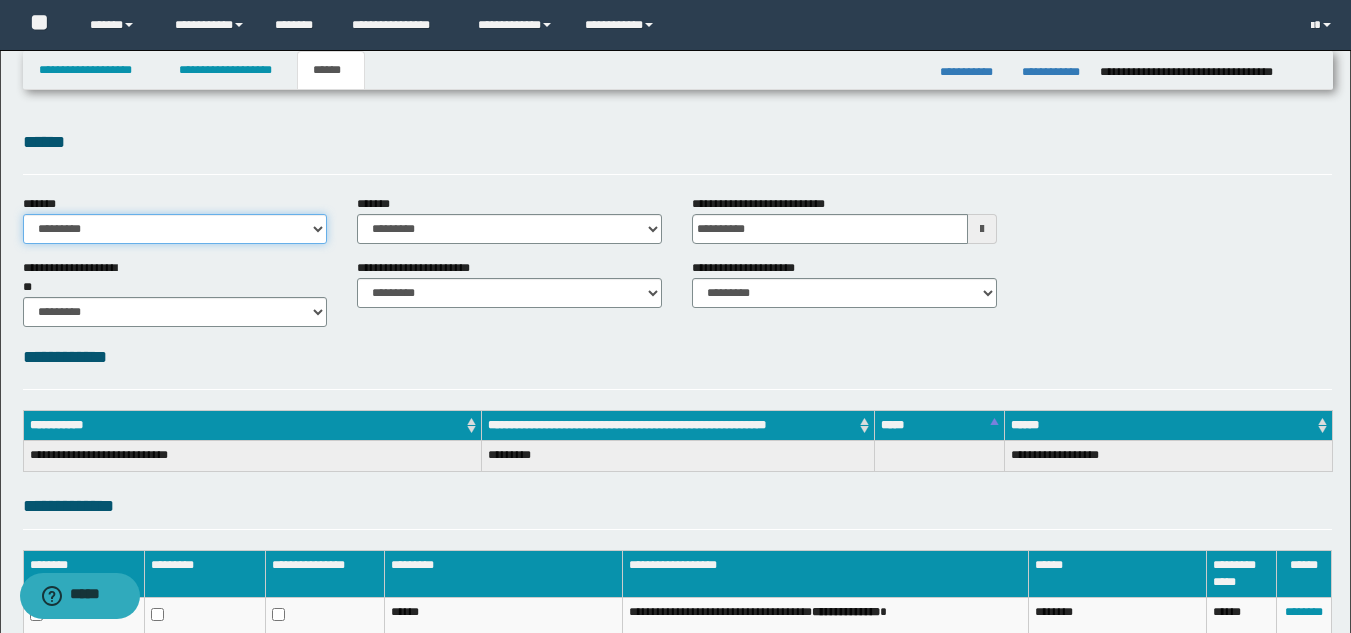 click on "**********" at bounding box center [175, 229] 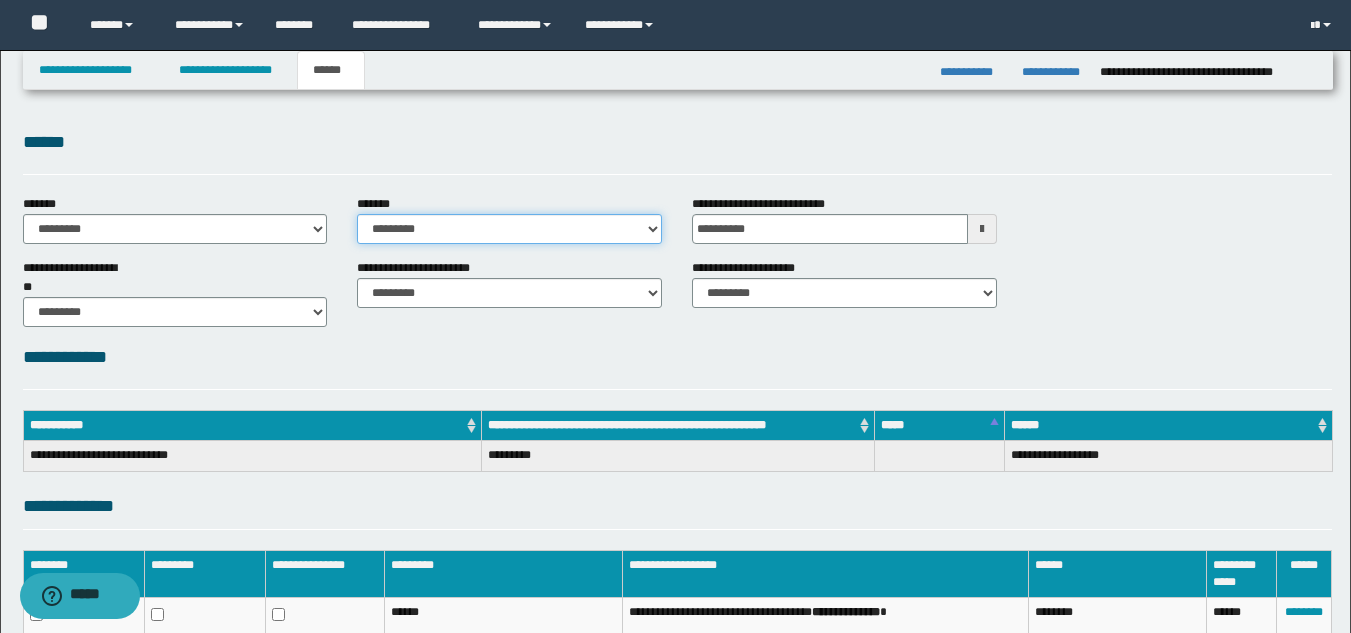 click on "**********" at bounding box center [509, 229] 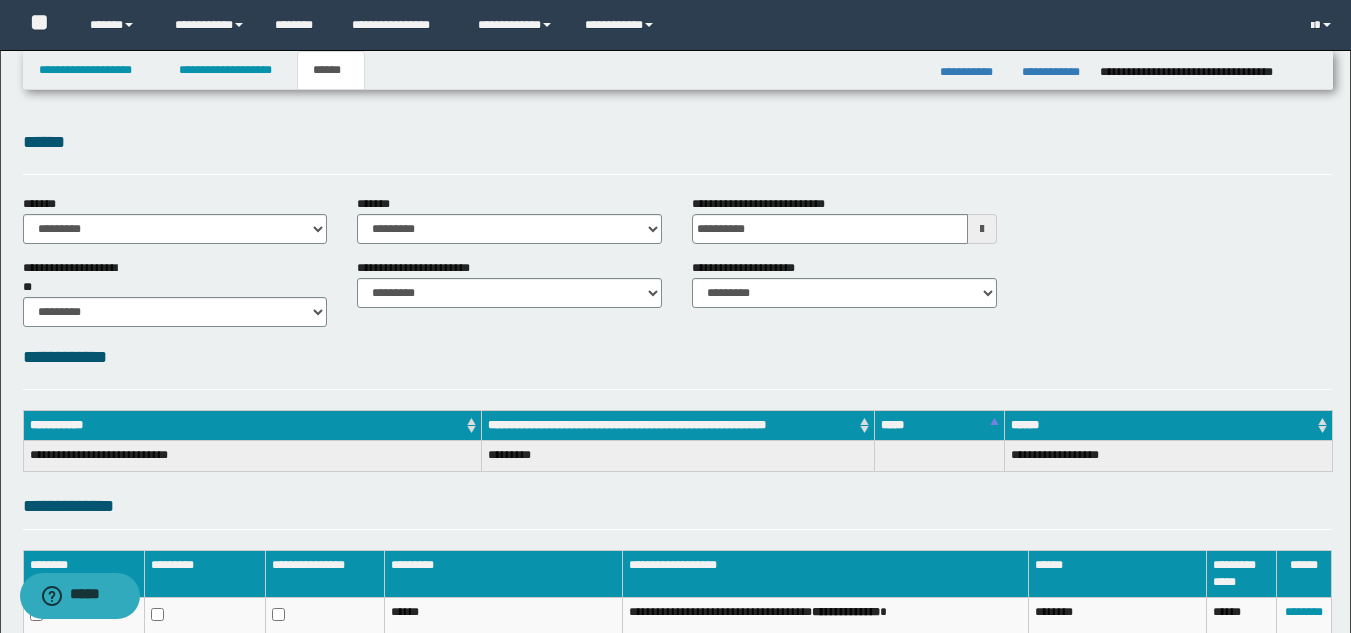 drag, startPoint x: 415, startPoint y: 161, endPoint x: 303, endPoint y: 122, distance: 118.595955 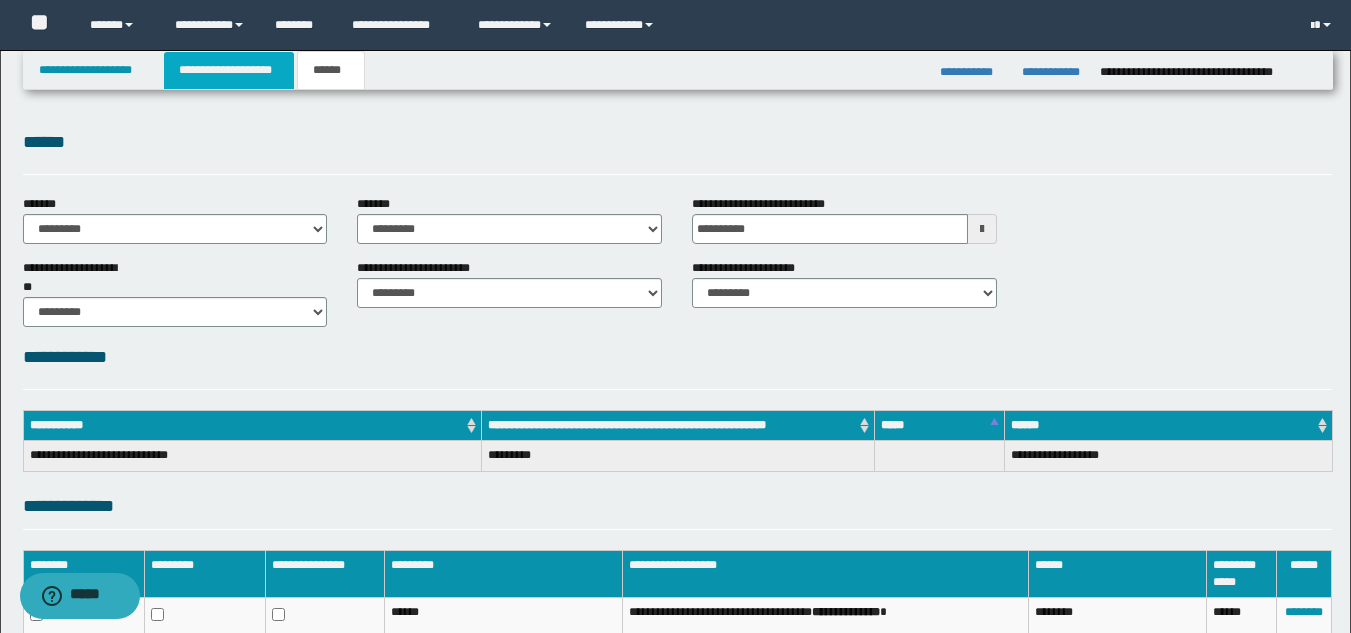 click on "**********" at bounding box center (229, 70) 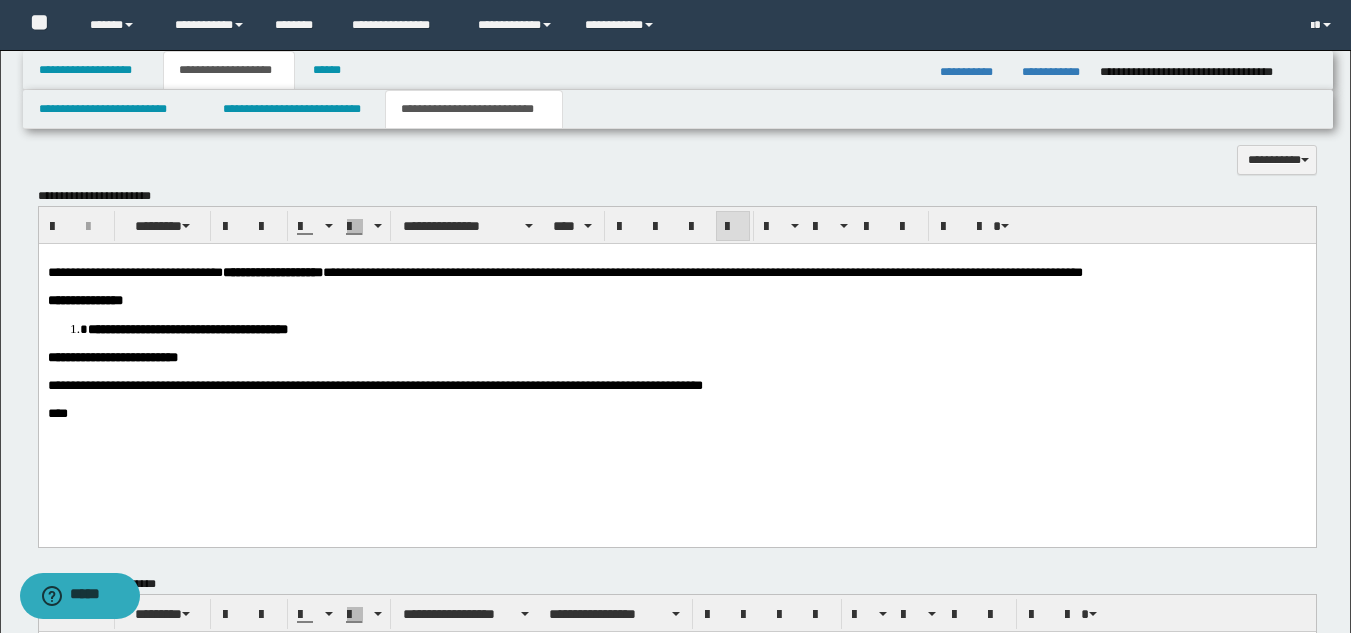scroll, scrollTop: 900, scrollLeft: 0, axis: vertical 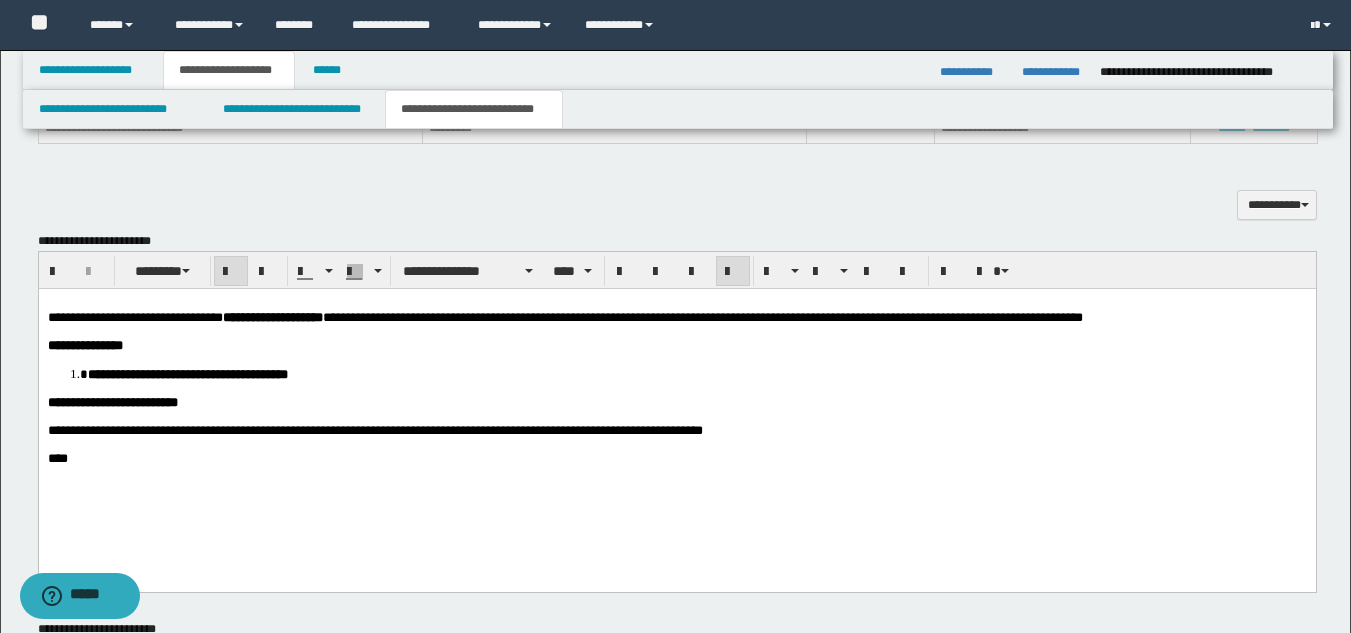 click on "**********" at bounding box center (112, 401) 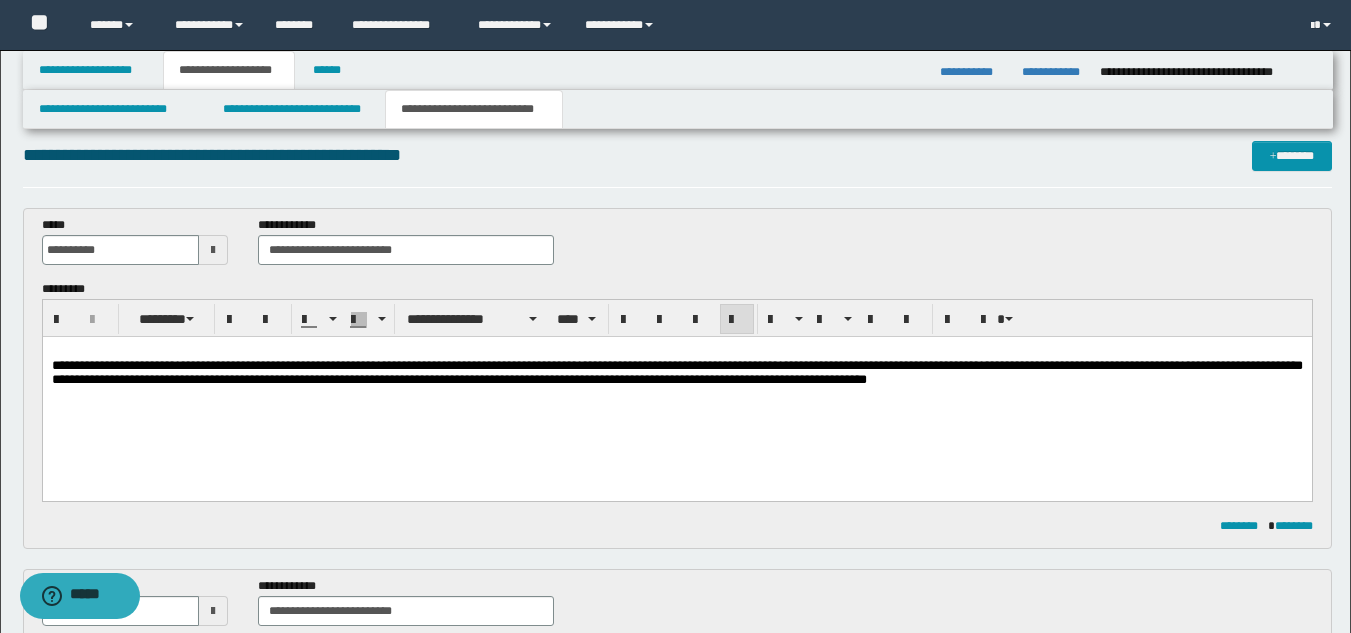 scroll, scrollTop: 0, scrollLeft: 0, axis: both 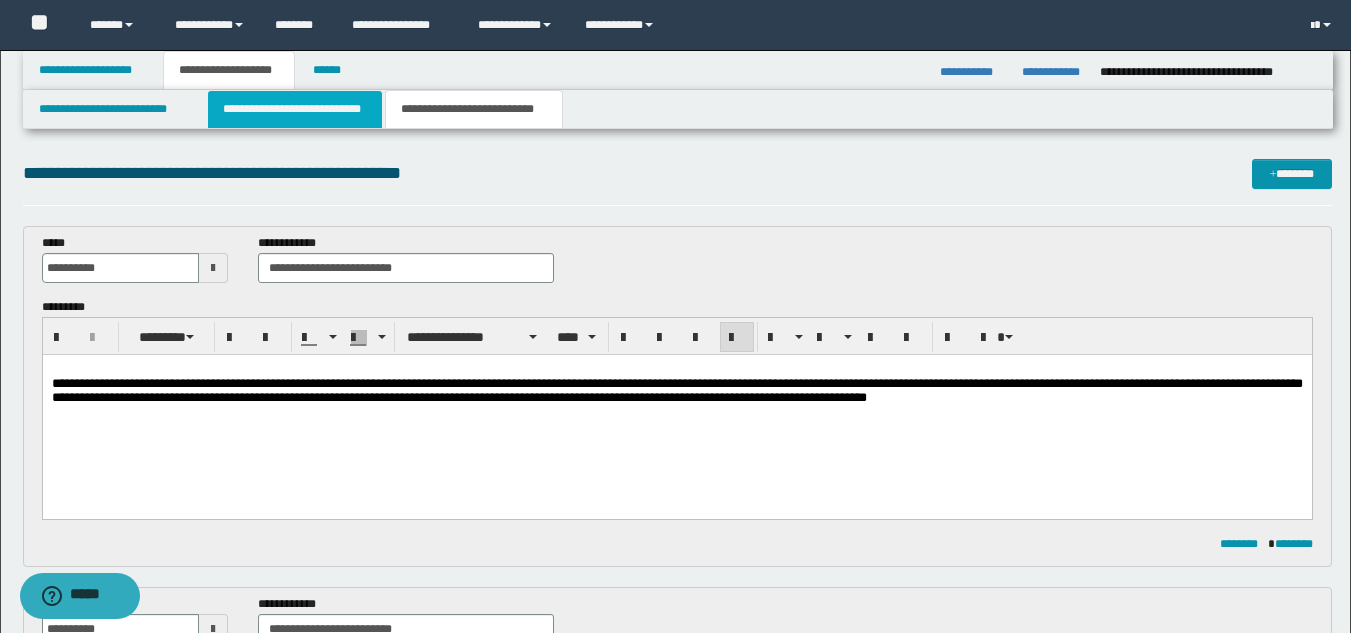click on "**********" at bounding box center [295, 109] 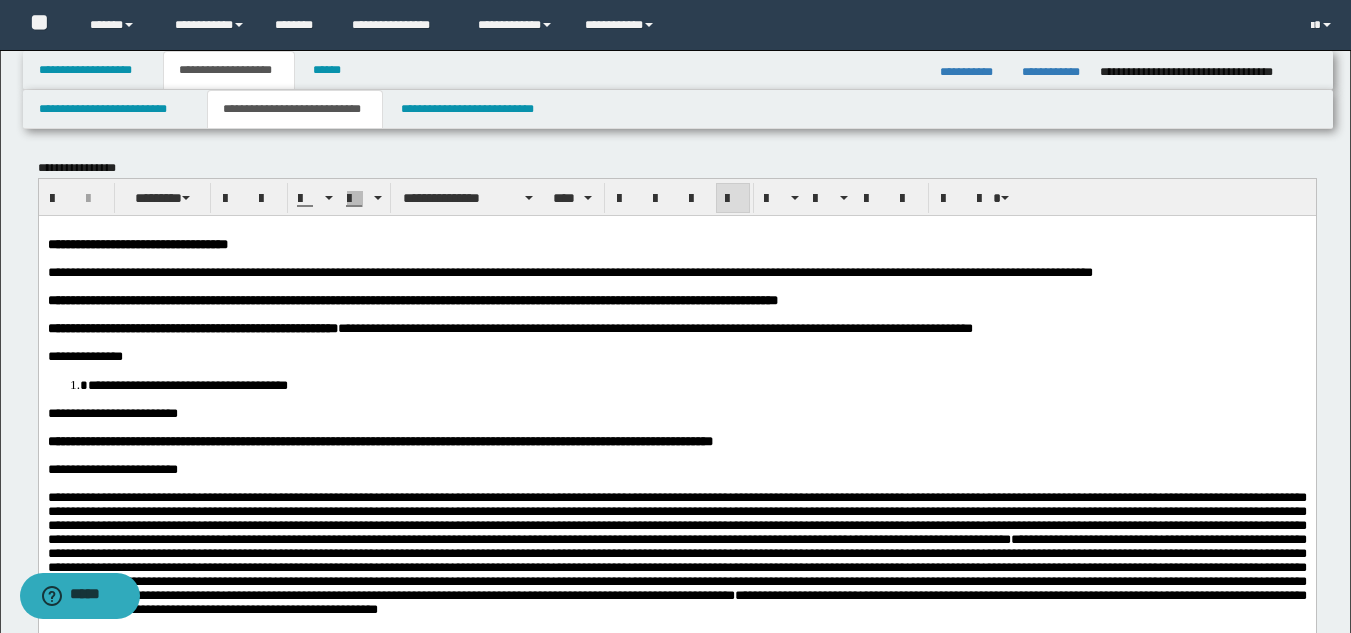 click at bounding box center (676, 342) 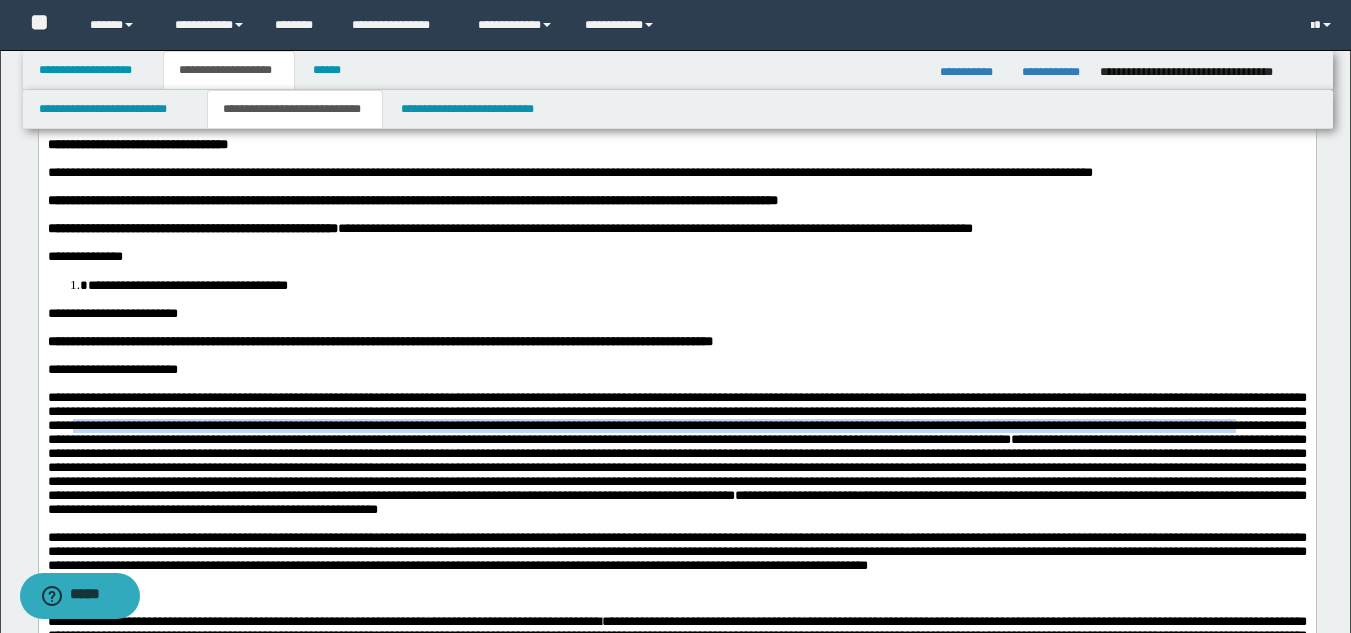 click on "**********" at bounding box center [676, 417] 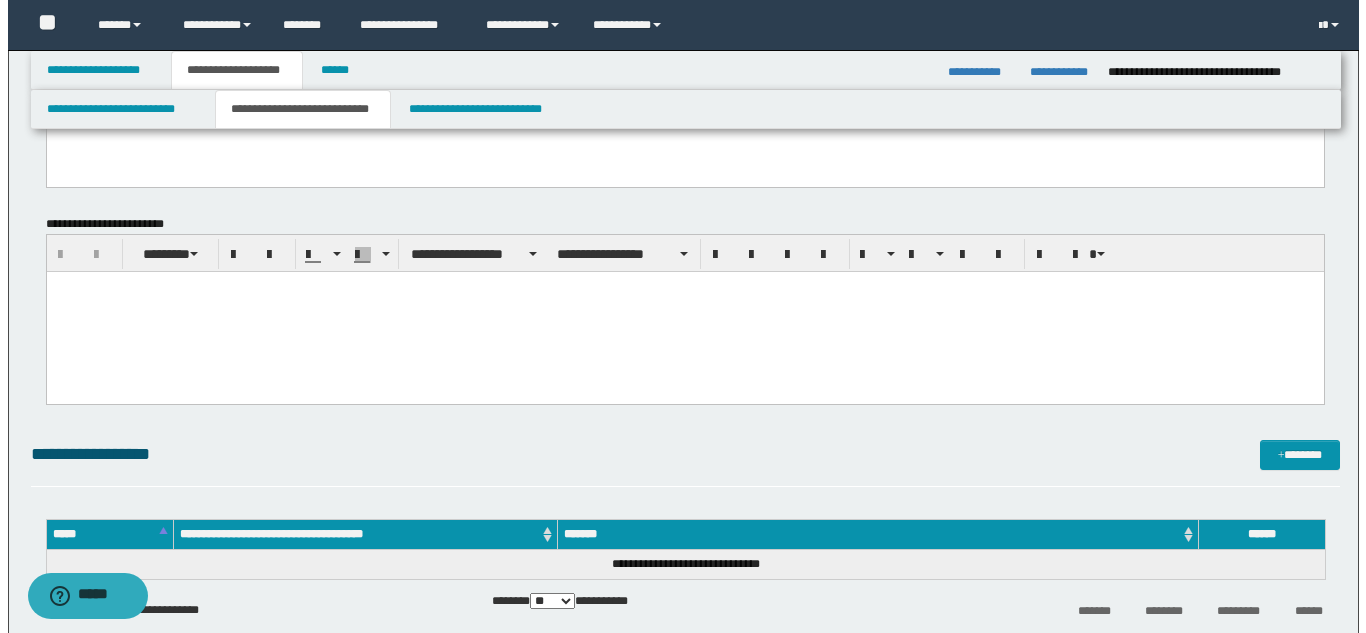 scroll, scrollTop: 1800, scrollLeft: 0, axis: vertical 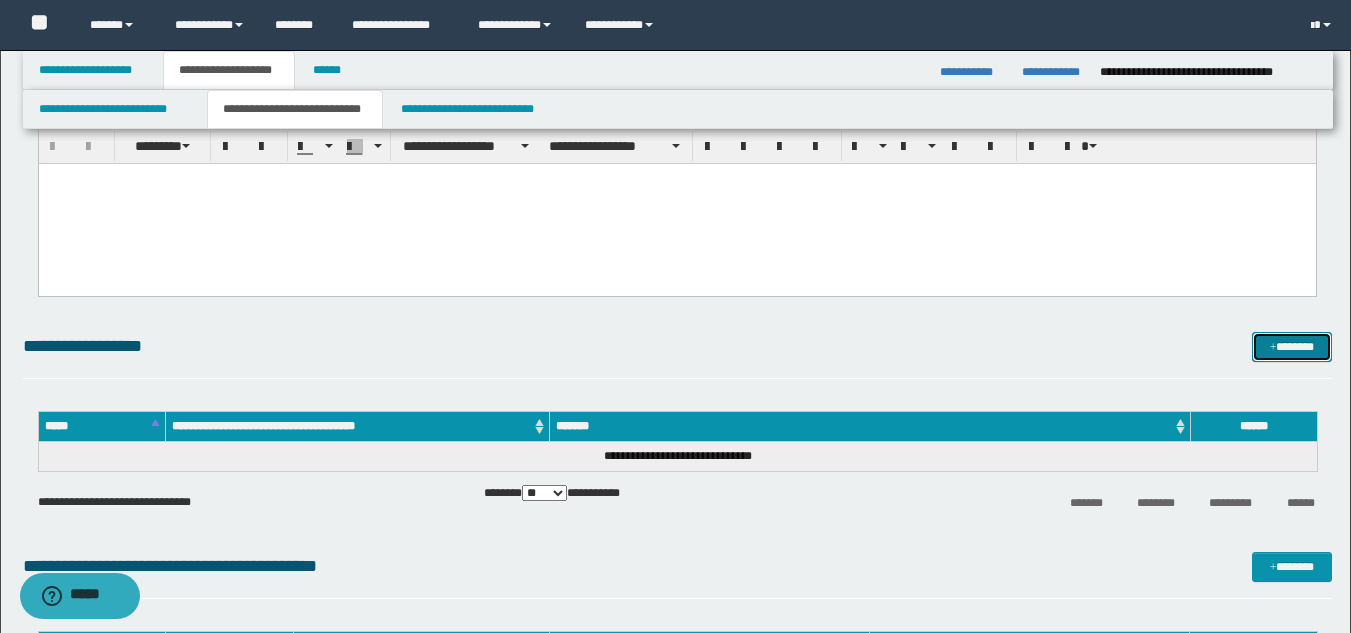drag, startPoint x: 1299, startPoint y: 332, endPoint x: 1272, endPoint y: 382, distance: 56.82429 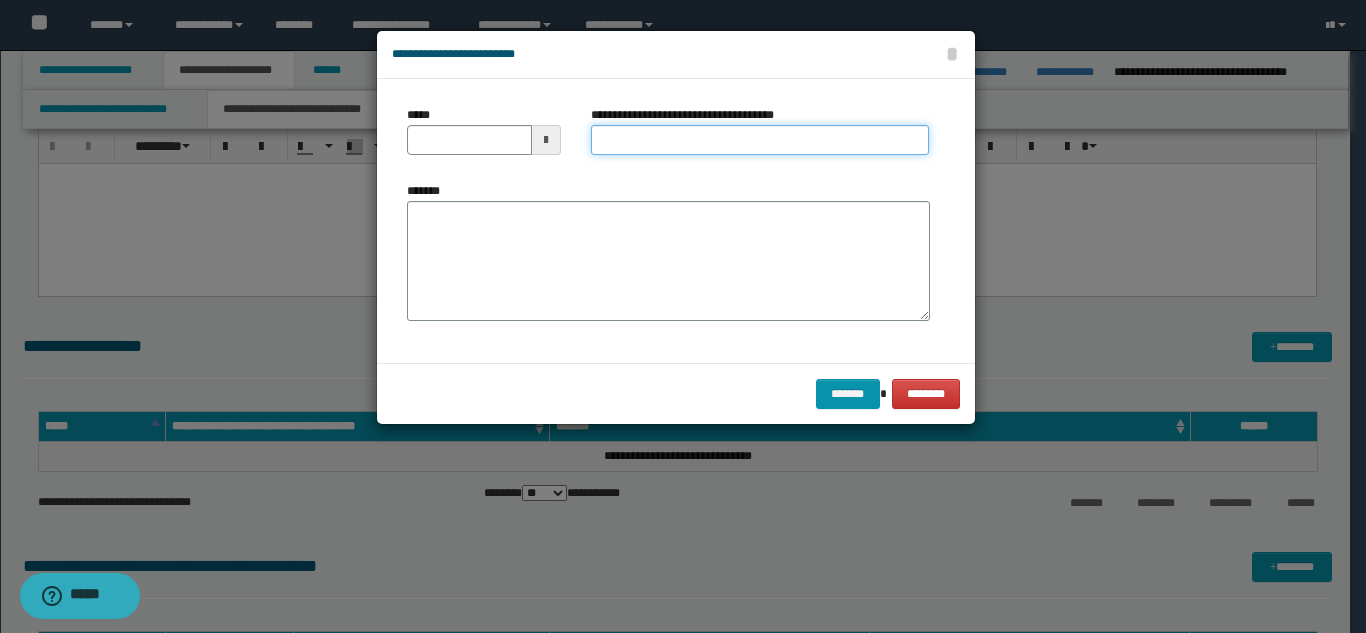 click on "**********" at bounding box center [760, 140] 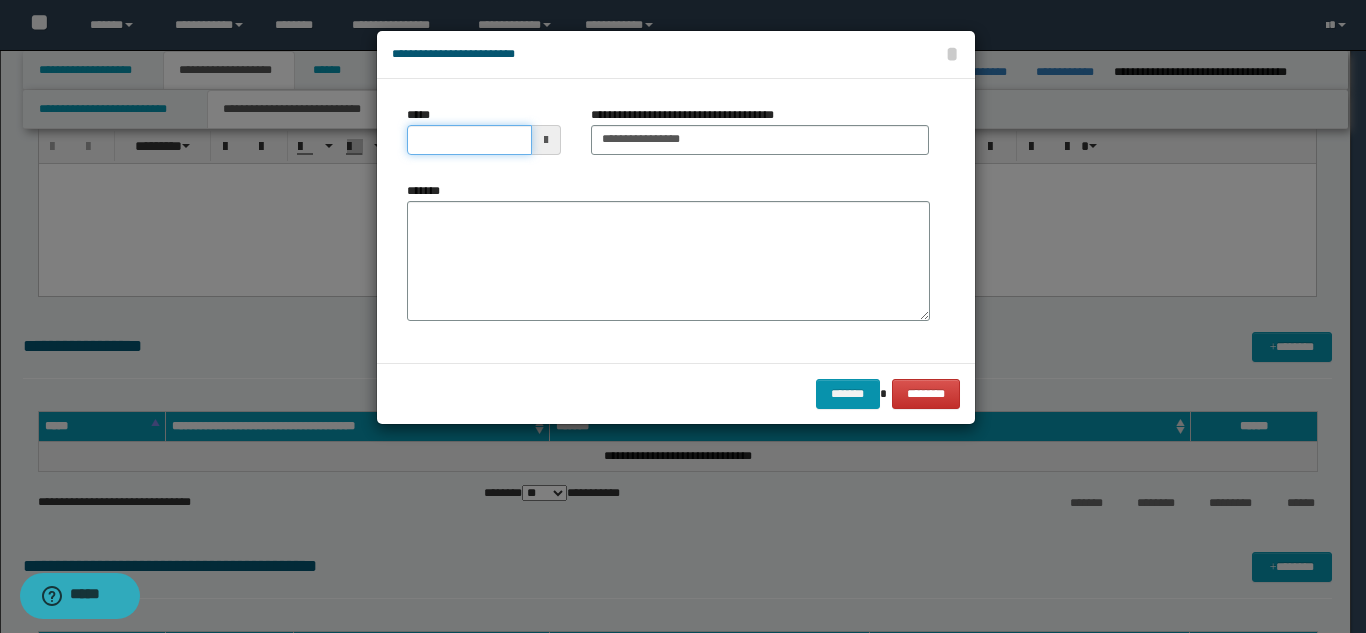 click on "*****" at bounding box center [469, 140] 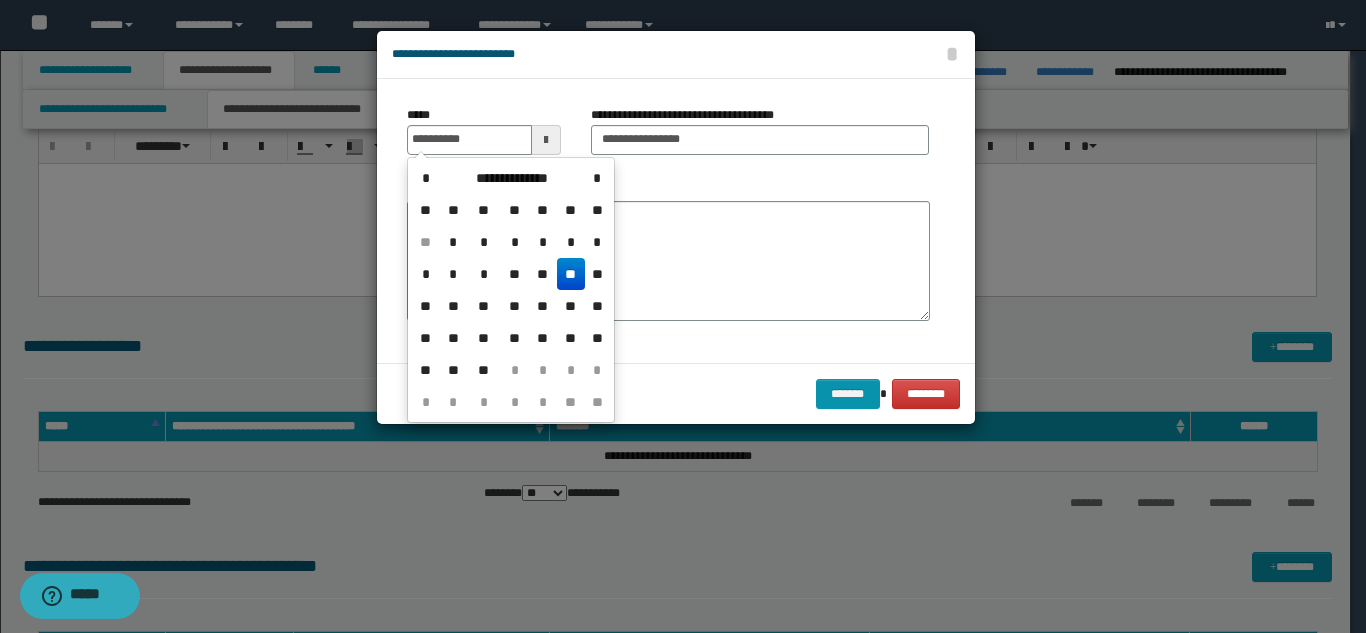 click on "**" at bounding box center [571, 274] 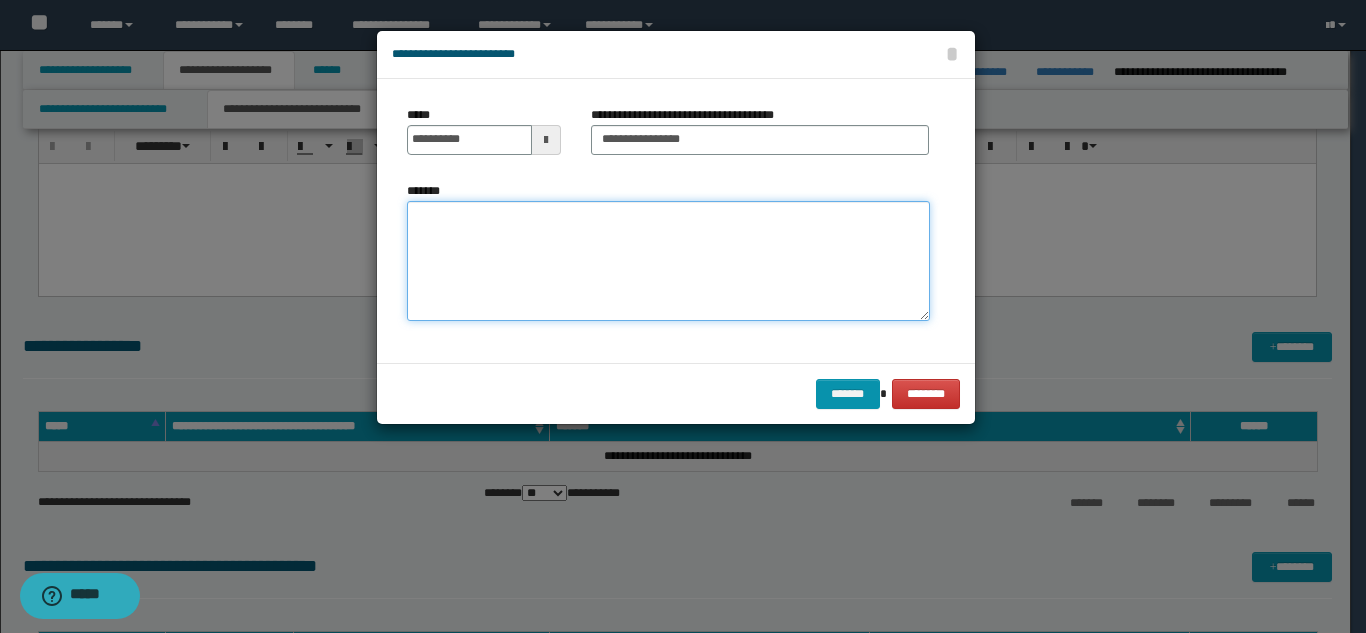 drag, startPoint x: 580, startPoint y: 270, endPoint x: 592, endPoint y: 265, distance: 13 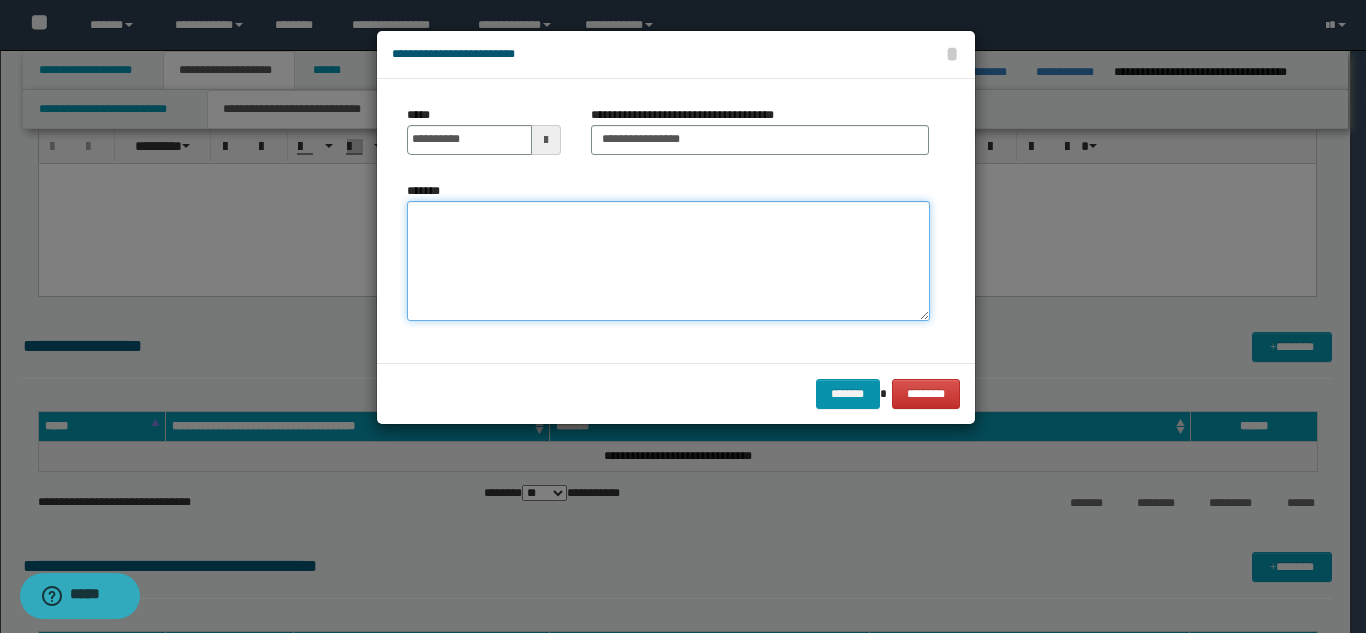 paste on "**********" 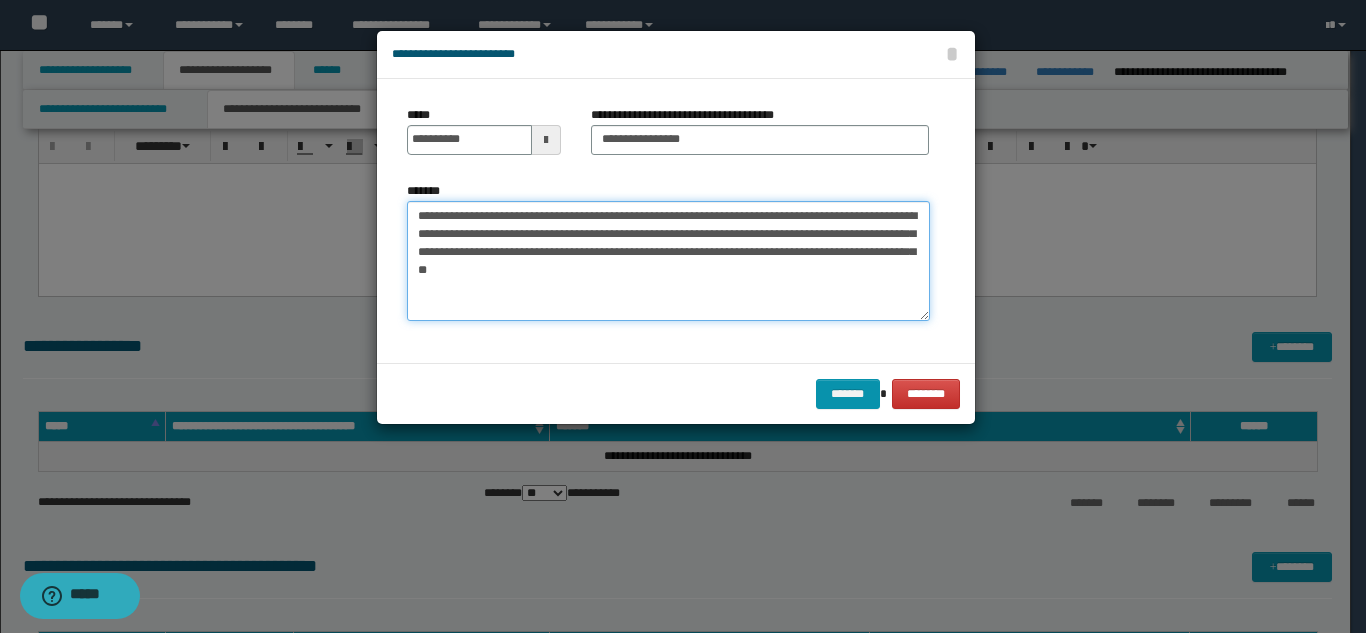 click on "**********" at bounding box center (668, 261) 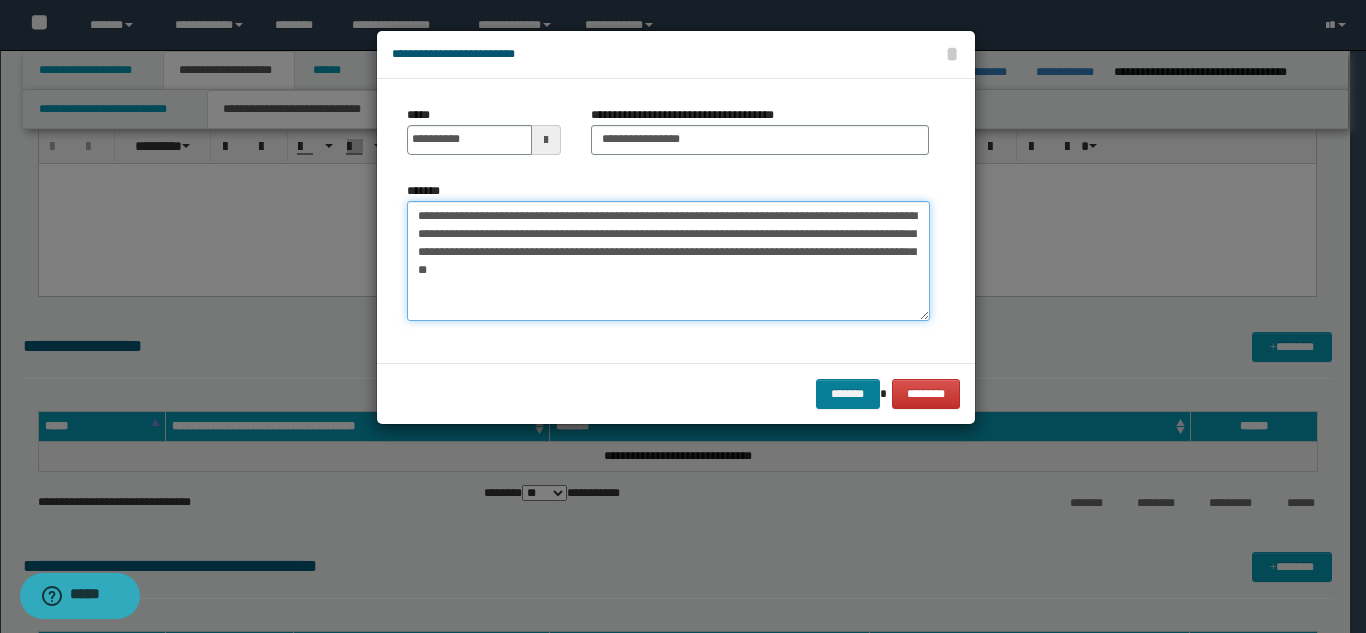 type on "**********" 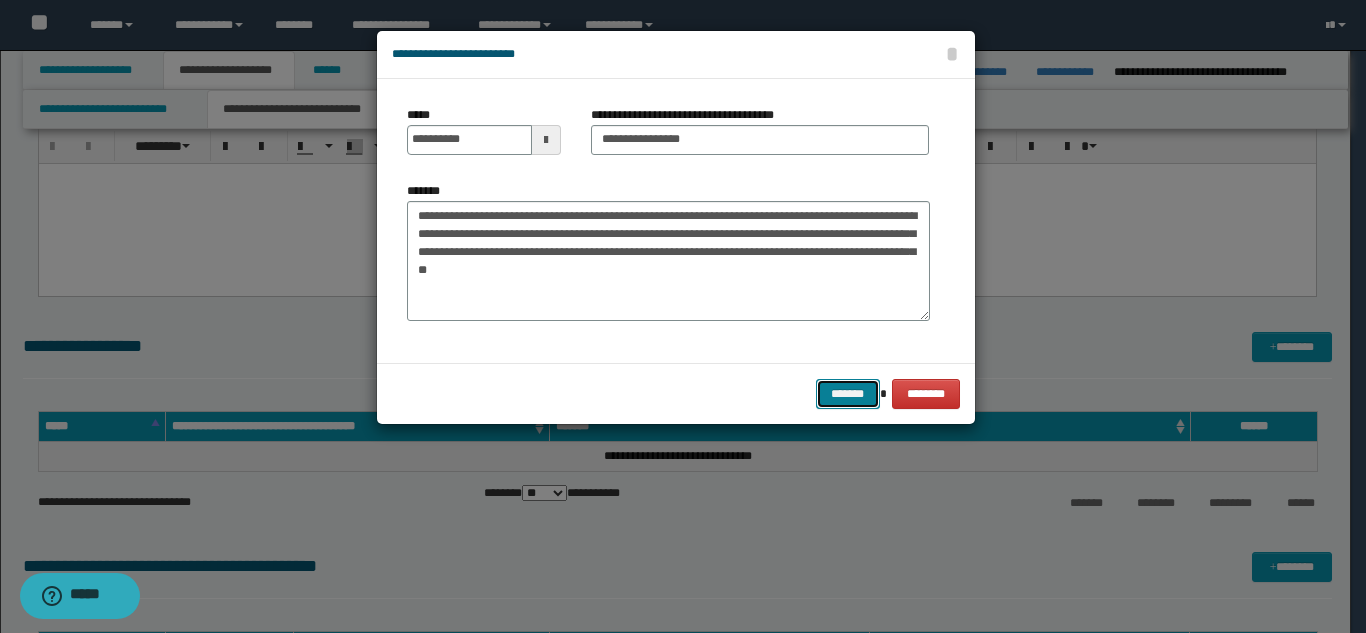 click on "*******" at bounding box center [848, 394] 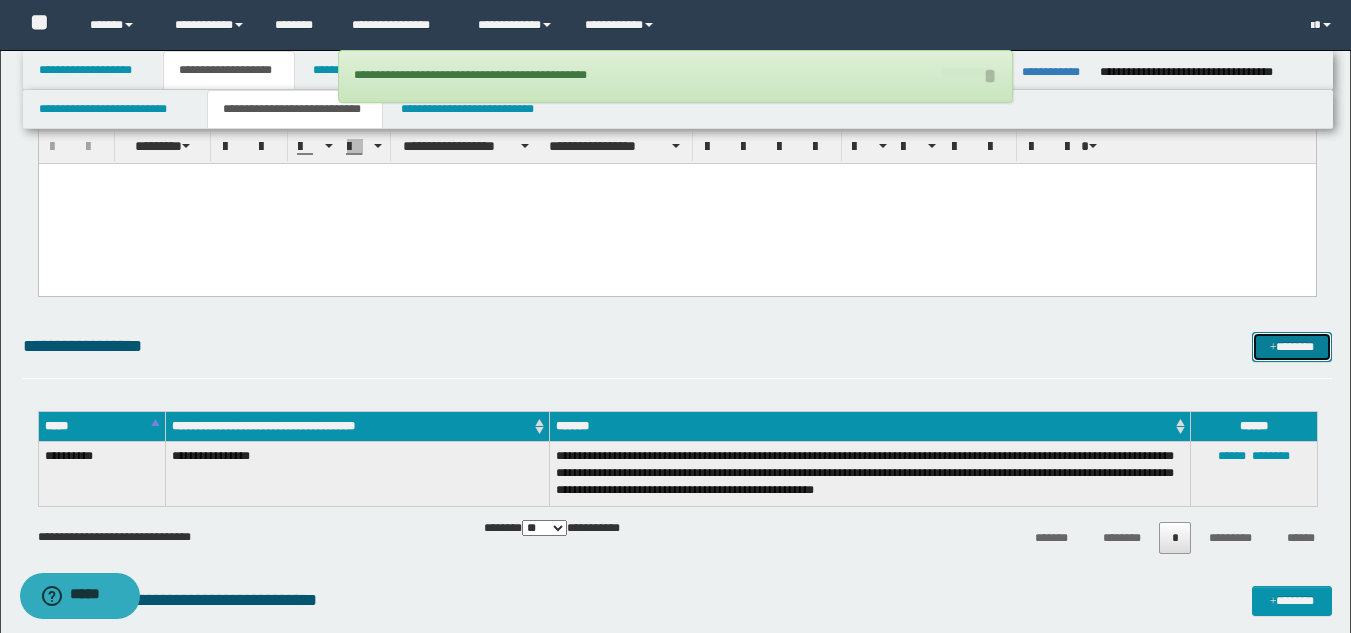 click on "*******" at bounding box center [1292, 347] 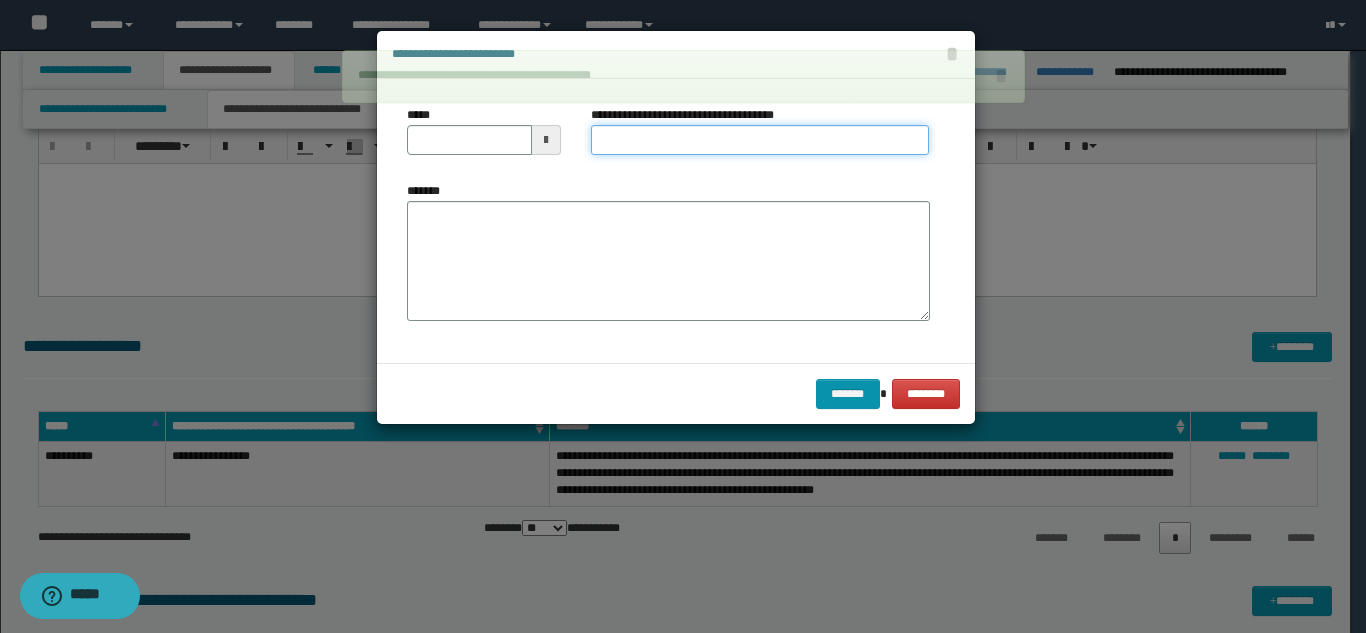 click on "**********" at bounding box center [760, 140] 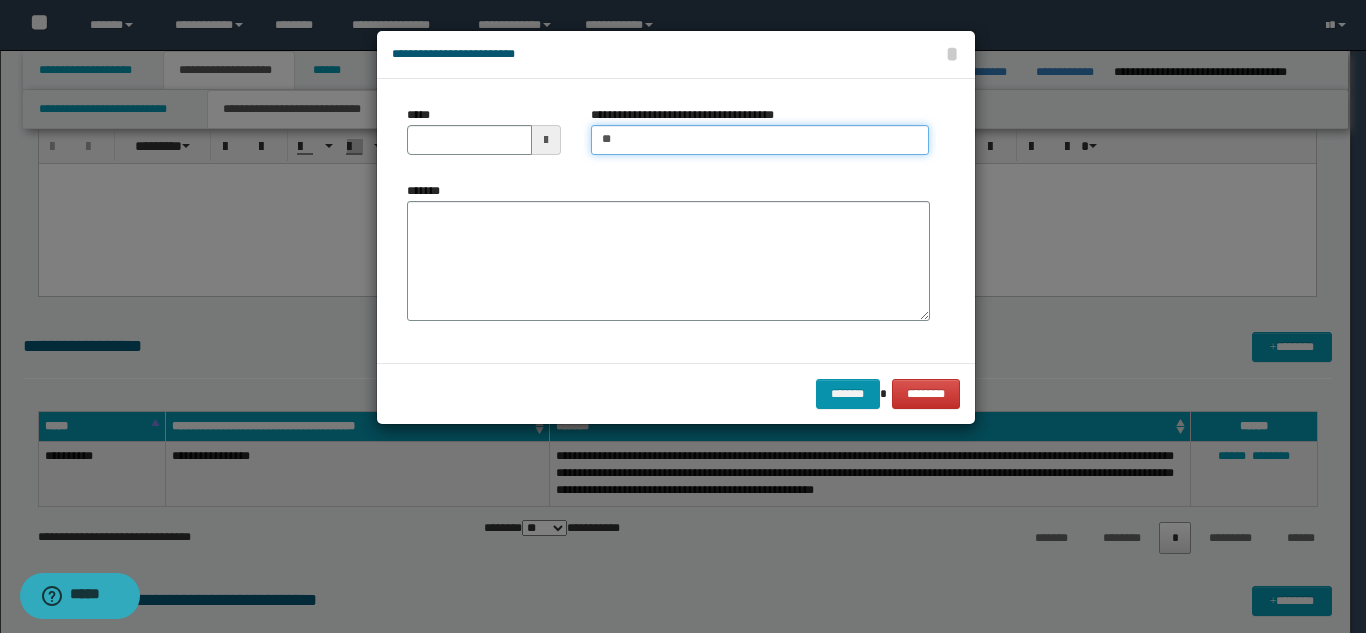 type on "**********" 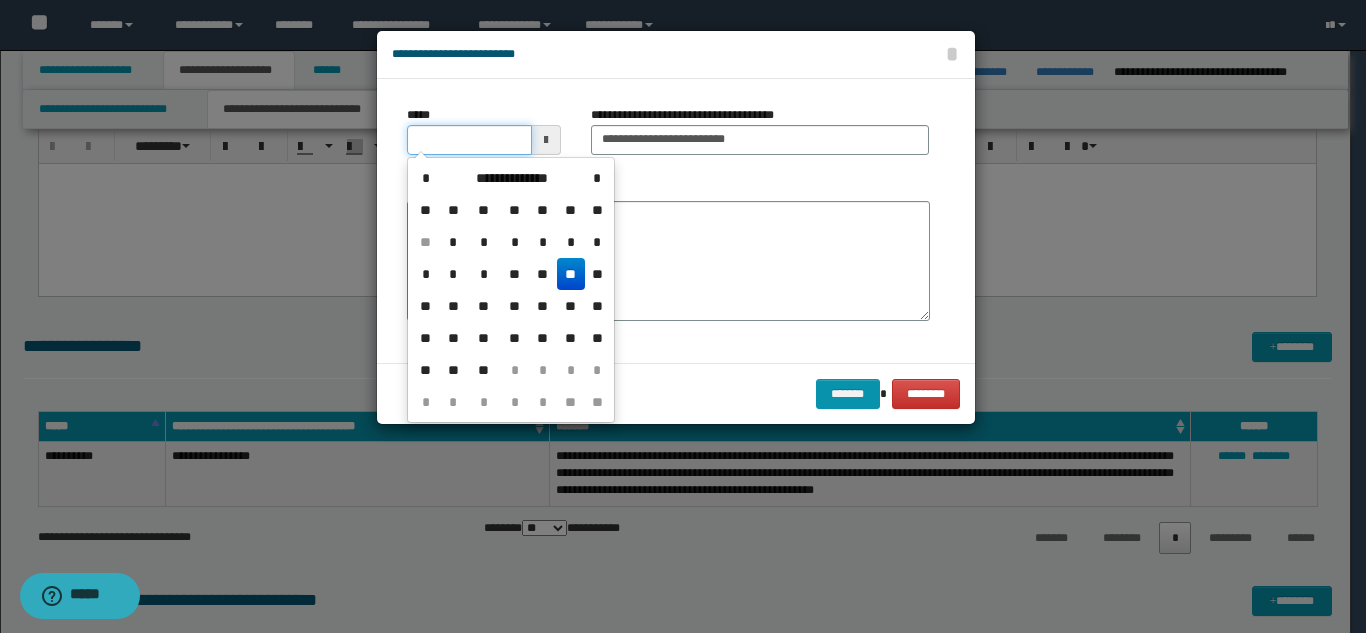 click on "*****" at bounding box center (469, 140) 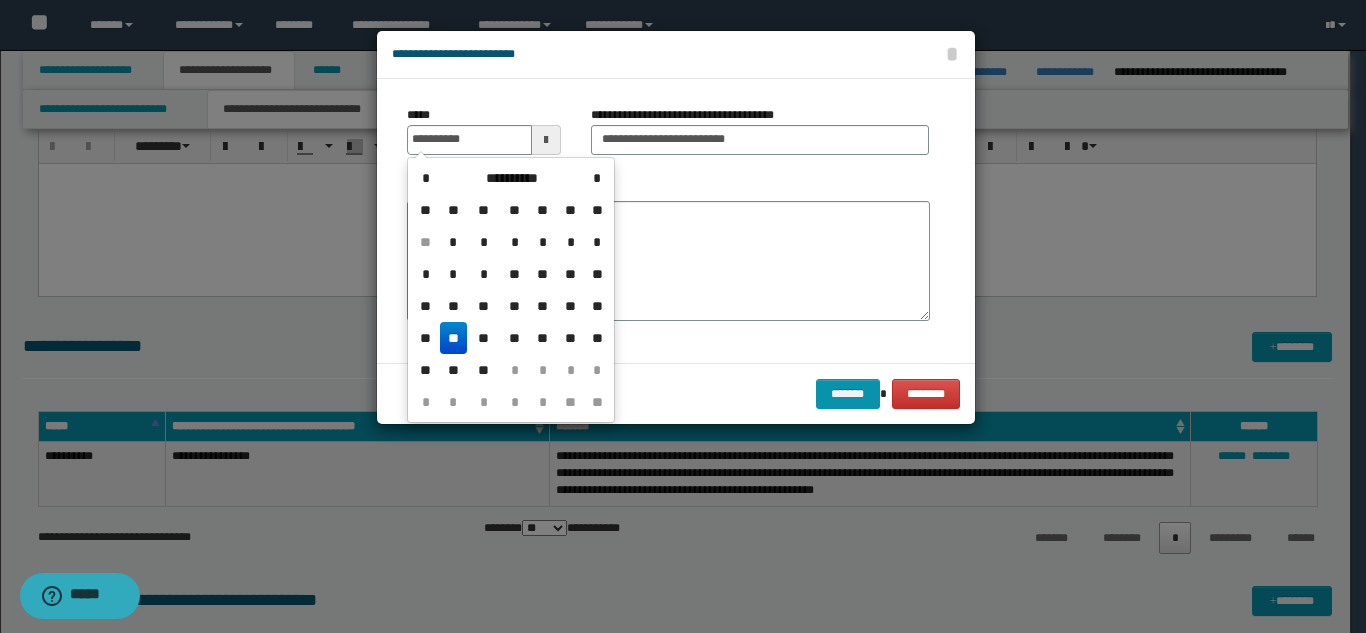 click on "**" at bounding box center (454, 338) 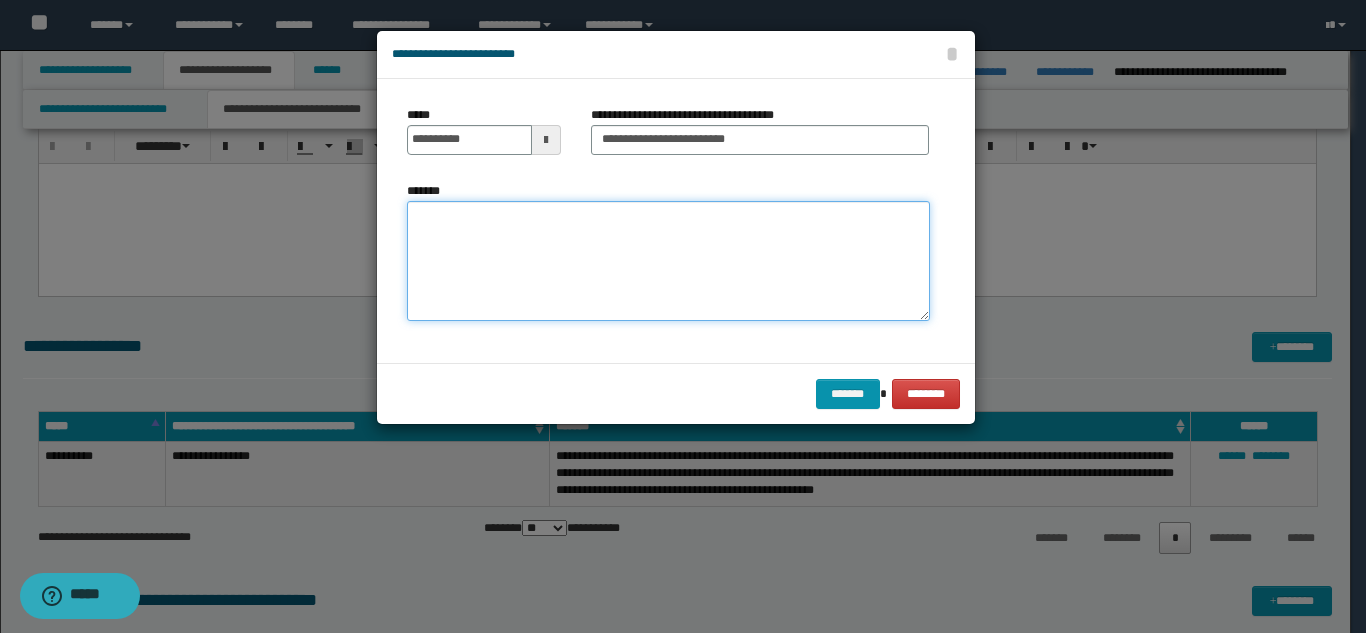 click on "*******" at bounding box center [668, 261] 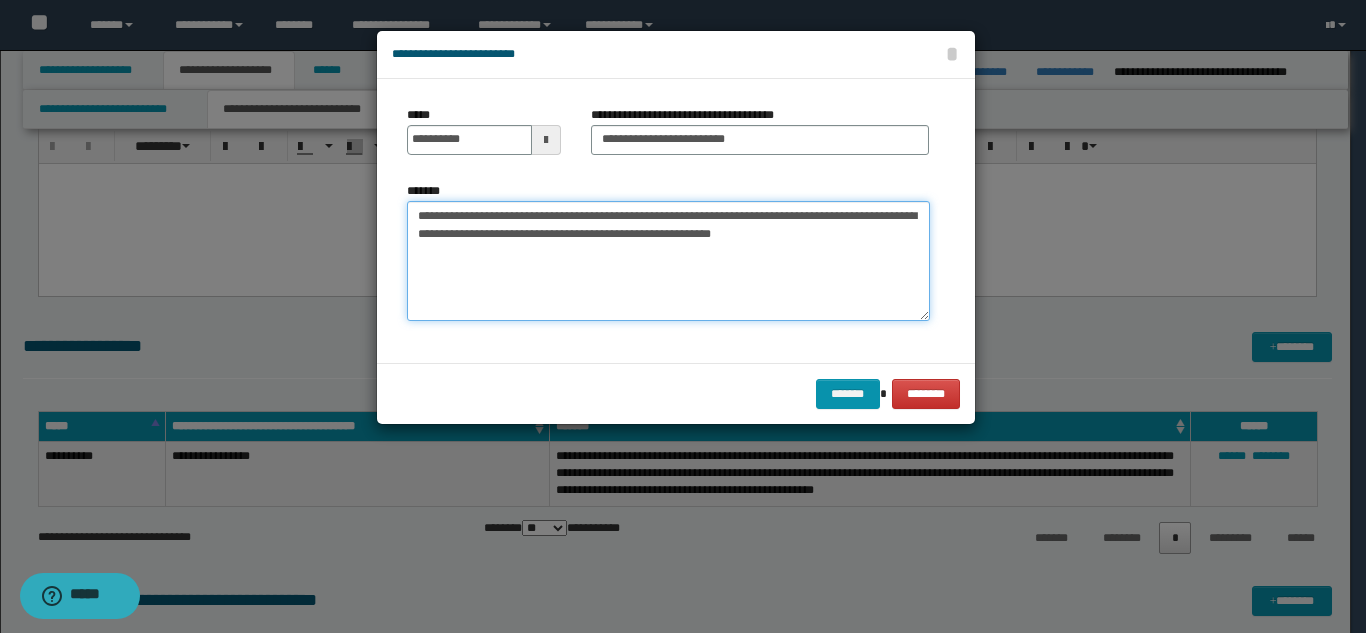 drag, startPoint x: 561, startPoint y: 260, endPoint x: 602, endPoint y: 256, distance: 41.19466 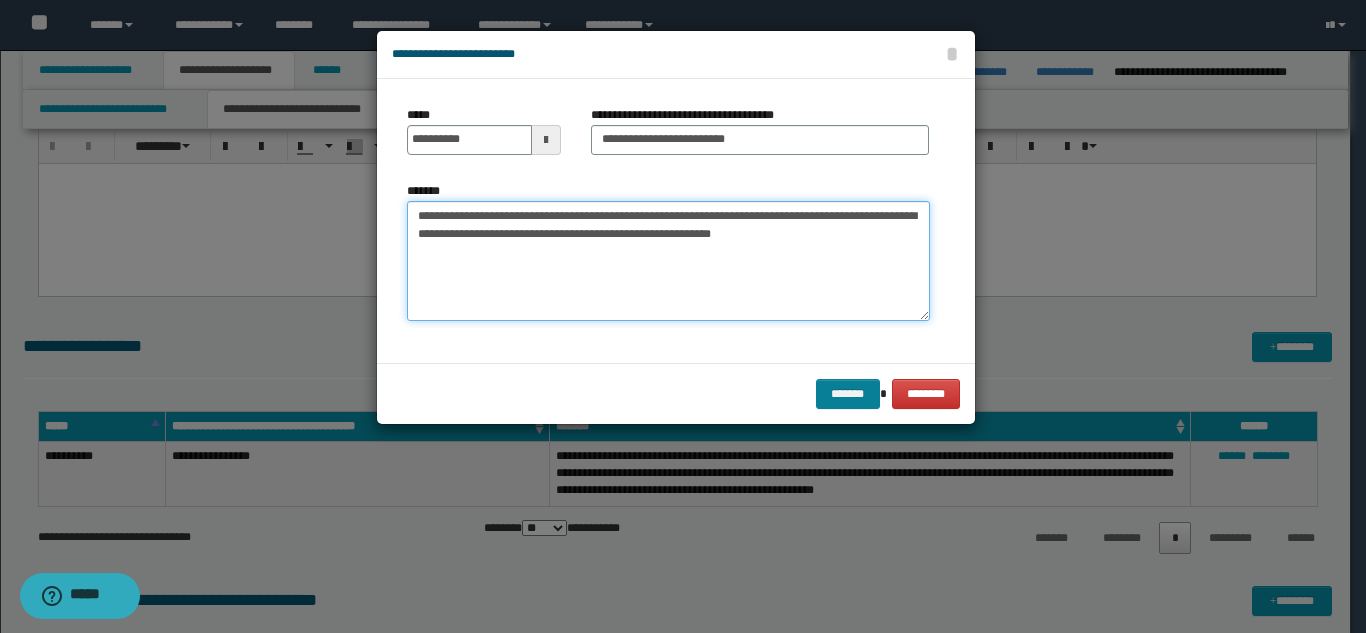 type on "**********" 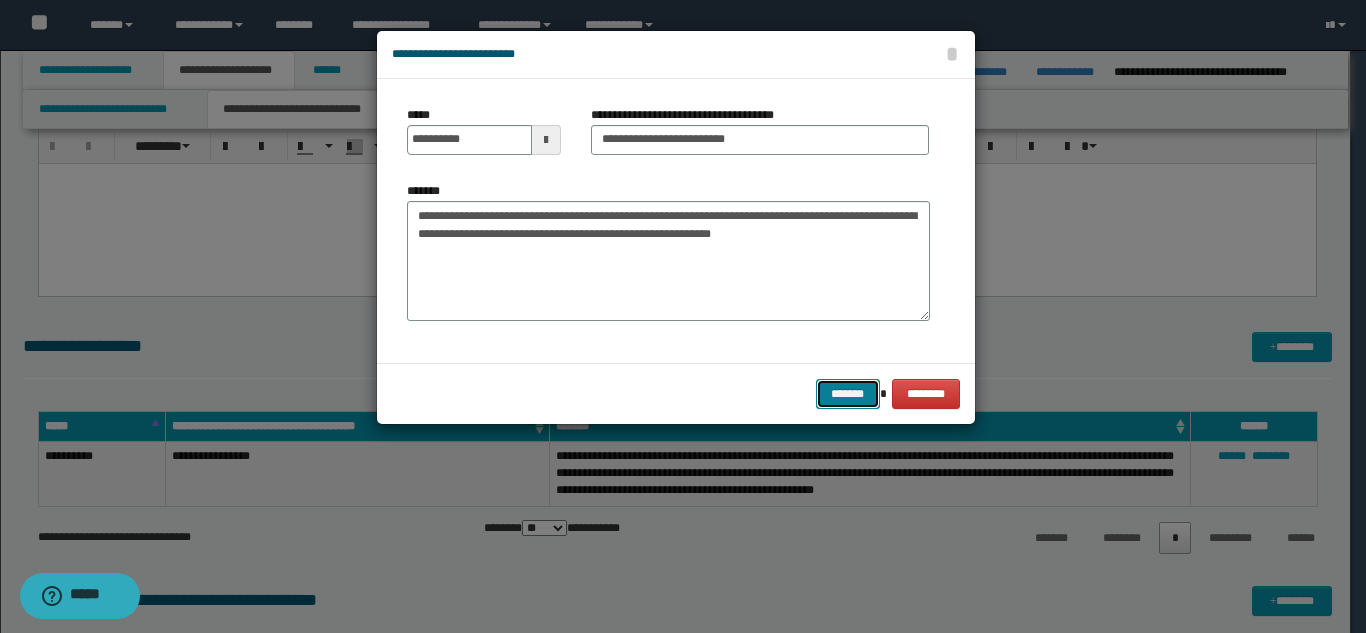 click on "*******" at bounding box center [848, 394] 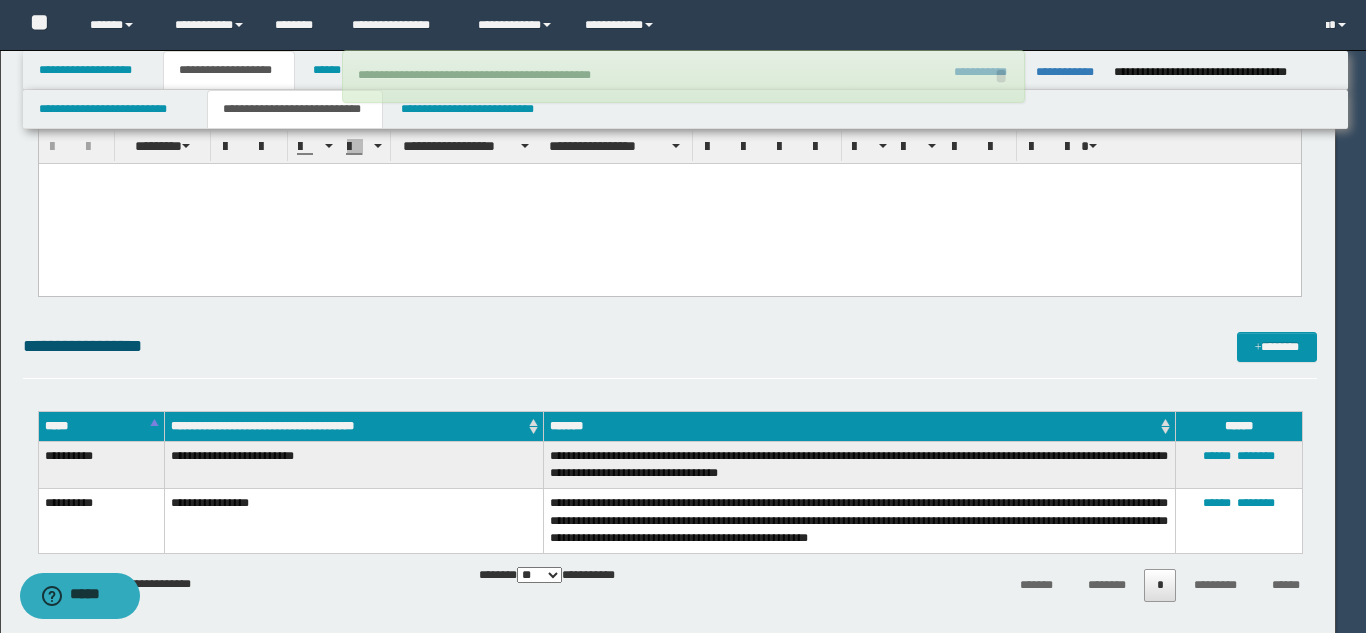 type 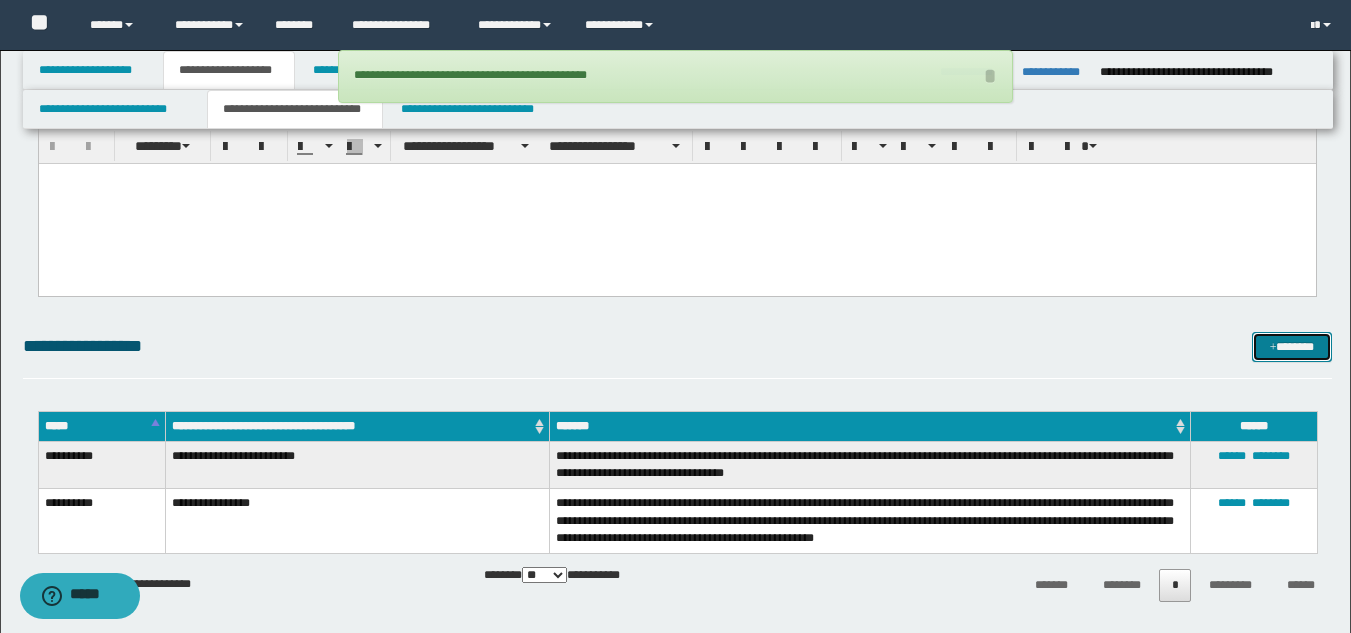 click on "*******" at bounding box center (1292, 347) 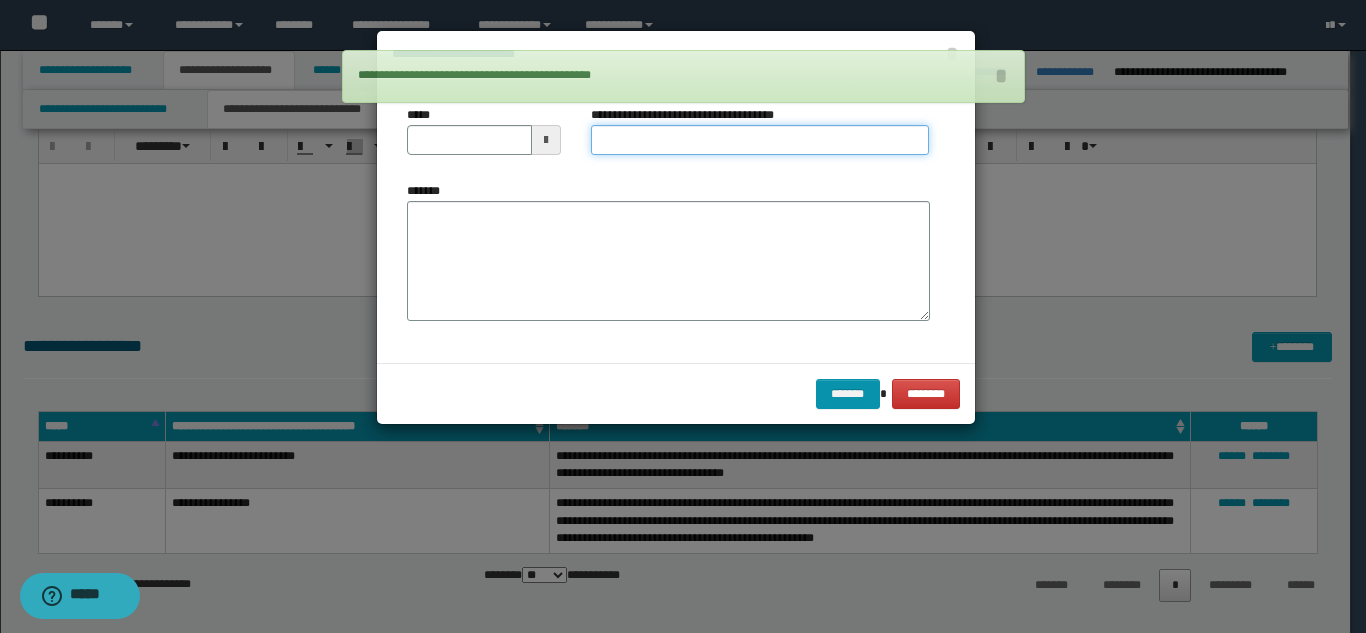 click on "**********" at bounding box center [760, 140] 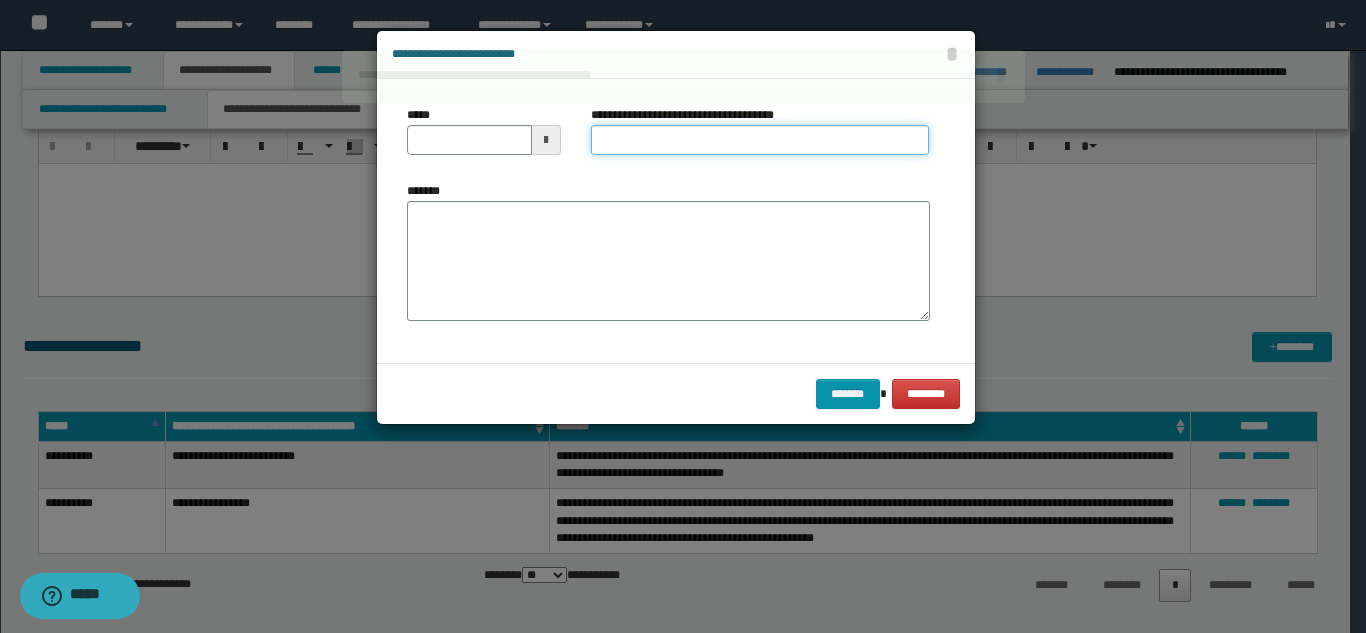 click on "**********" at bounding box center [760, 140] 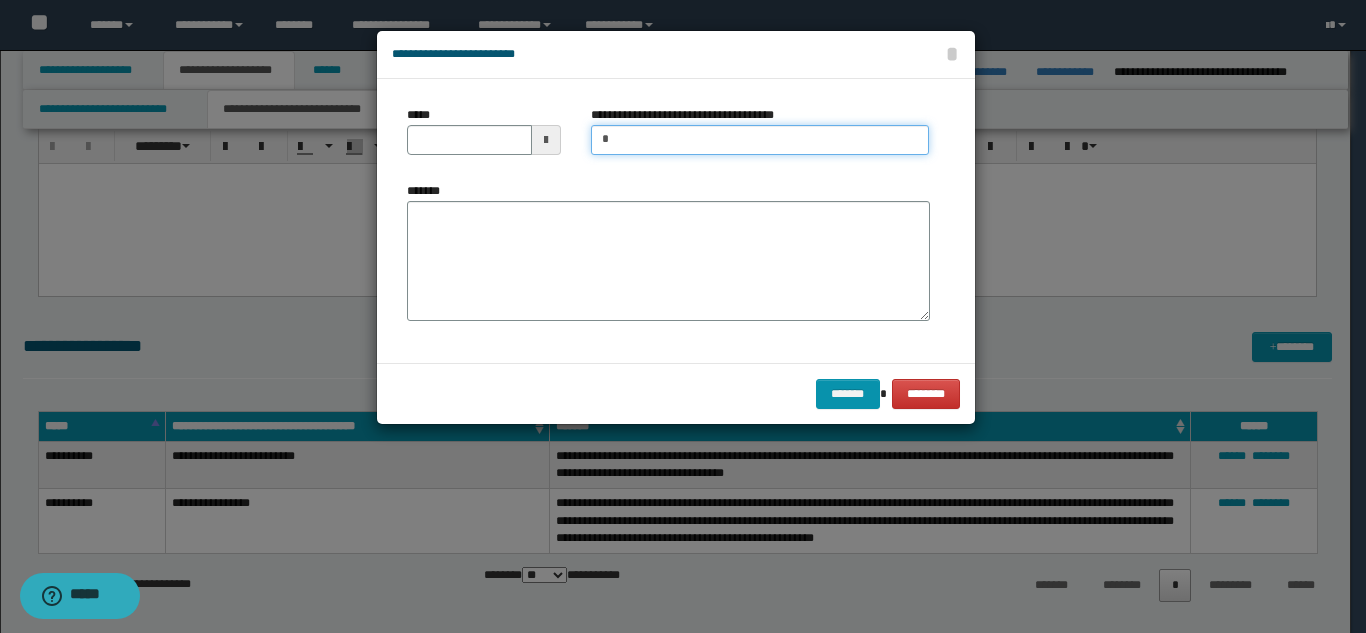 type on "*********" 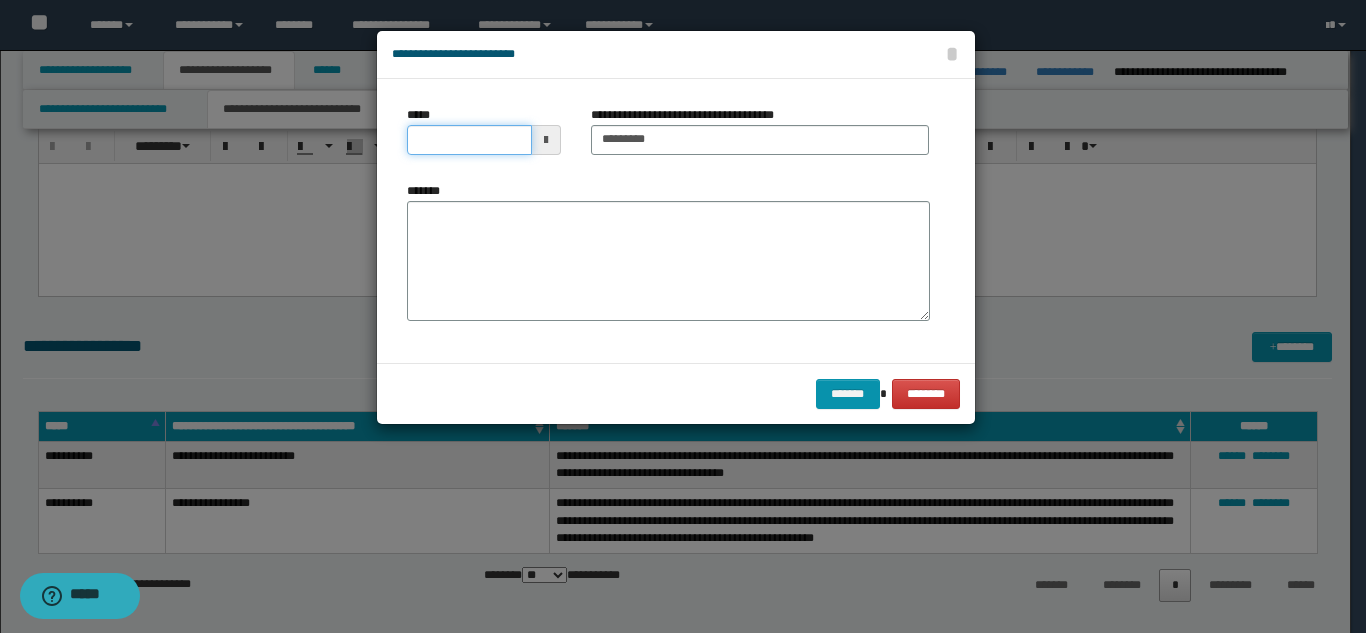 click on "*****" at bounding box center (469, 140) 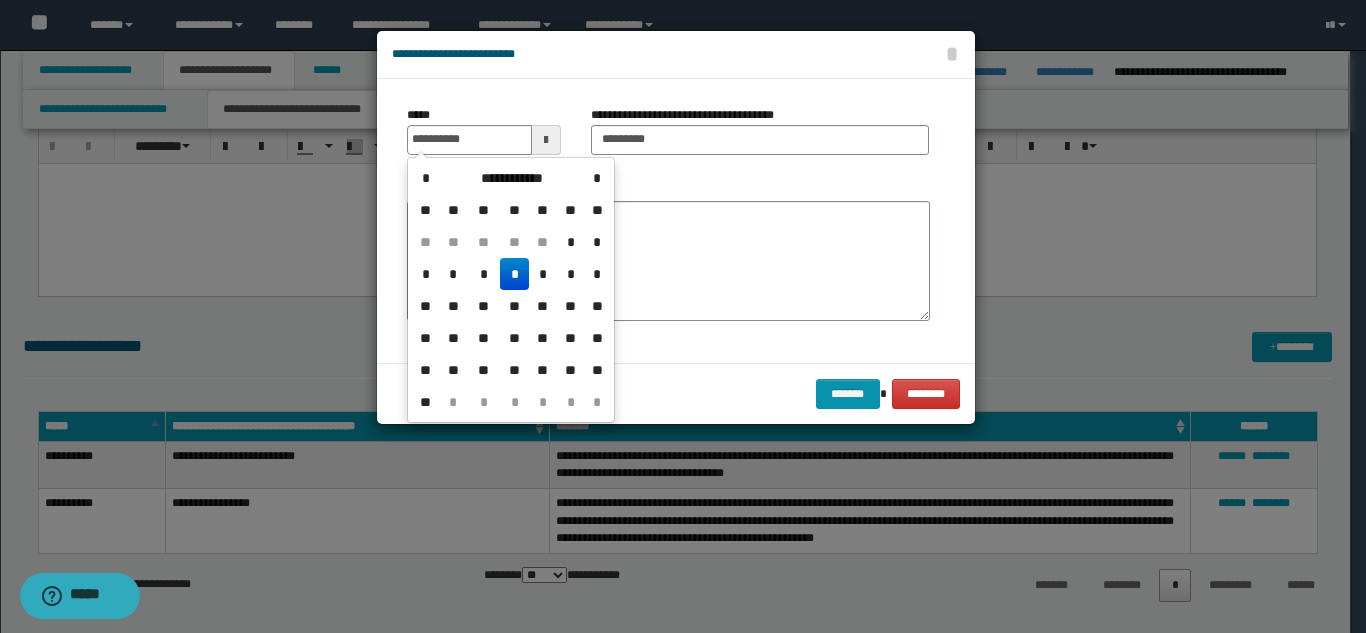 drag, startPoint x: 521, startPoint y: 277, endPoint x: 530, endPoint y: 255, distance: 23.769728 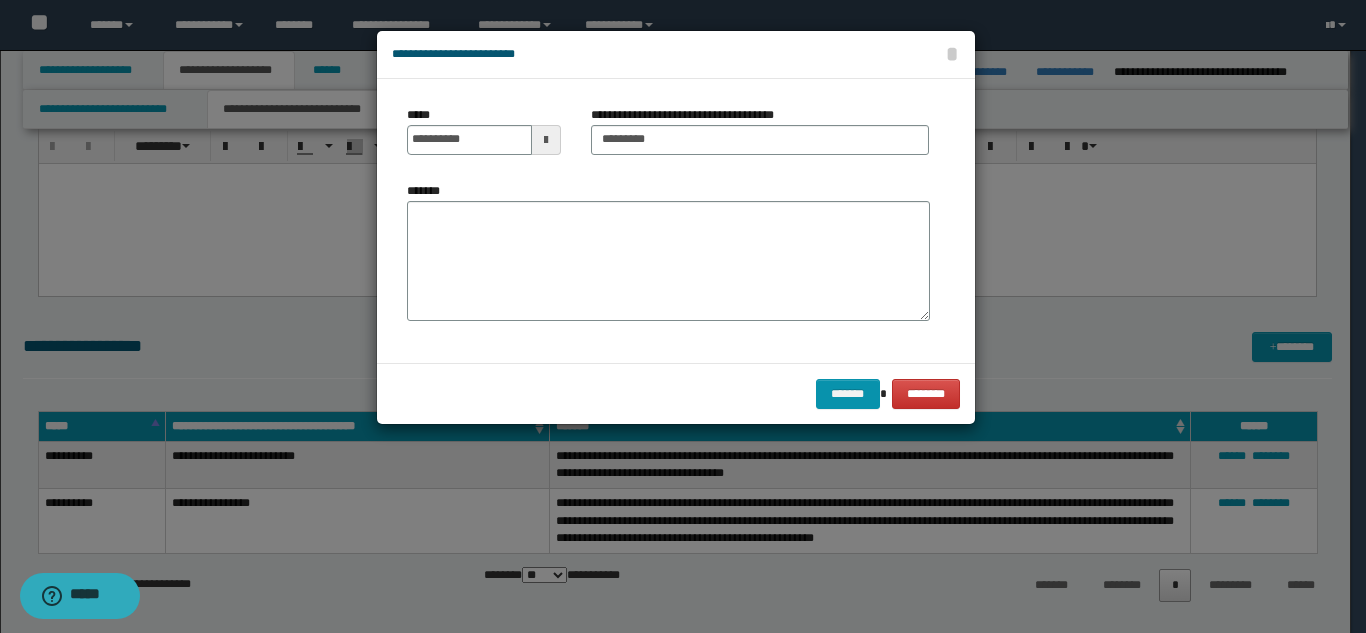 click on "*******" at bounding box center [668, 261] 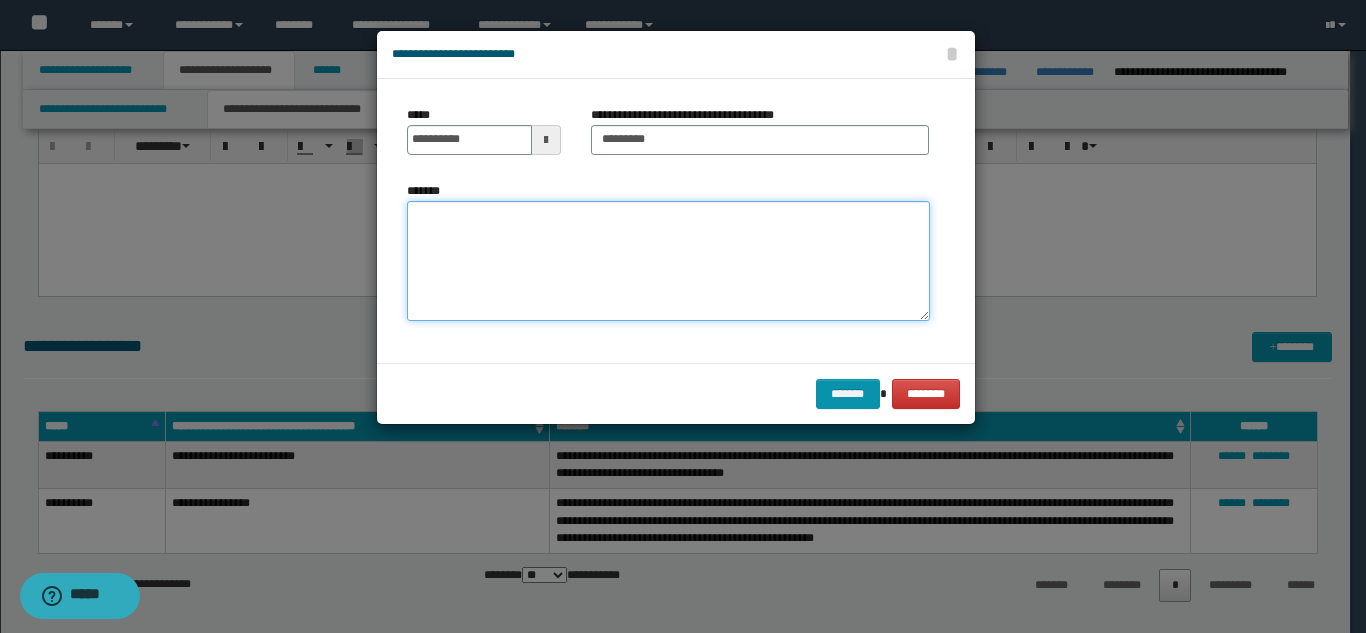 paste on "**********" 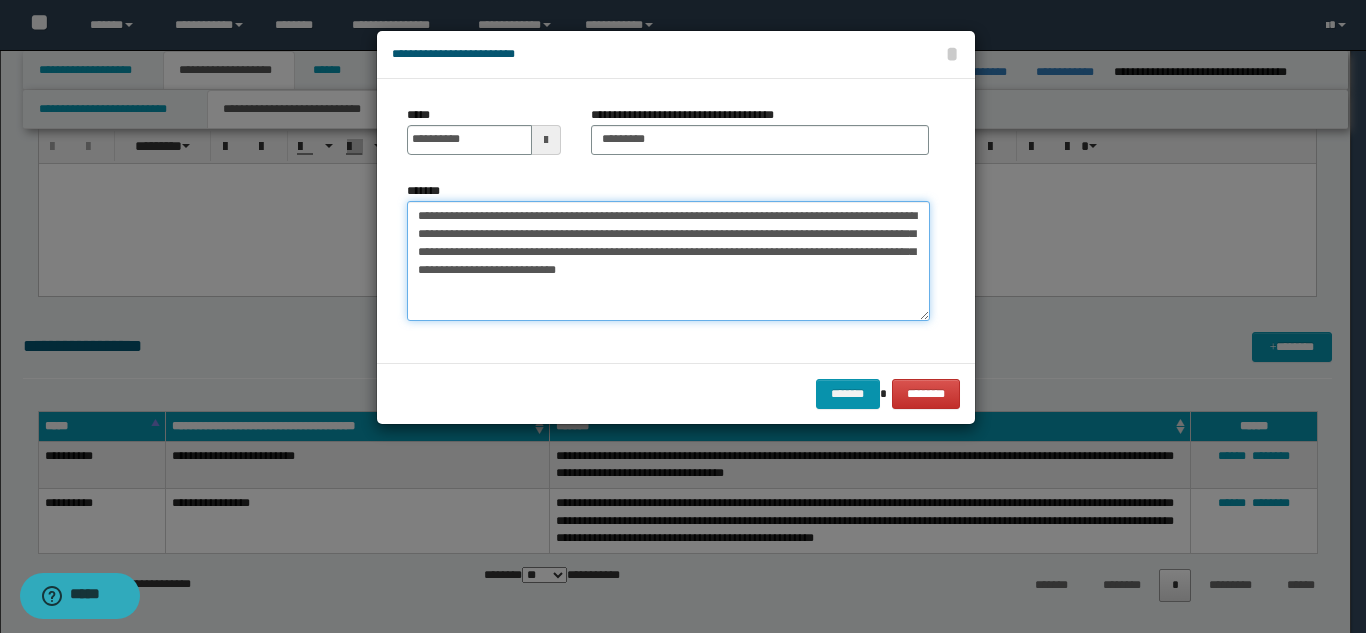 click on "**********" at bounding box center (668, 261) 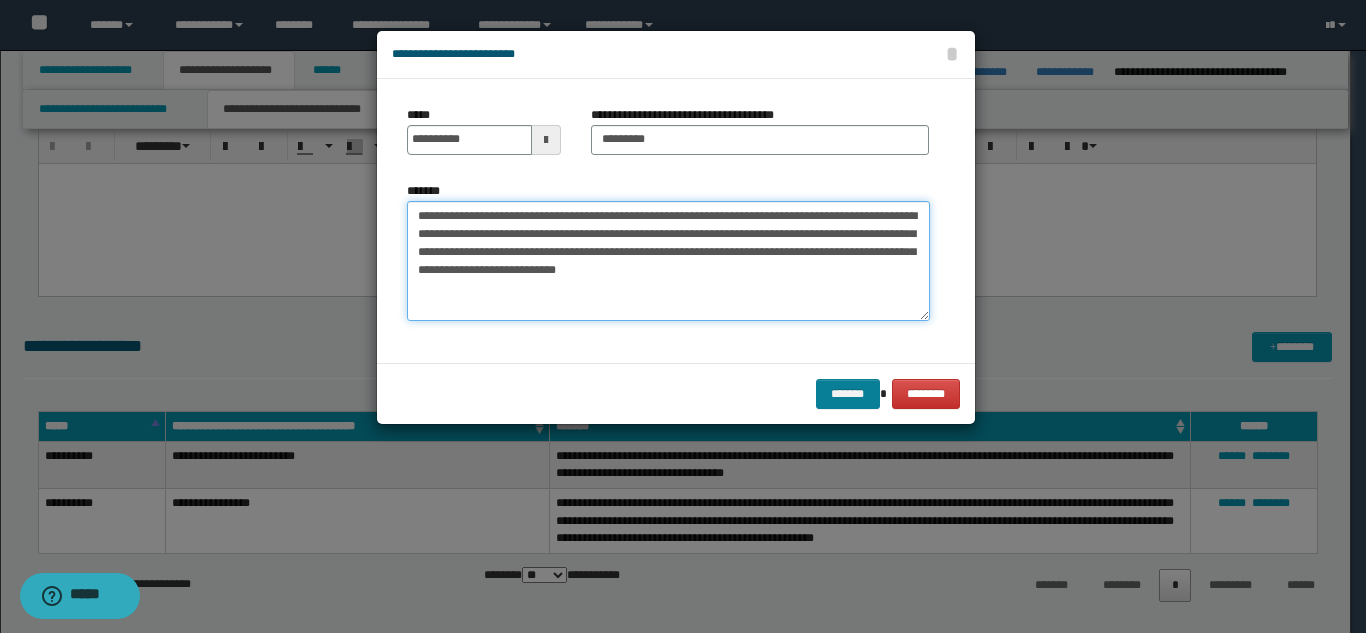 type on "**********" 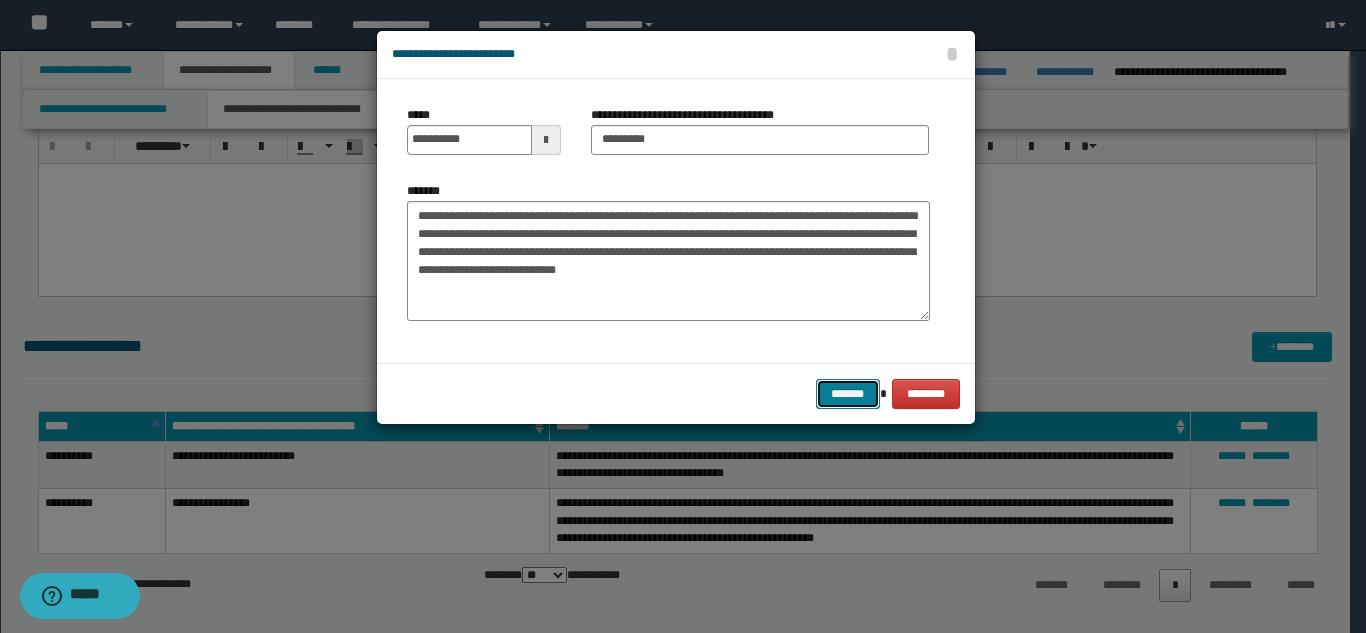 click on "*******" at bounding box center (848, 394) 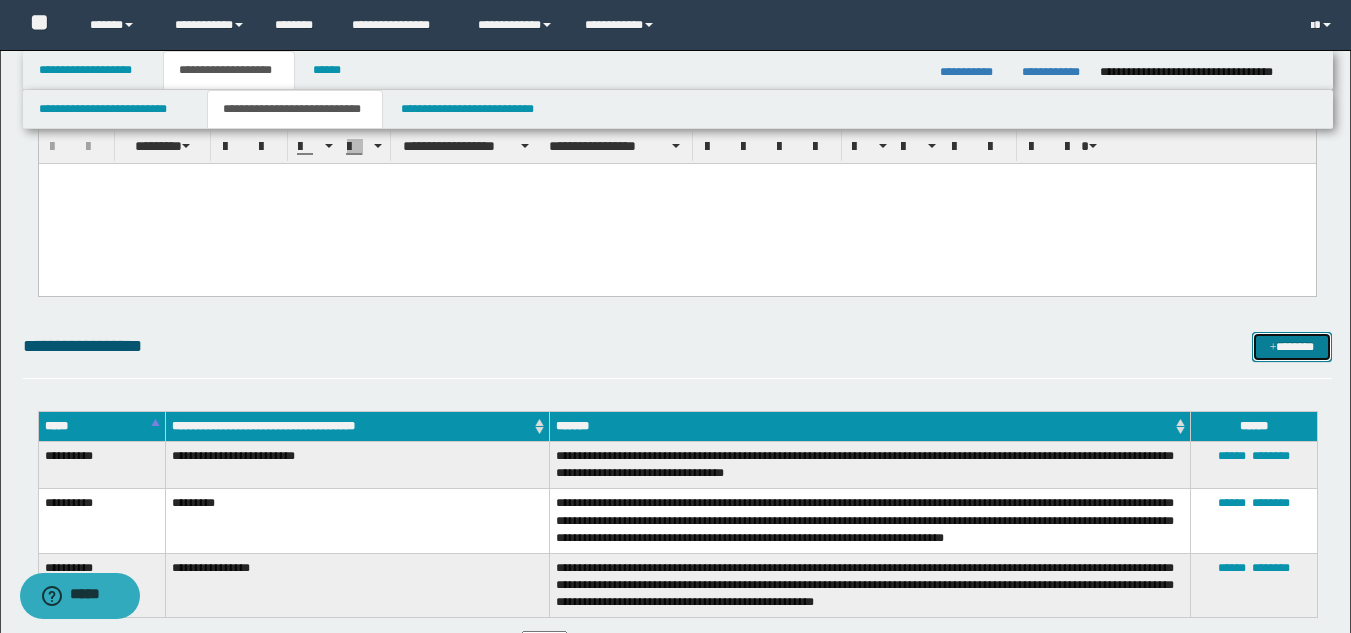 click on "*******" at bounding box center (1292, 347) 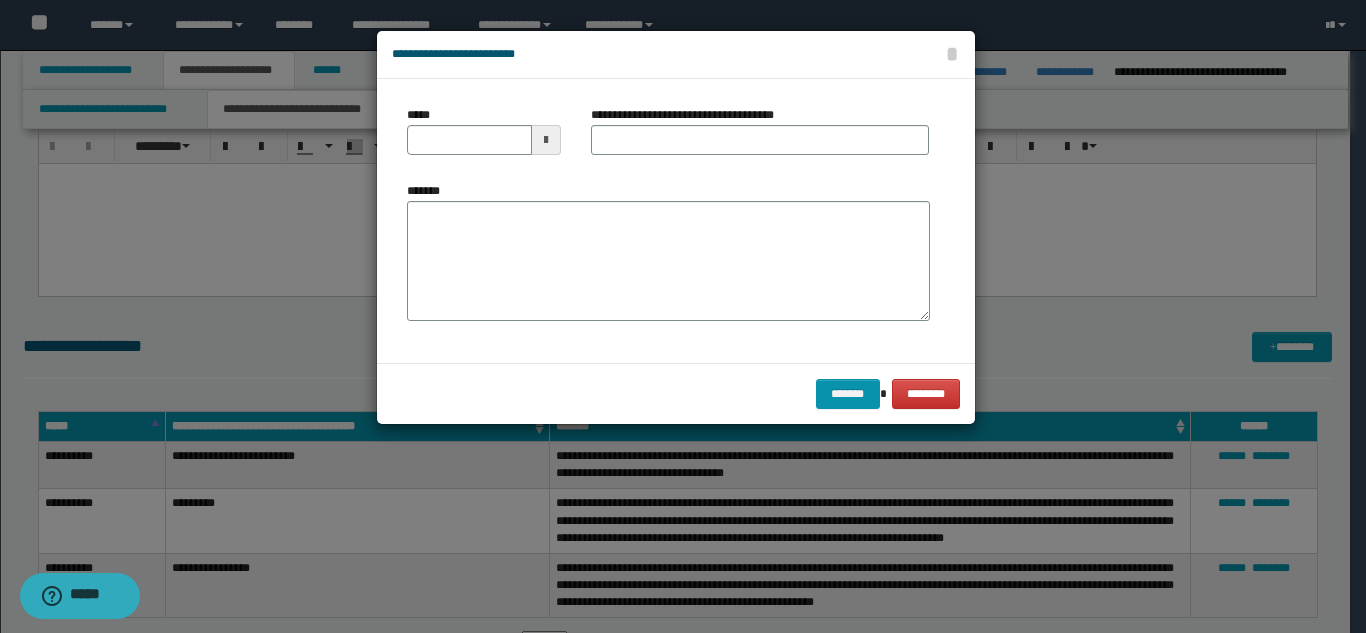 click on "**********" at bounding box center (690, 115) 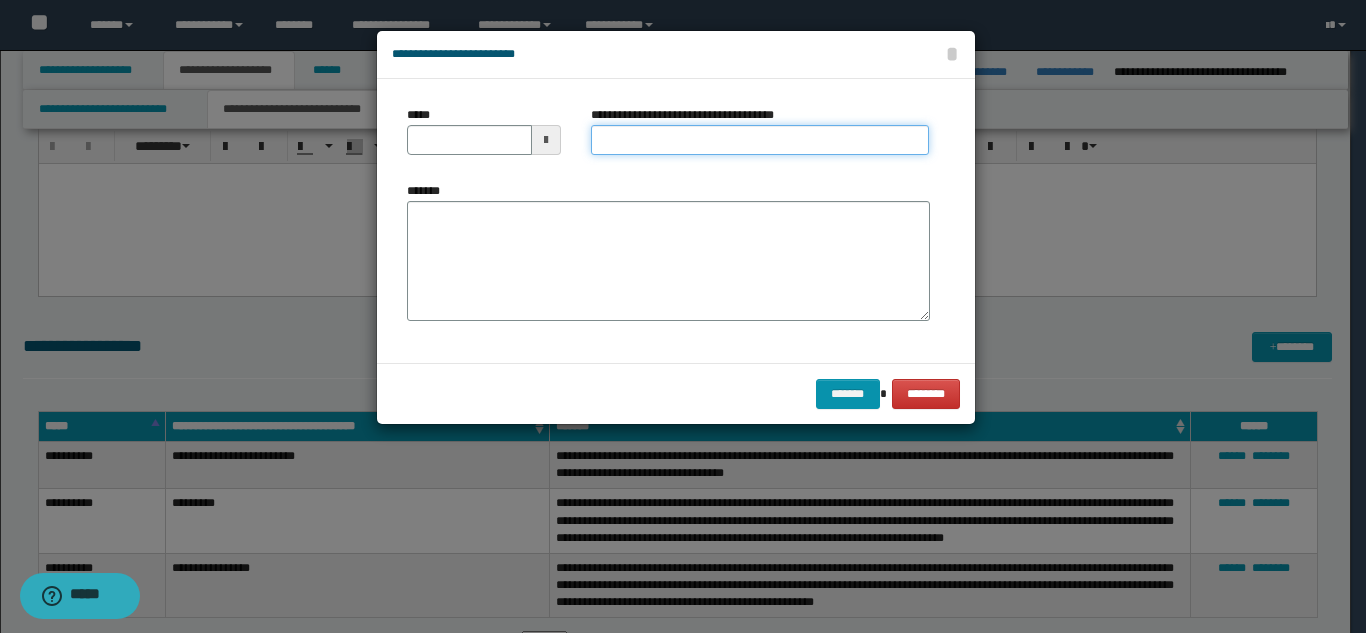 click on "**********" at bounding box center [760, 140] 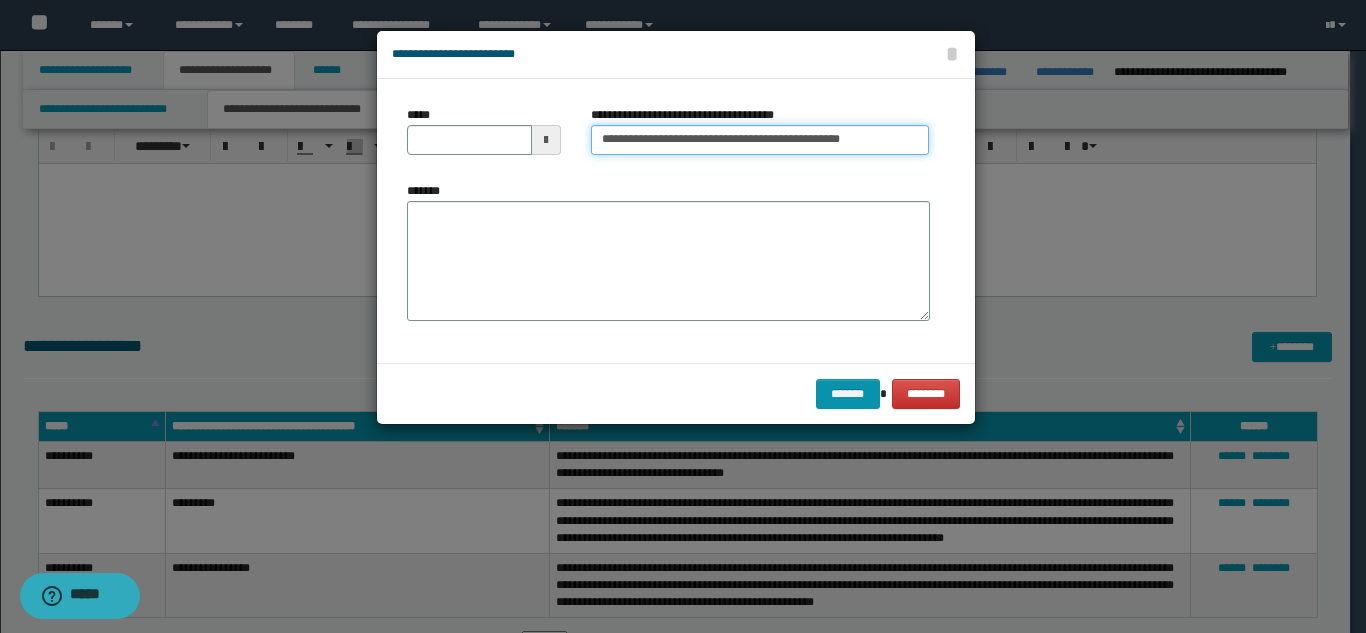 type on "**********" 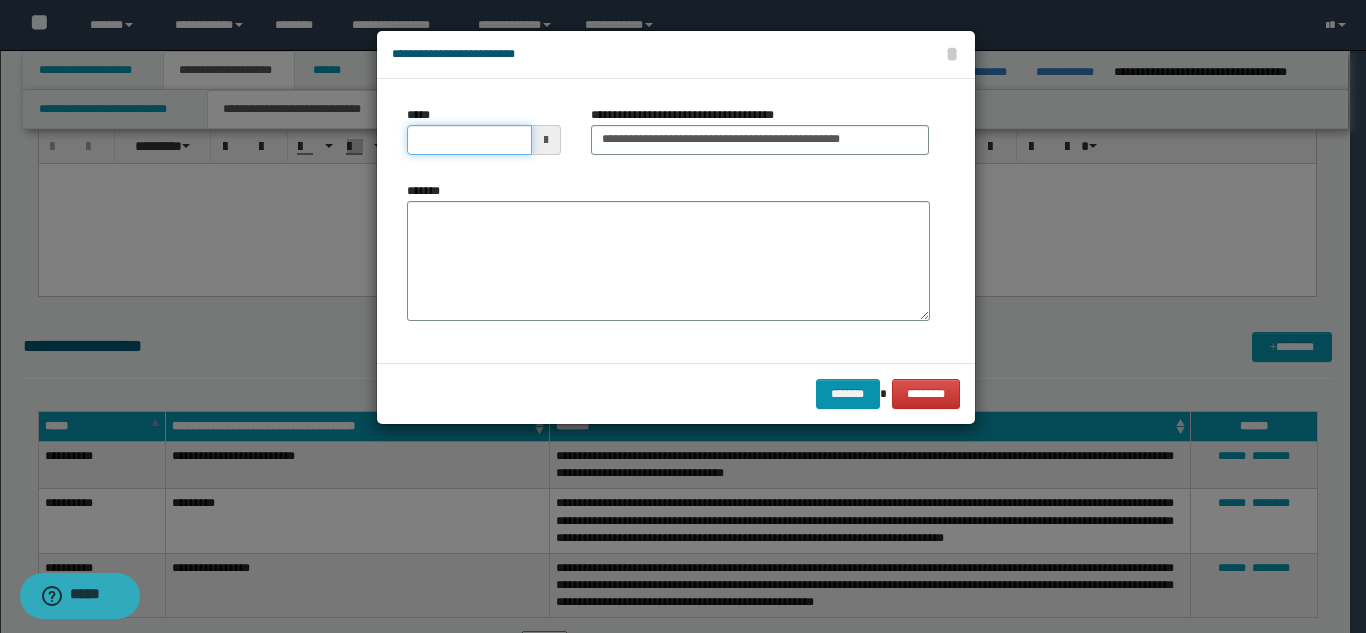 click on "*****" at bounding box center [469, 140] 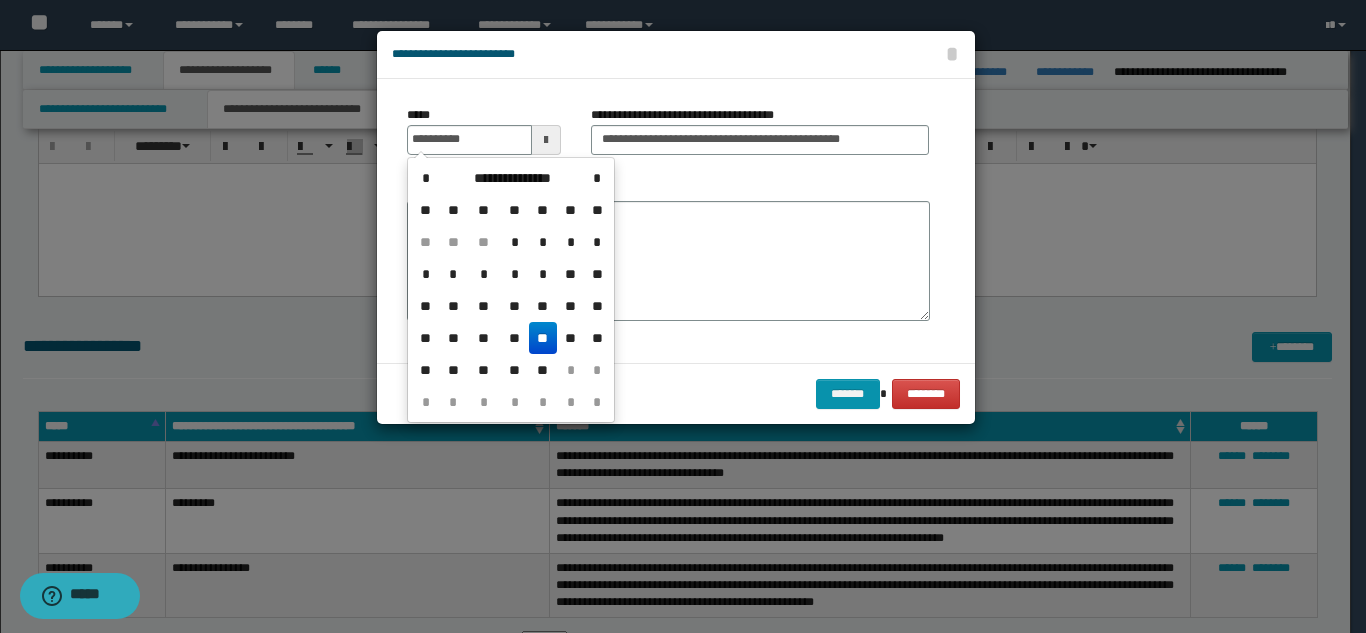 click on "**" at bounding box center (543, 338) 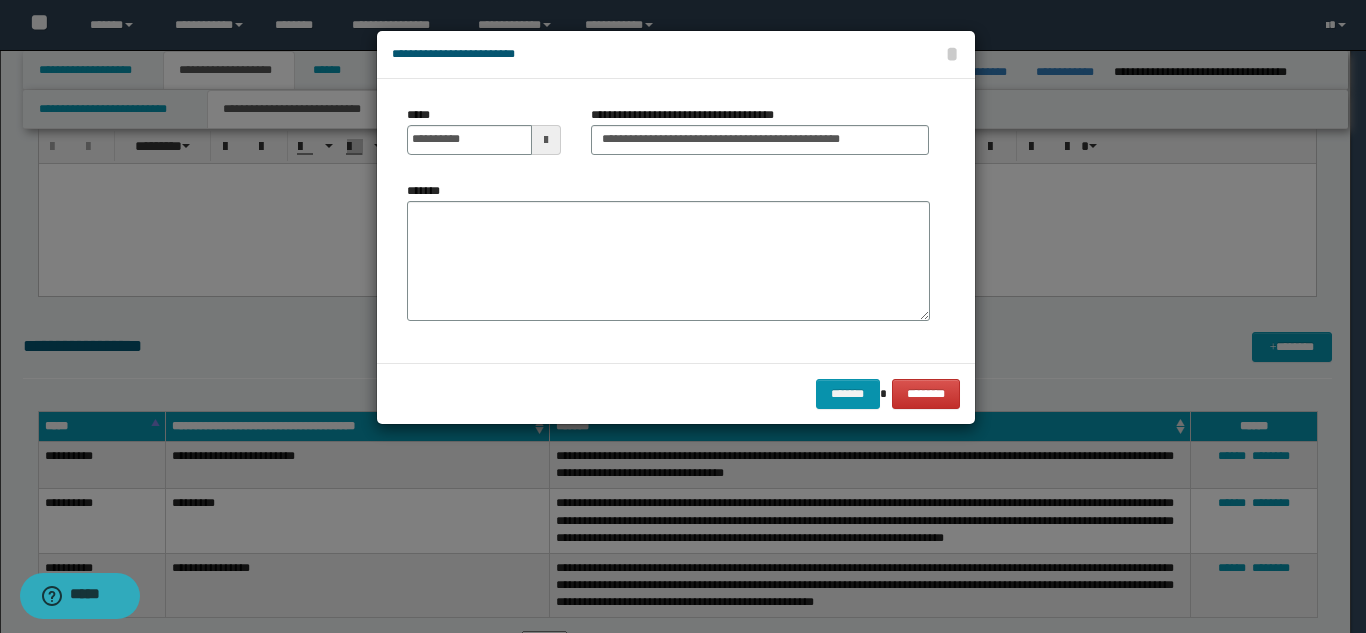 click on "*******" at bounding box center (668, 261) 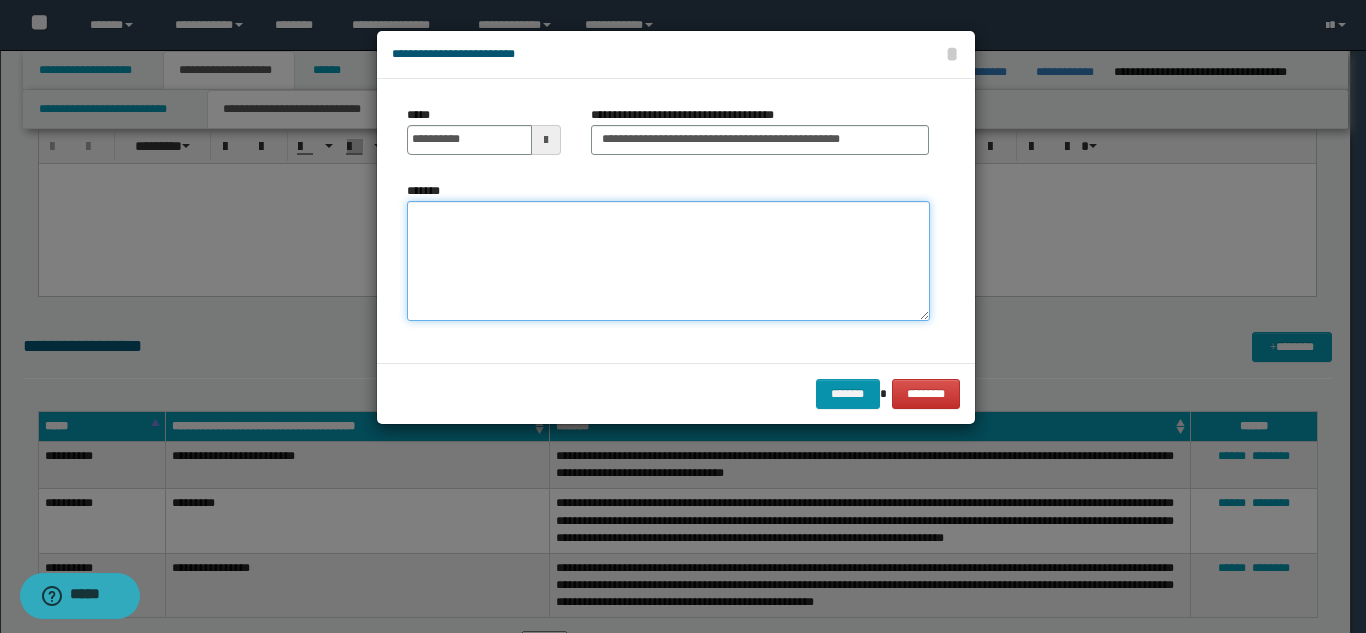 paste on "**********" 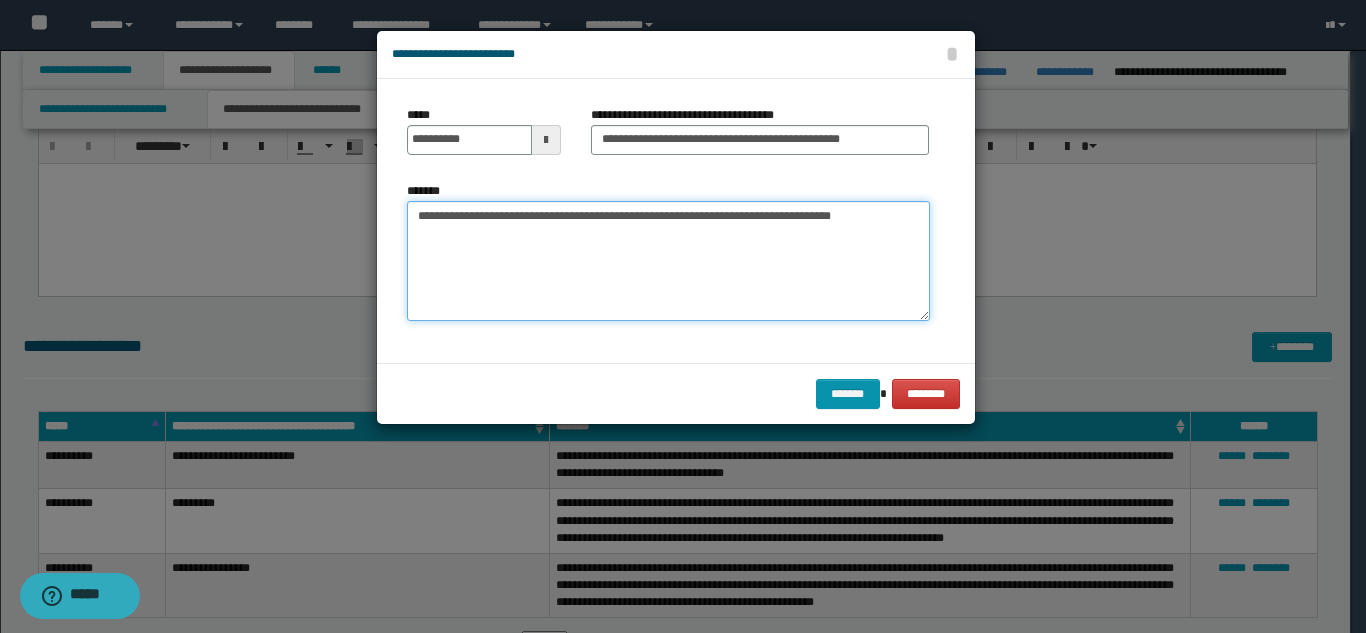 click on "**********" at bounding box center (668, 261) 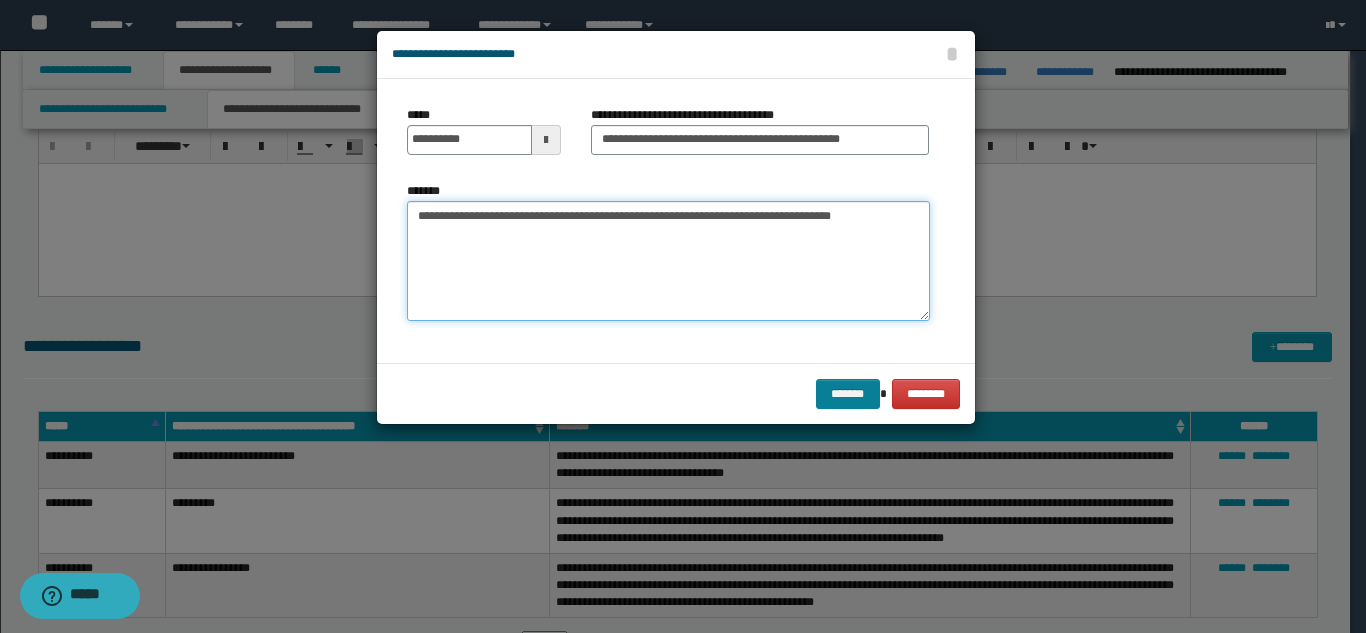type on "**********" 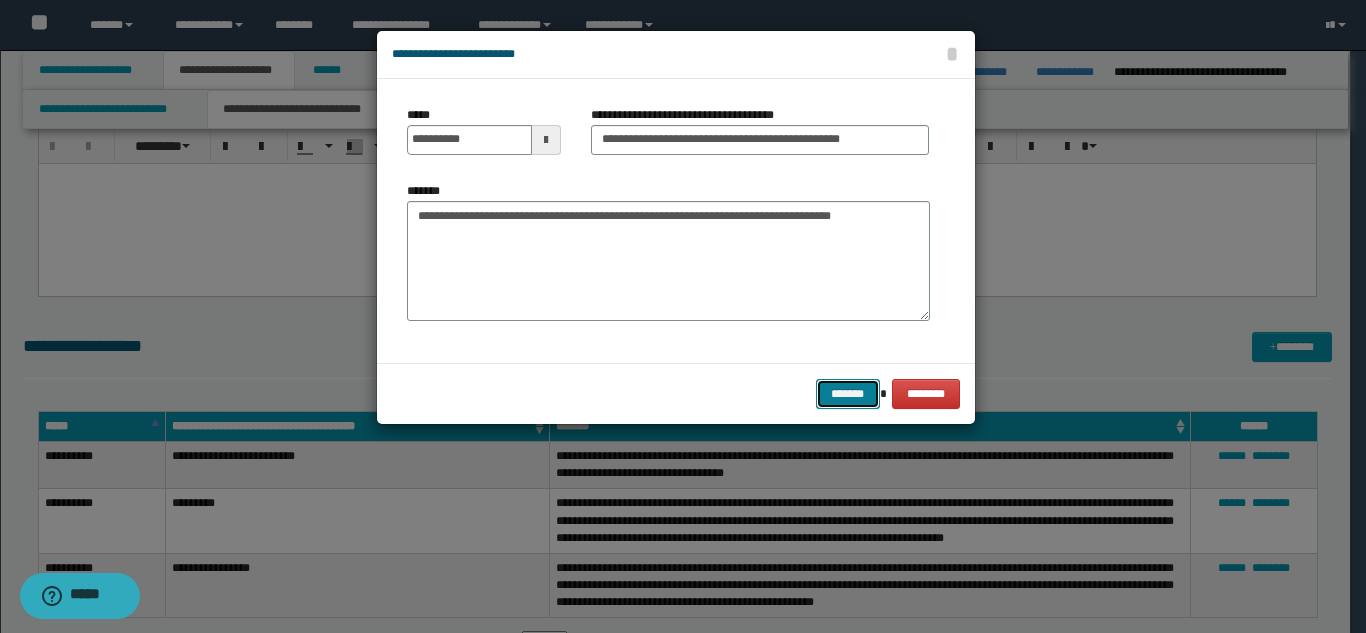 click on "*******" at bounding box center [848, 394] 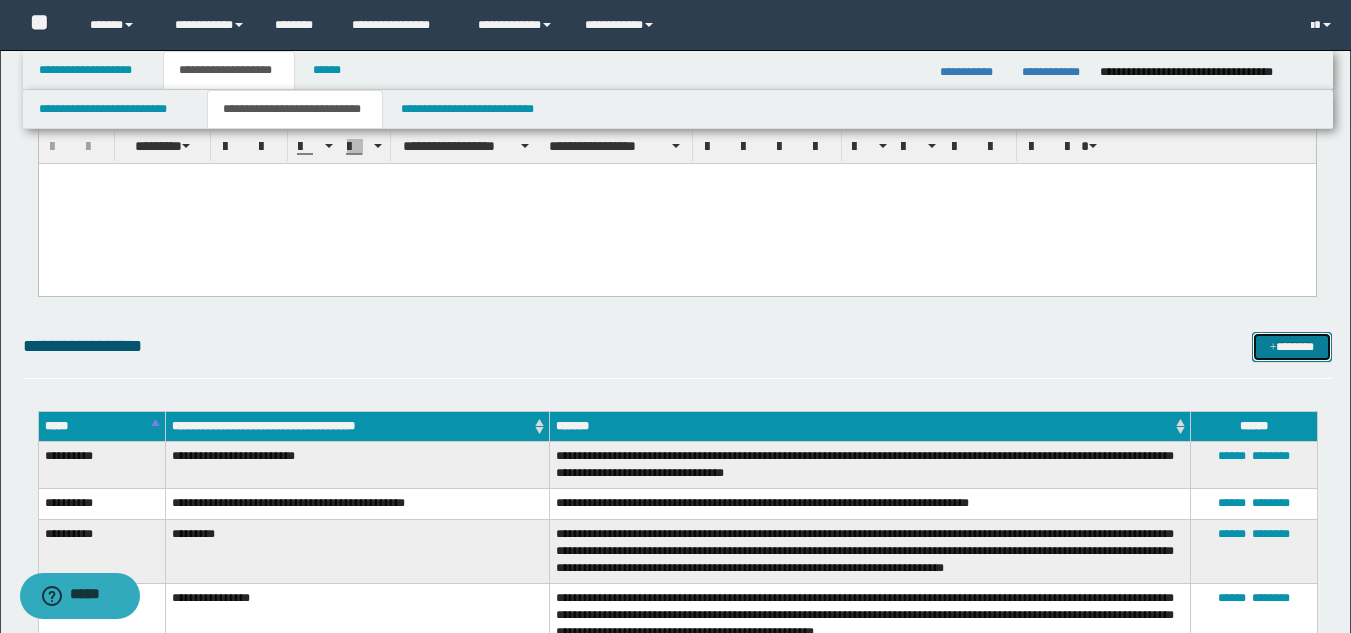 click on "*******" at bounding box center [1292, 347] 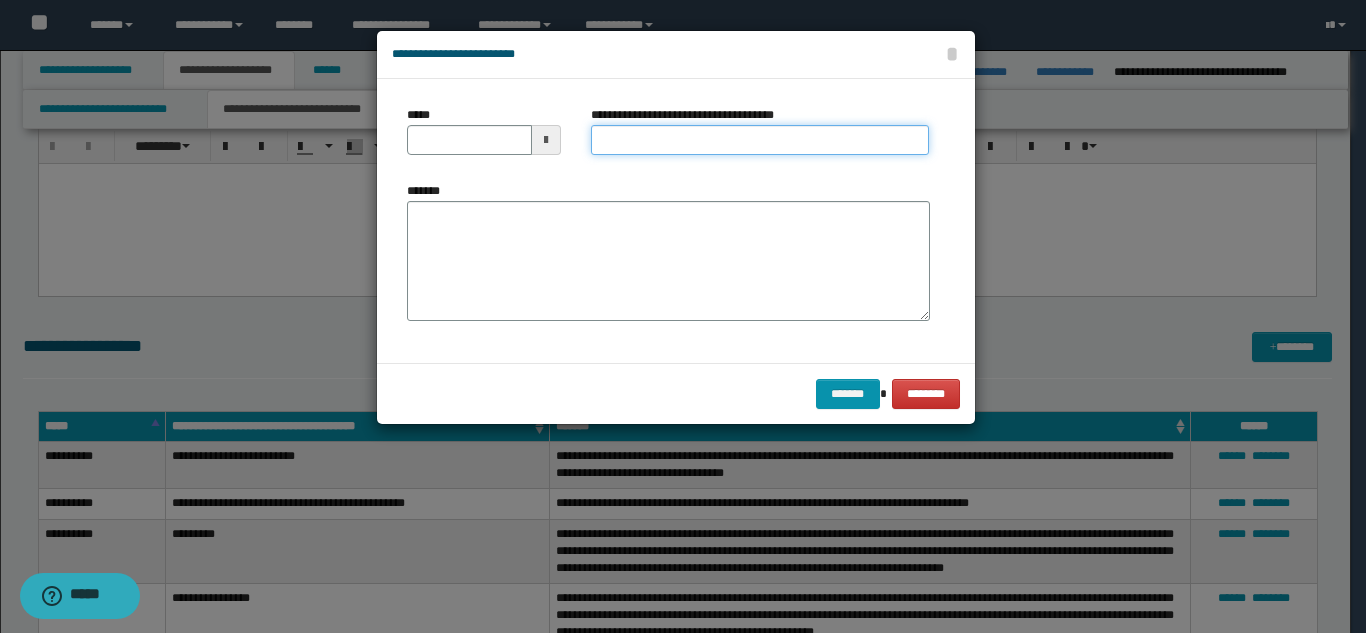 click on "**********" at bounding box center (760, 140) 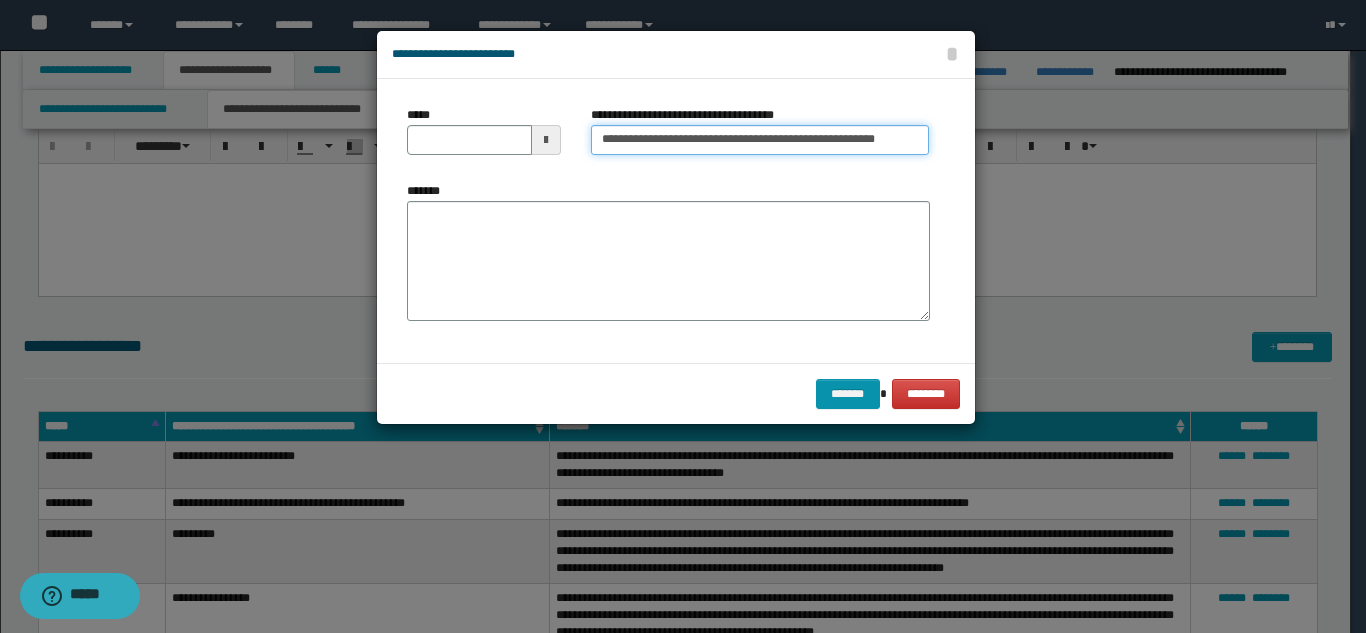 scroll, scrollTop: 0, scrollLeft: 50, axis: horizontal 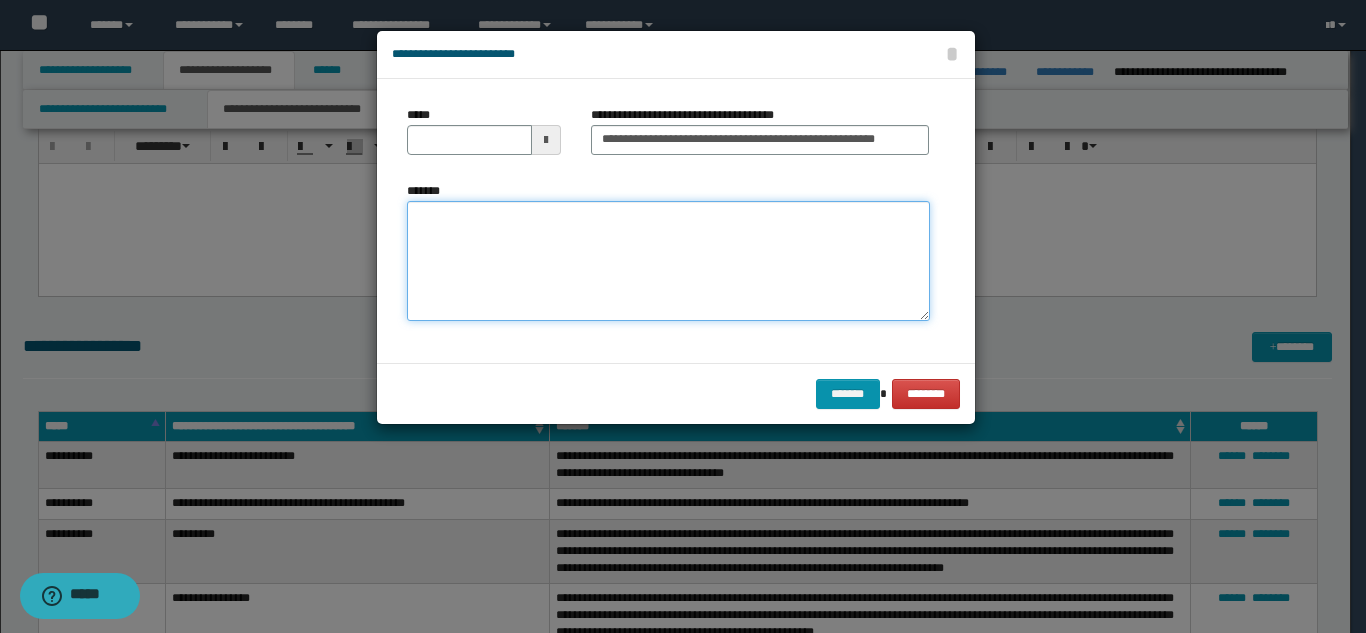 click on "*******" at bounding box center [668, 261] 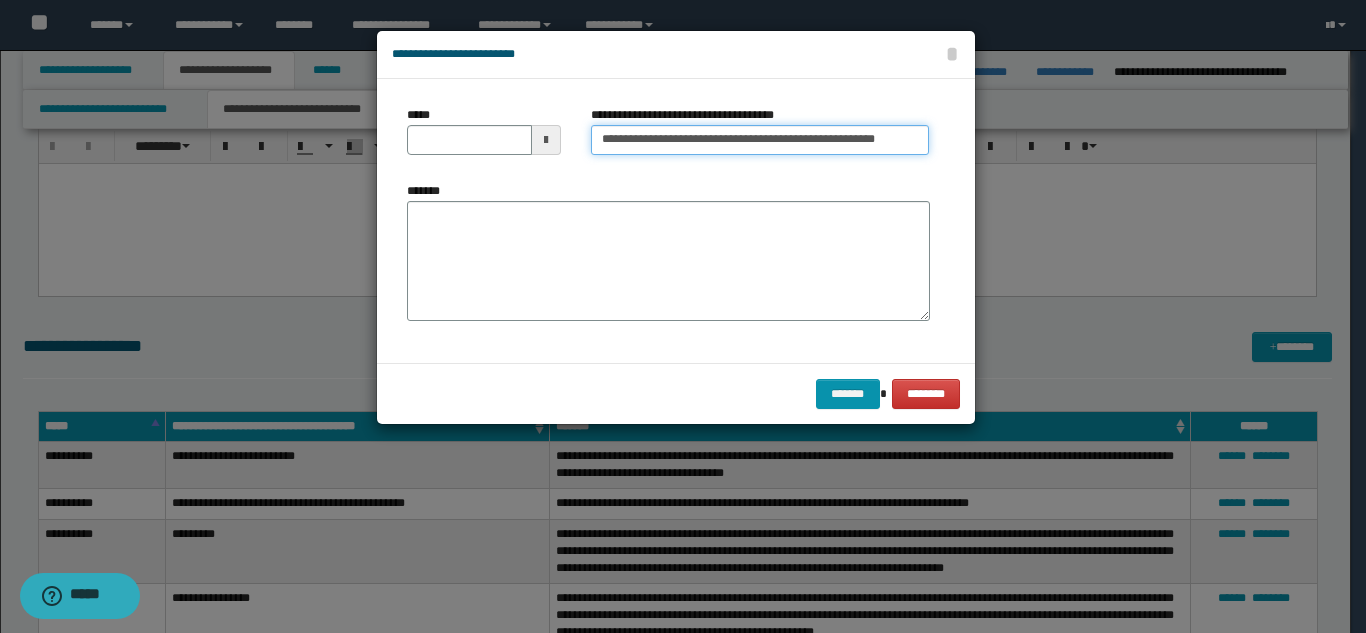 click on "**********" at bounding box center (760, 140) 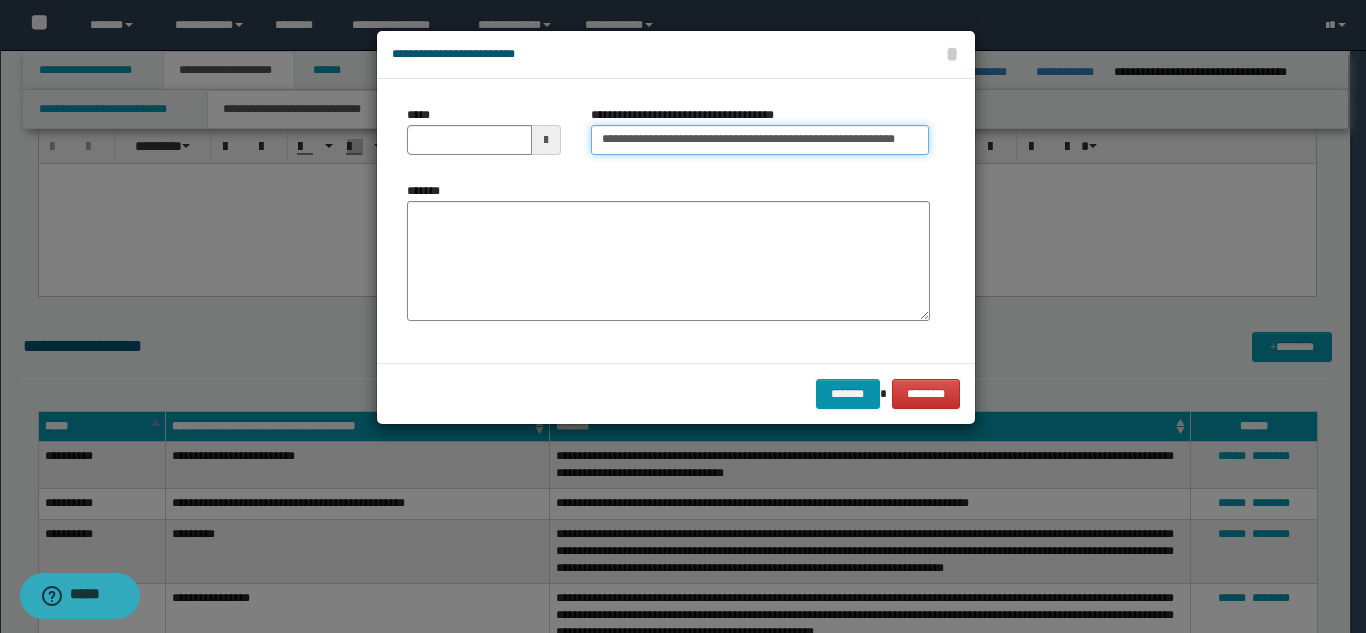 scroll, scrollTop: 0, scrollLeft: 73, axis: horizontal 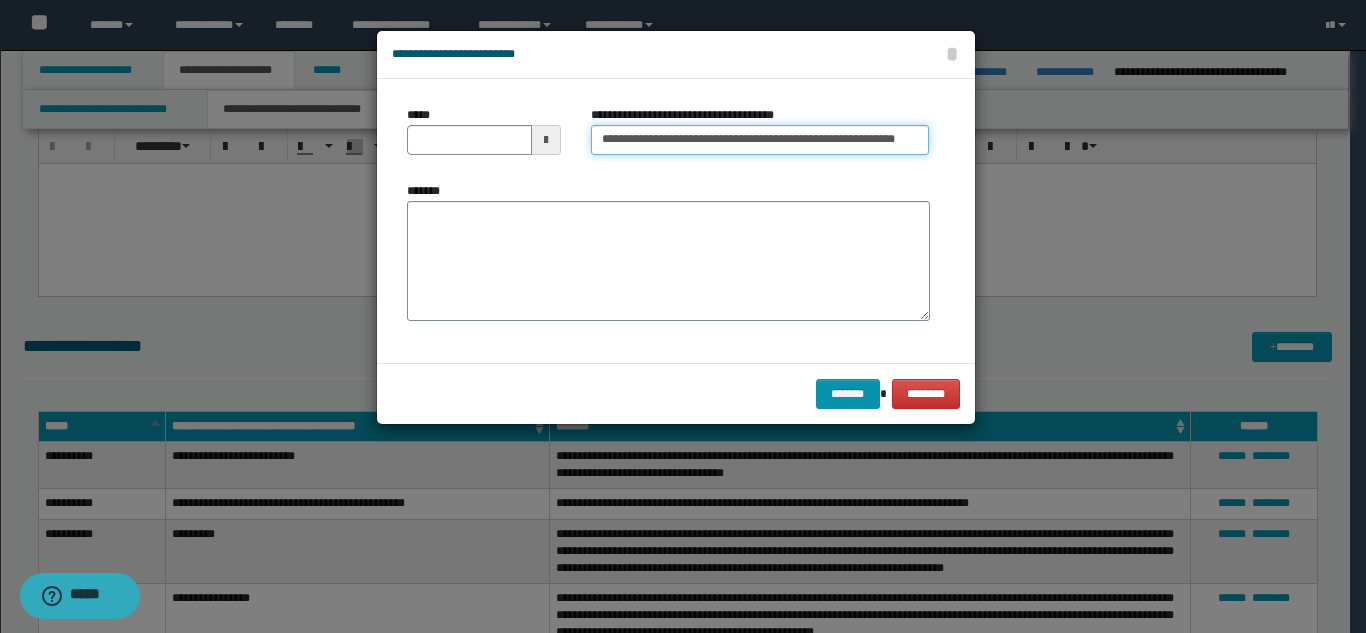 click on "**********" at bounding box center [760, 140] 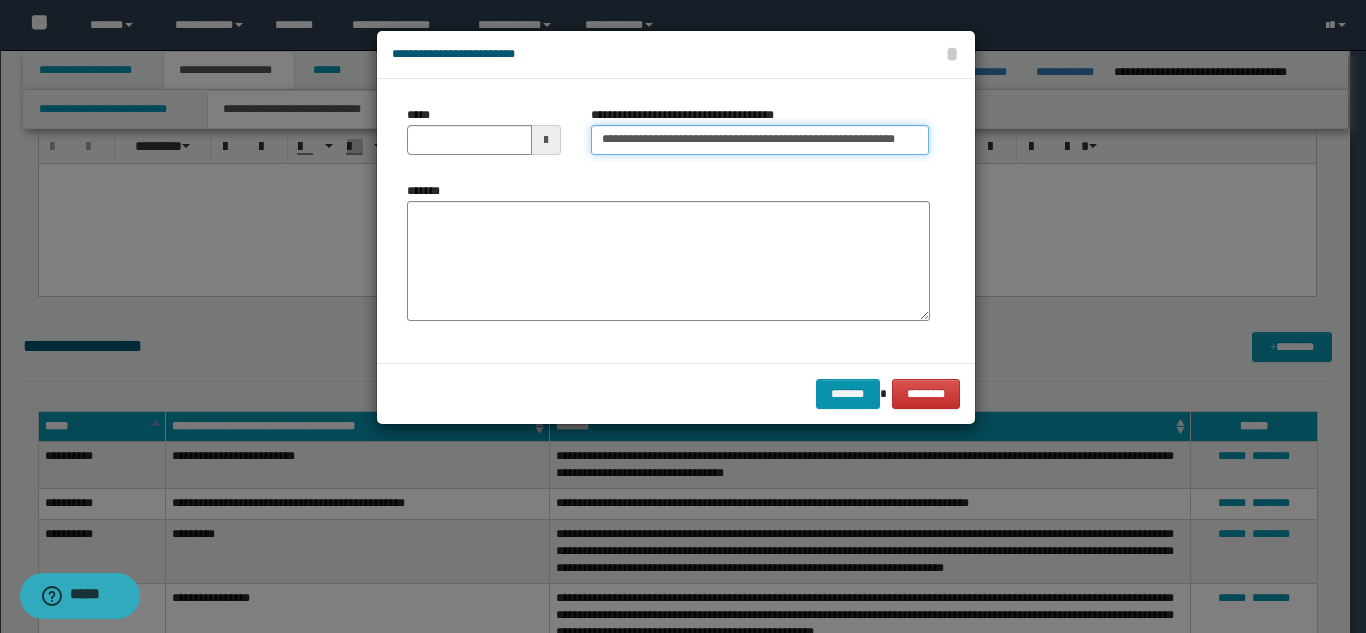 scroll, scrollTop: 0, scrollLeft: 73, axis: horizontal 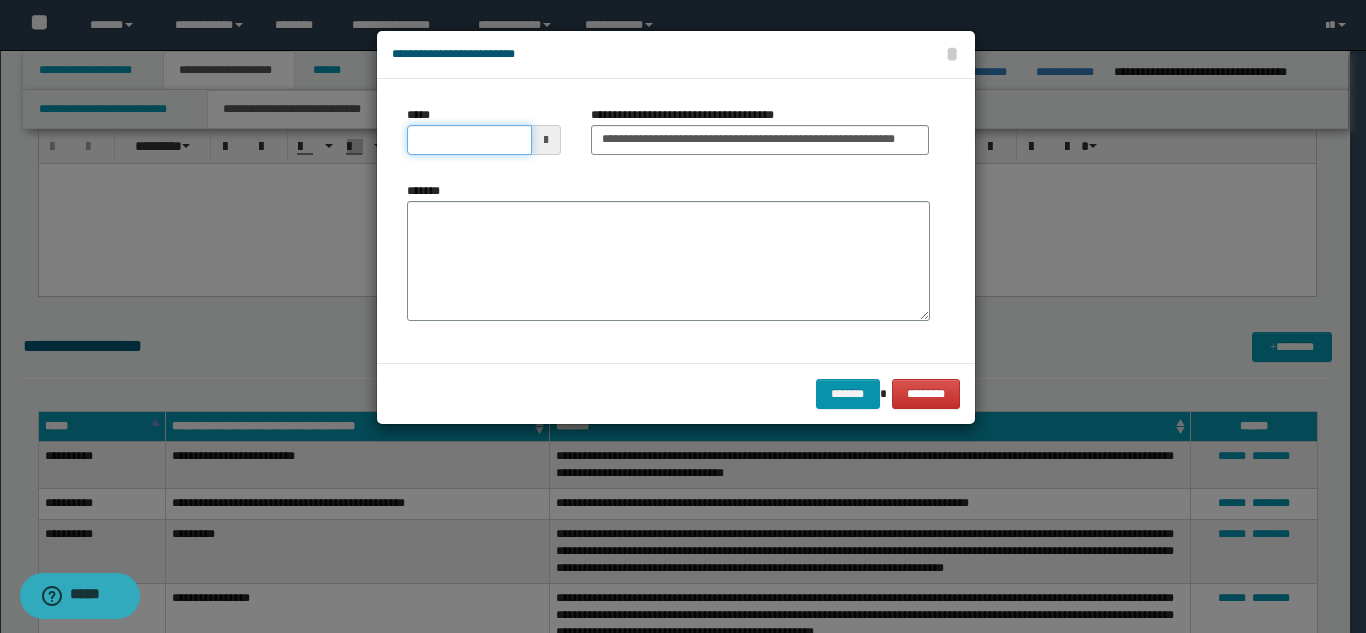 click on "*****" at bounding box center [469, 140] 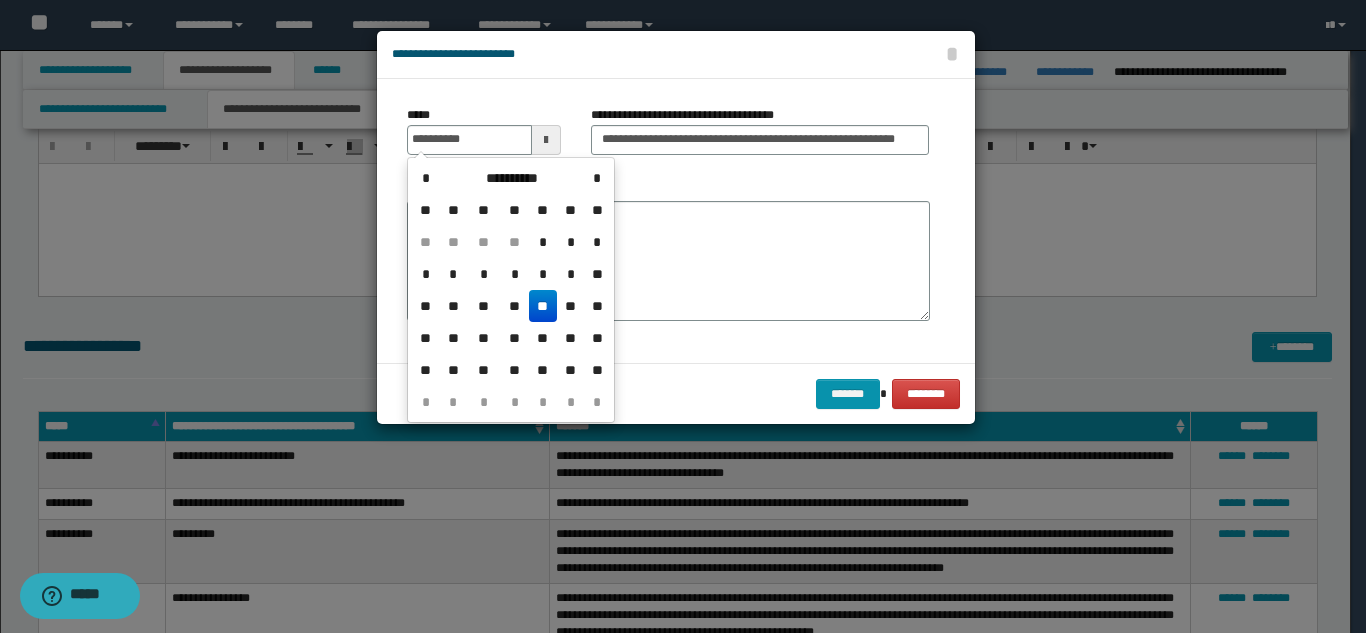 click on "**" at bounding box center [543, 306] 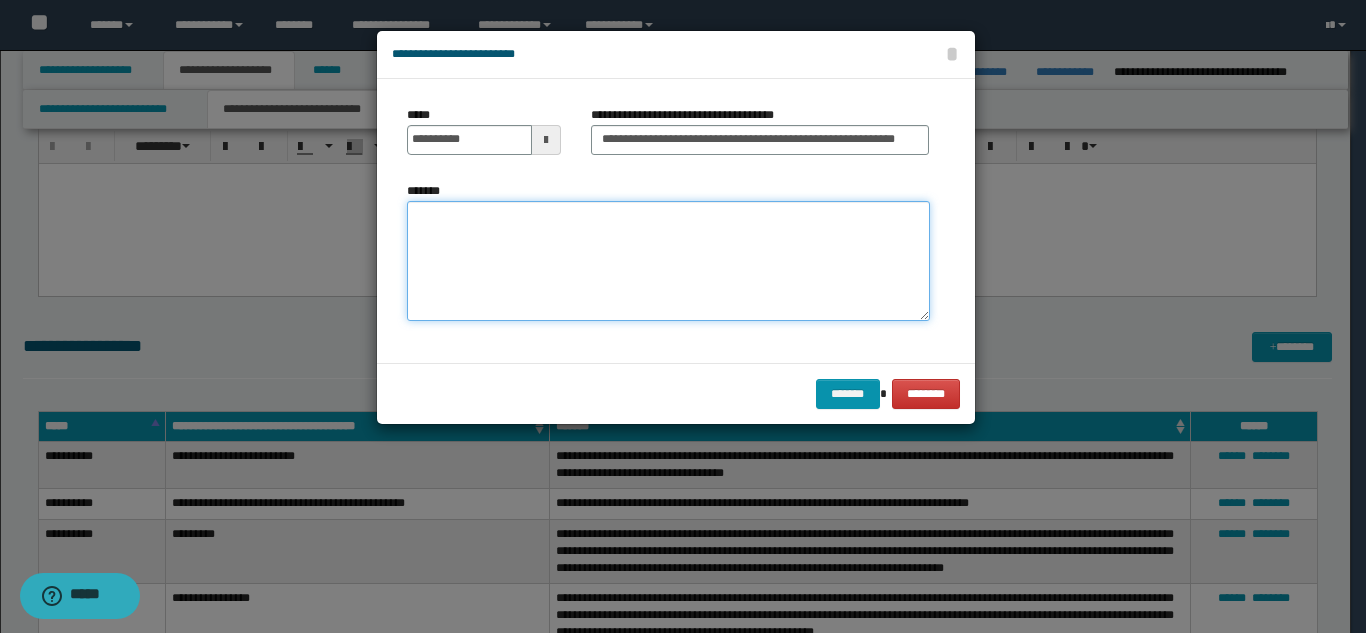 click on "*******" at bounding box center [668, 261] 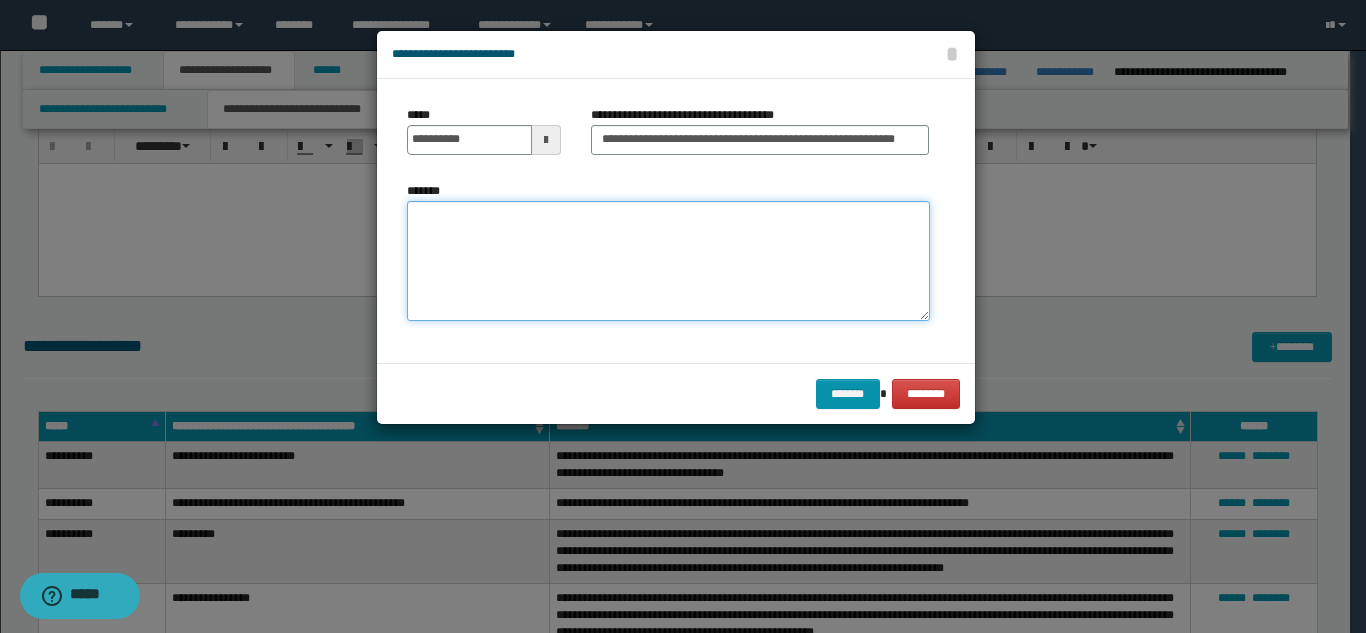 paste on "**********" 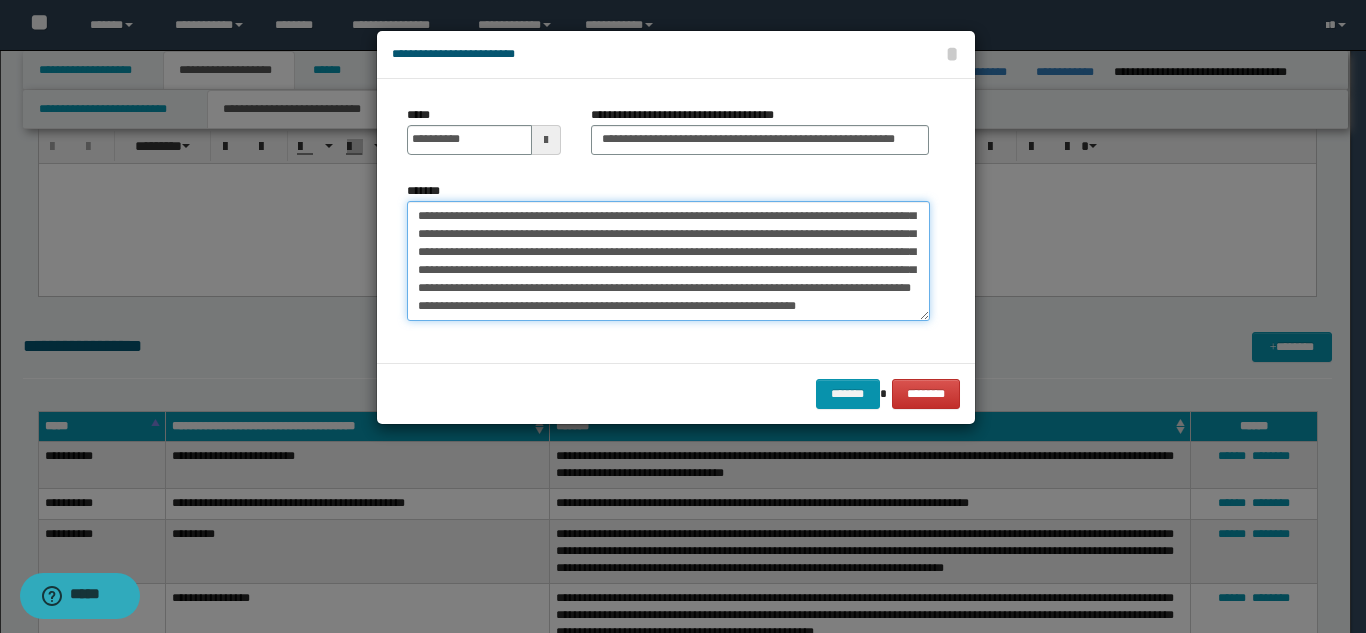 click on "**********" at bounding box center [668, 261] 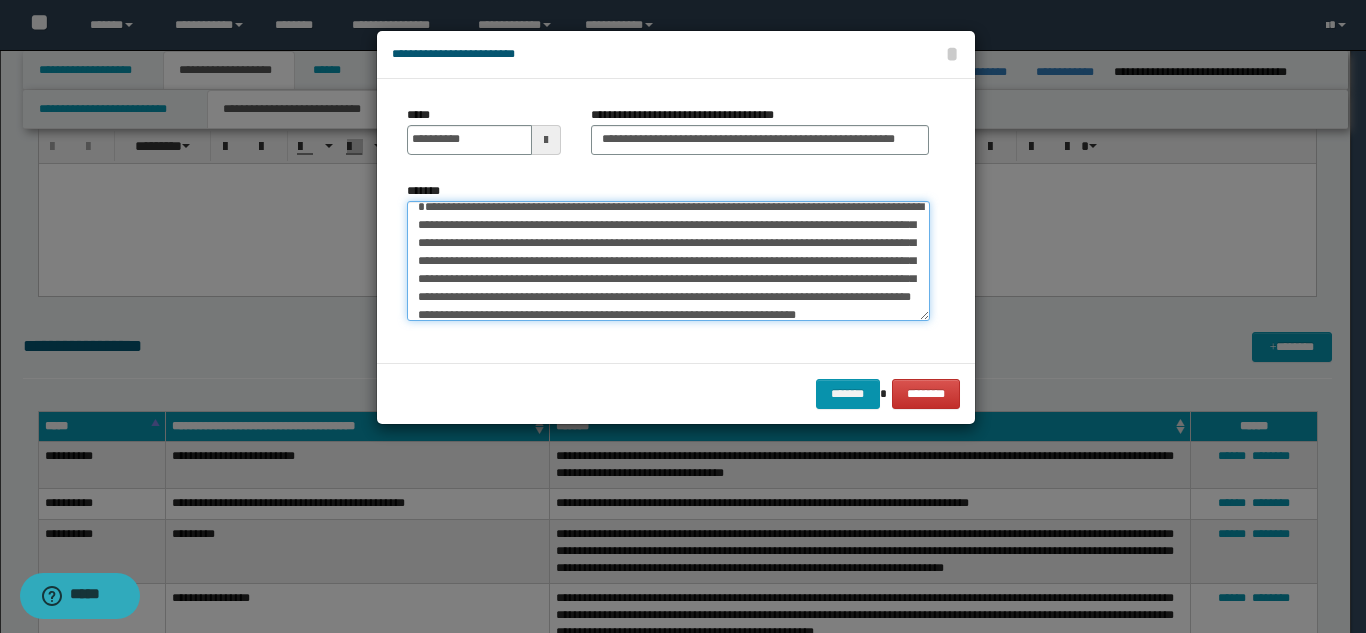 scroll, scrollTop: 0, scrollLeft: 0, axis: both 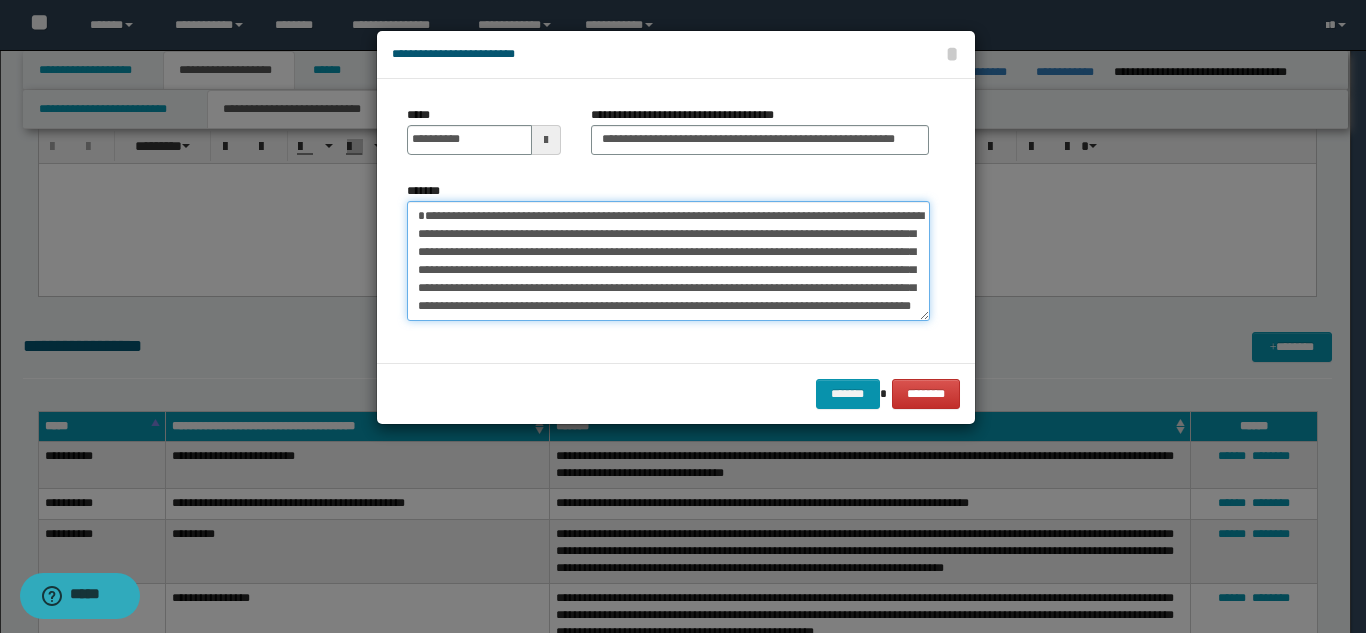 click on "**********" at bounding box center (668, 261) 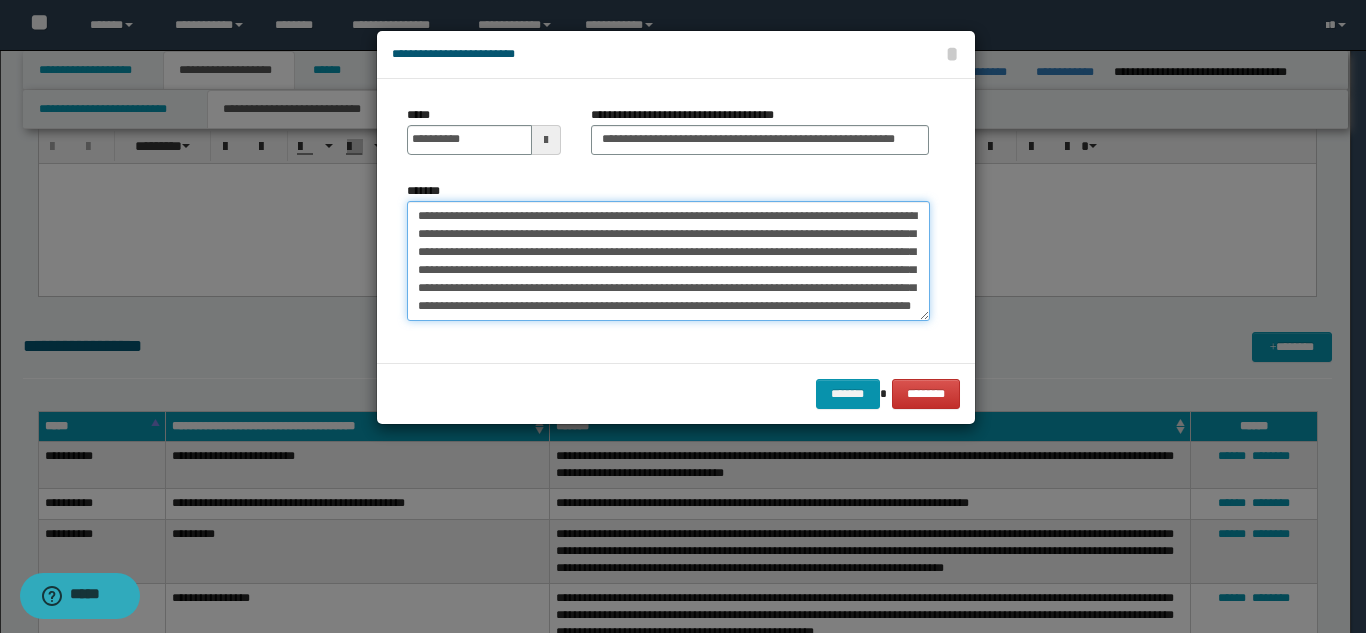 click on "**********" at bounding box center [668, 261] 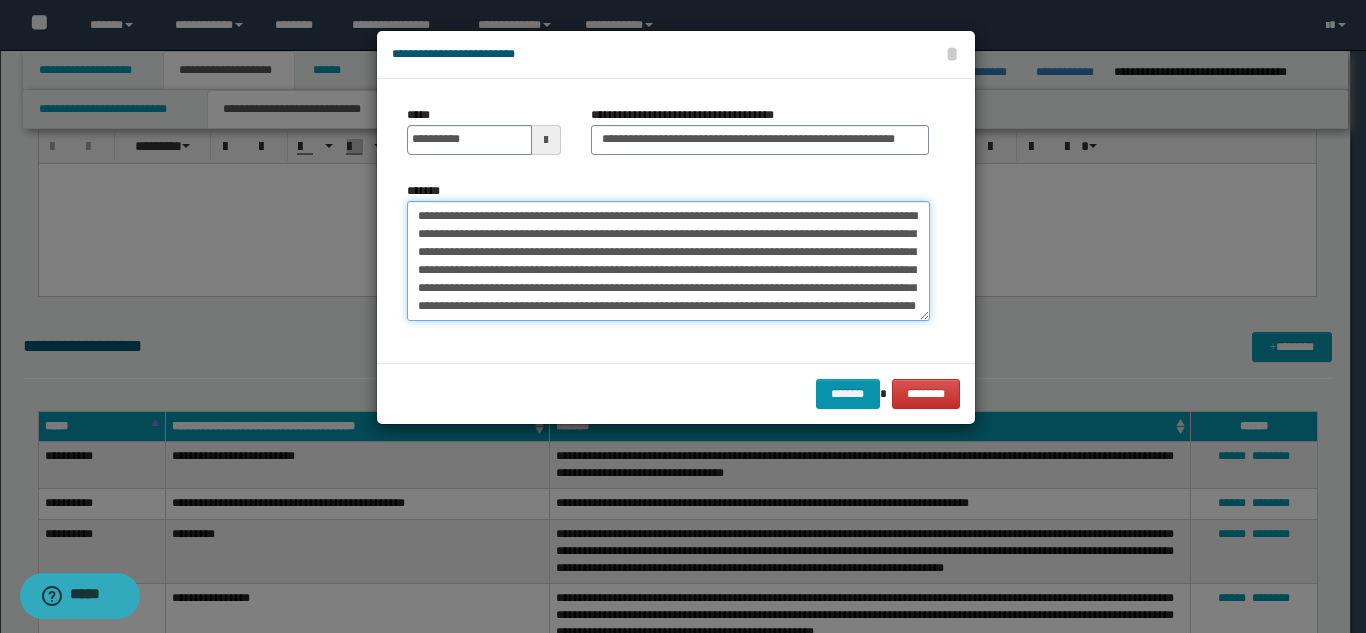 click on "**********" at bounding box center (668, 261) 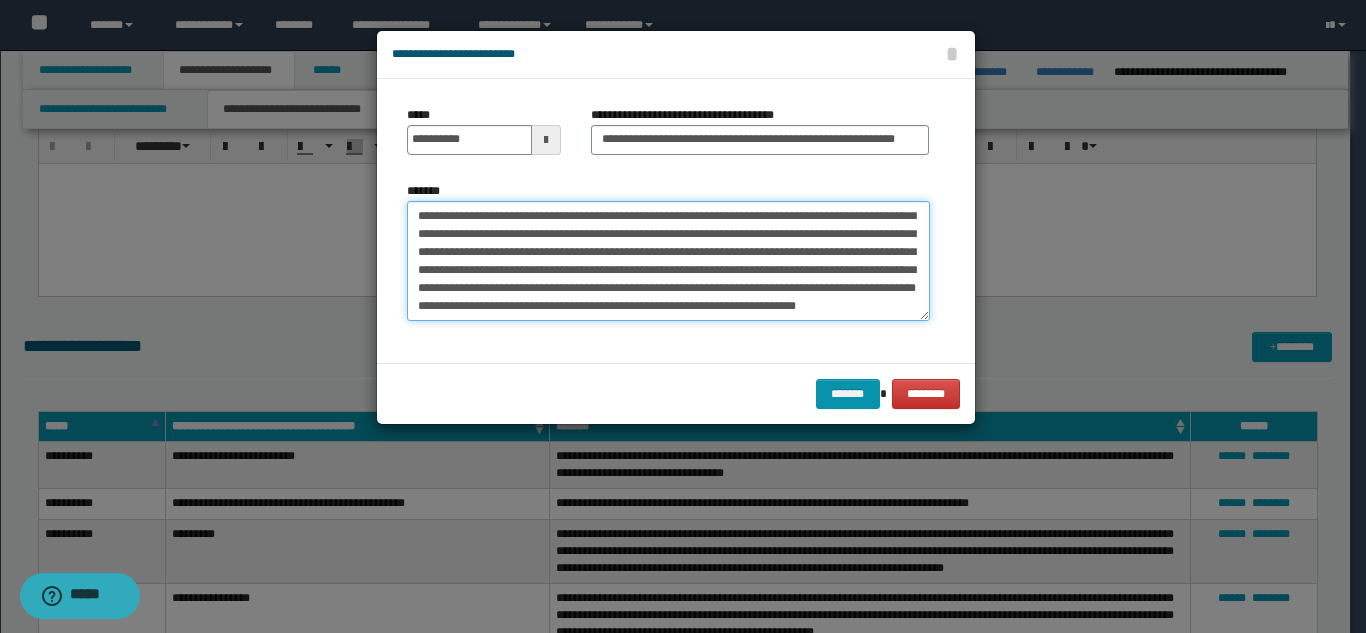click on "**********" at bounding box center (668, 261) 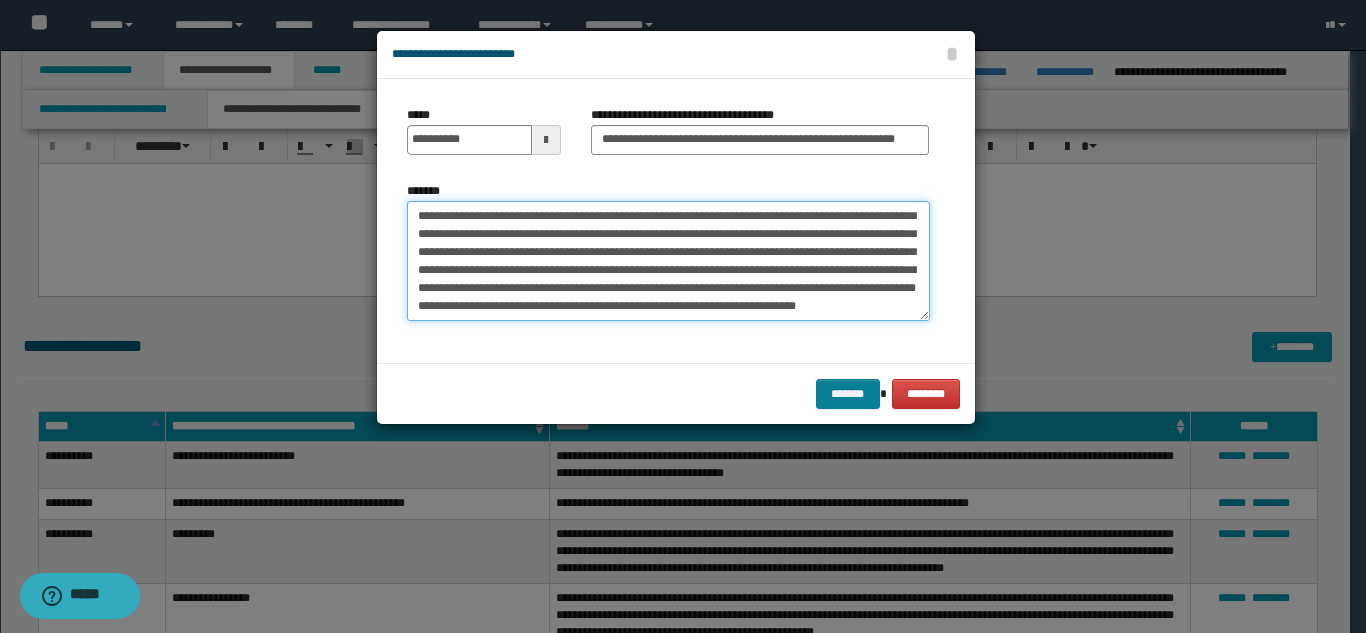 type on "**********" 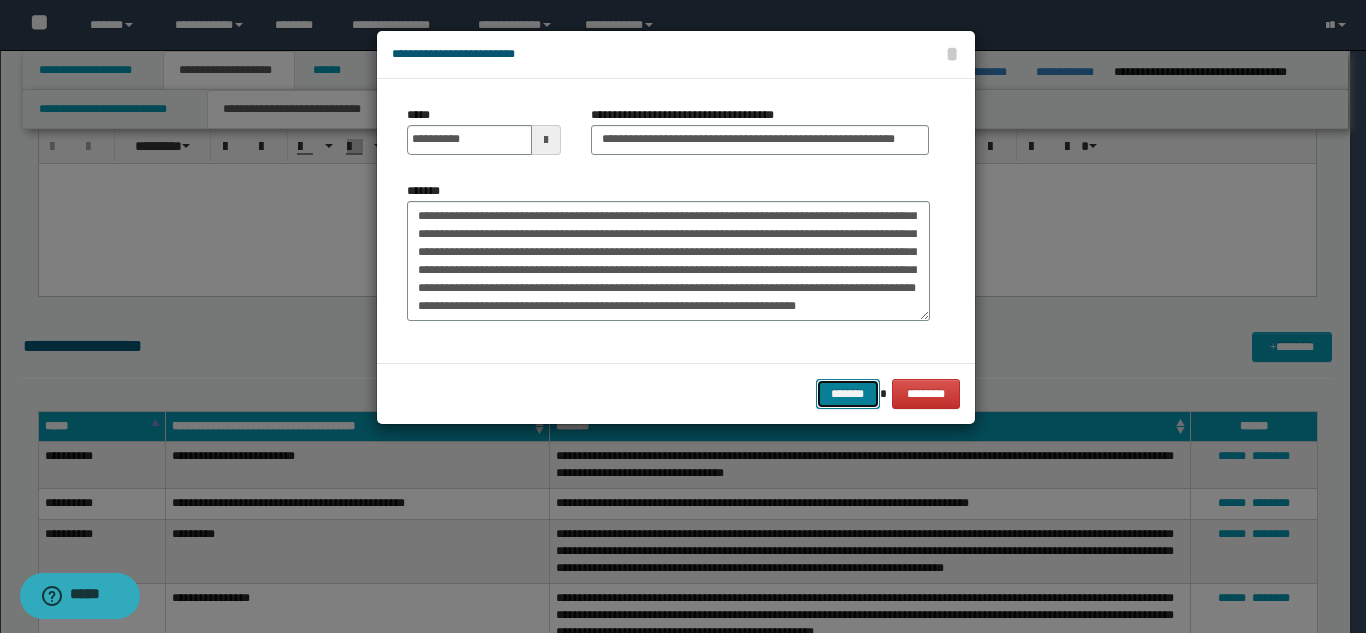 click on "*******" at bounding box center (848, 394) 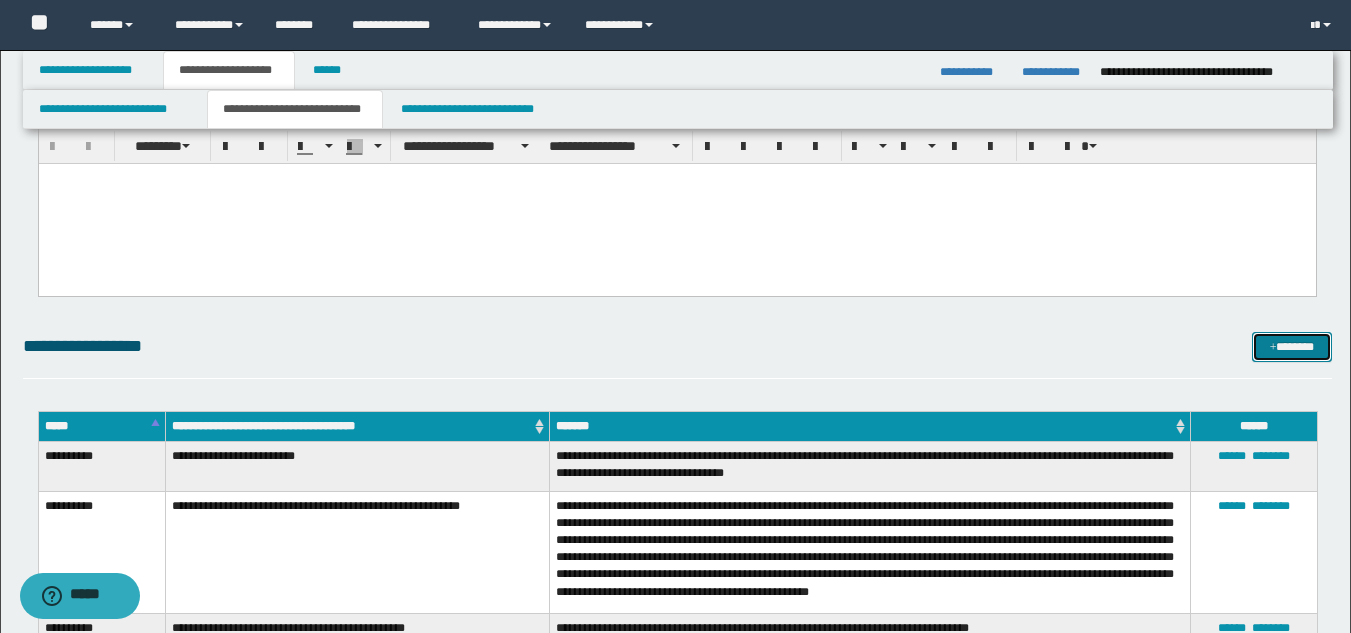 click on "*******" at bounding box center (1292, 347) 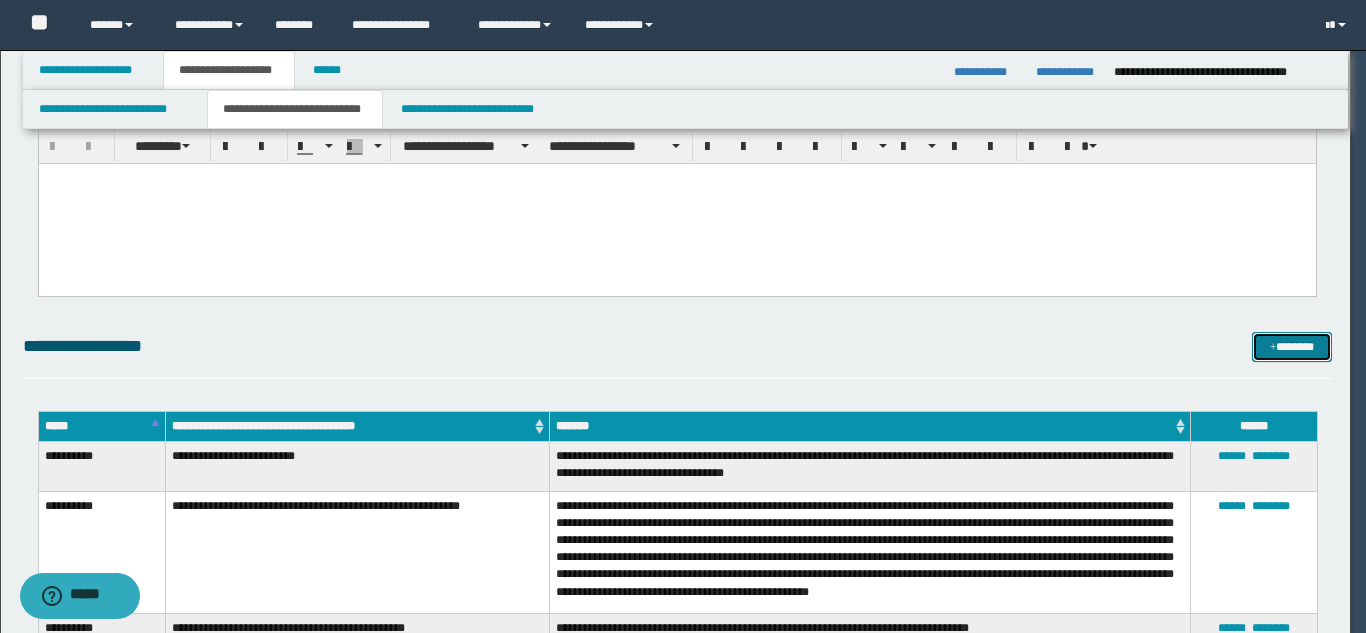 scroll, scrollTop: 0, scrollLeft: 0, axis: both 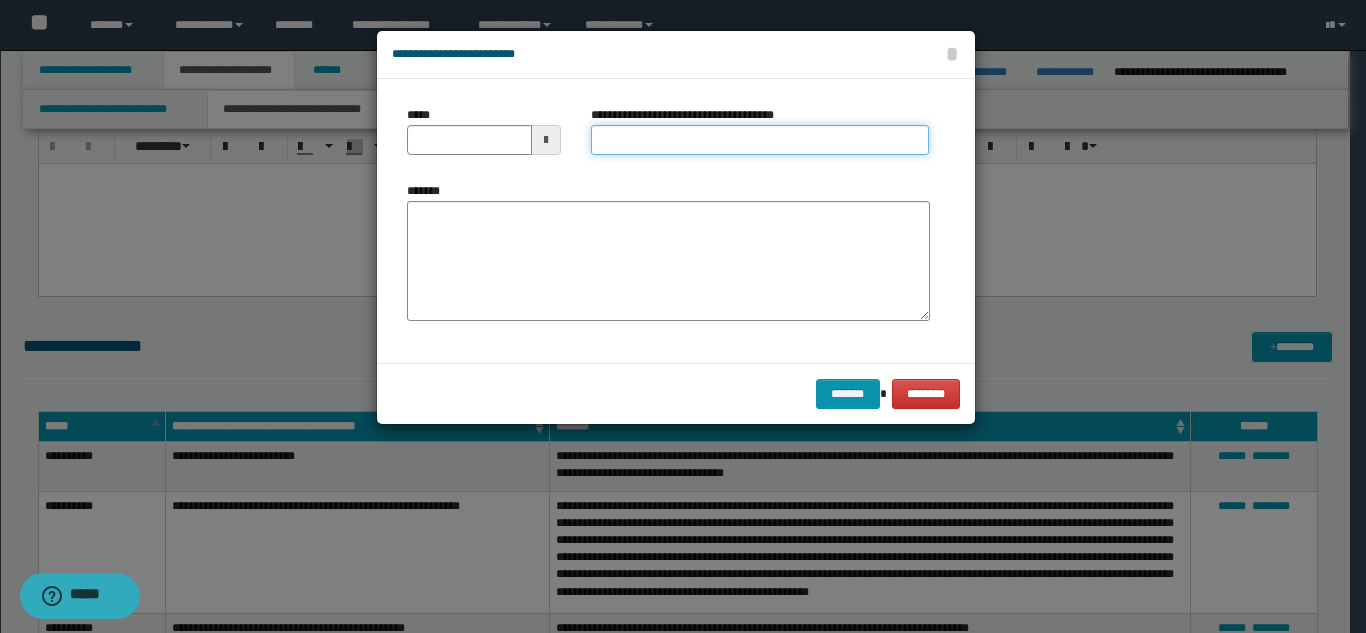 click on "**********" at bounding box center (760, 140) 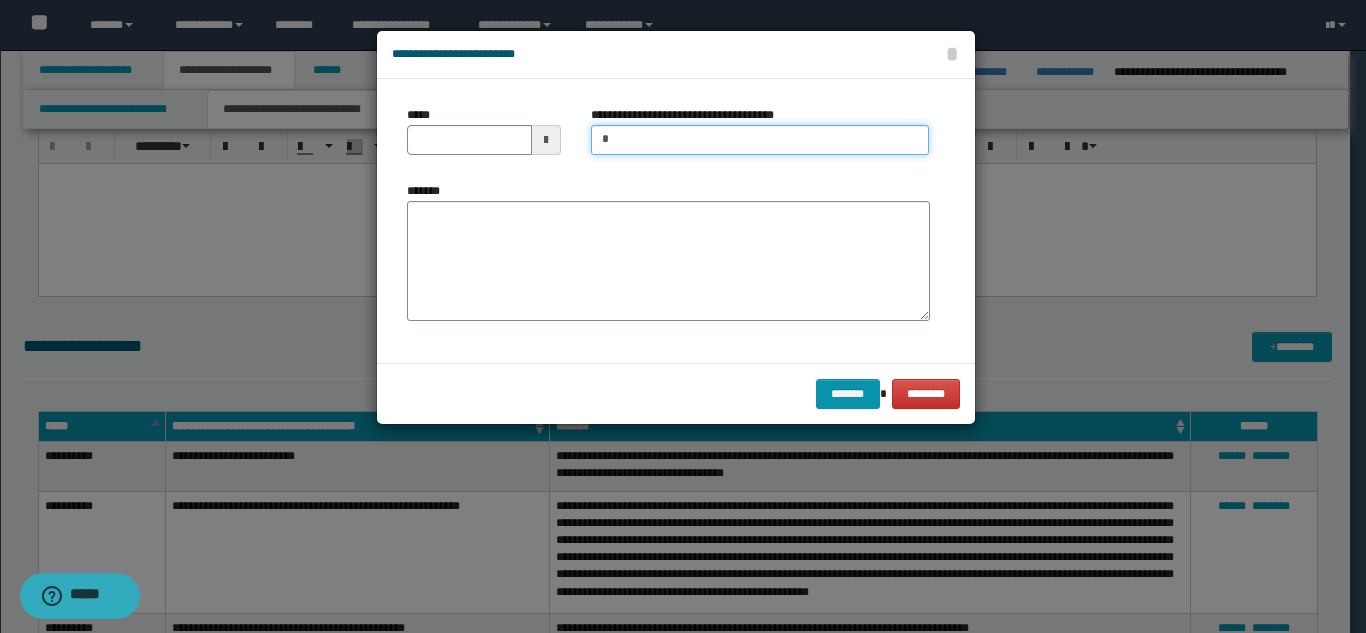 type on "*********" 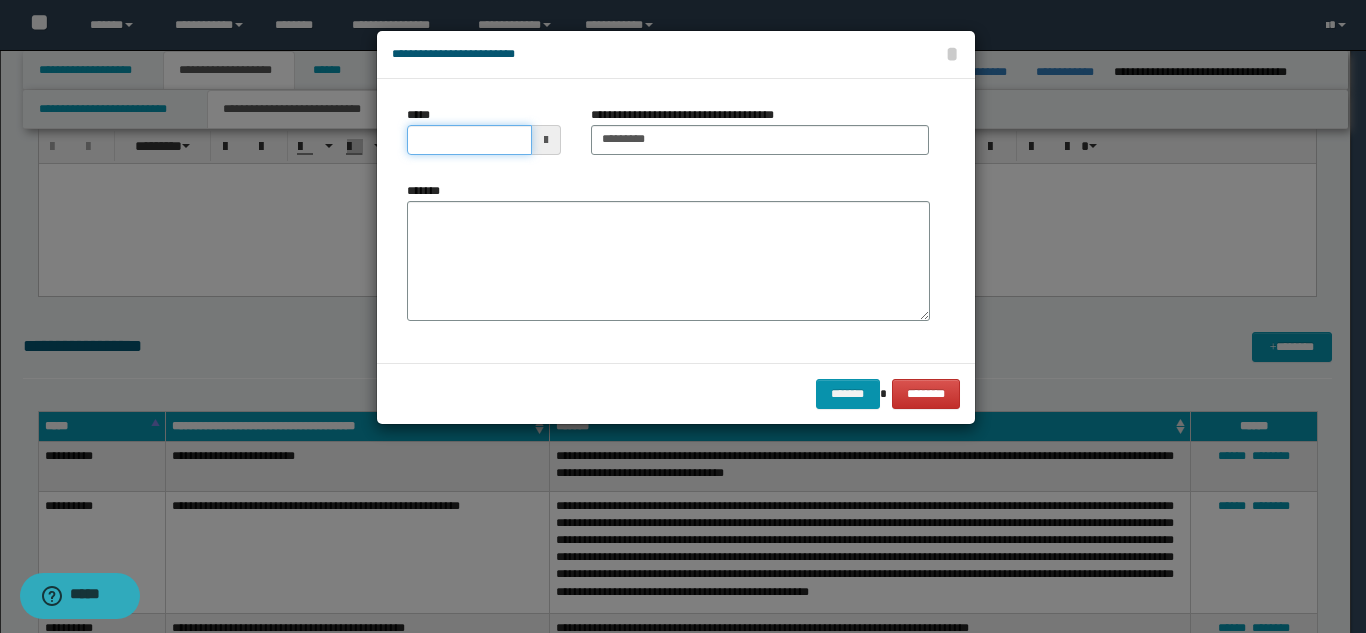 click on "*****" at bounding box center (469, 140) 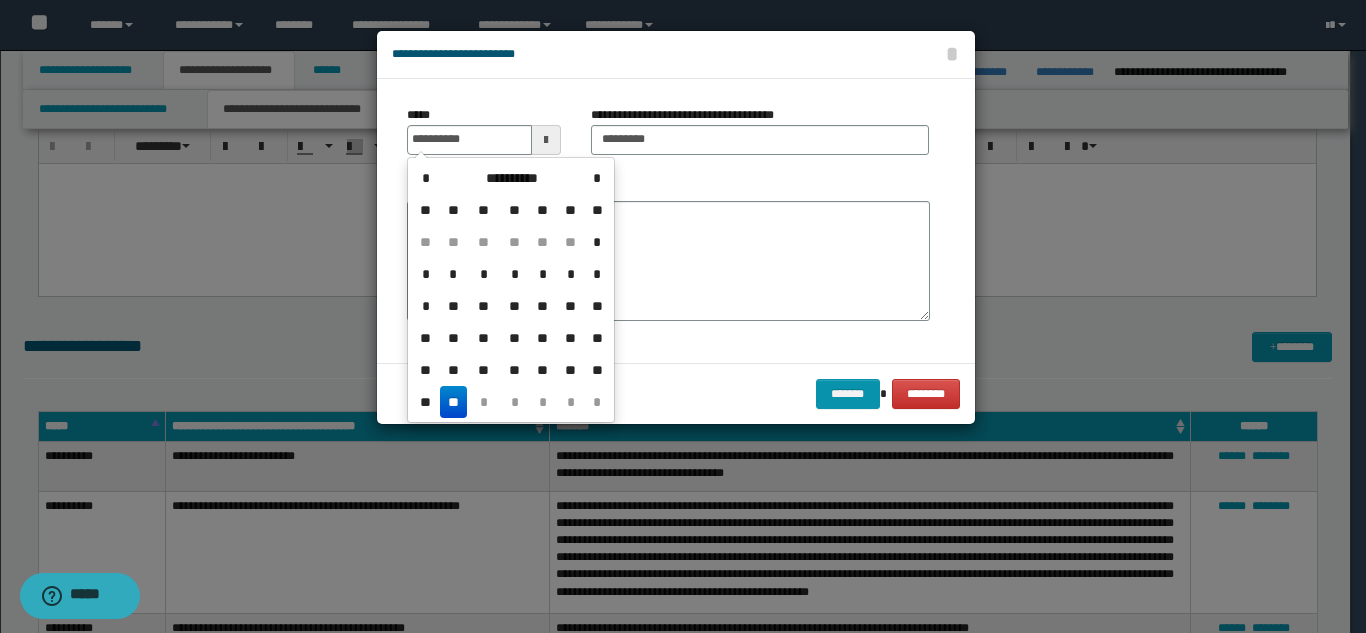 click on "**" at bounding box center [454, 402] 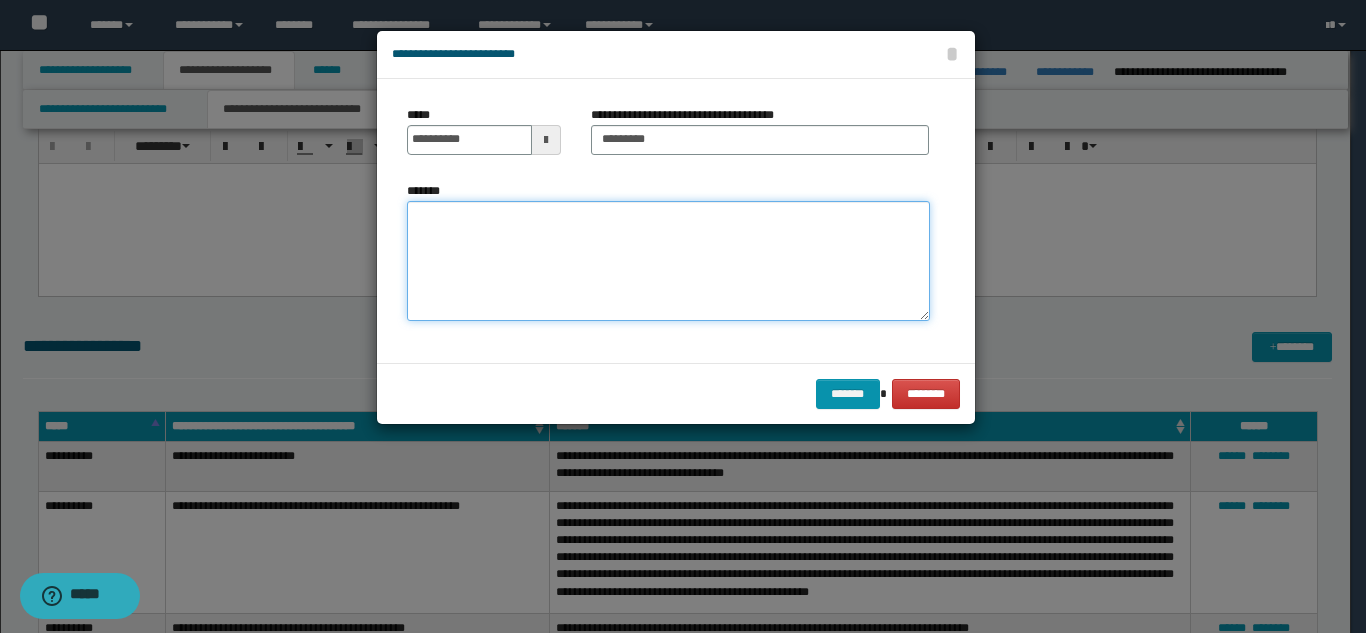 drag, startPoint x: 469, startPoint y: 281, endPoint x: 482, endPoint y: 277, distance: 13.601471 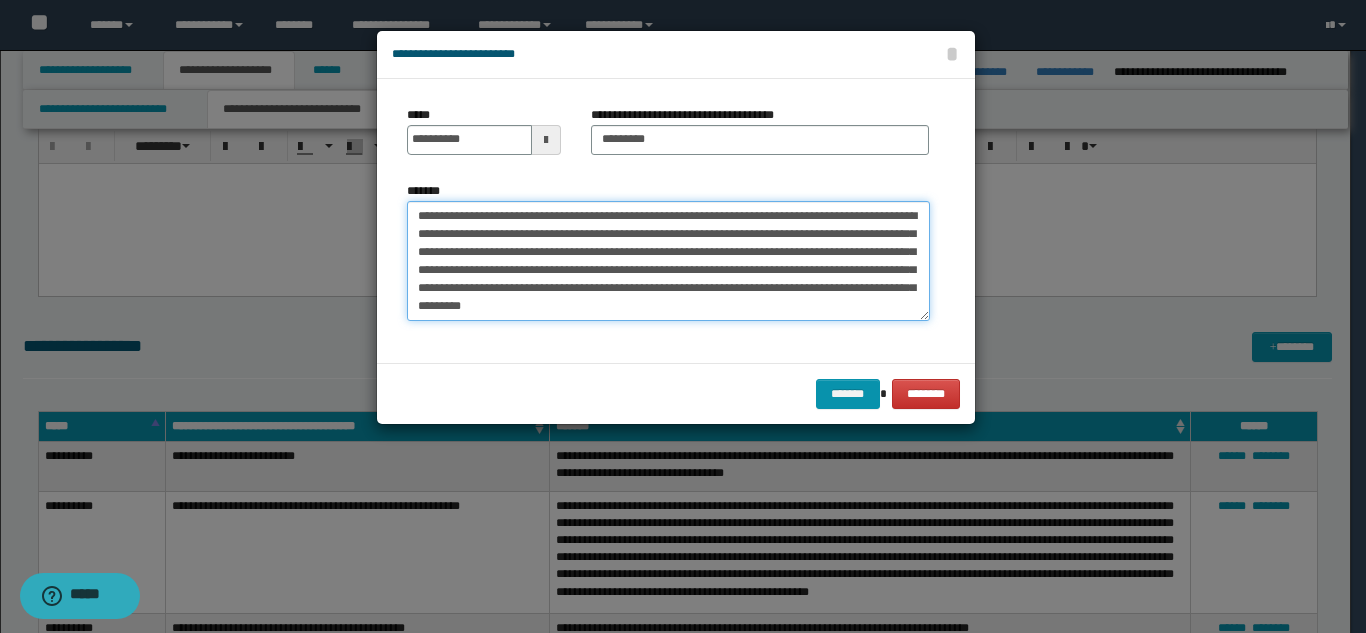 click on "**********" at bounding box center (668, 261) 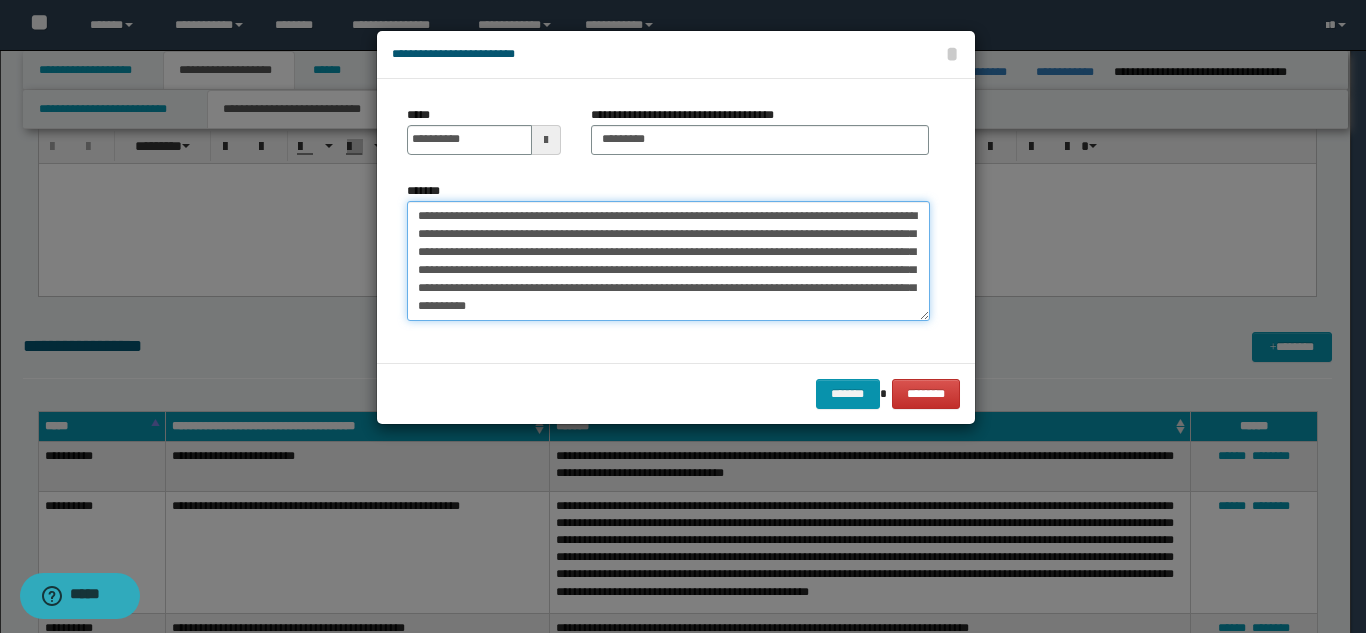 click on "**********" at bounding box center [668, 261] 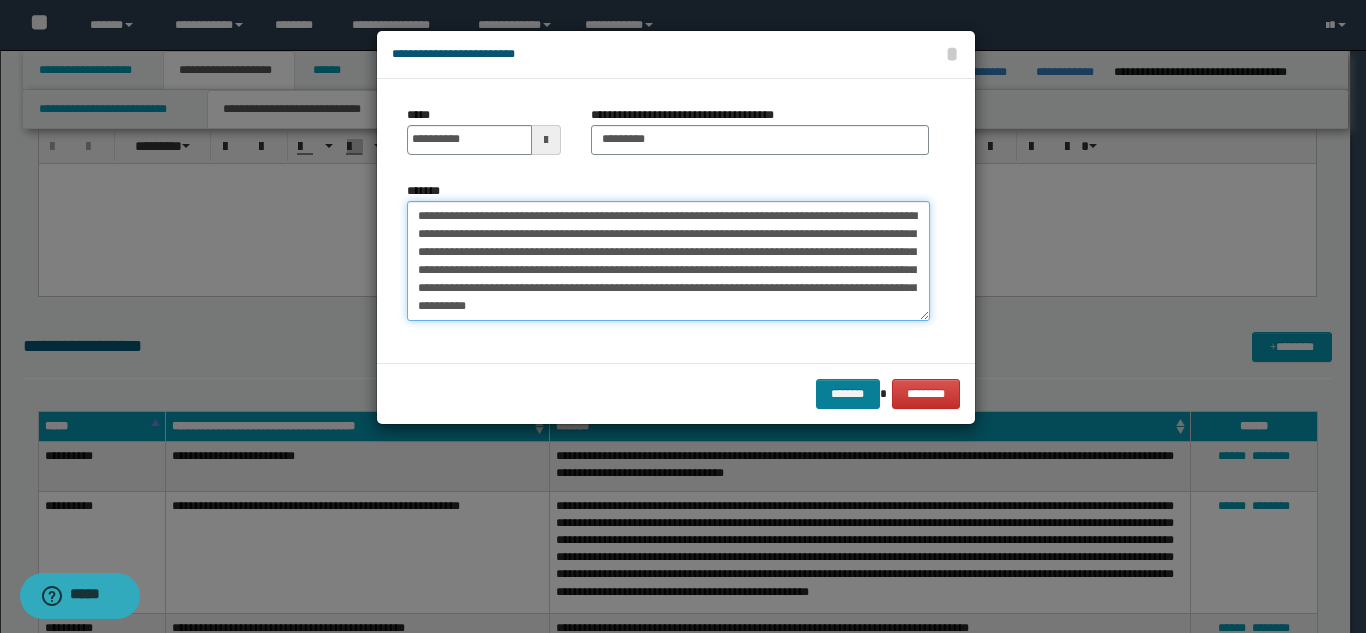 type on "**********" 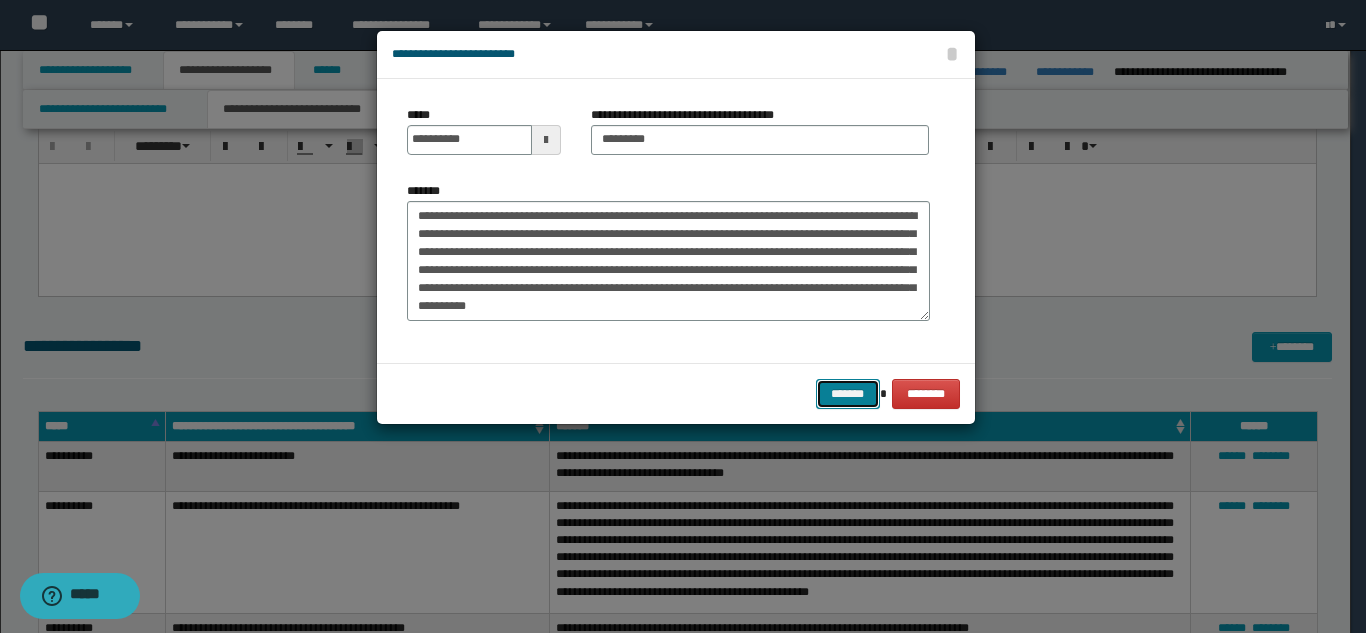 click on "*******" at bounding box center (848, 394) 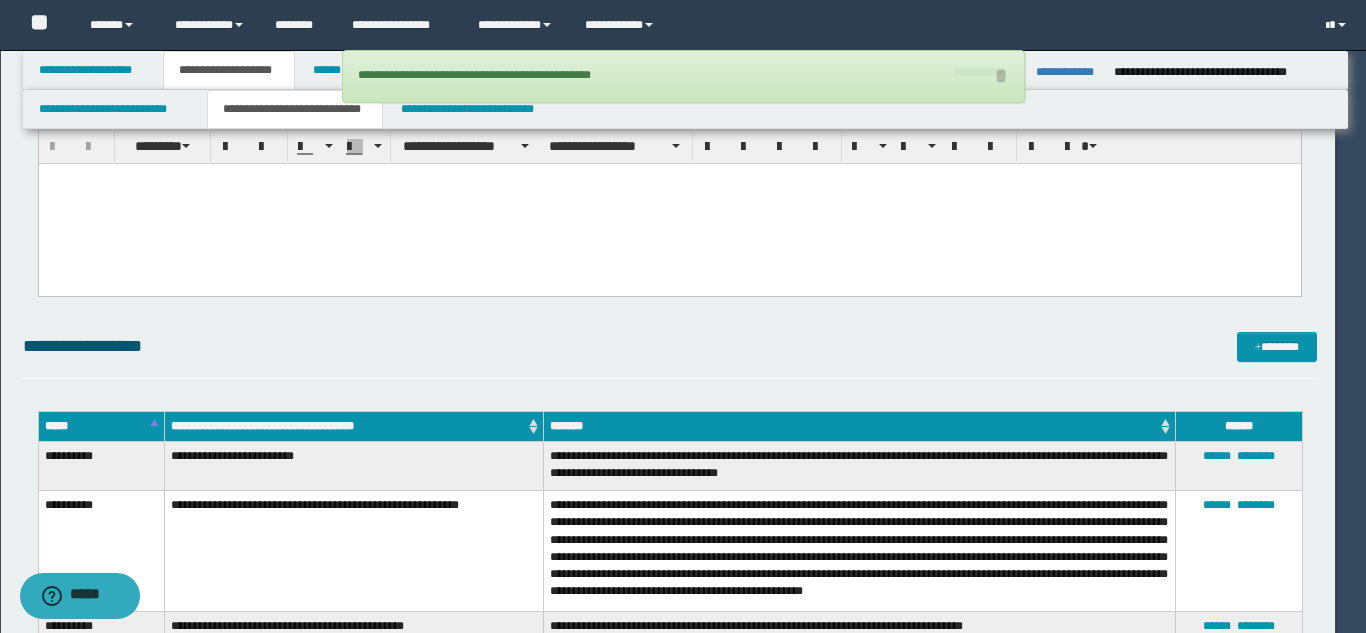 type 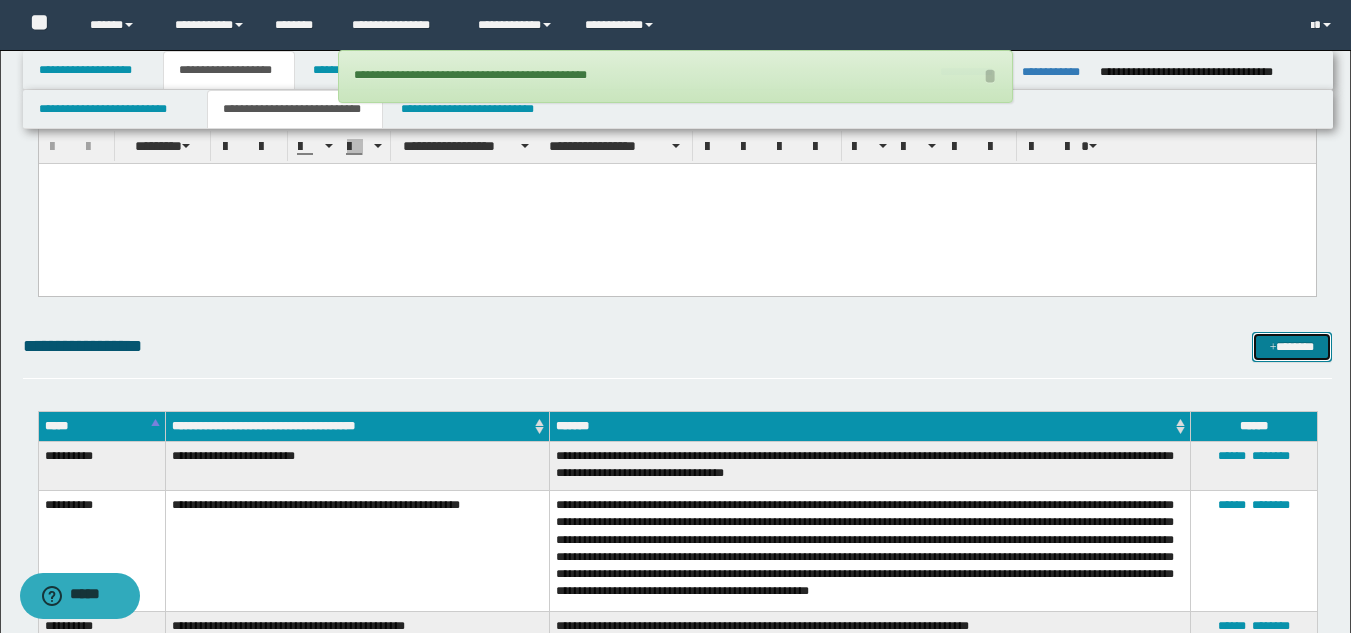 click on "*******" at bounding box center (1292, 347) 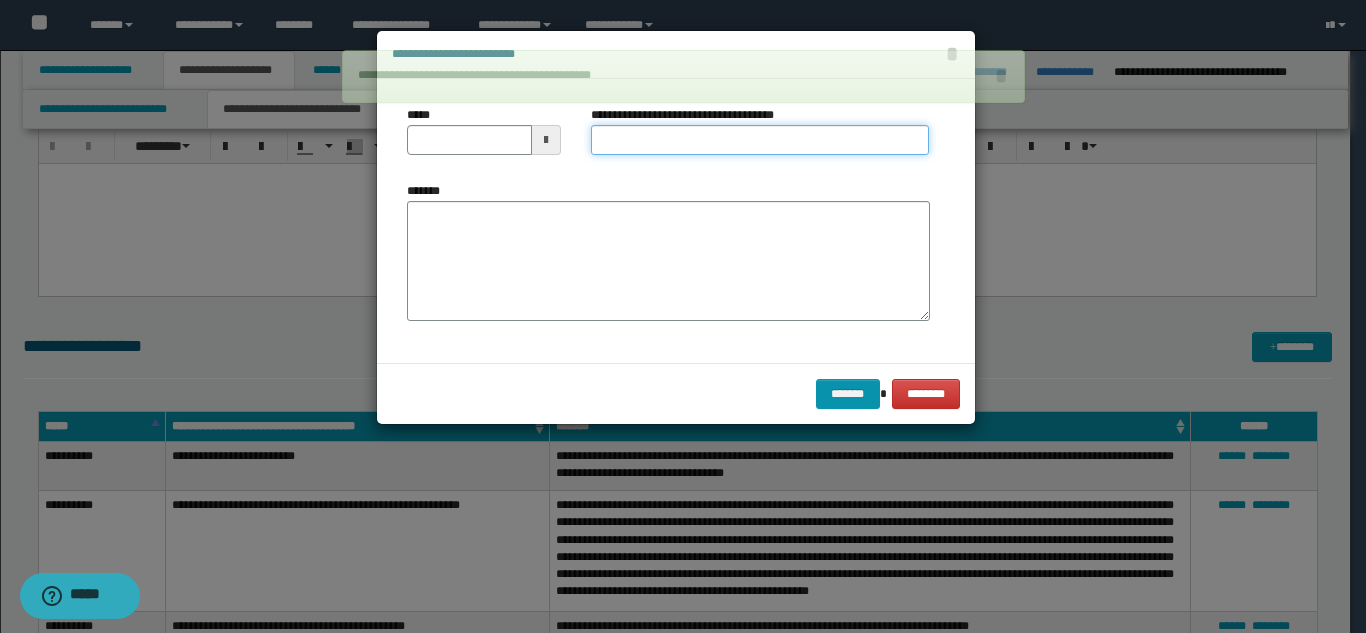 click on "**********" at bounding box center [760, 140] 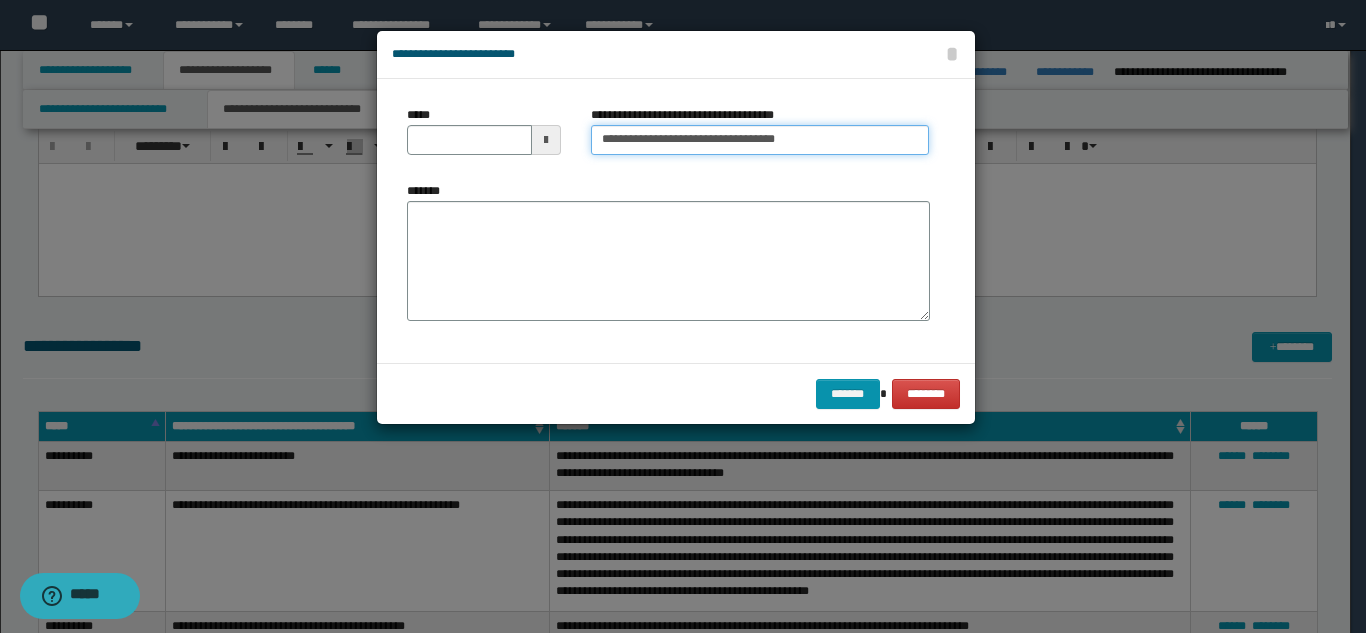drag, startPoint x: 719, startPoint y: 141, endPoint x: 849, endPoint y: 135, distance: 130.13838 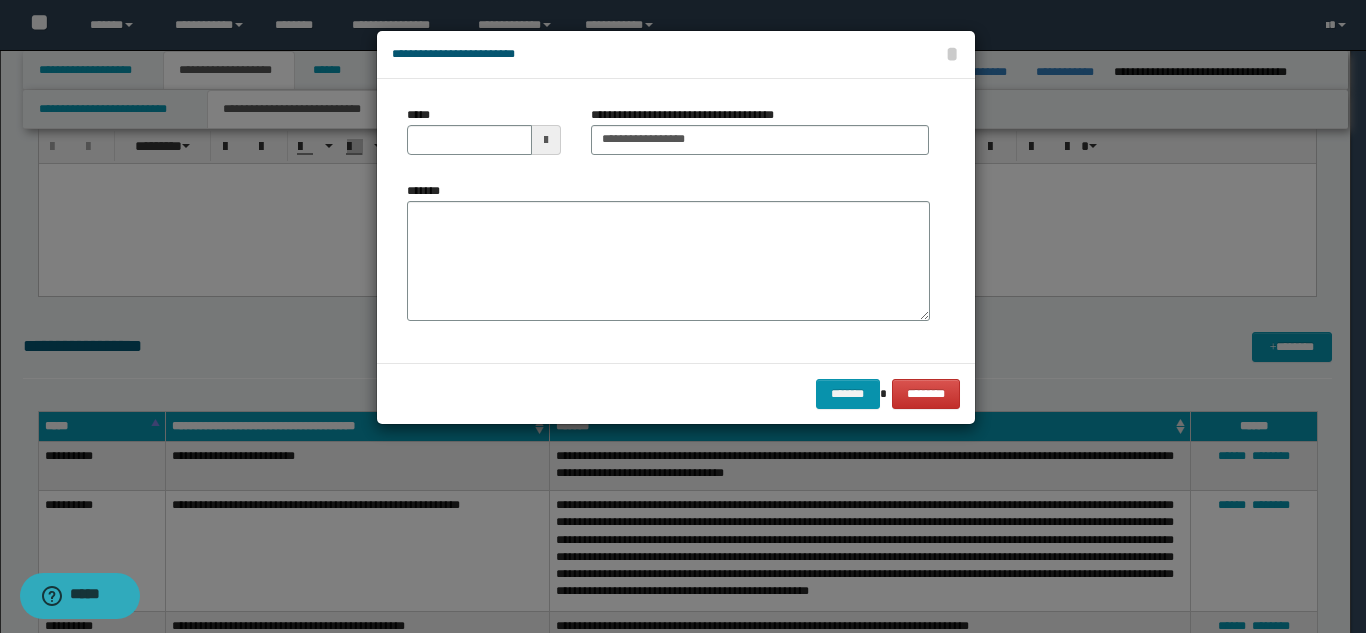 click on "**********" at bounding box center [668, 221] 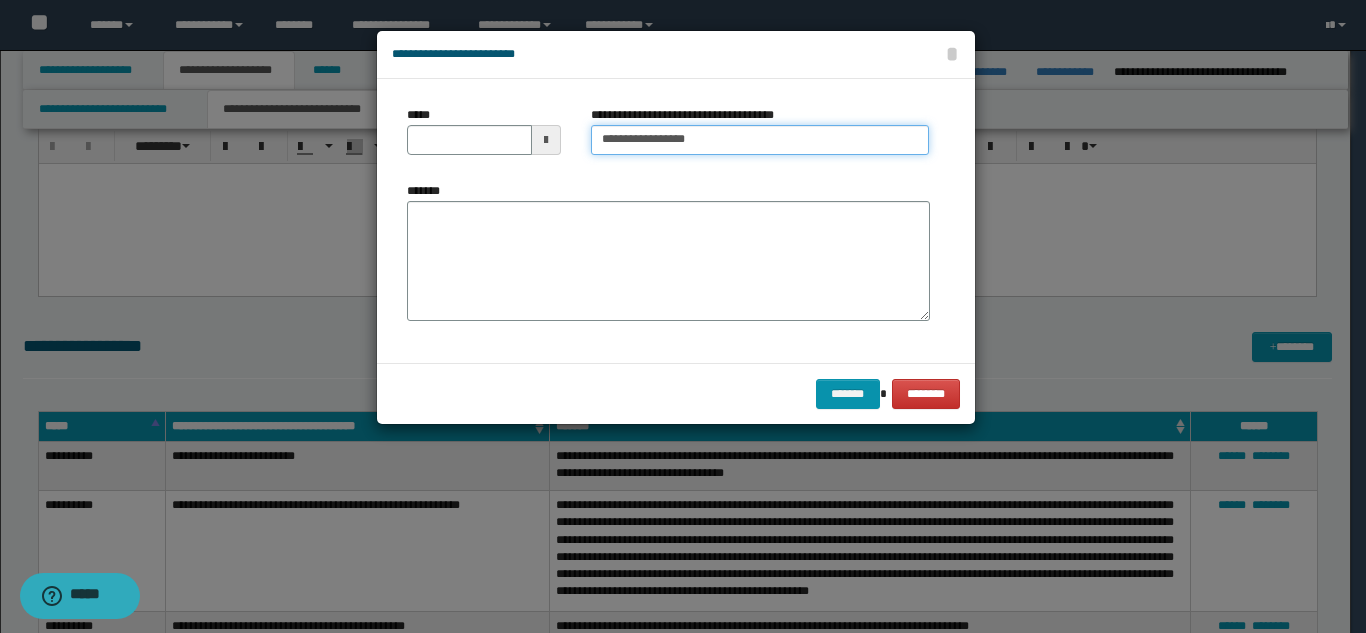 click on "**********" at bounding box center (760, 140) 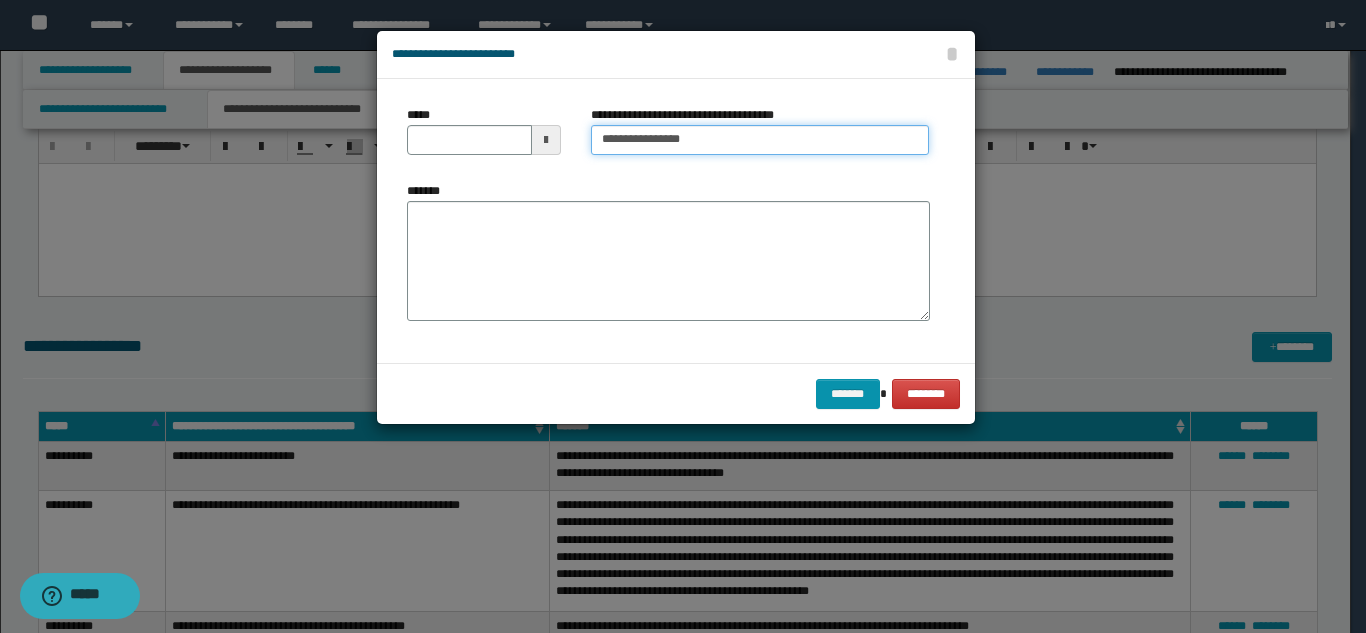 type on "**********" 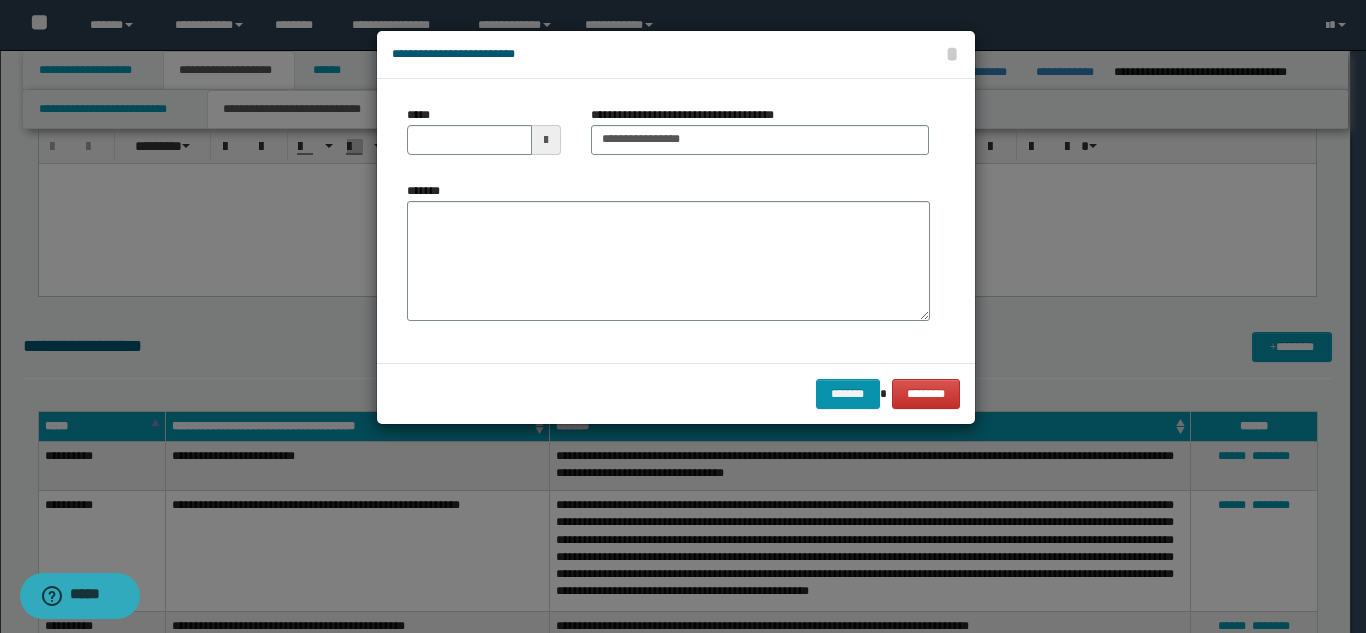click on "**********" at bounding box center (668, 221) 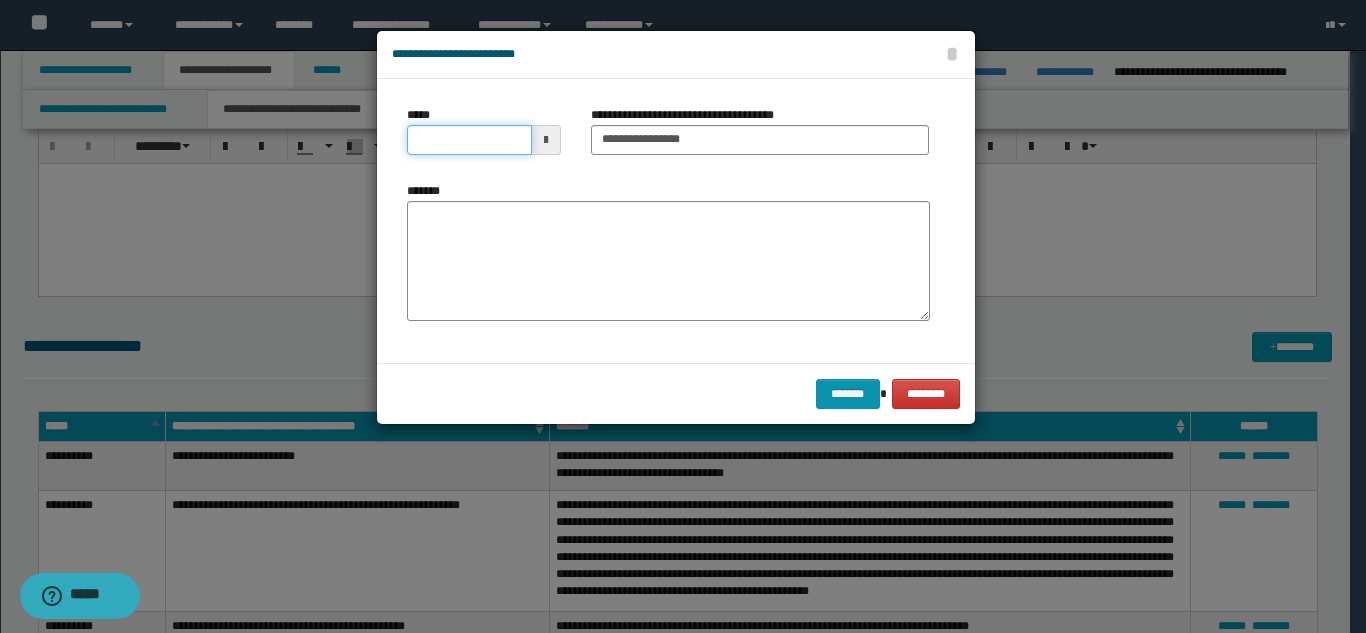 click on "*****" at bounding box center [469, 140] 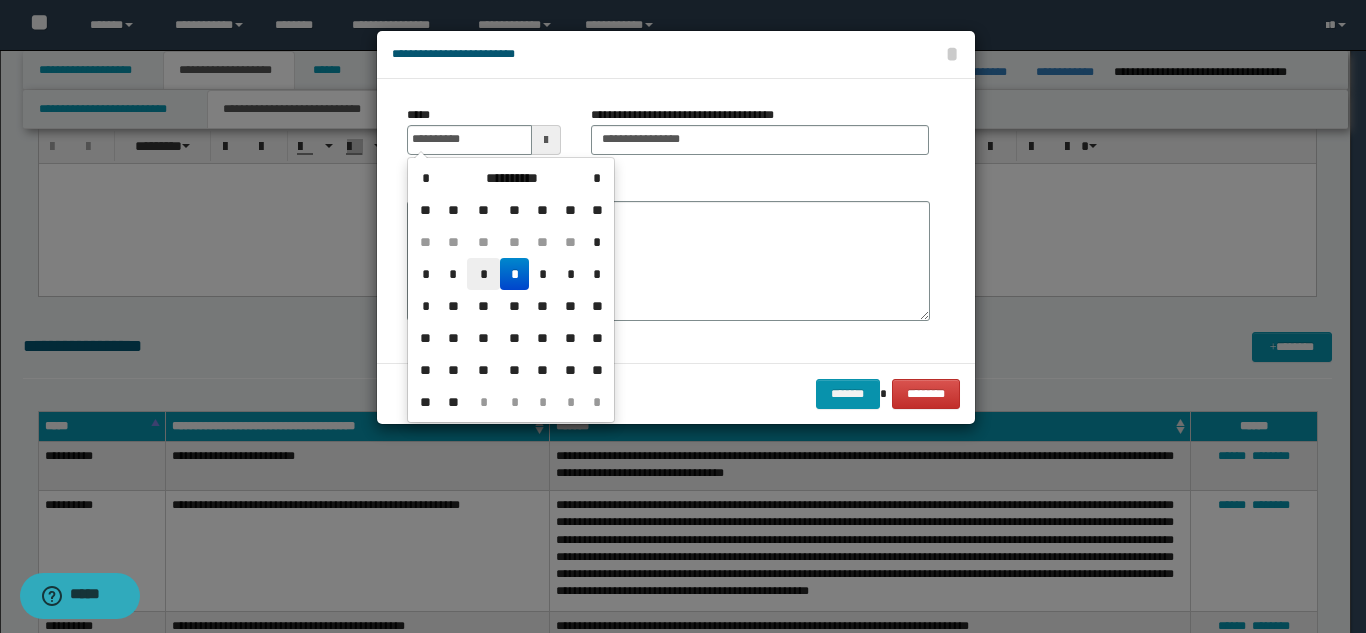 click on "*" at bounding box center [483, 274] 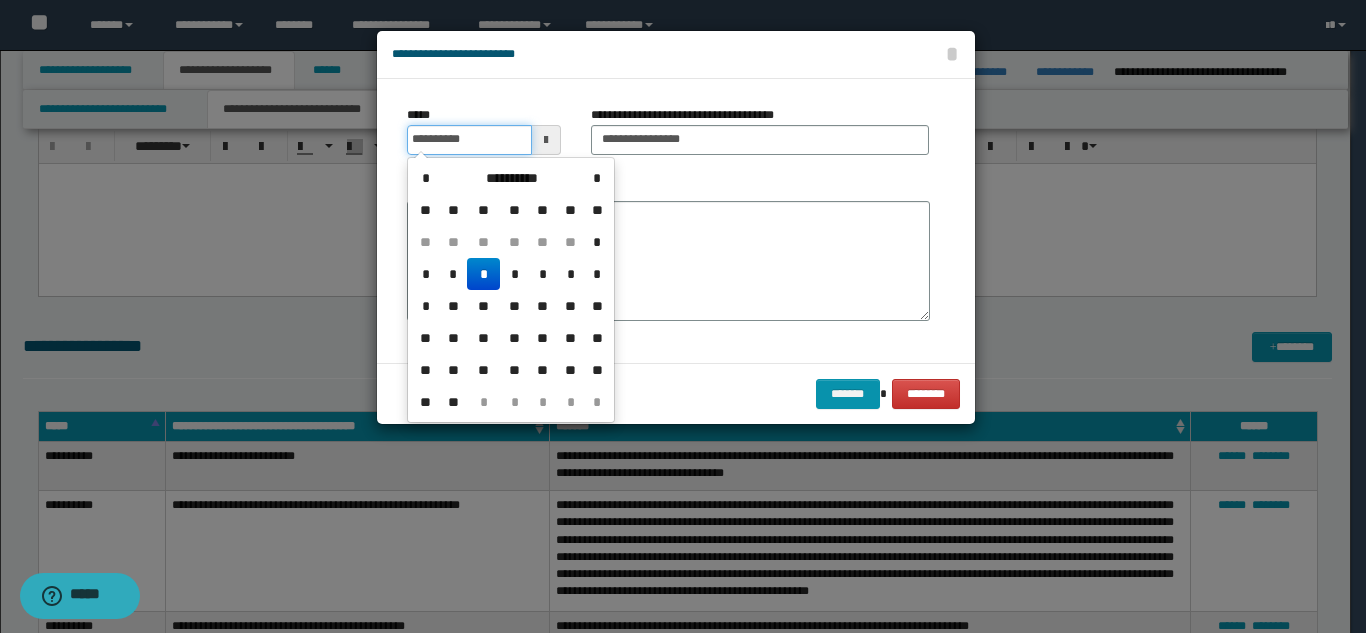 drag, startPoint x: 498, startPoint y: 139, endPoint x: 304, endPoint y: 135, distance: 194.04123 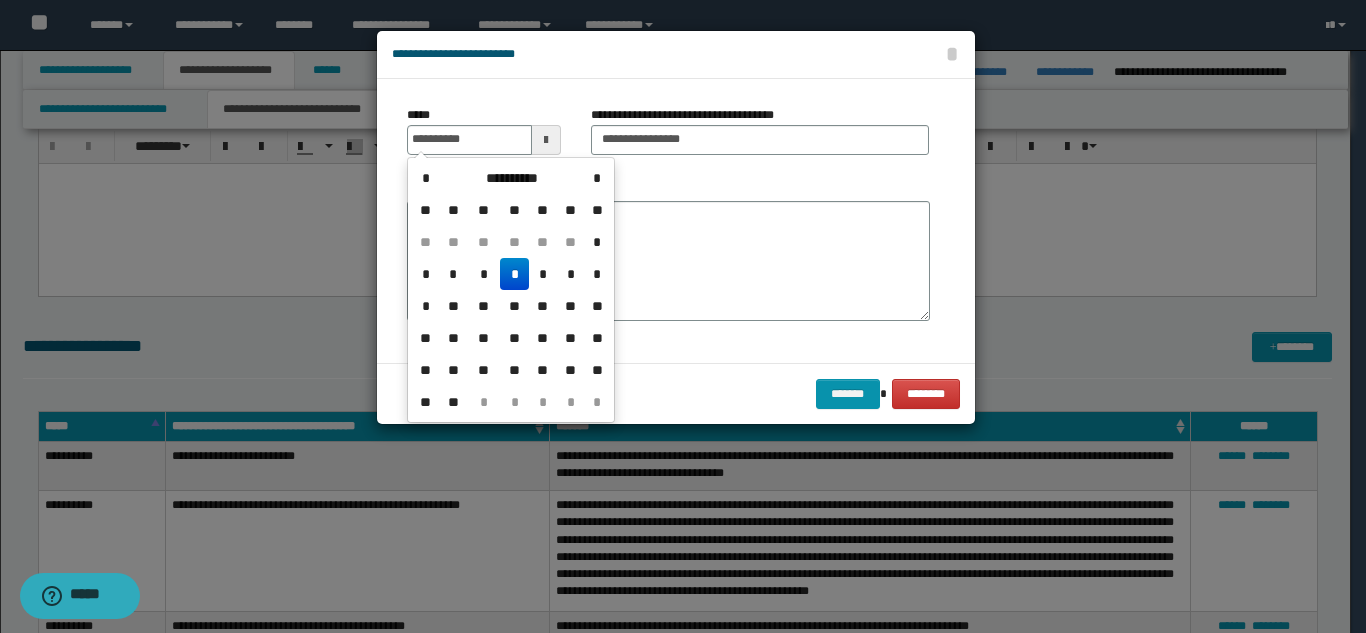 click on "*" at bounding box center [514, 274] 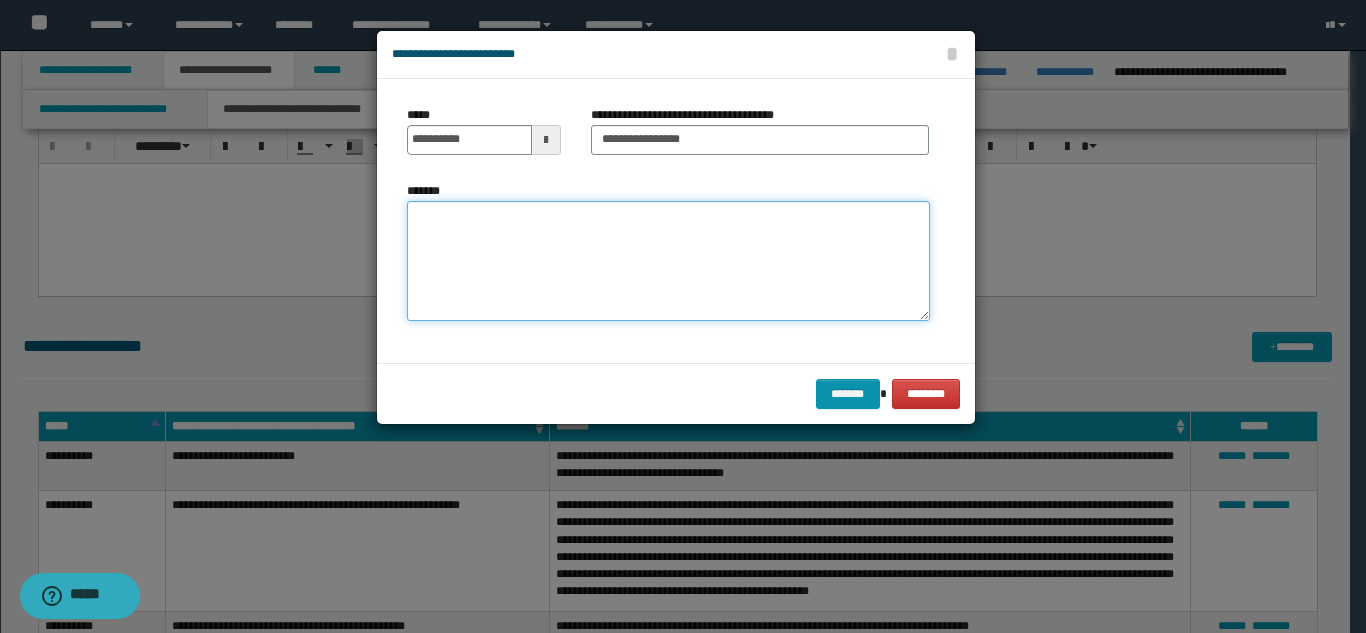 click on "*******" at bounding box center (668, 261) 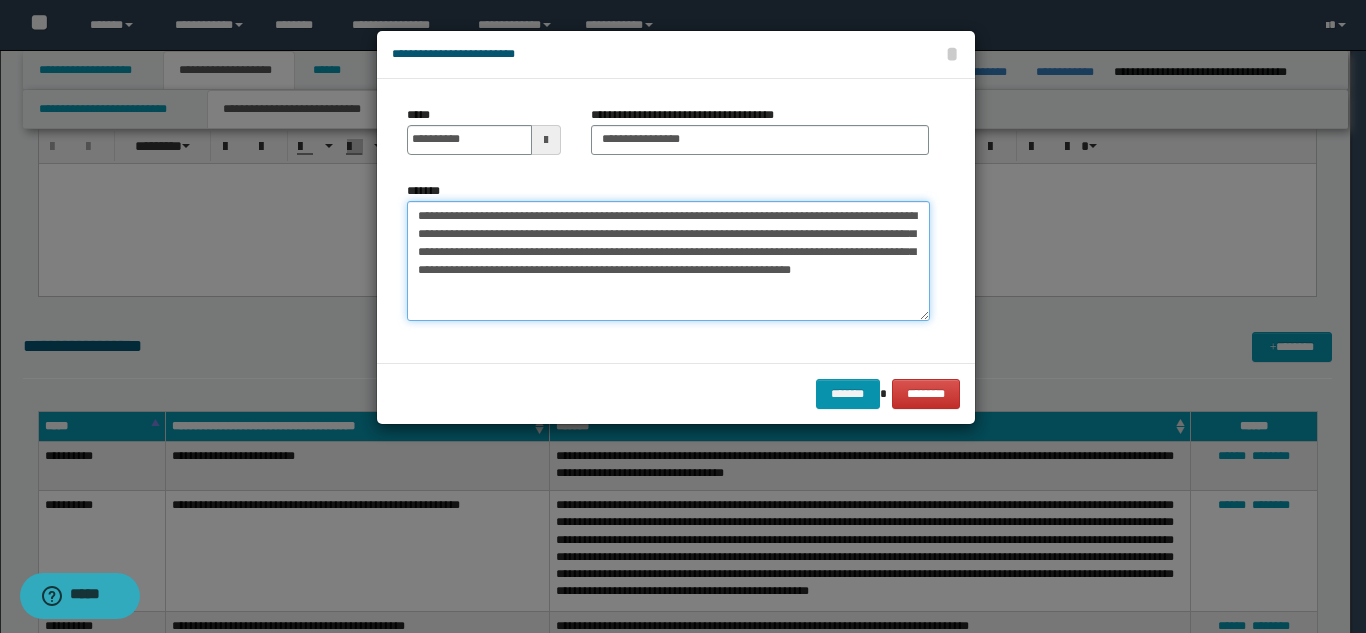 click on "**********" at bounding box center [668, 261] 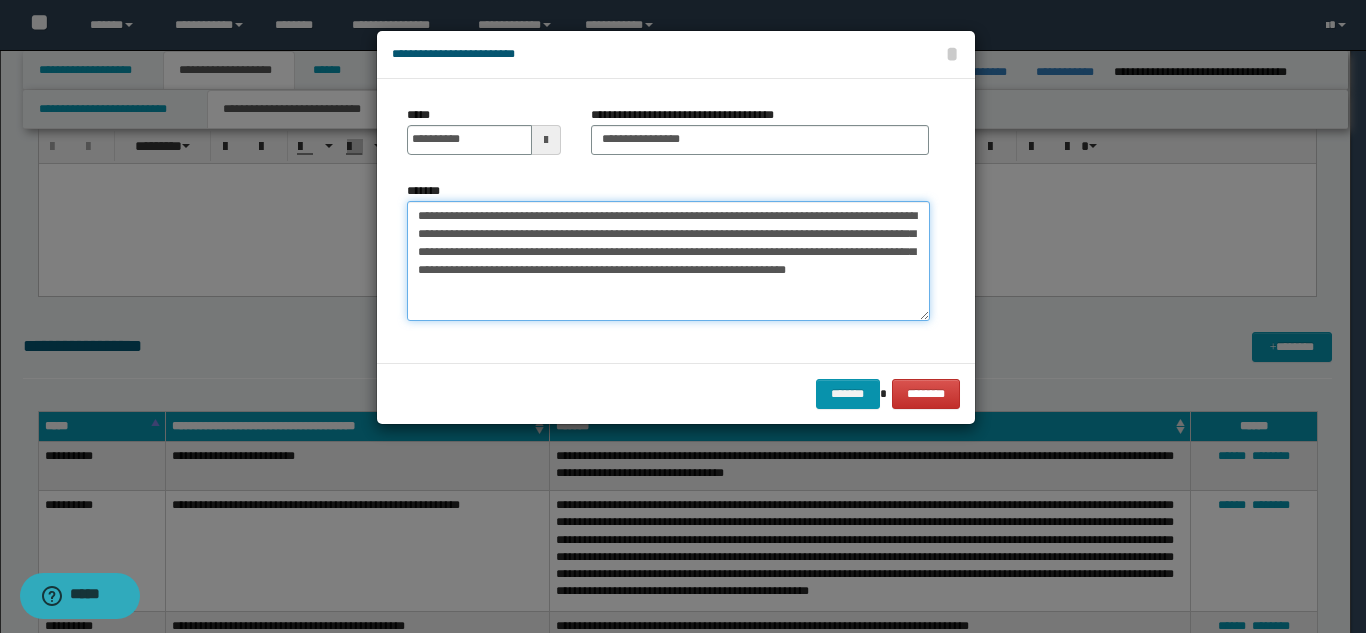 click on "**********" at bounding box center (668, 261) 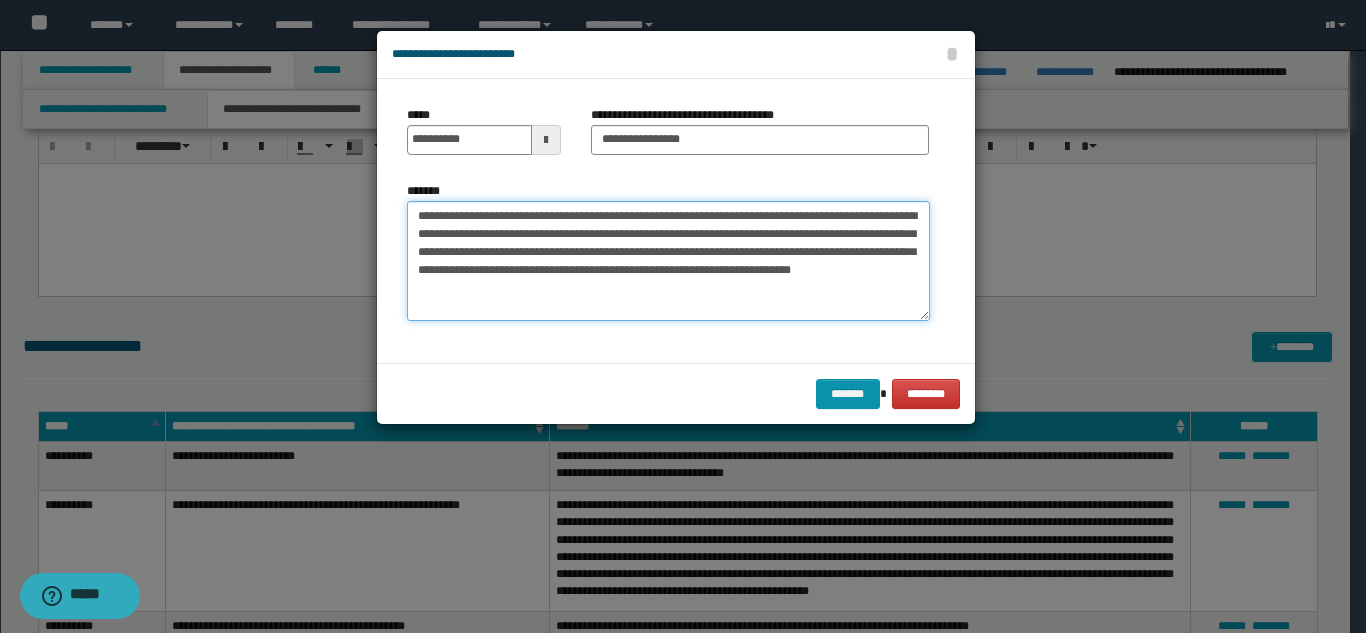 click on "**********" at bounding box center (668, 261) 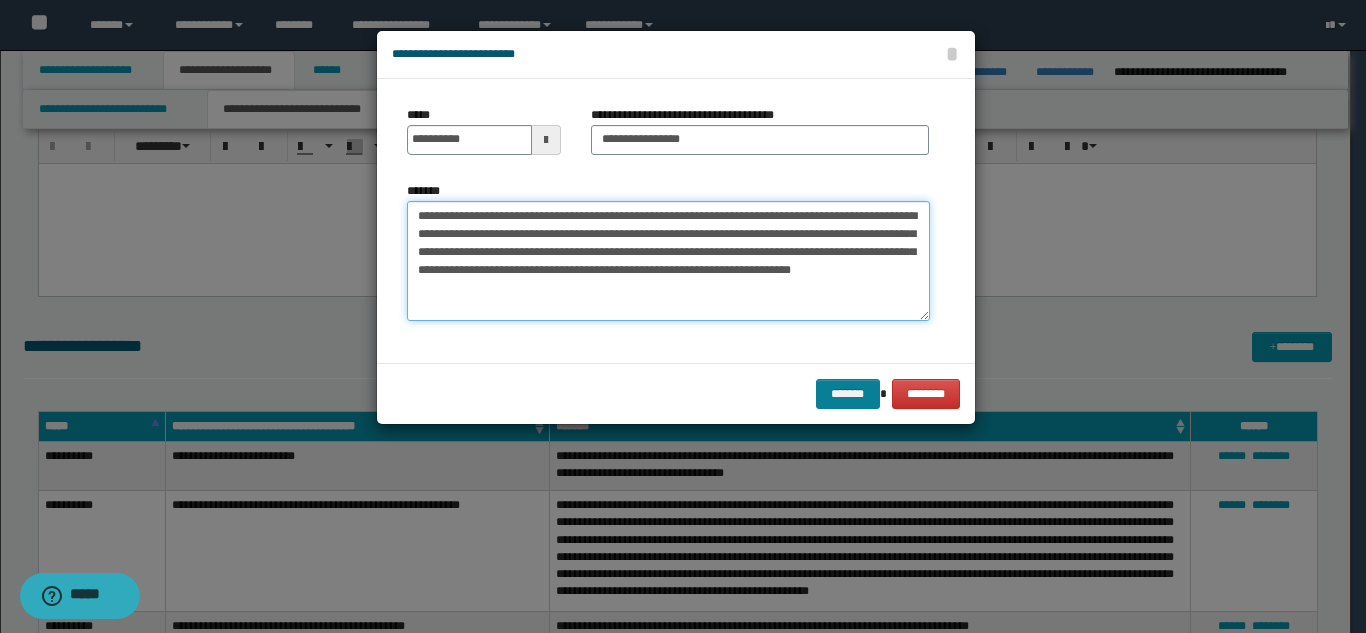 type on "**********" 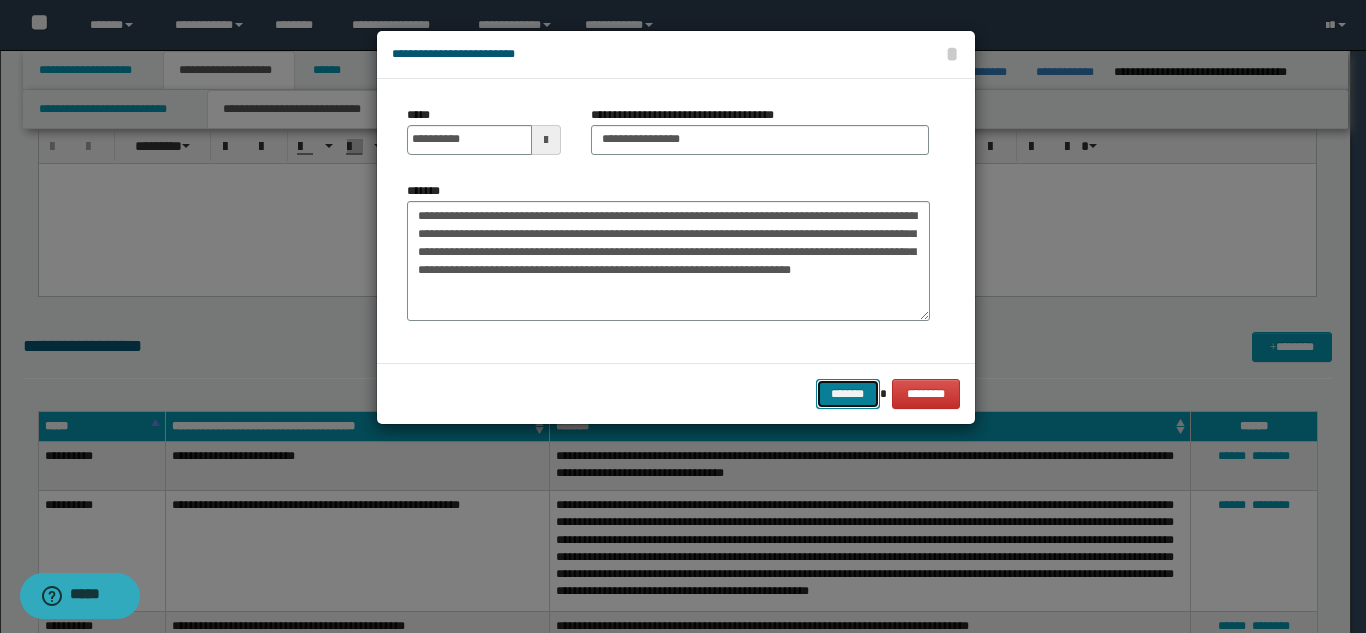 click on "*******" at bounding box center (848, 394) 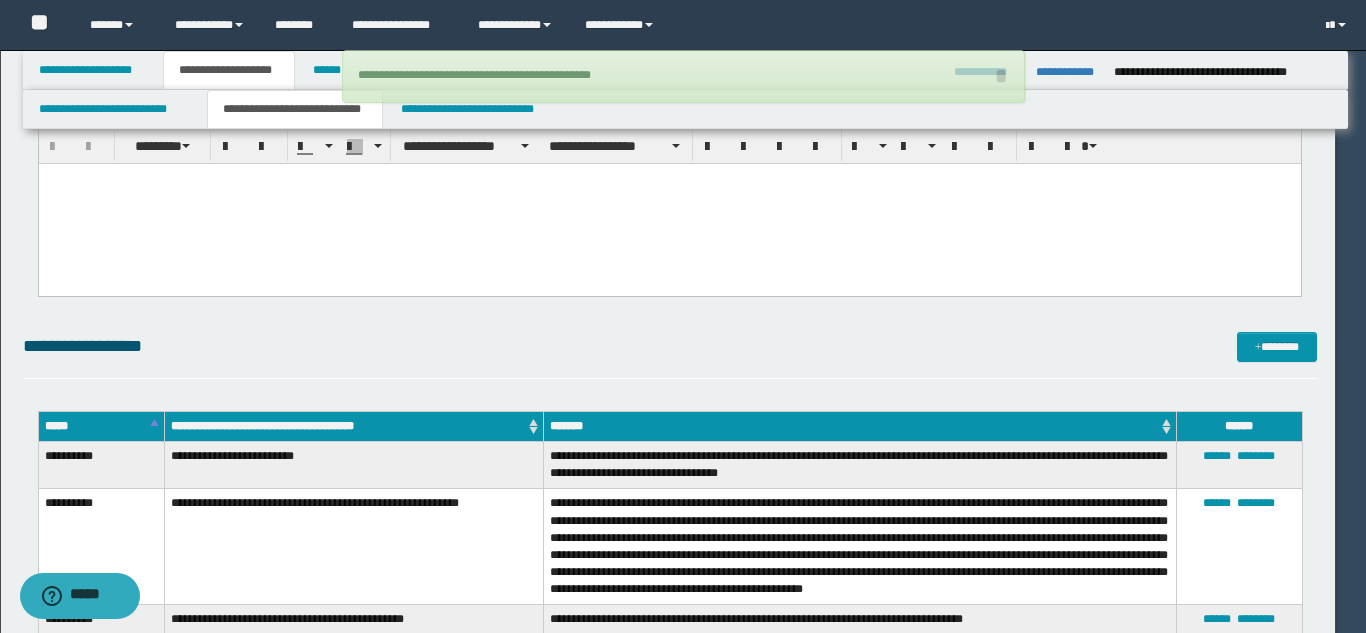 type 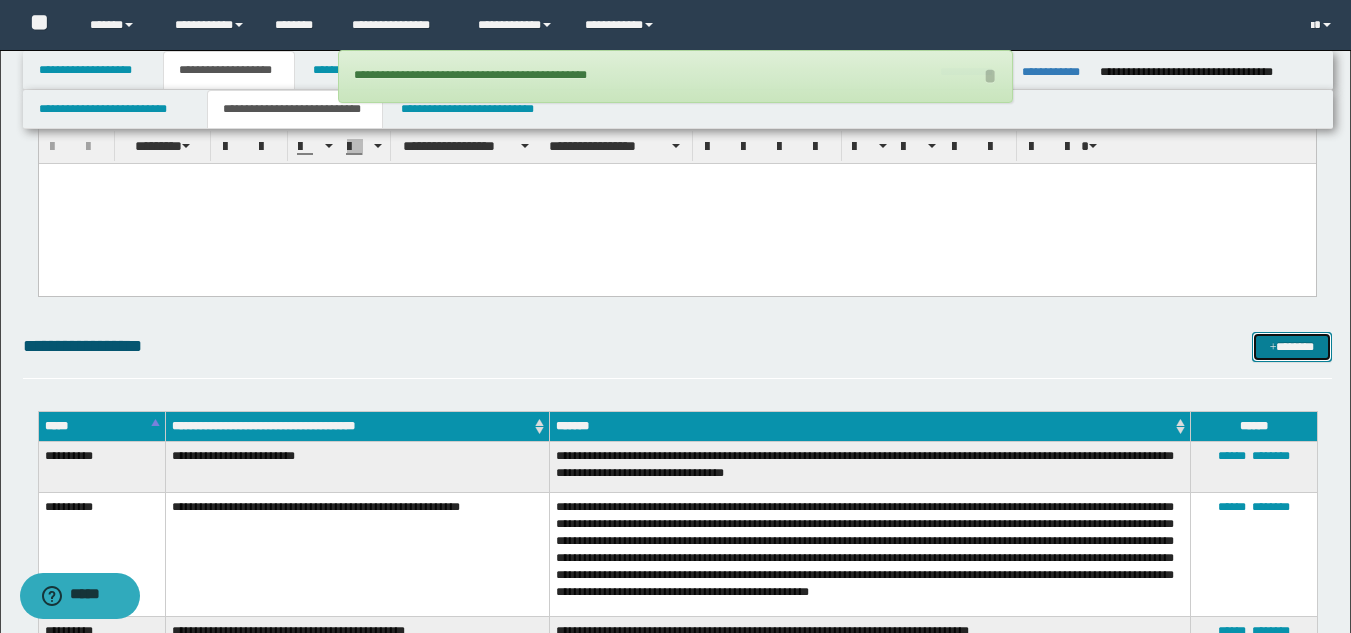 click on "*******" at bounding box center (1292, 347) 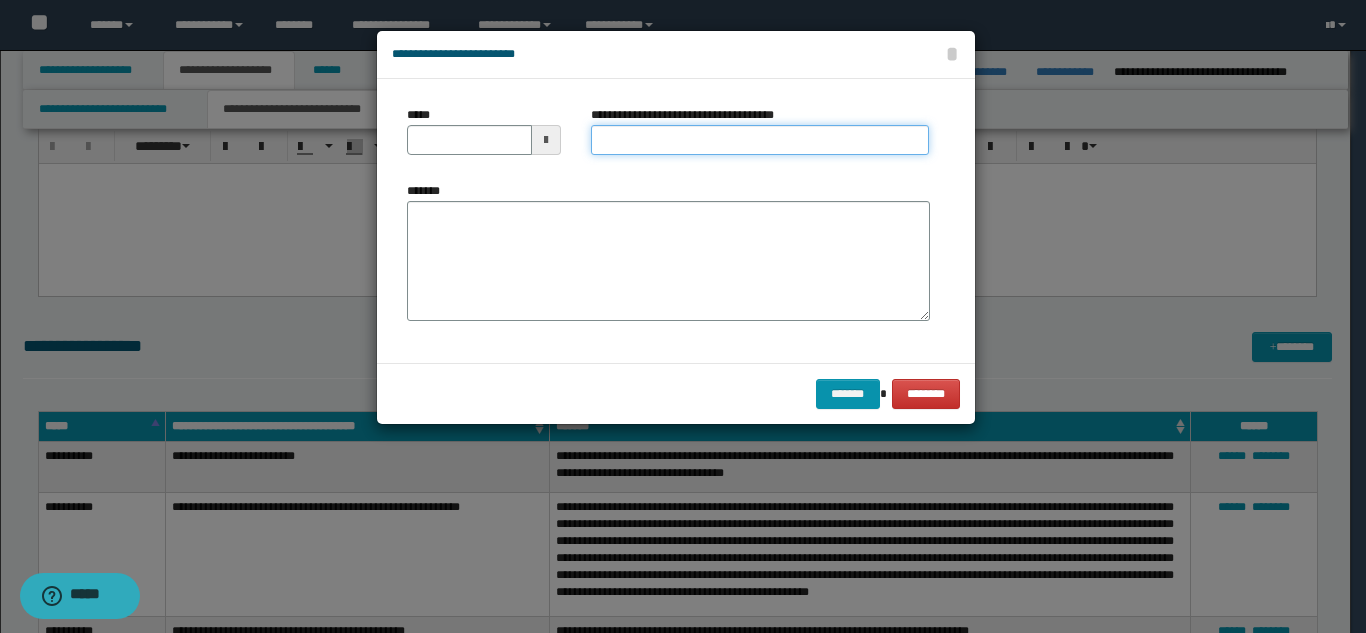 click on "**********" at bounding box center [760, 140] 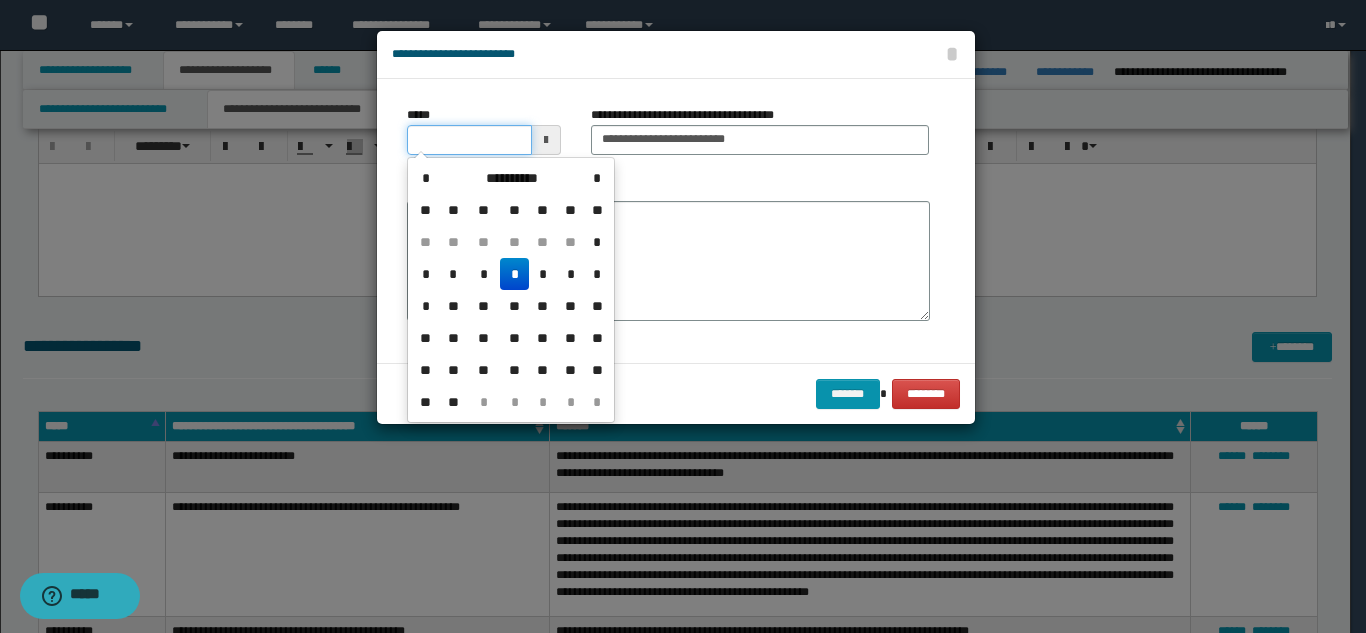 click on "*****" at bounding box center (469, 140) 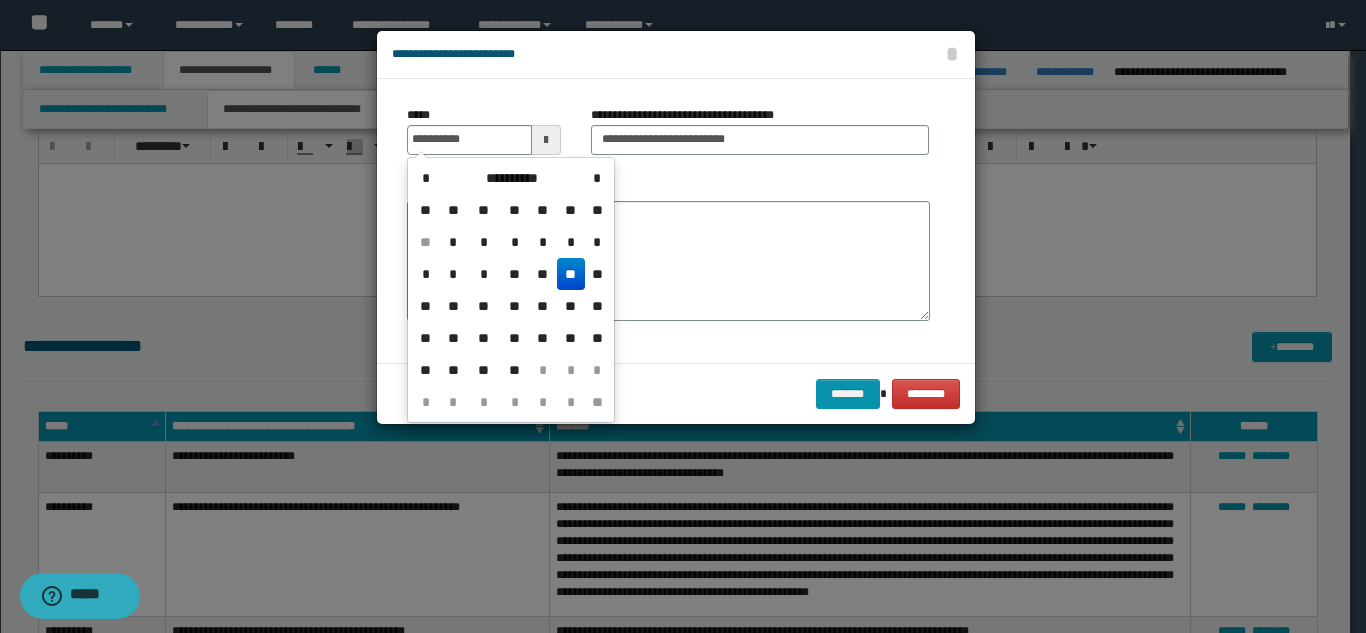 click on "**" at bounding box center (571, 274) 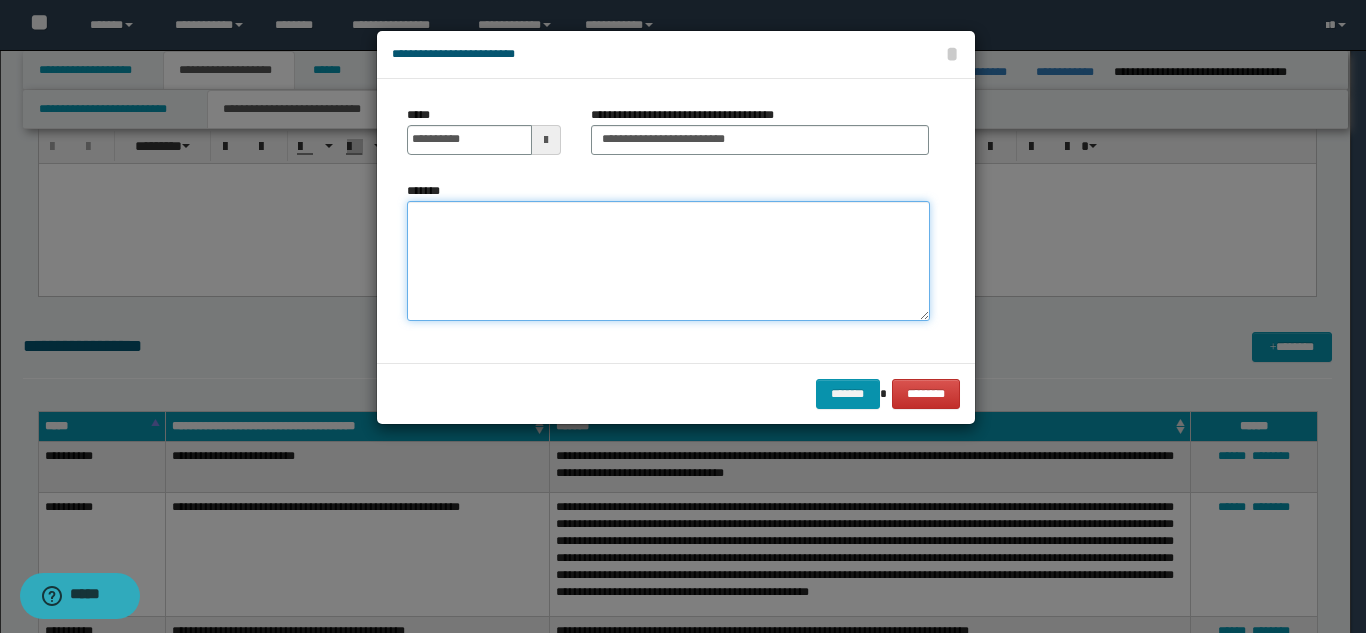 click on "*******" at bounding box center [668, 261] 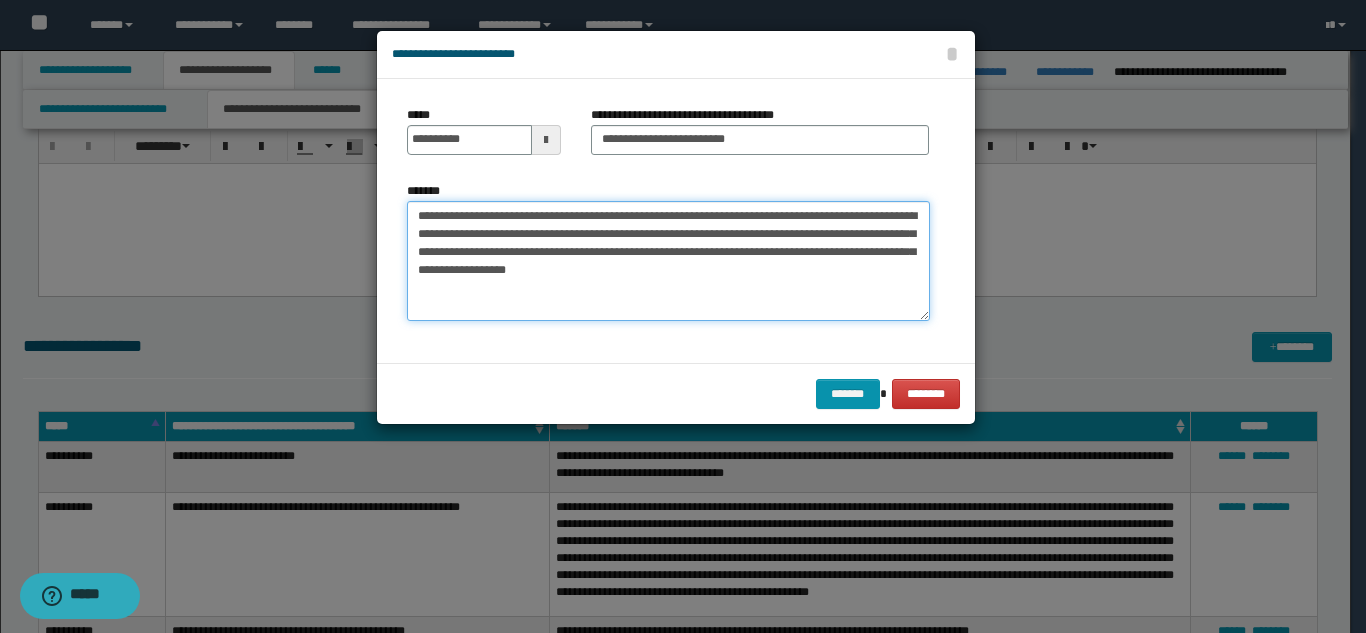 click on "**********" at bounding box center [668, 261] 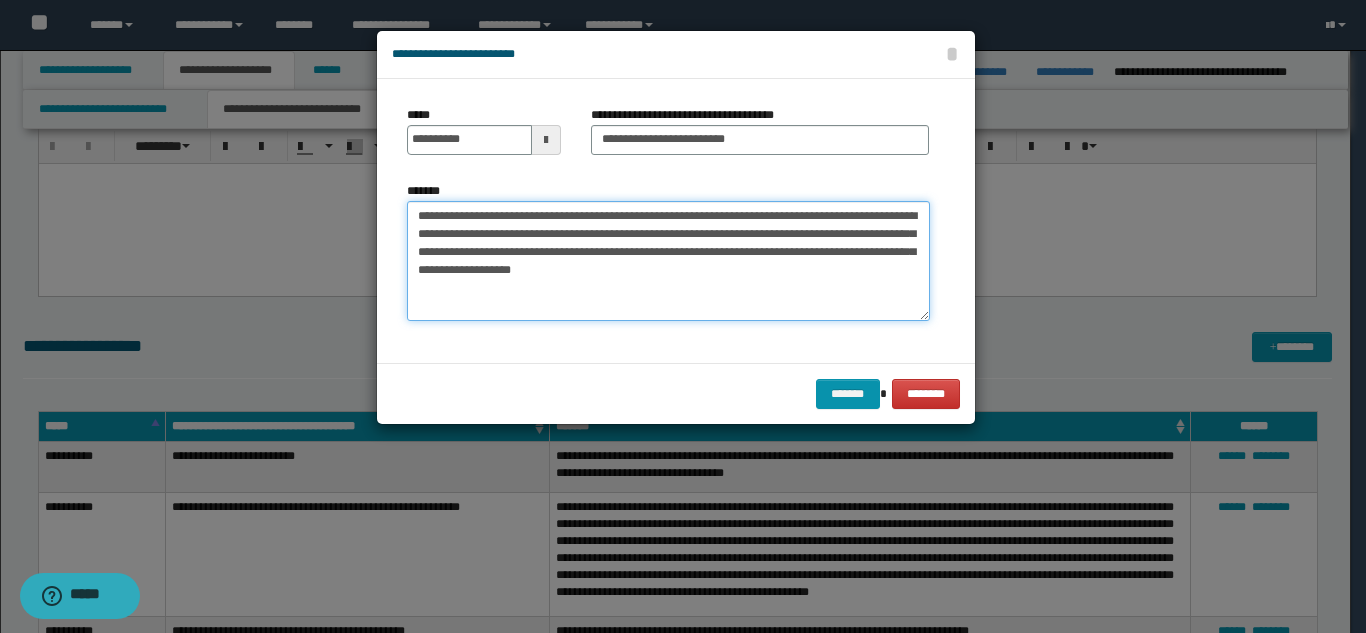 drag, startPoint x: 863, startPoint y: 216, endPoint x: 874, endPoint y: 212, distance: 11.7046995 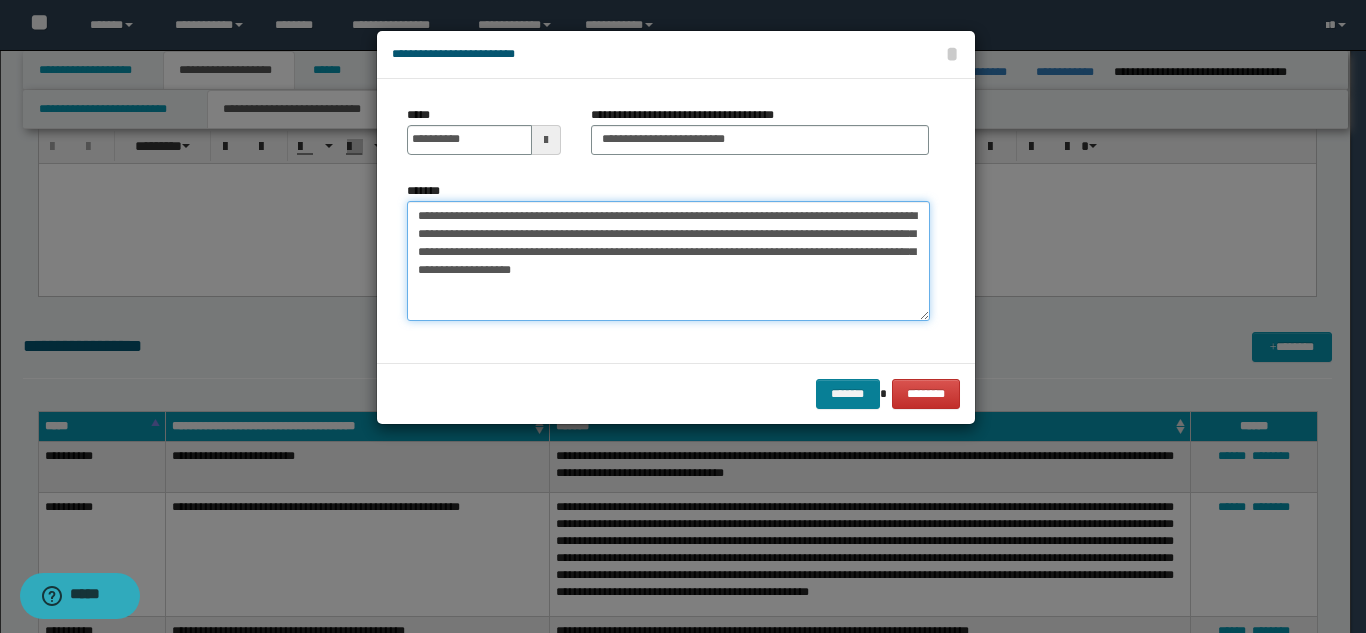 type on "**********" 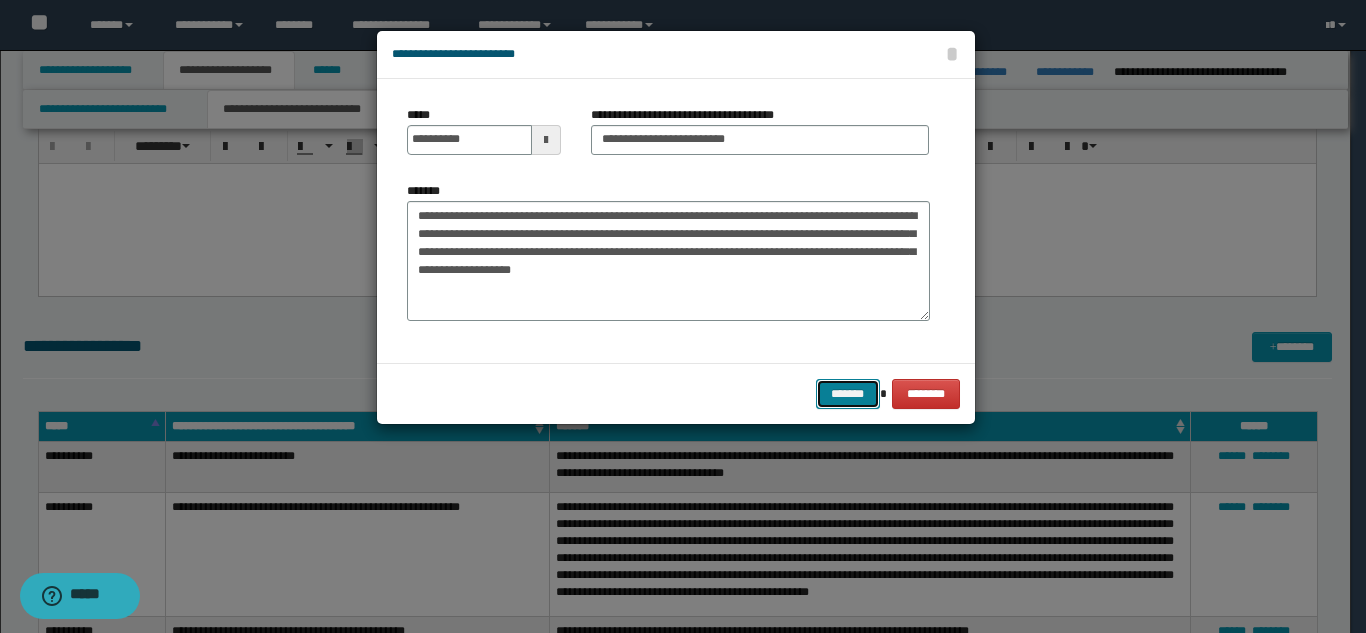 click on "*******" at bounding box center [848, 394] 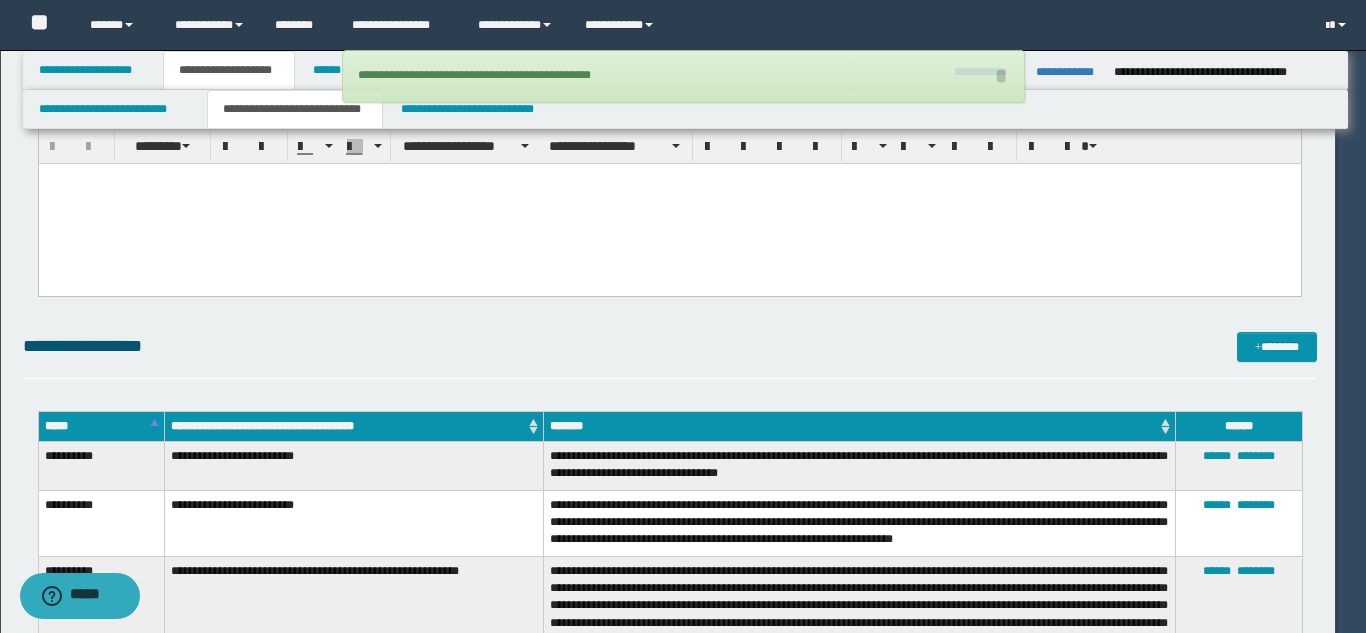 type 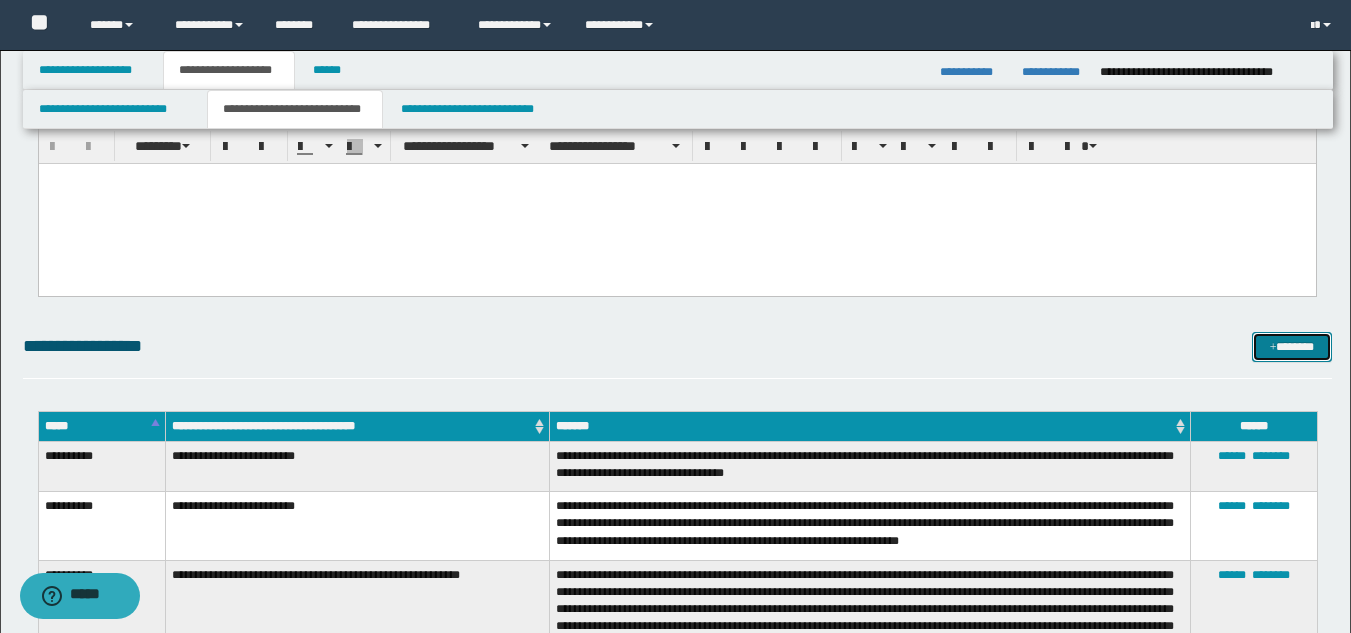 drag, startPoint x: 1277, startPoint y: 336, endPoint x: 1224, endPoint y: 333, distance: 53.08484 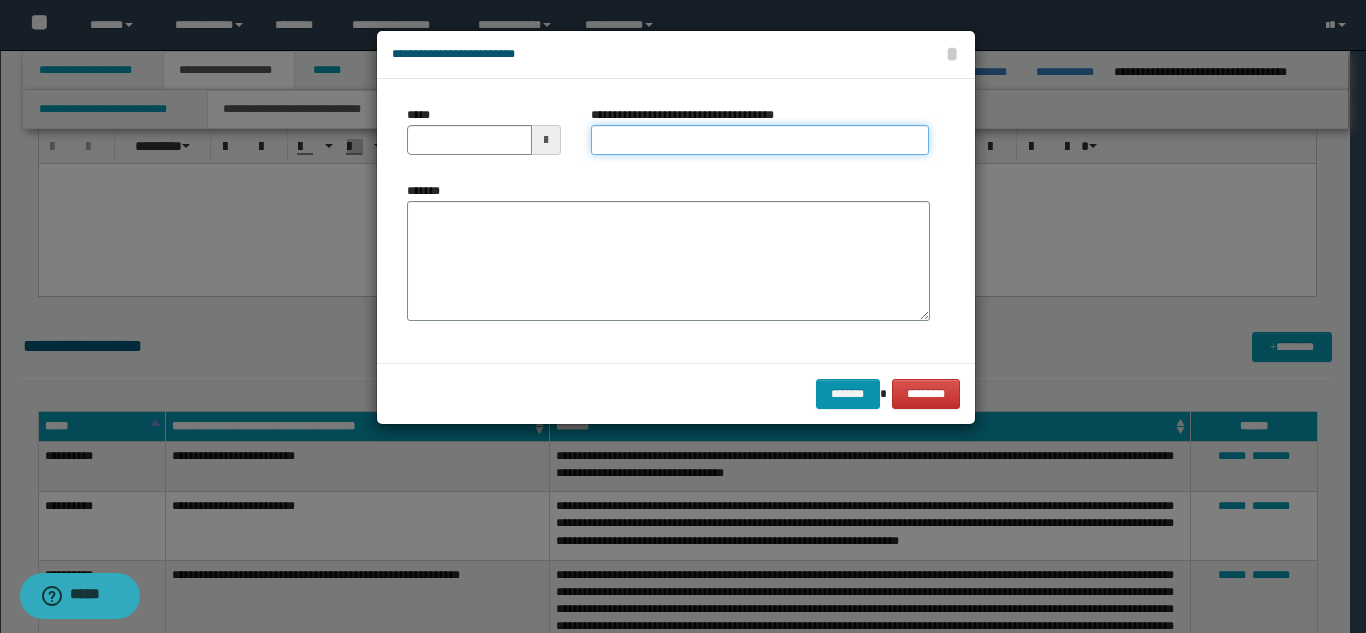 drag, startPoint x: 721, startPoint y: 137, endPoint x: 723, endPoint y: 155, distance: 18.110771 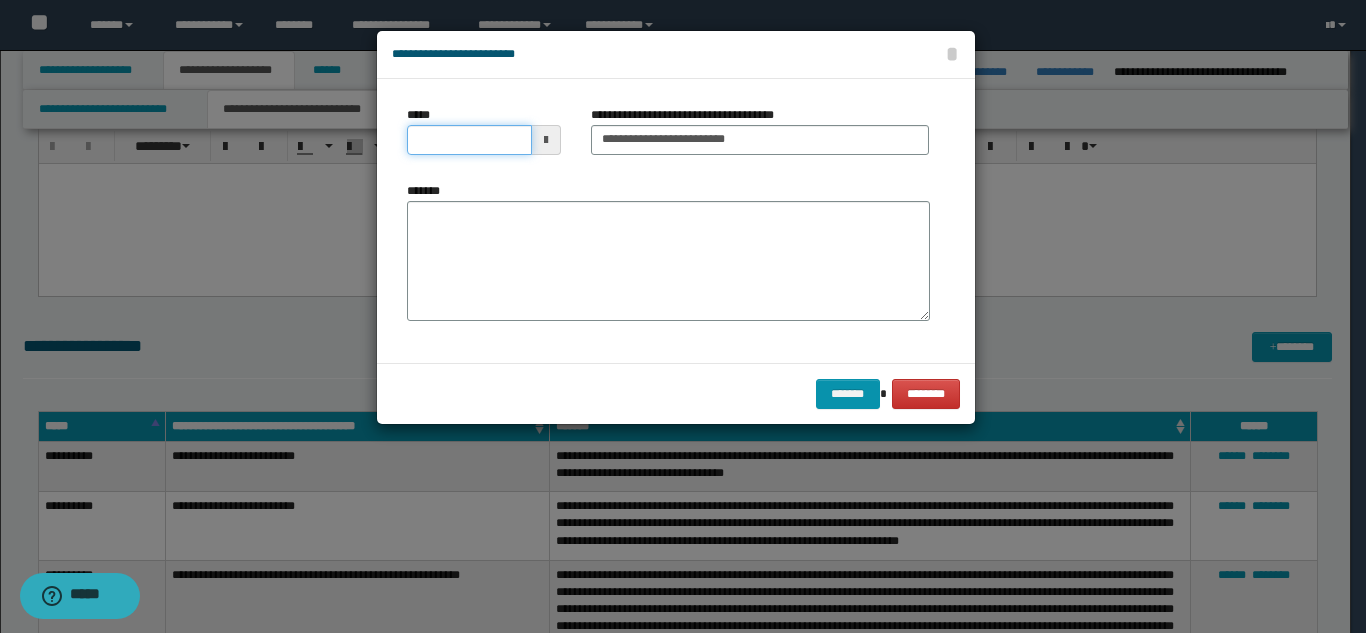 click on "*****" at bounding box center (469, 140) 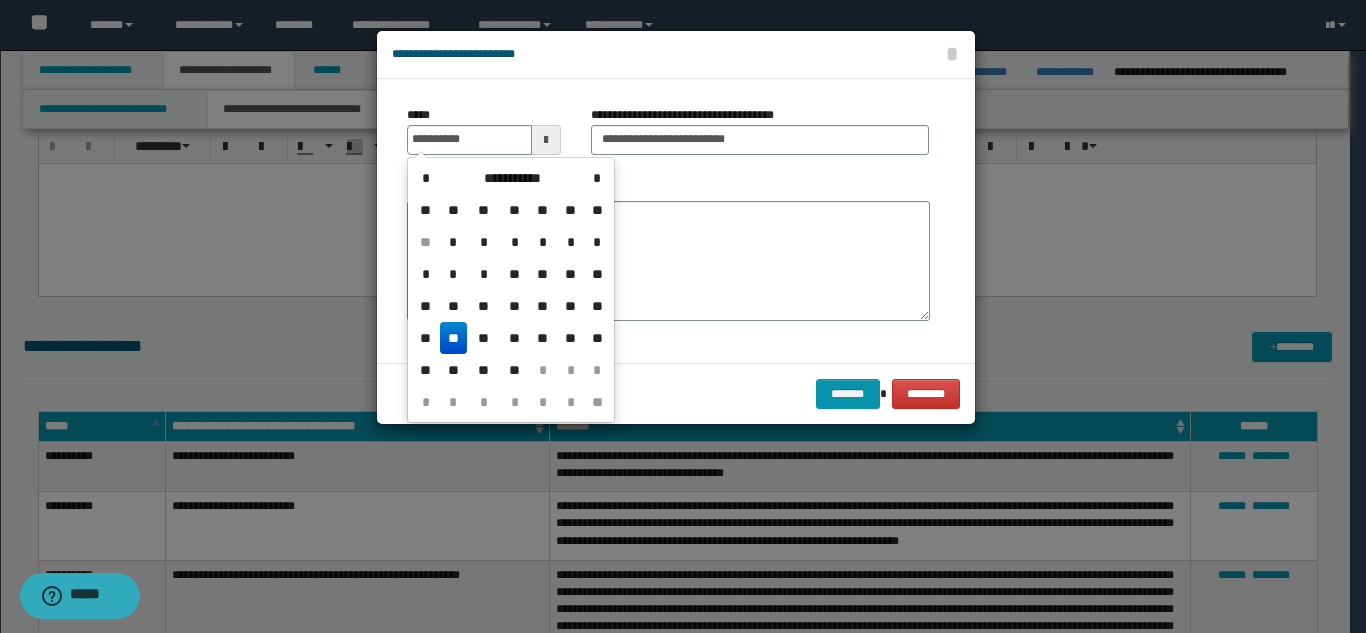 drag, startPoint x: 445, startPoint y: 341, endPoint x: 459, endPoint y: 296, distance: 47.127487 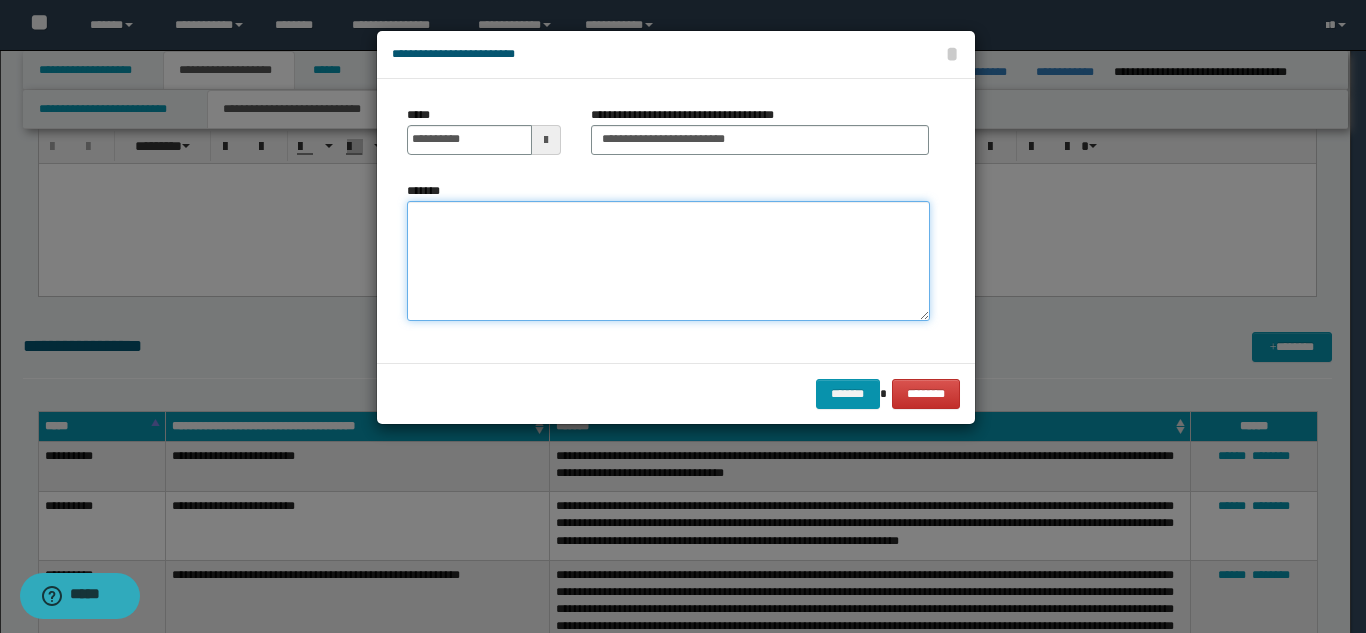 click on "*******" at bounding box center [668, 261] 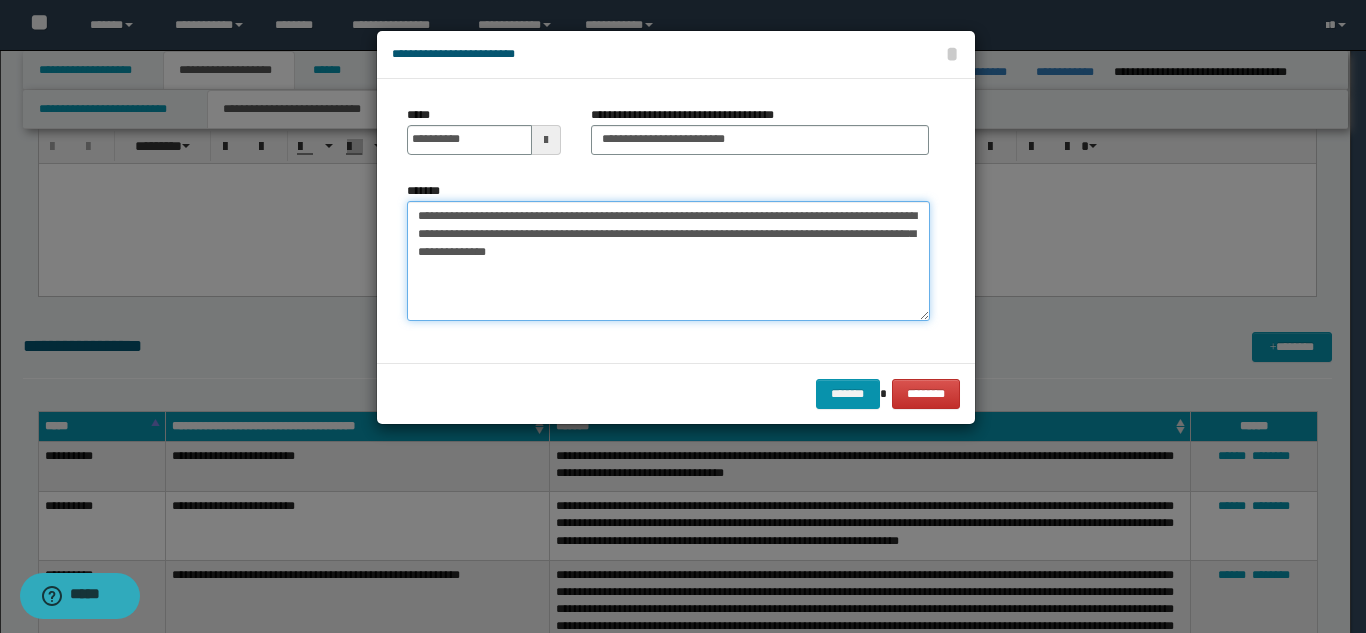 click on "**********" at bounding box center (668, 261) 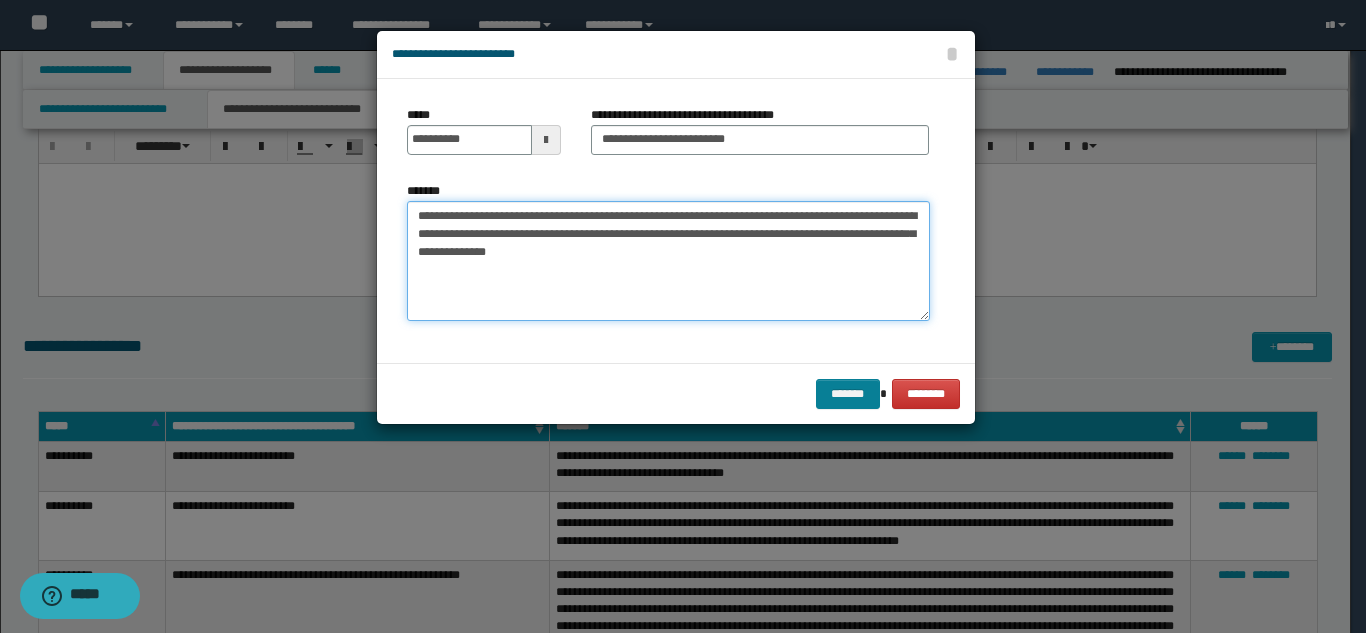 type on "**********" 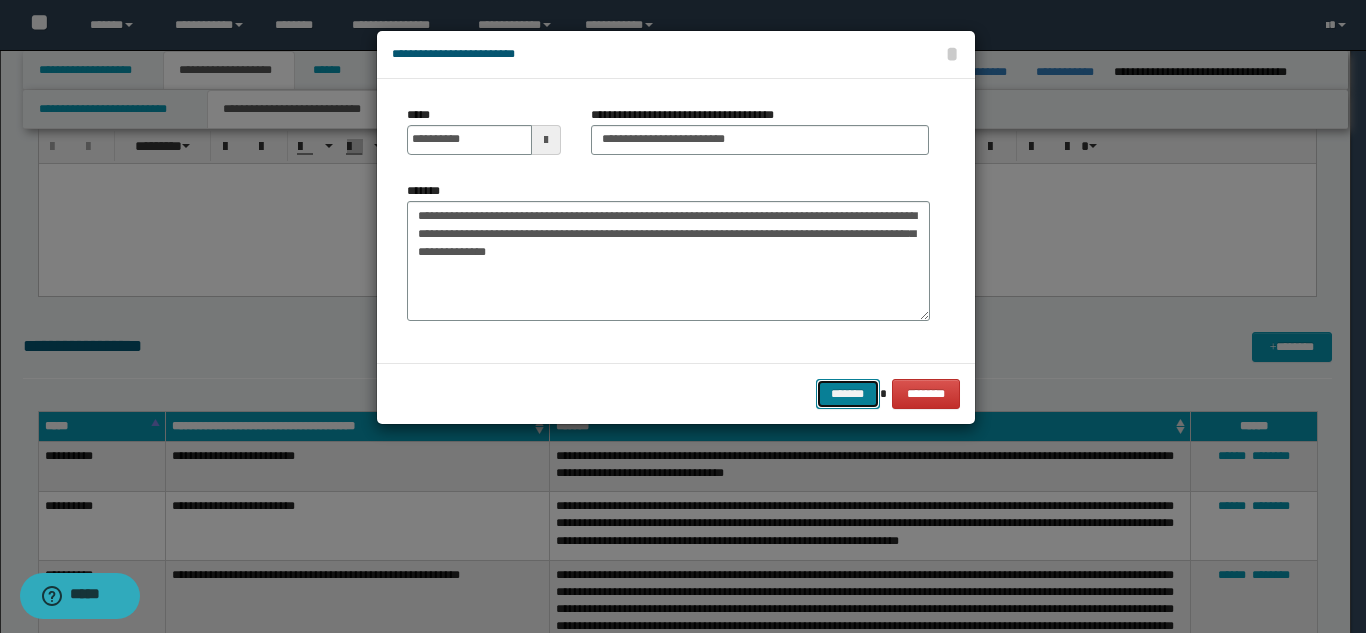 type 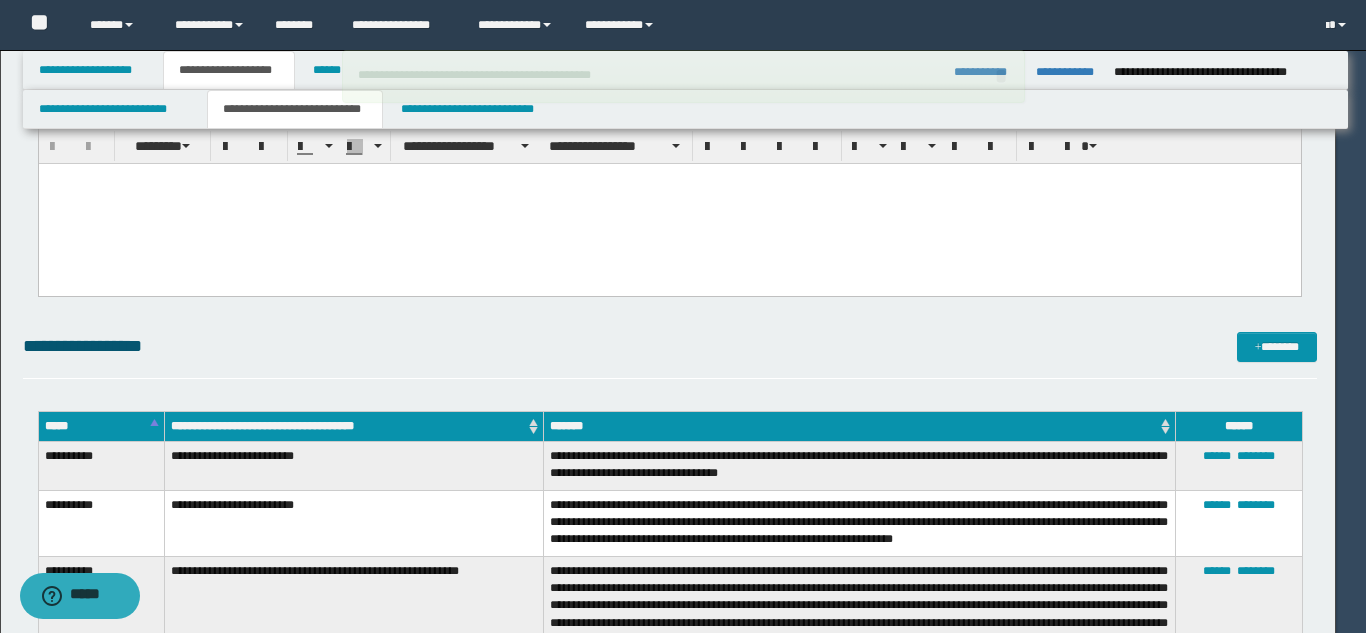 type 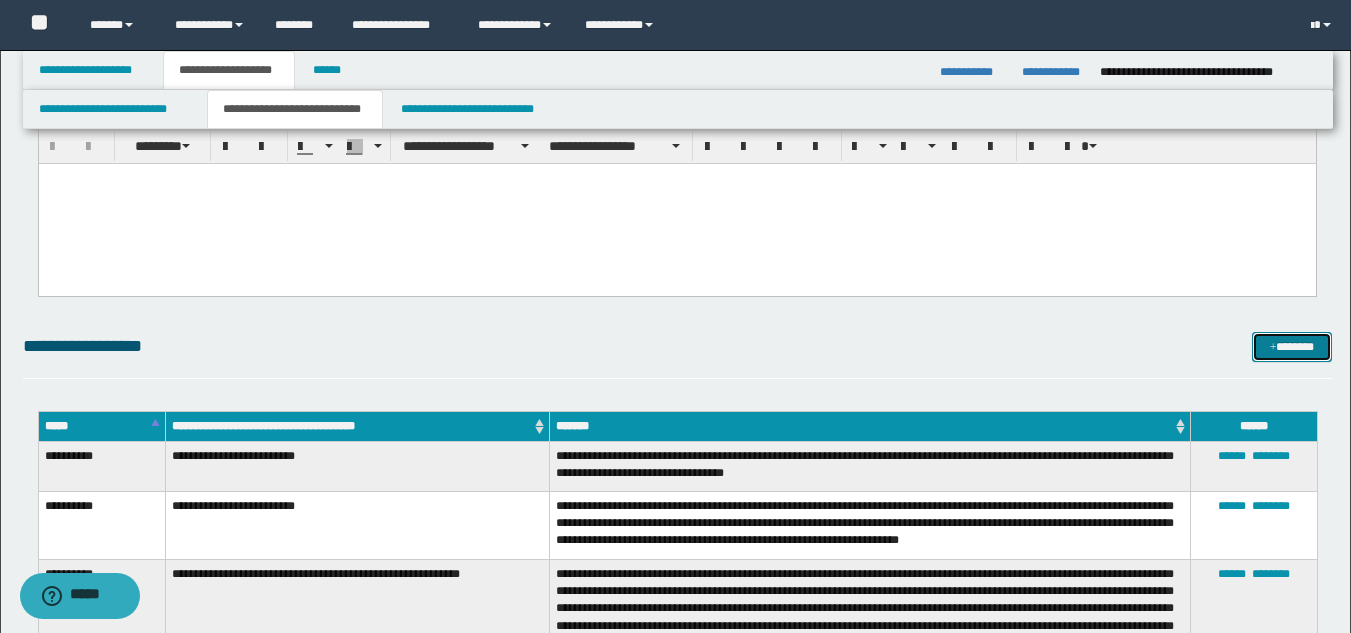 click at bounding box center [1273, 348] 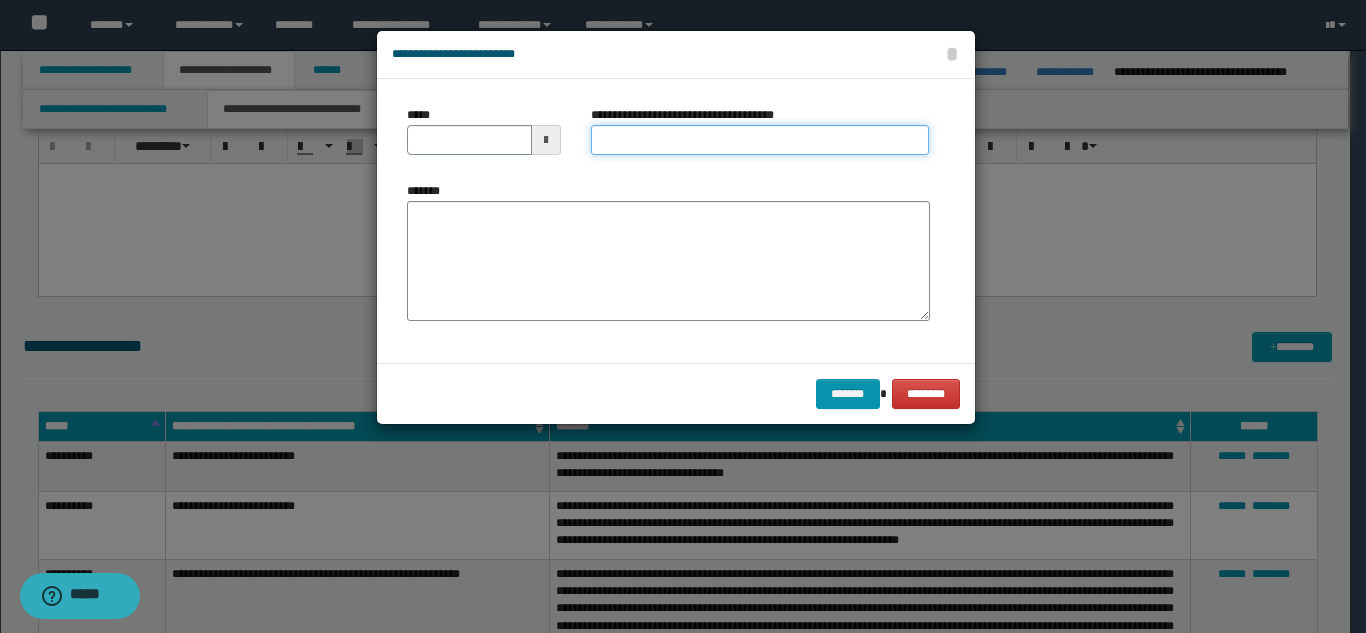 click on "**********" at bounding box center (760, 140) 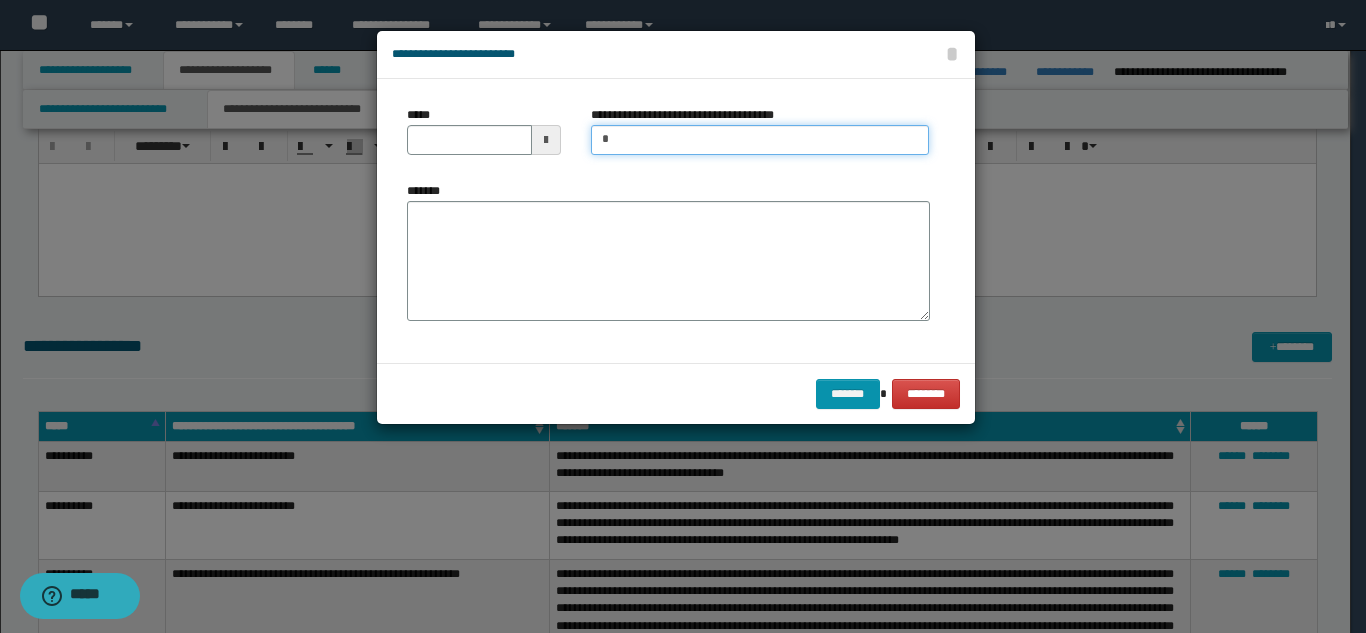 type on "*********" 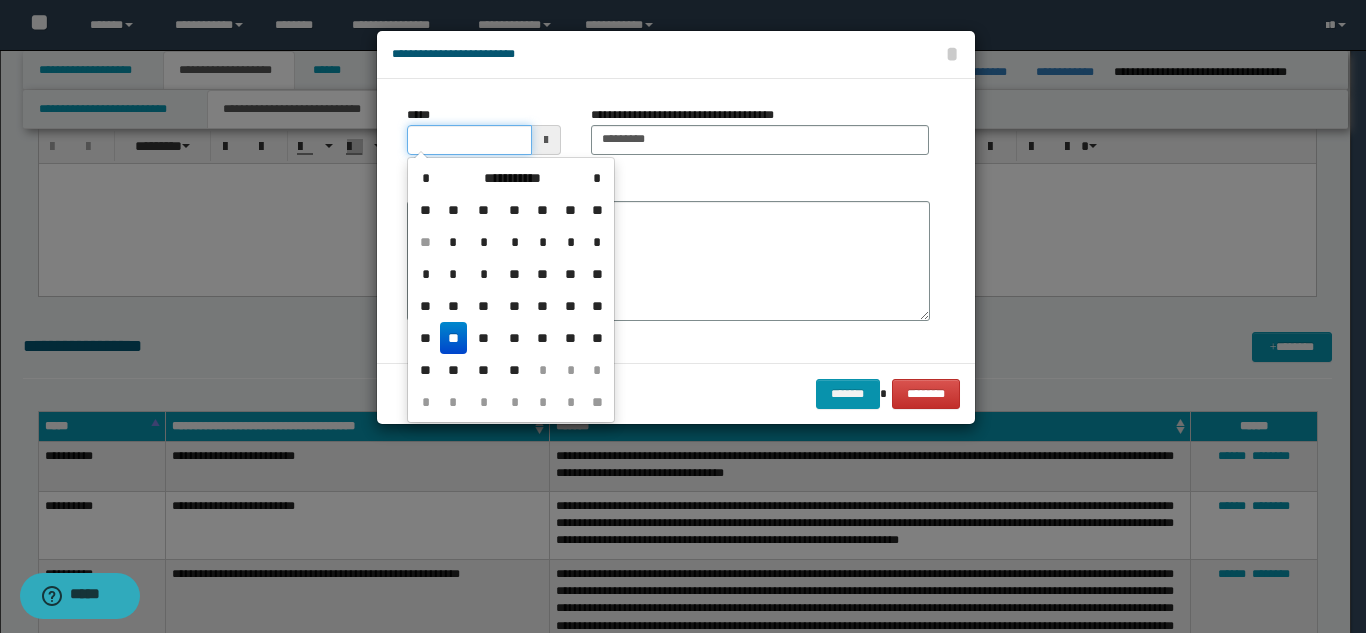 click on "*****" at bounding box center [469, 140] 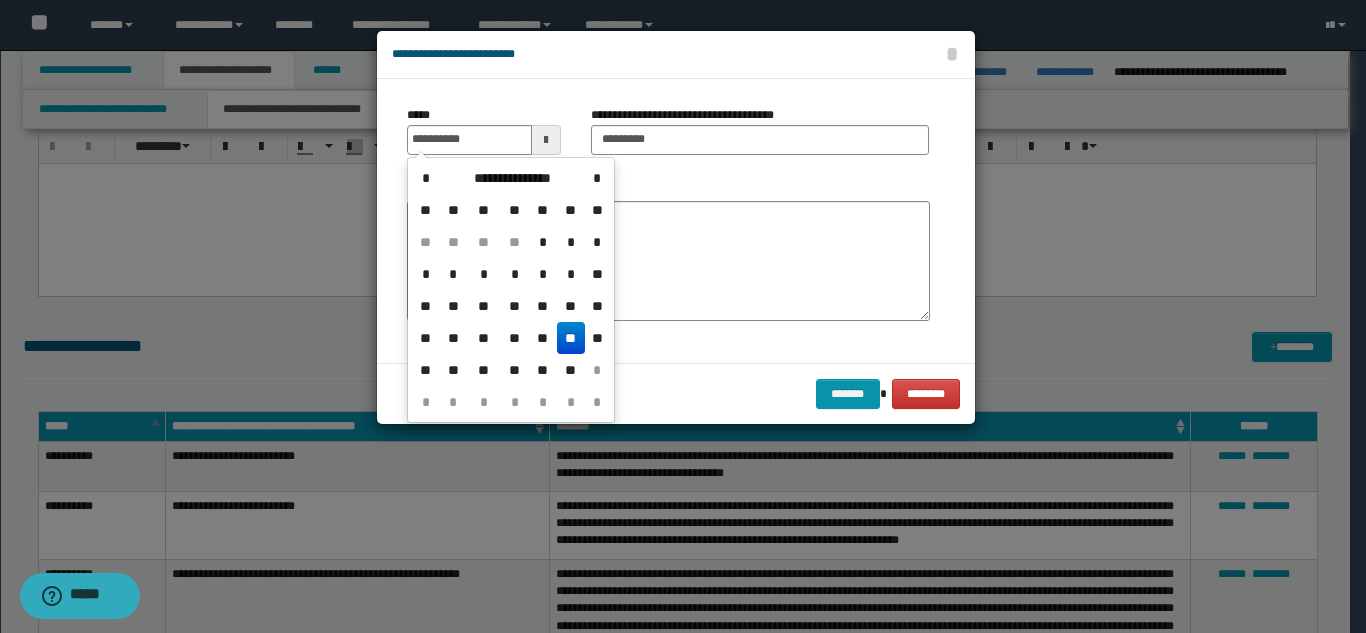 click on "**" at bounding box center [571, 338] 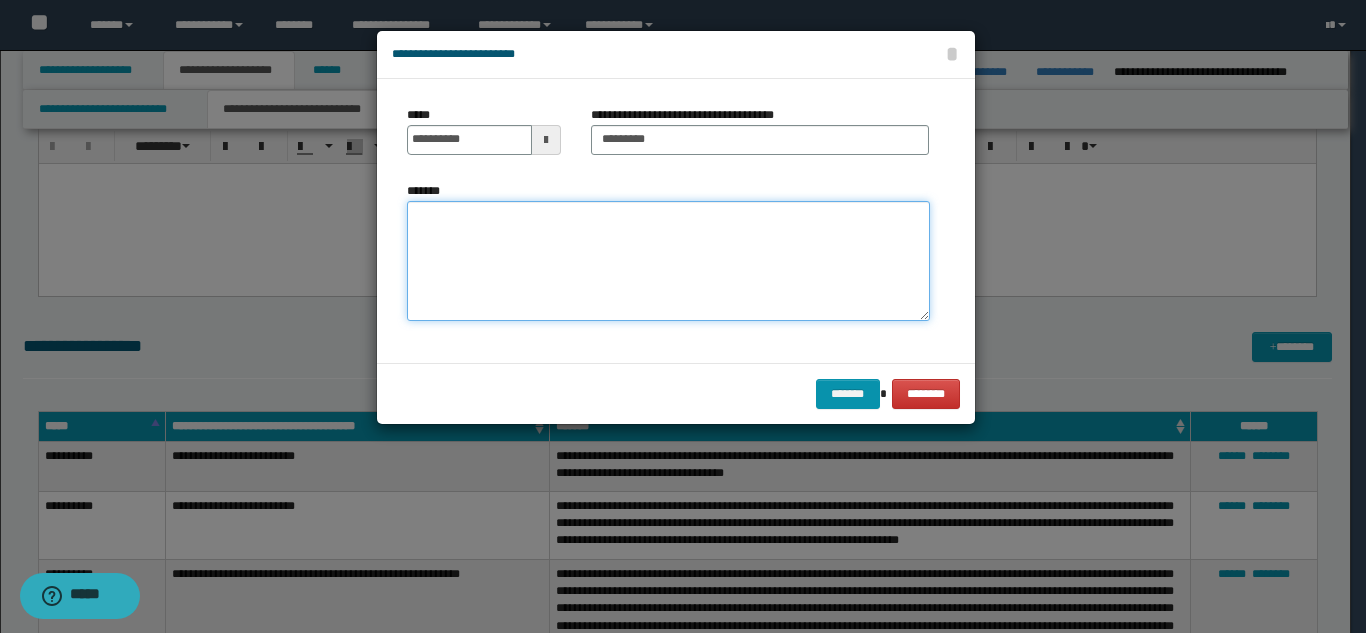 click on "*******" at bounding box center (668, 261) 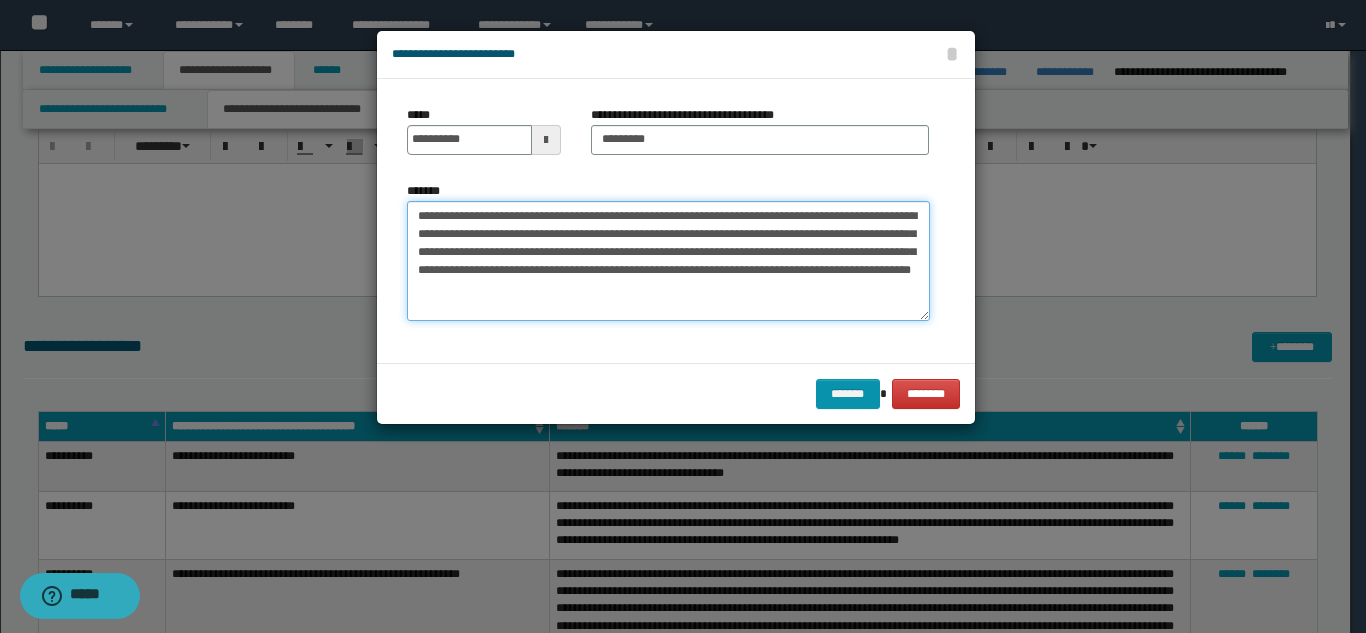 drag, startPoint x: 590, startPoint y: 279, endPoint x: 708, endPoint y: 279, distance: 118 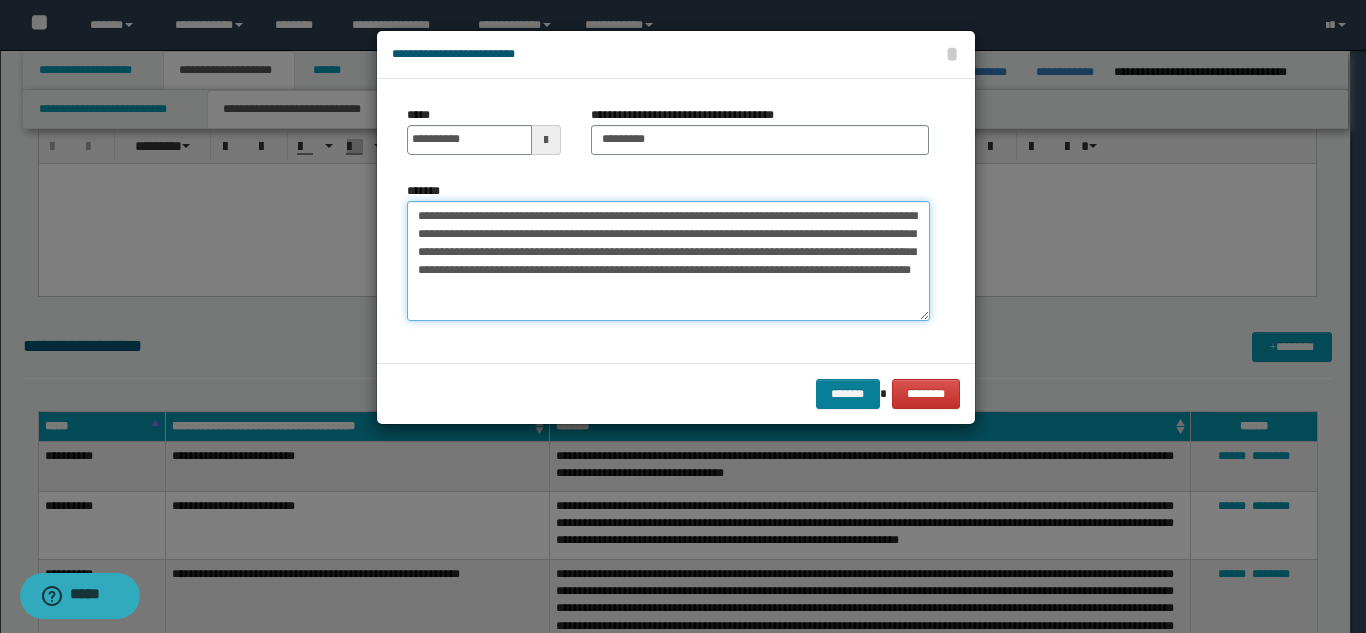 type on "**********" 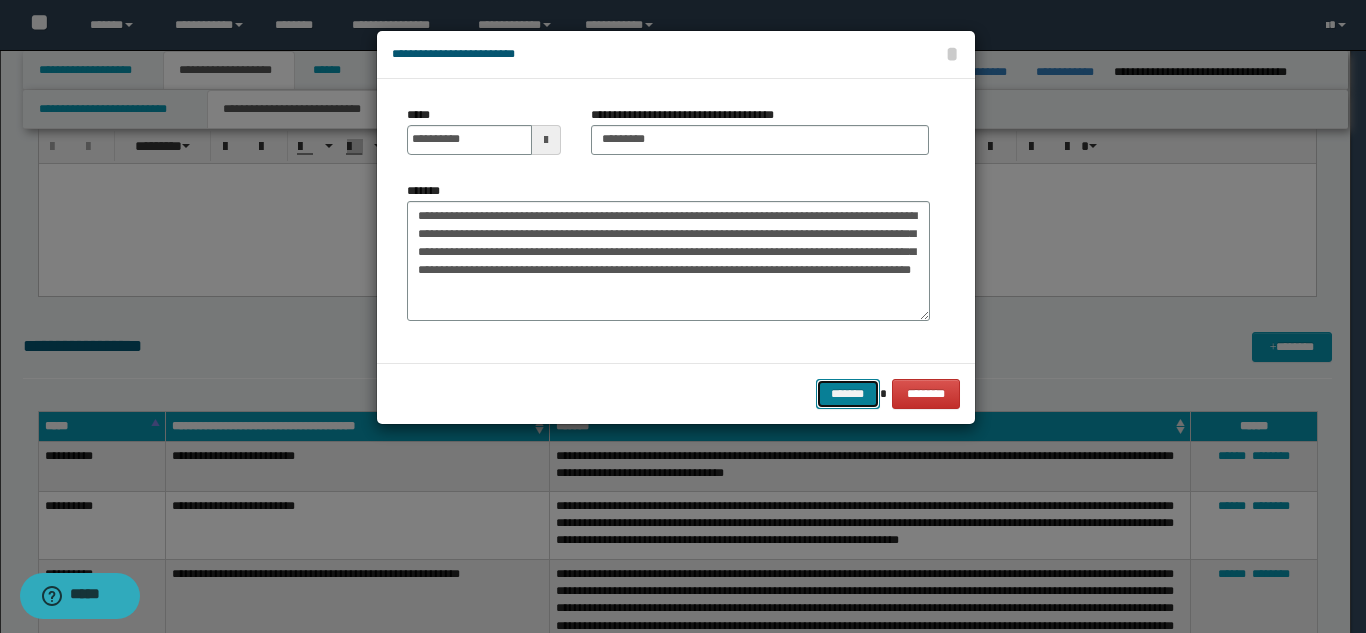 click on "*******" at bounding box center [848, 394] 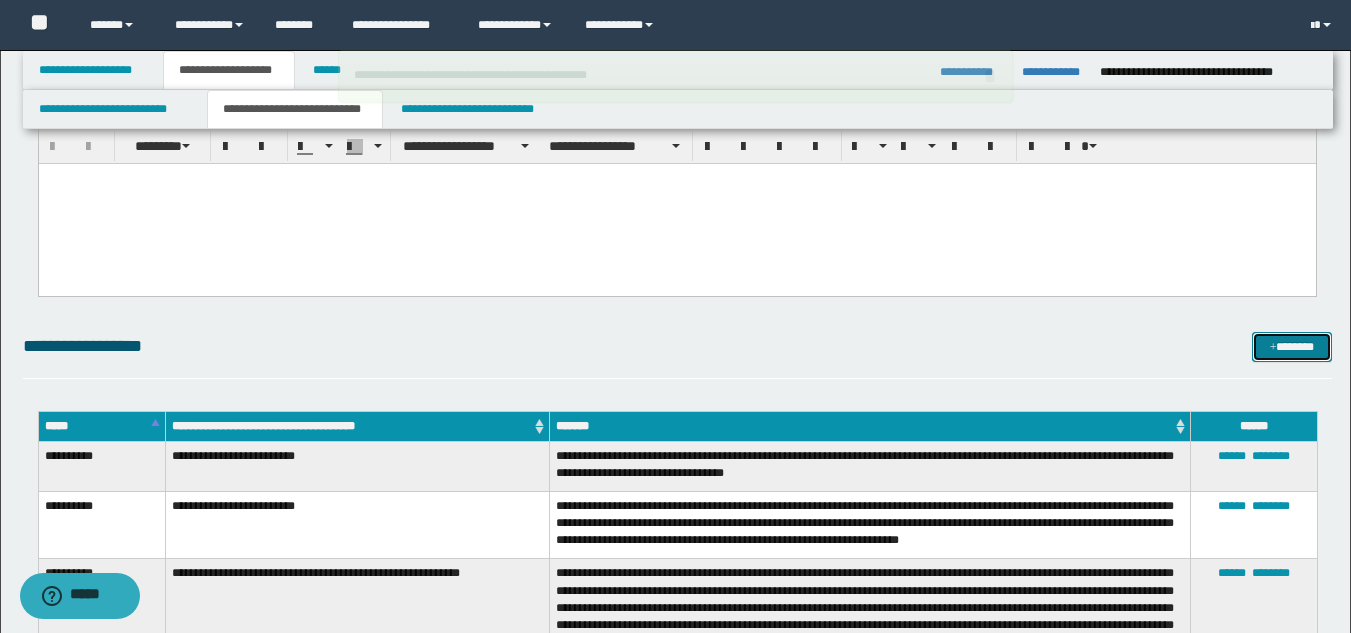 click on "*******" at bounding box center [1292, 347] 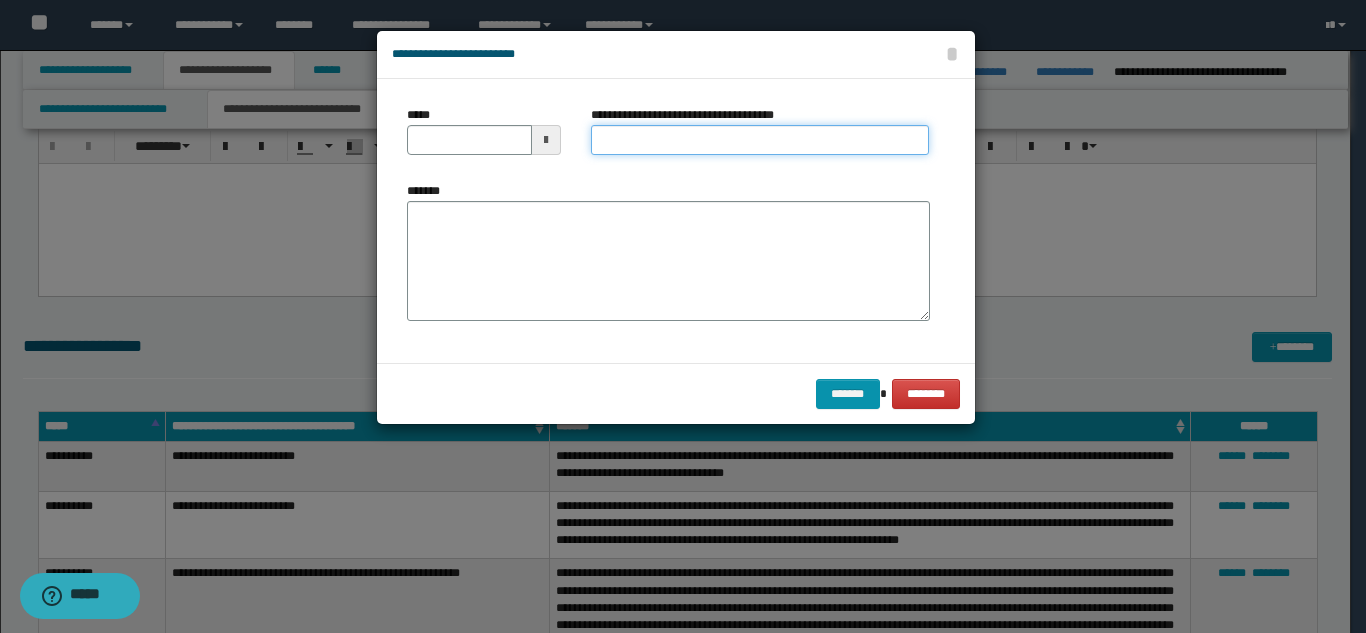 click on "**********" at bounding box center (760, 140) 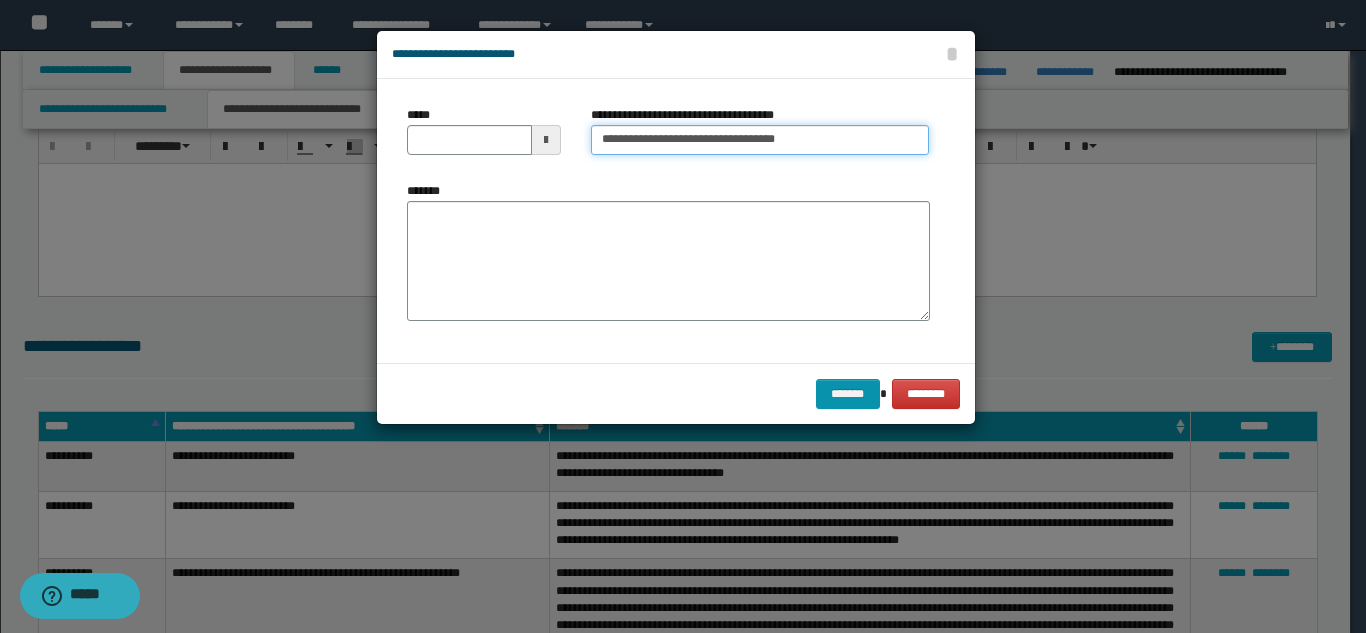 drag, startPoint x: 757, startPoint y: 141, endPoint x: 914, endPoint y: 142, distance: 157.00319 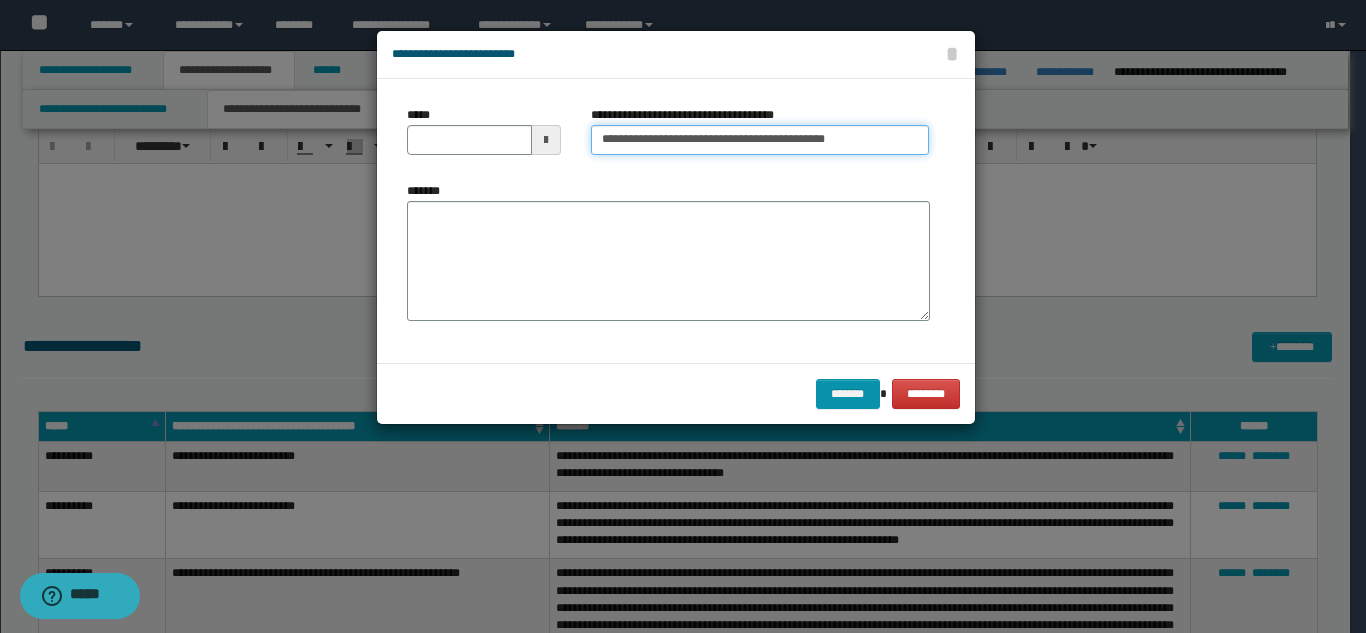 type on "**********" 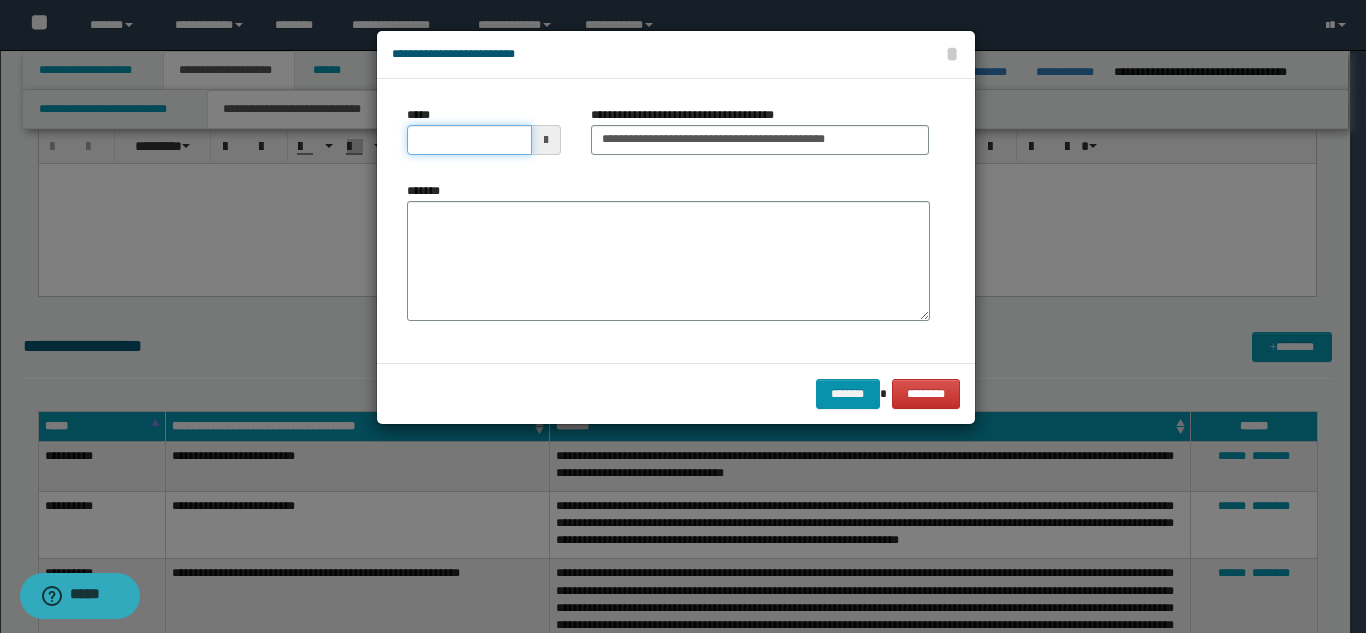 click on "*****" at bounding box center [469, 140] 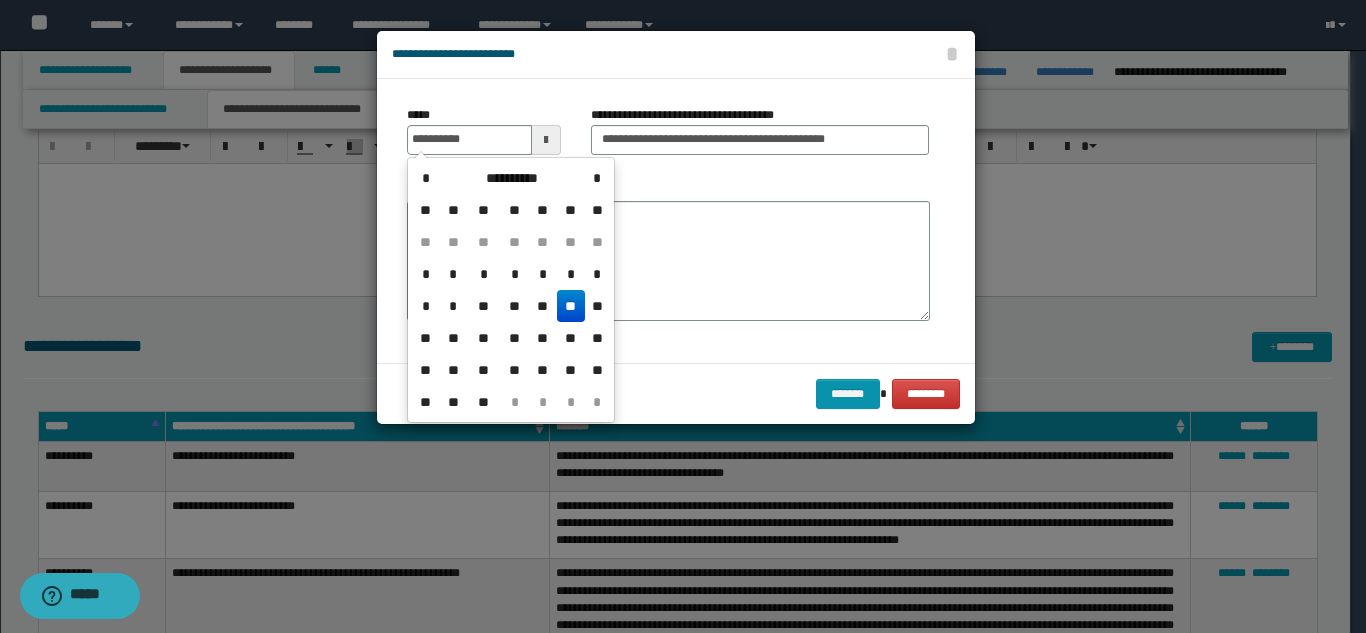 click on "**" at bounding box center (571, 306) 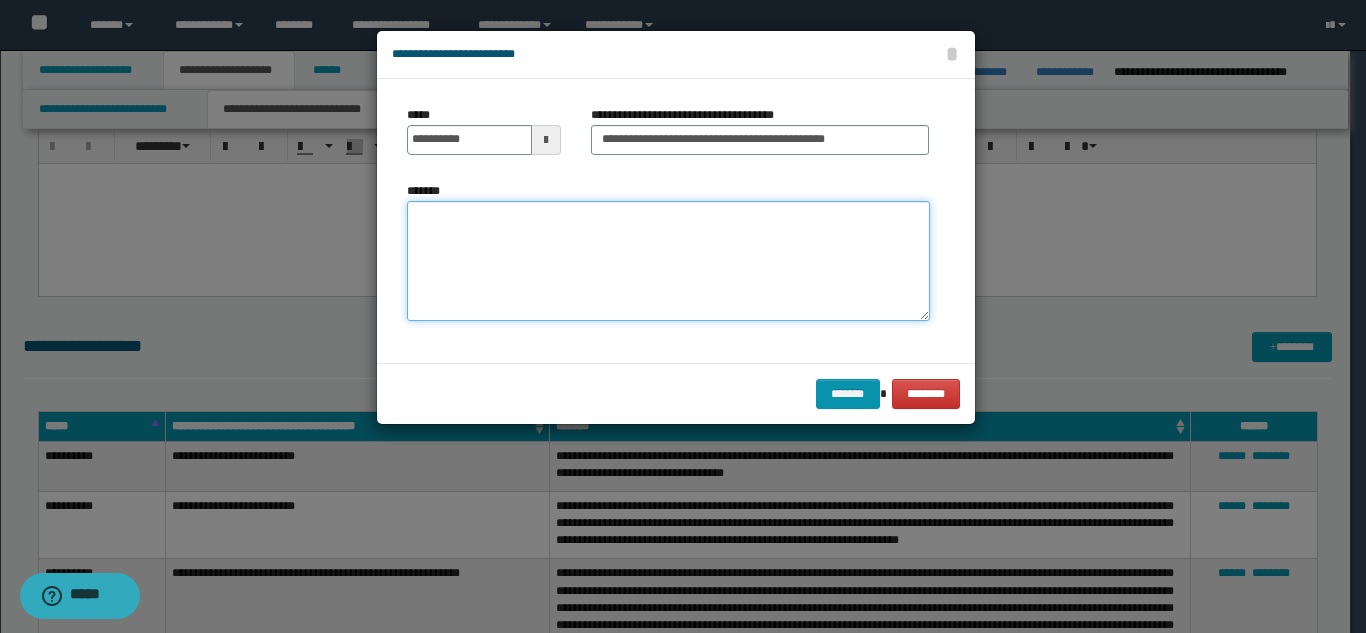 drag, startPoint x: 567, startPoint y: 281, endPoint x: 590, endPoint y: 280, distance: 23.021729 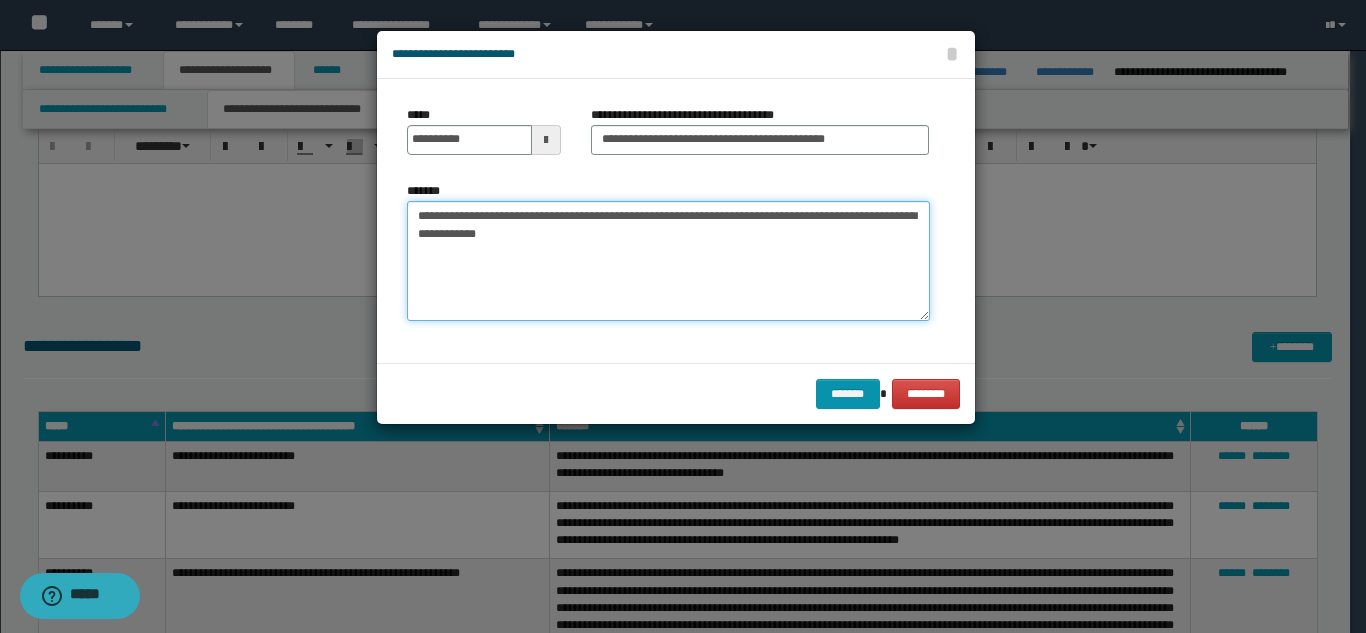 click on "**********" at bounding box center (668, 261) 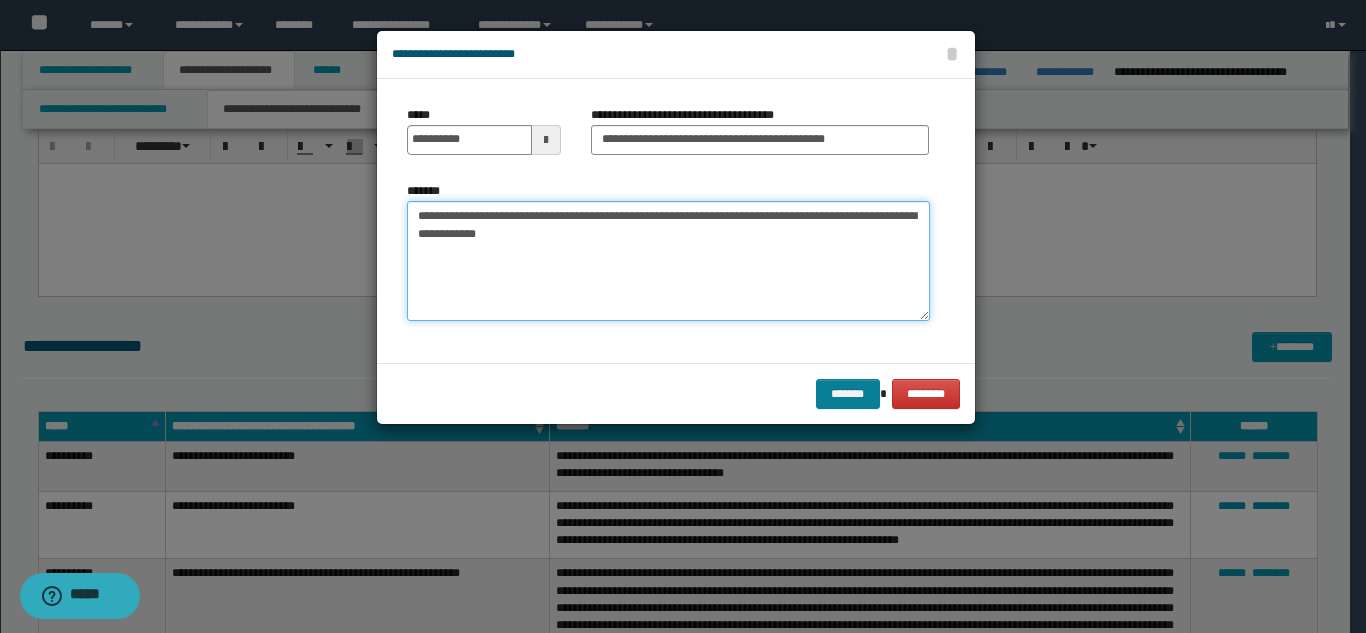 type on "**********" 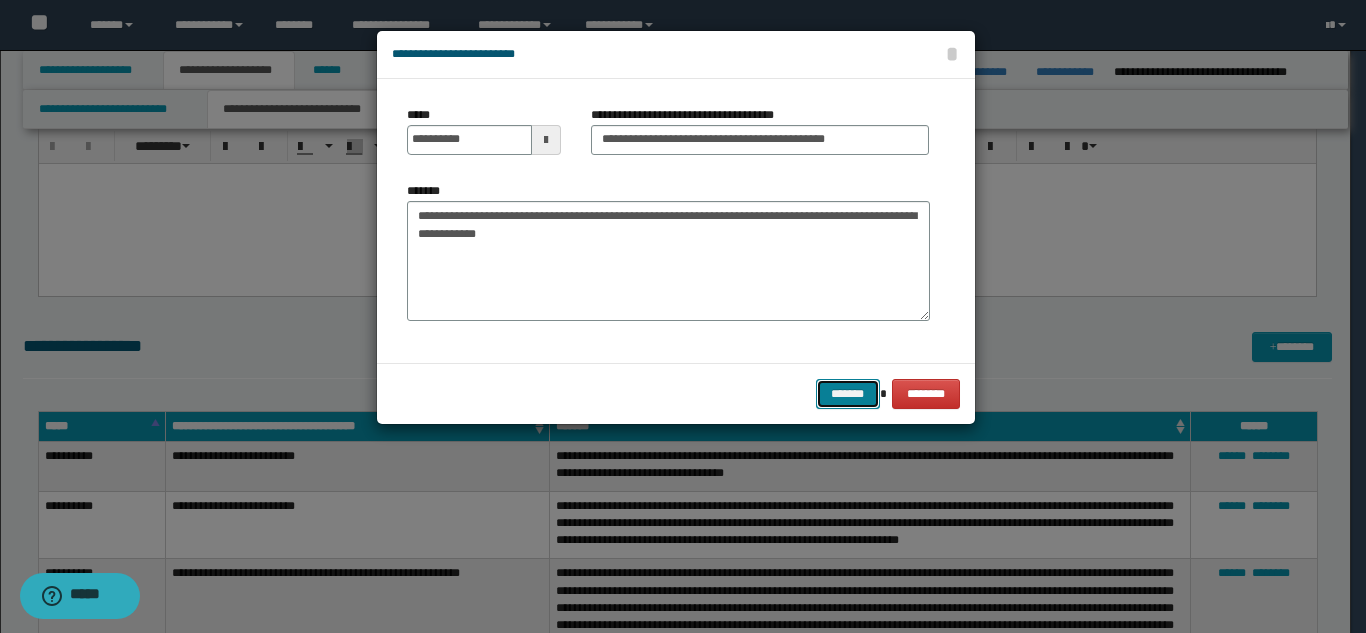 click on "*******" at bounding box center (848, 394) 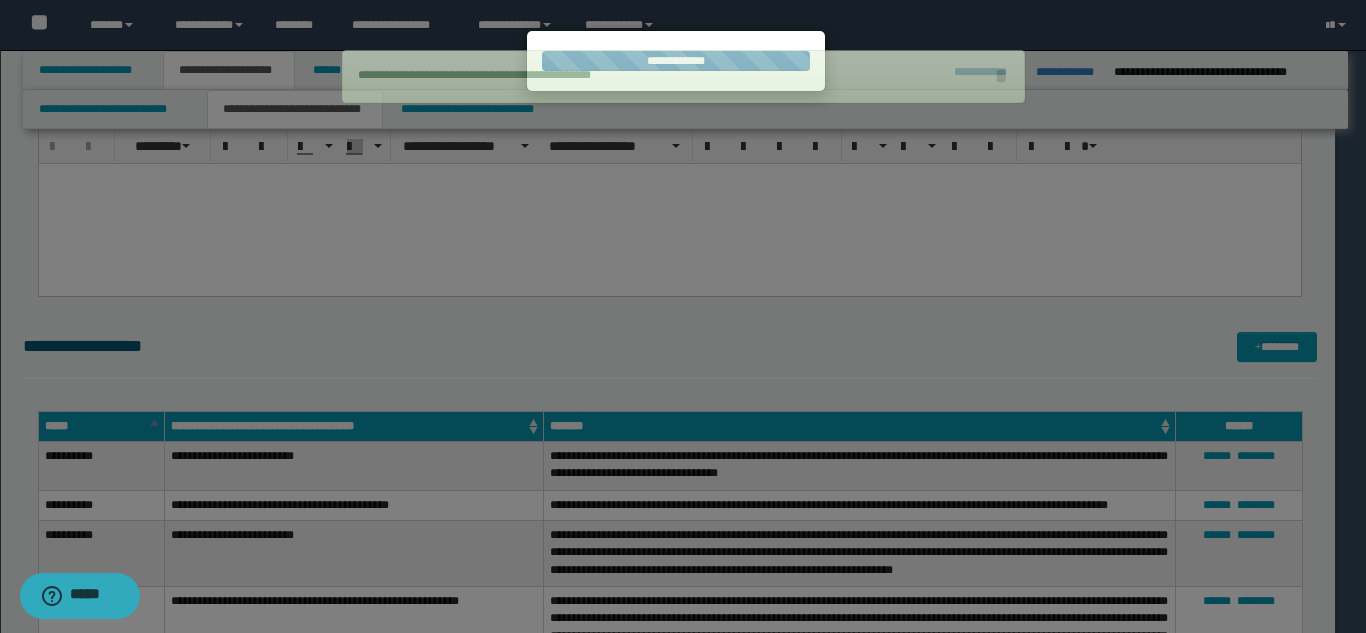 type 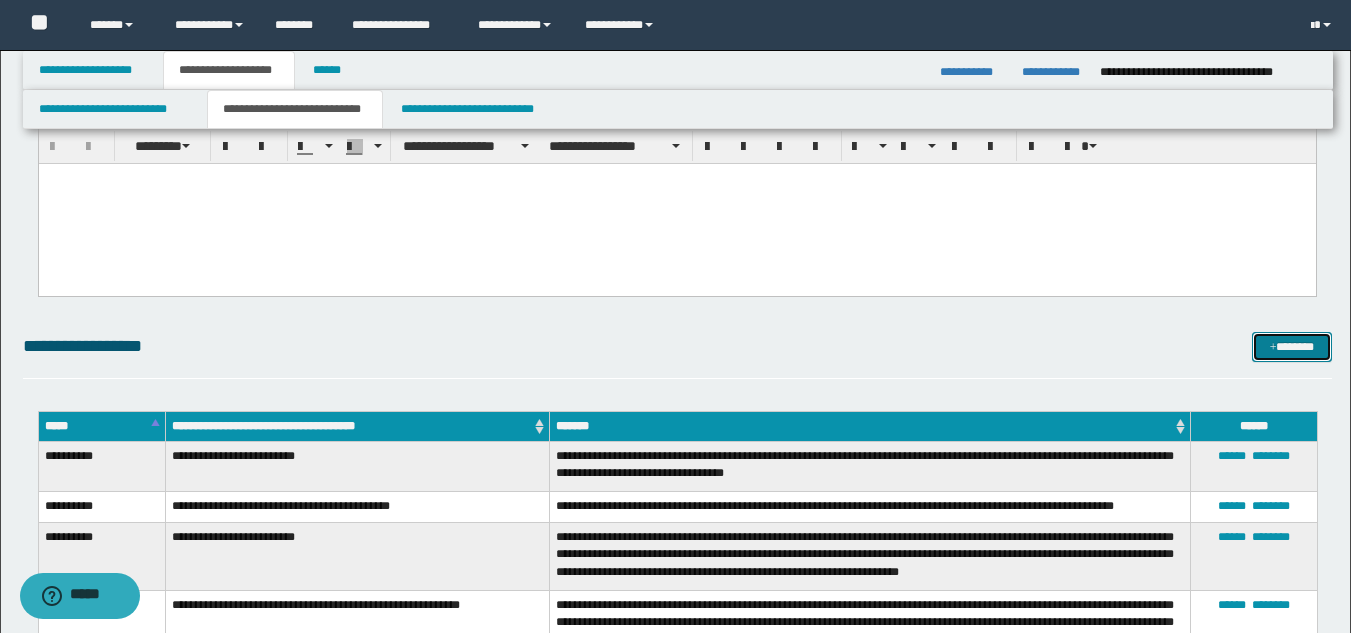 click at bounding box center (1273, 348) 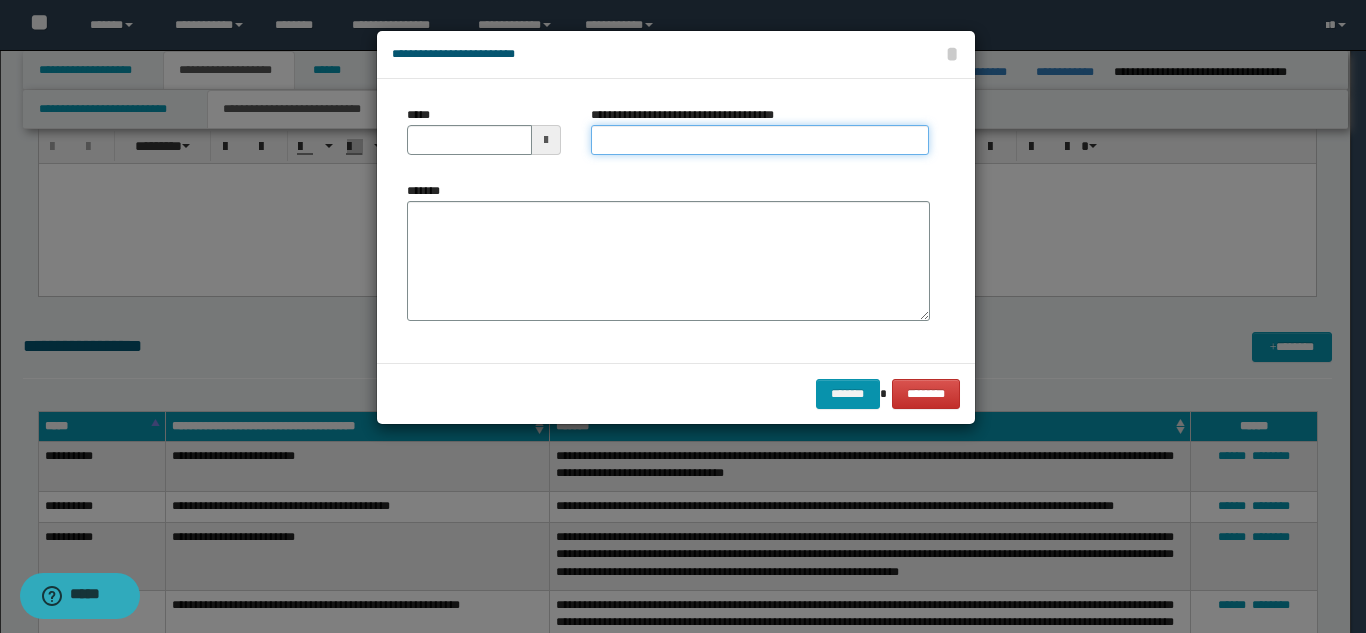 click on "**********" at bounding box center (760, 140) 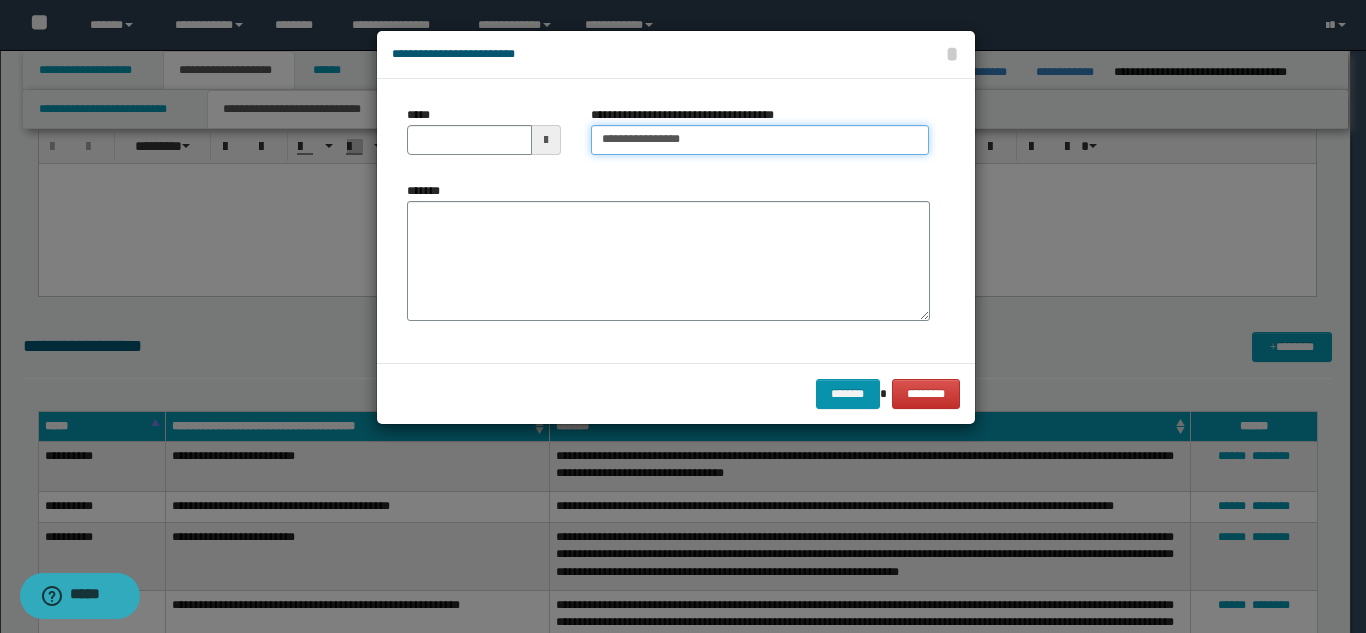 click on "**********" at bounding box center (760, 140) 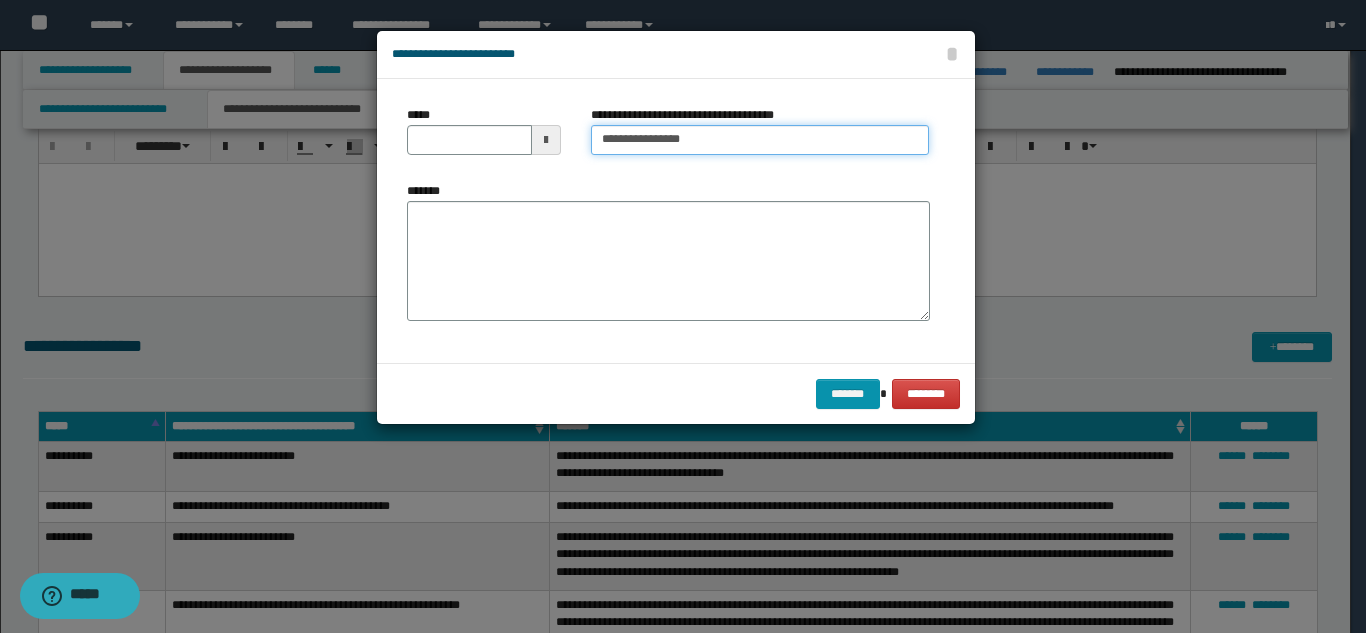 click on "**********" at bounding box center [760, 140] 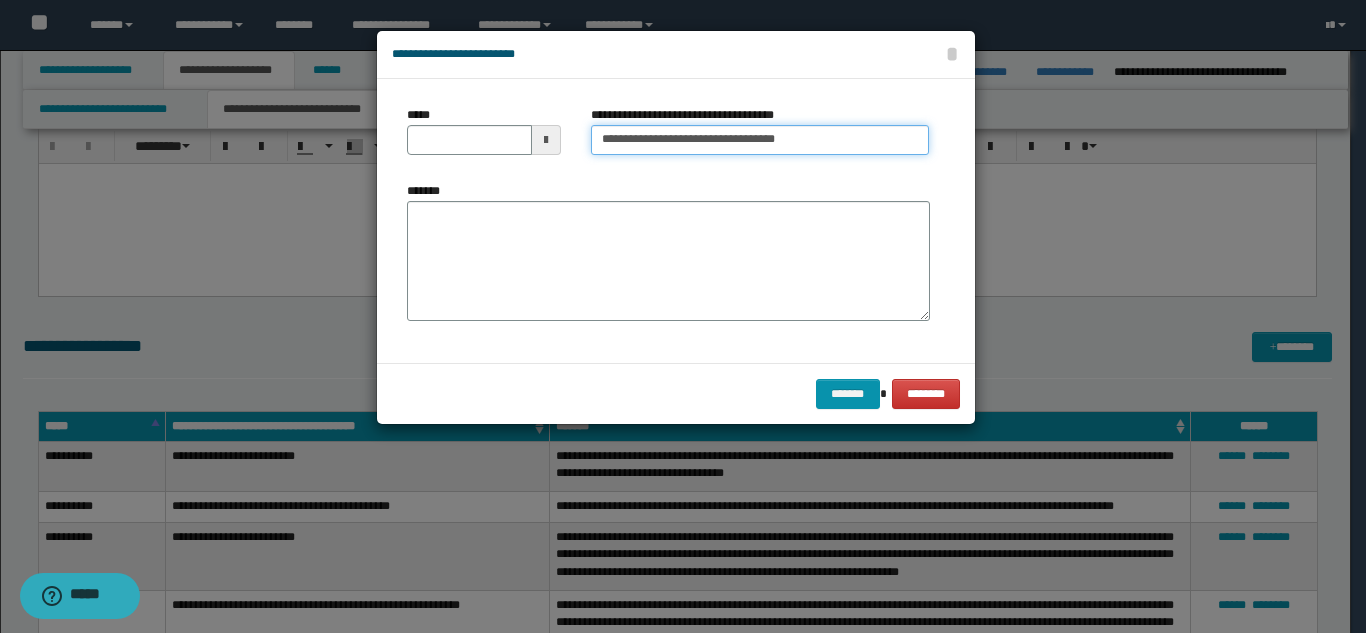 click on "**********" at bounding box center (760, 140) 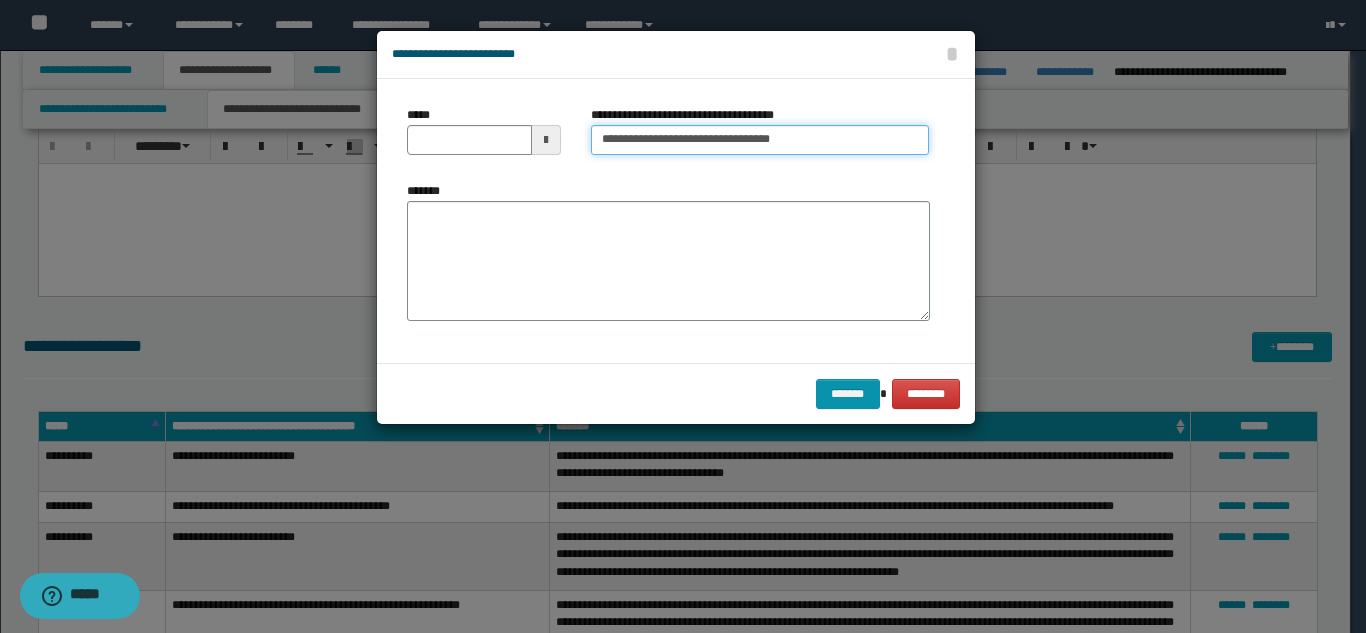 drag, startPoint x: 713, startPoint y: 144, endPoint x: 731, endPoint y: 142, distance: 18.110771 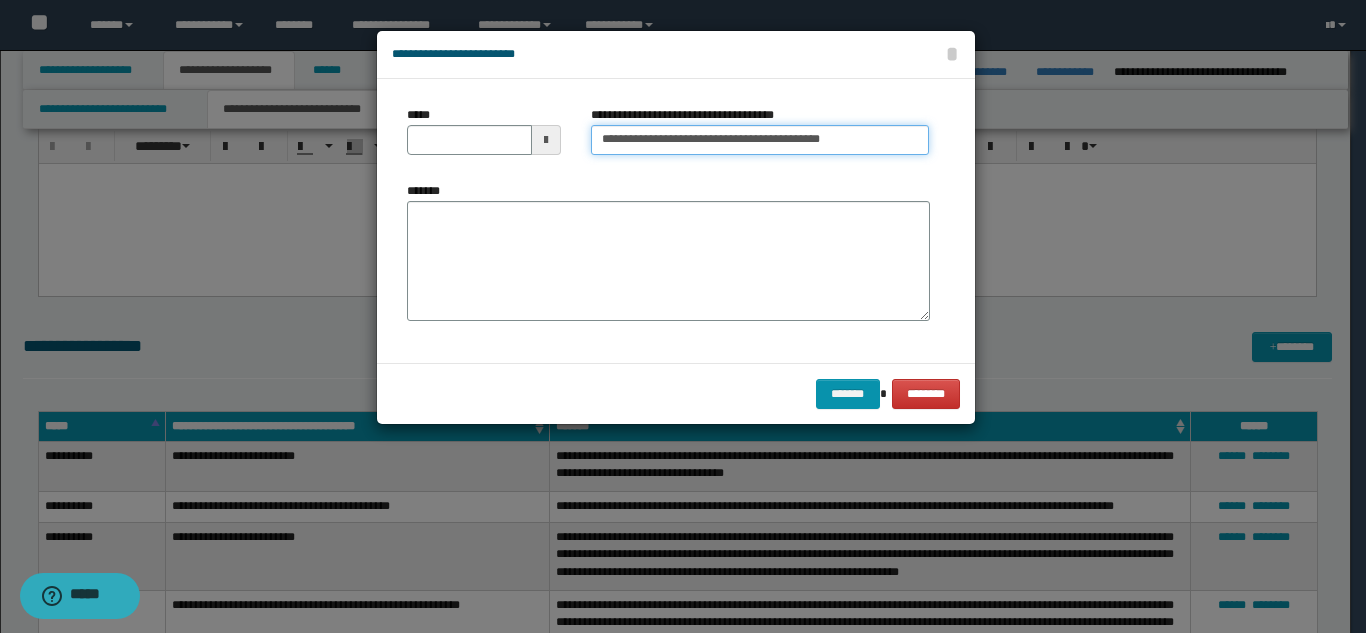 click on "**********" at bounding box center [760, 140] 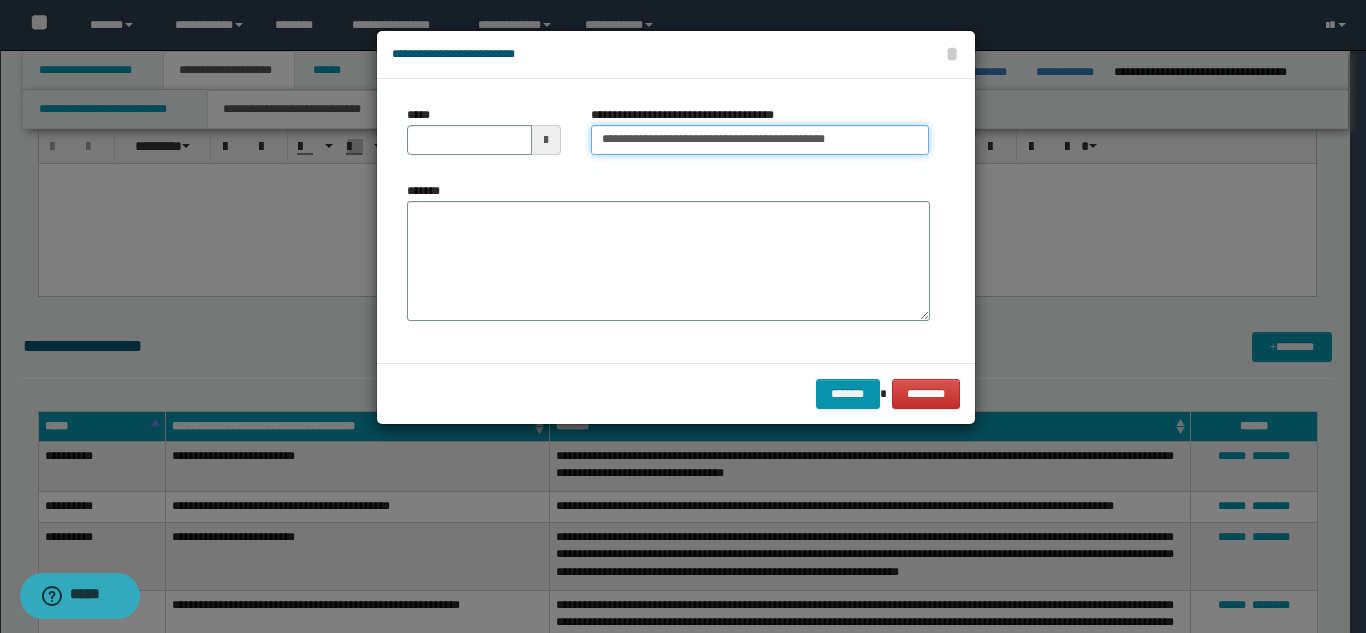 type on "**********" 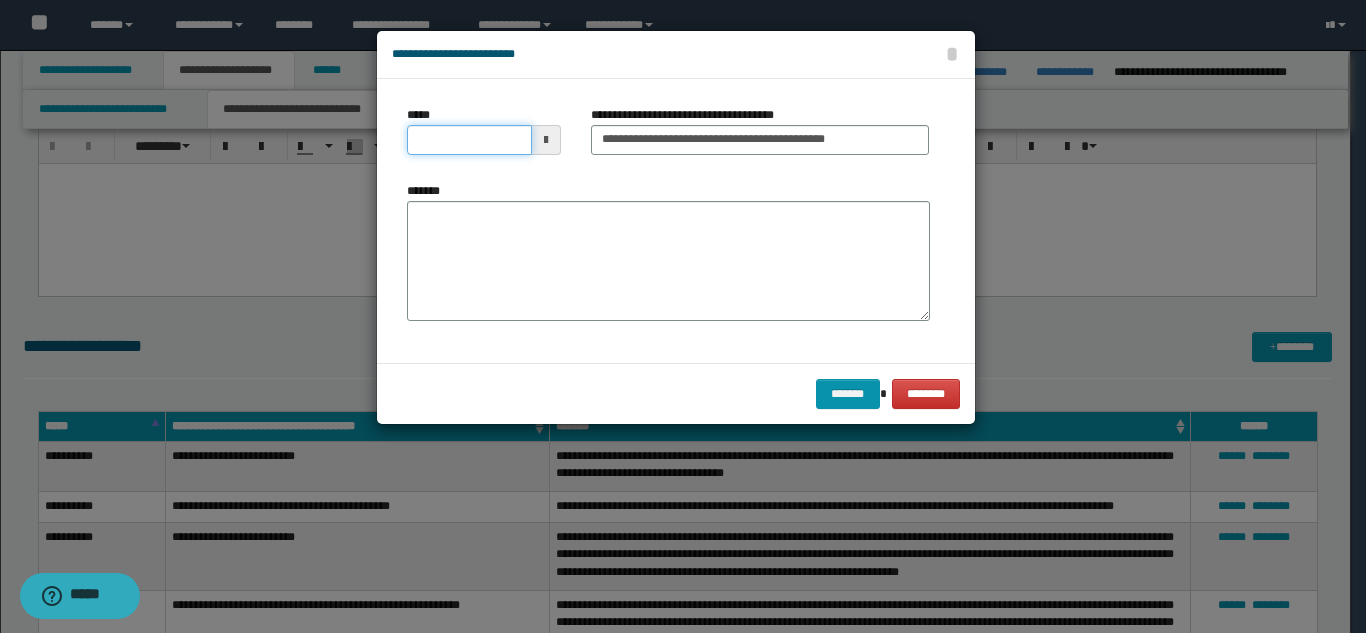 click on "*****" at bounding box center (469, 140) 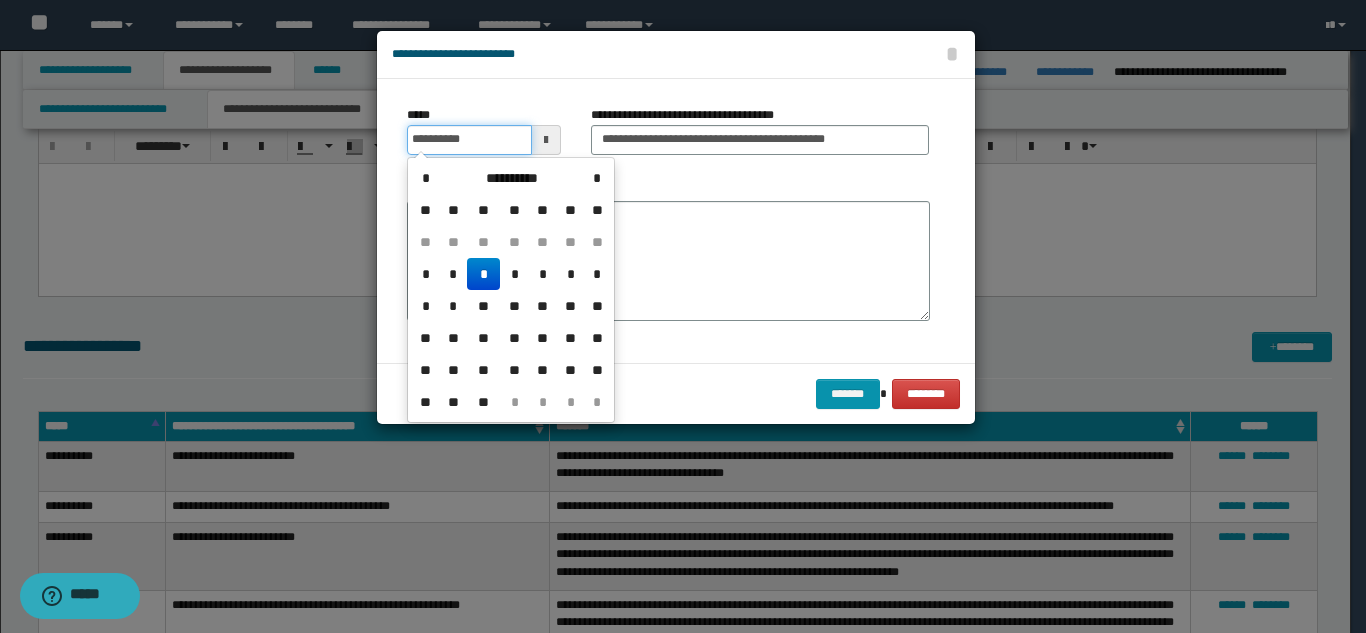 click on "**********" at bounding box center (469, 140) 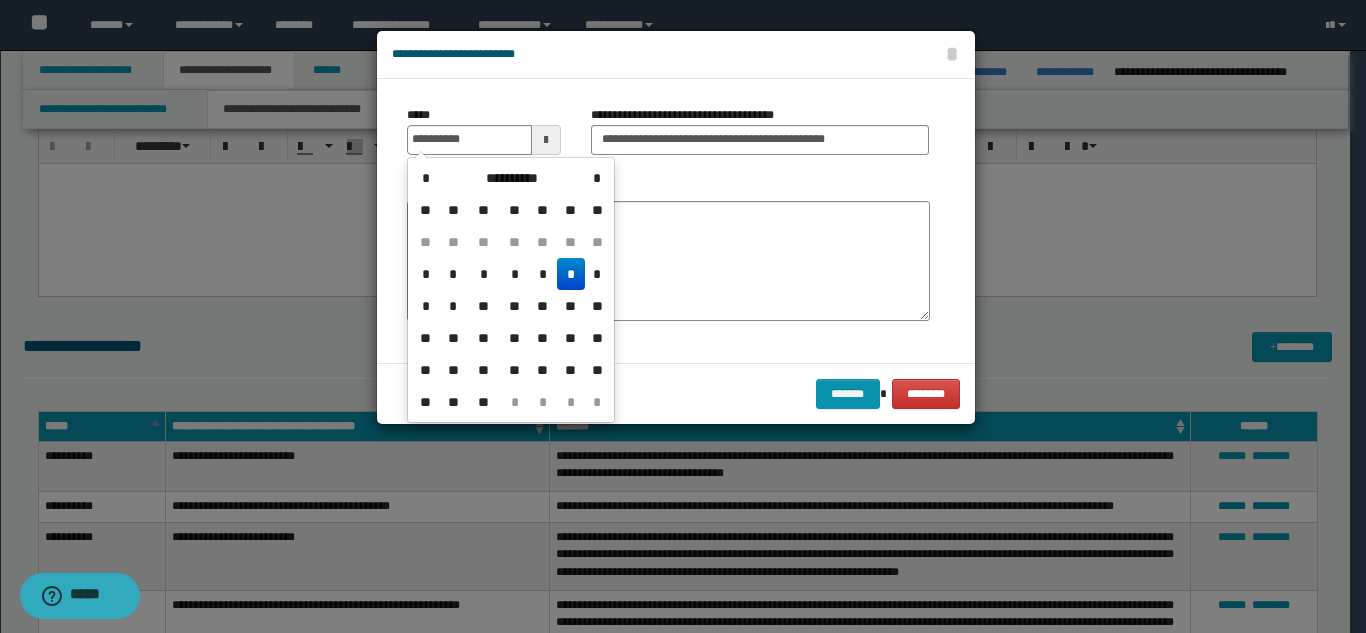 click on "*" at bounding box center (571, 274) 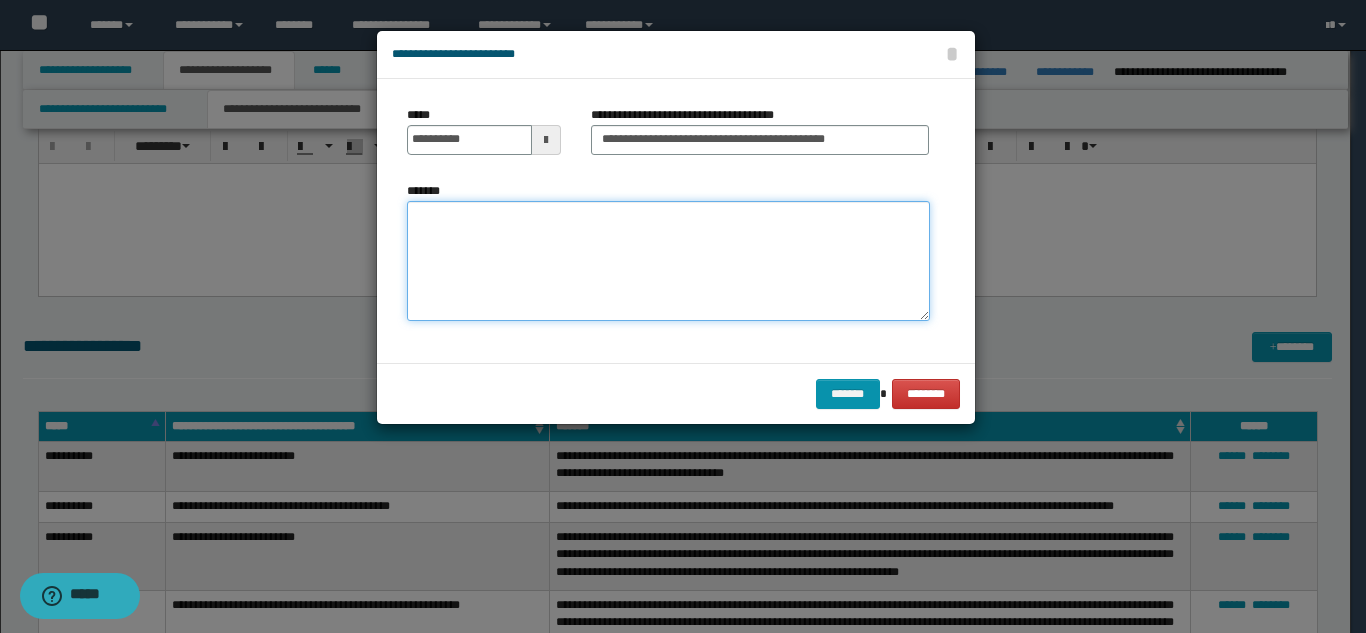 drag, startPoint x: 582, startPoint y: 256, endPoint x: 611, endPoint y: 251, distance: 29.427877 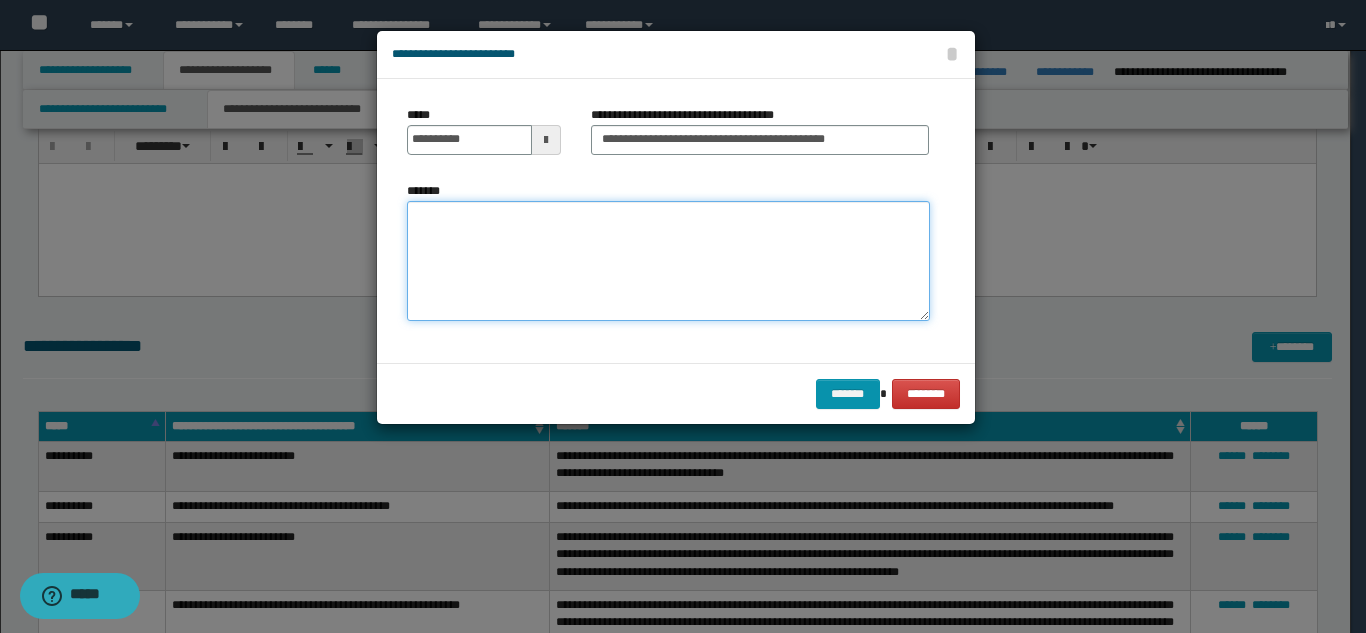 paste on "**********" 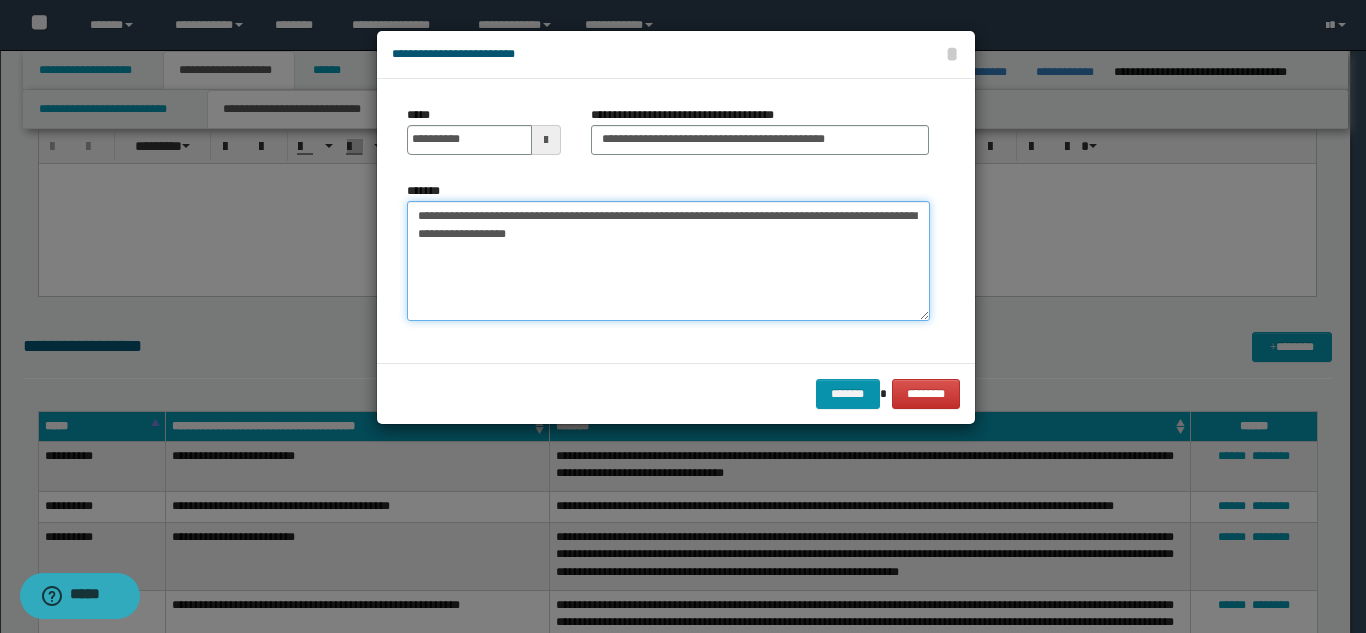 click on "**********" at bounding box center [668, 261] 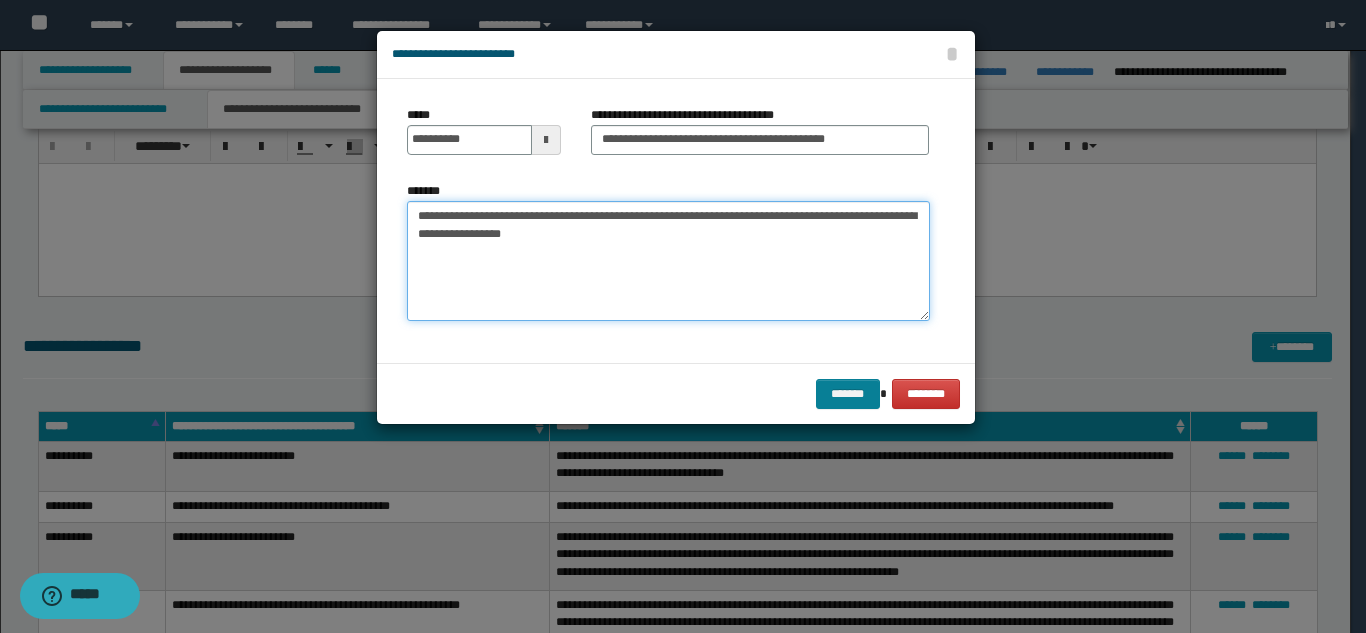 type on "**********" 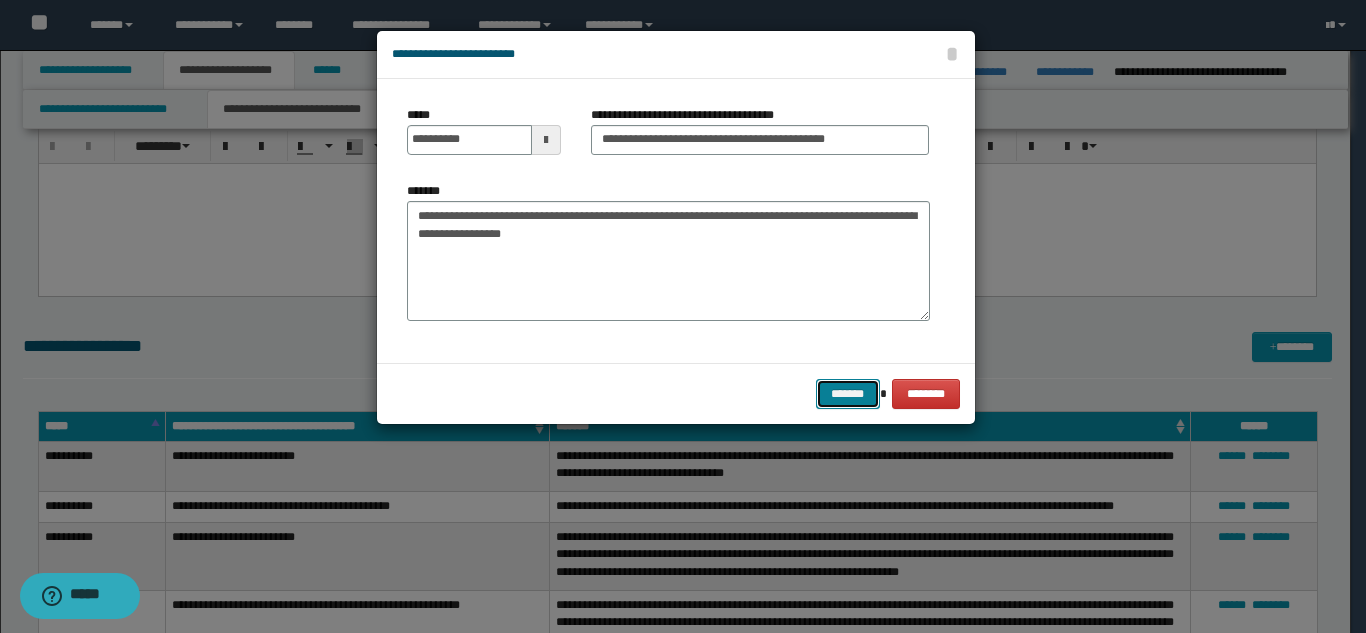 click on "*******" at bounding box center [848, 394] 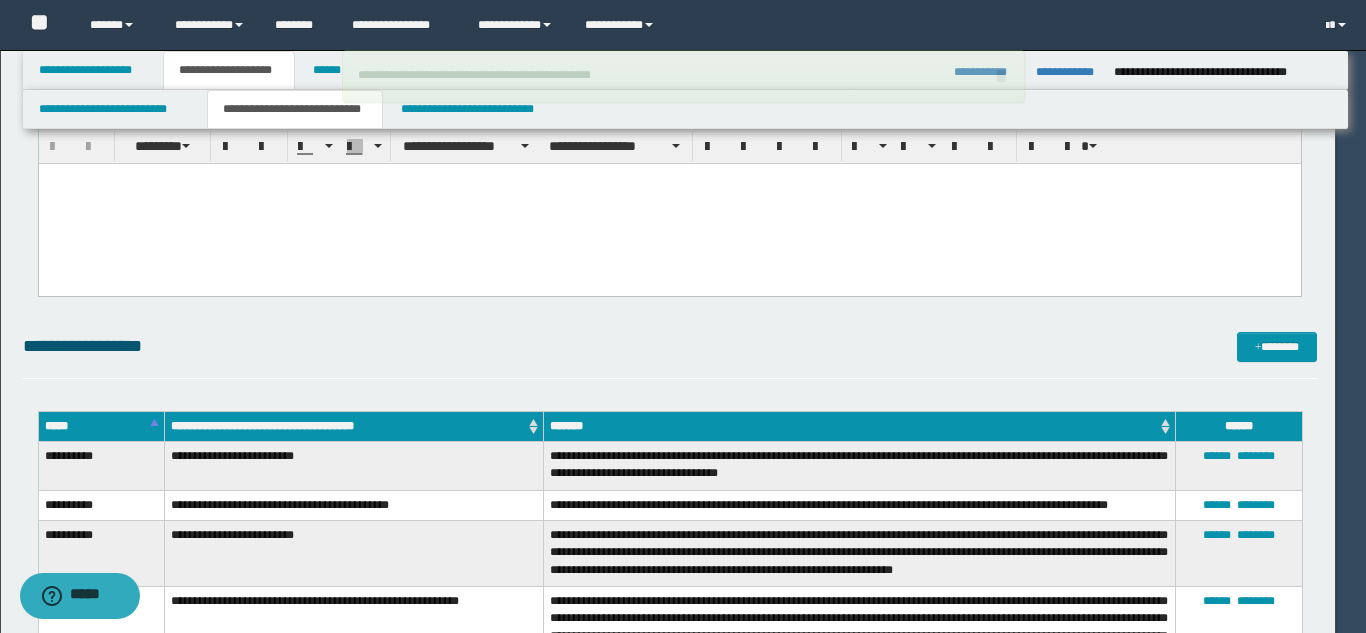 click on "**********" at bounding box center [670, 822] 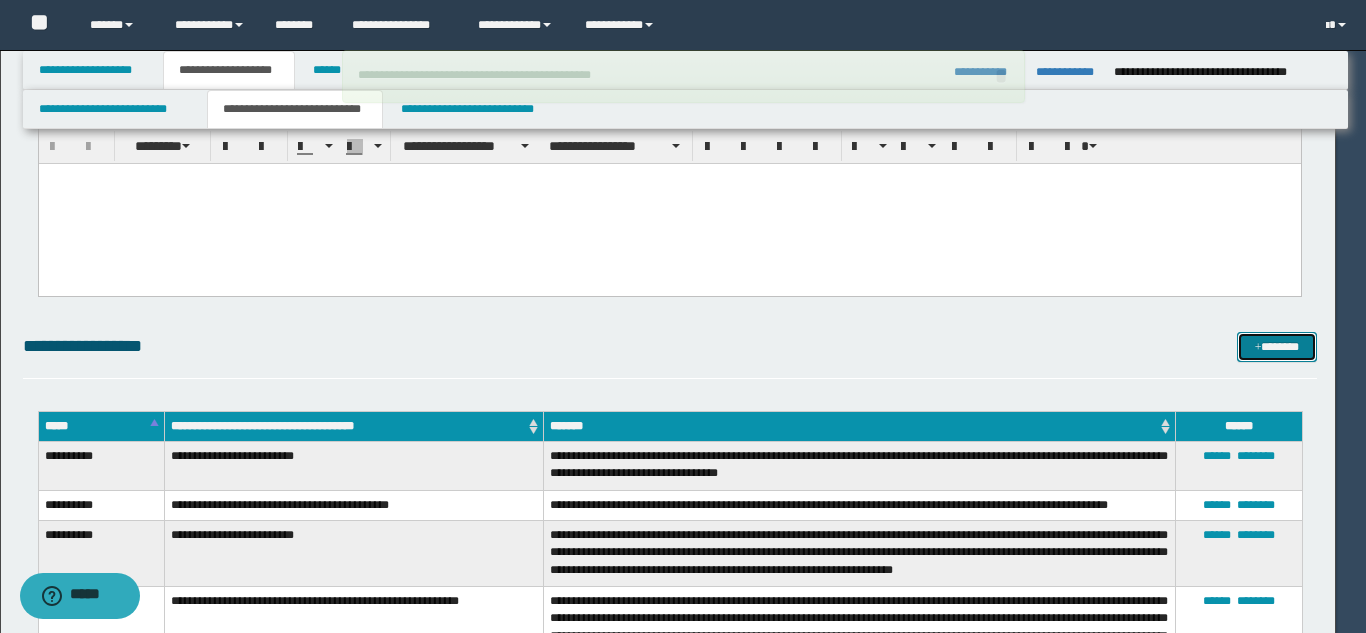 type 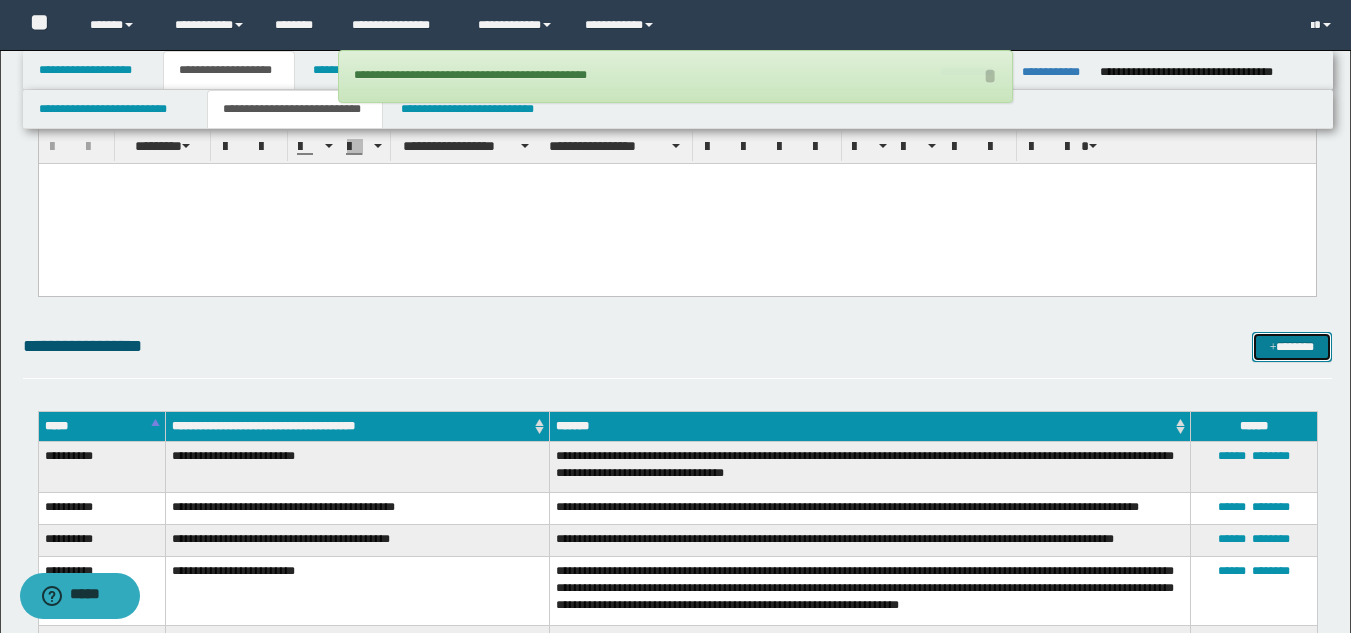 click on "*******" at bounding box center (1292, 347) 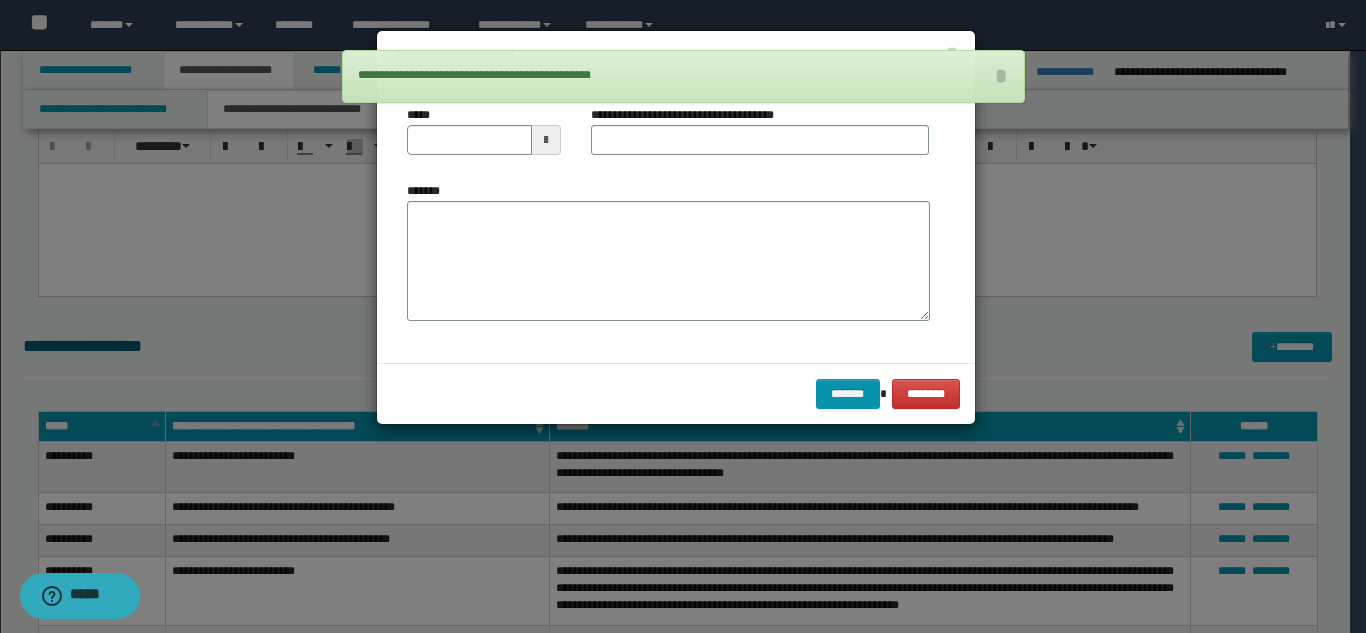 click on "**********" at bounding box center (760, 138) 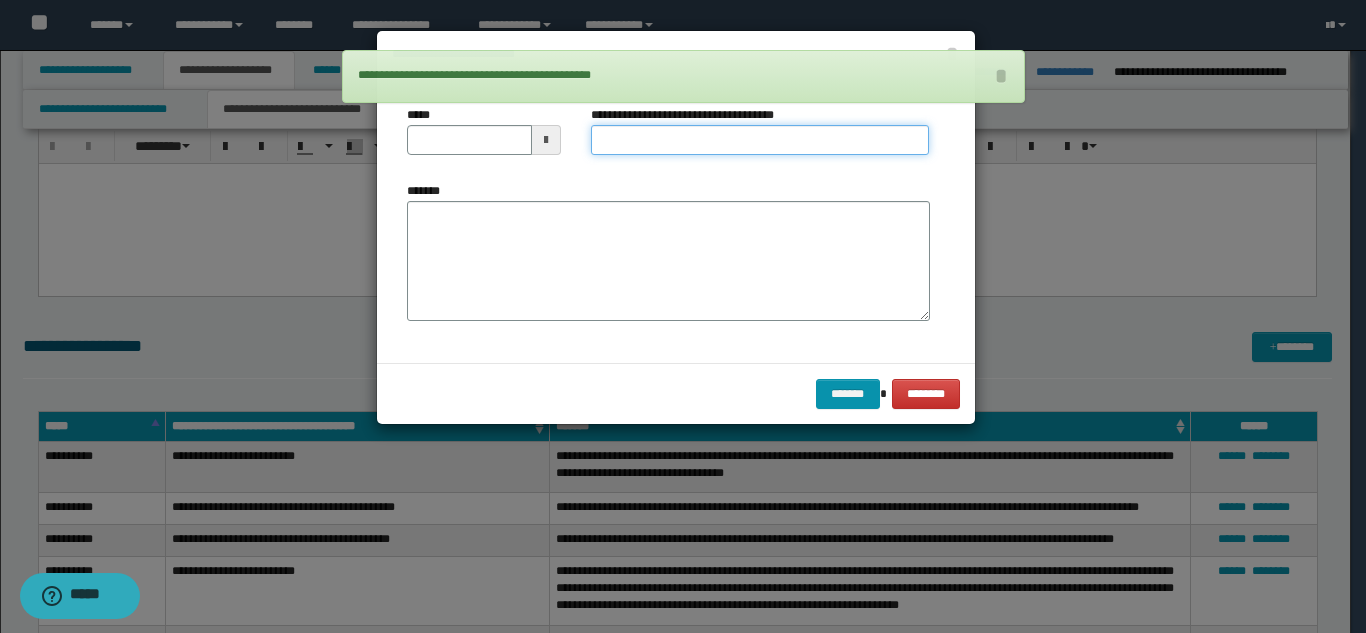 click on "**********" at bounding box center [760, 140] 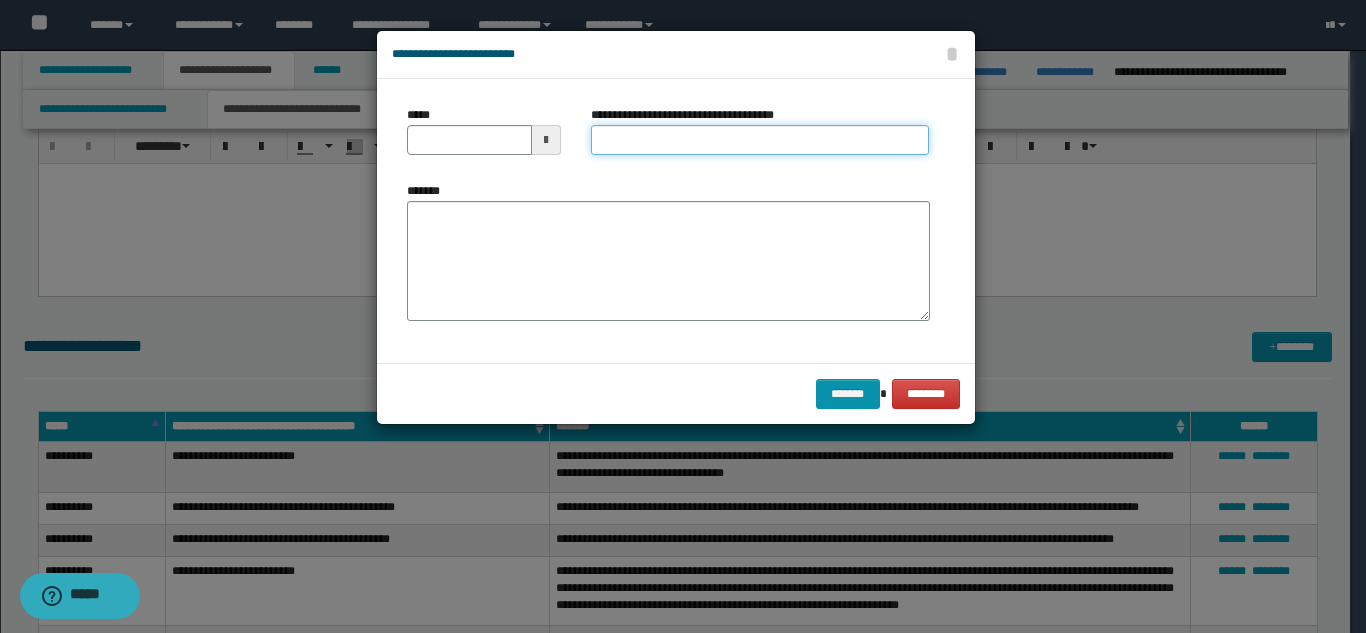 type on "**********" 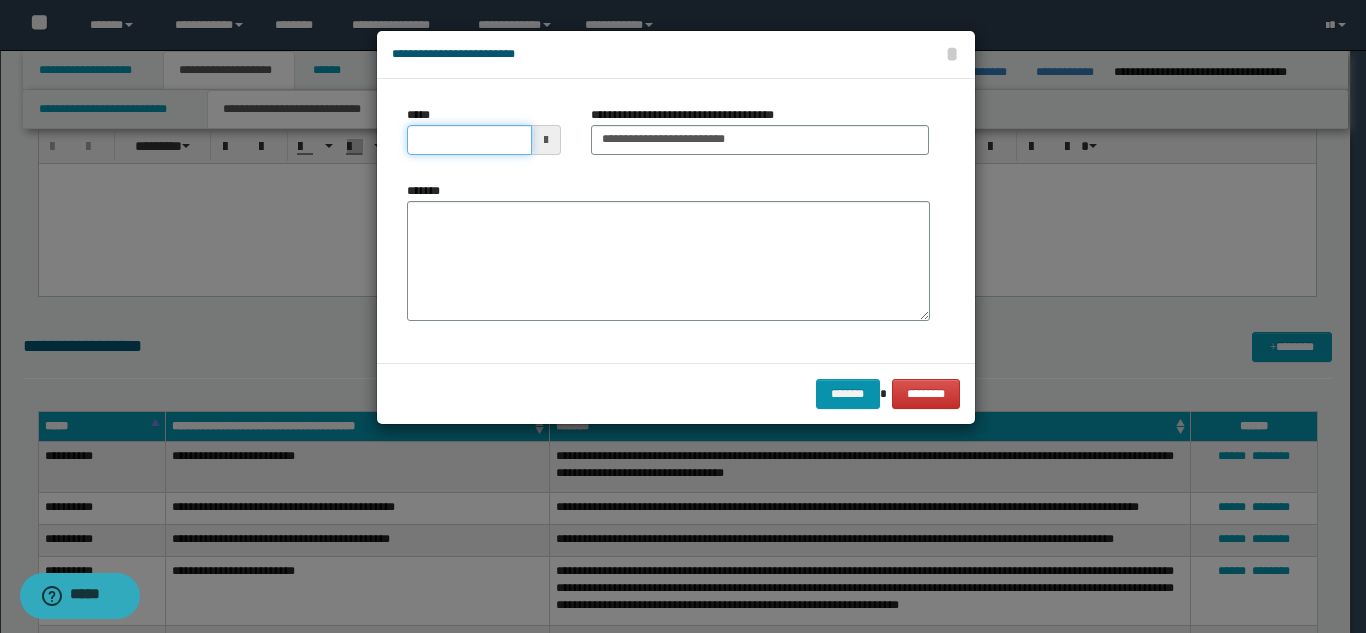 click on "*****" at bounding box center (469, 140) 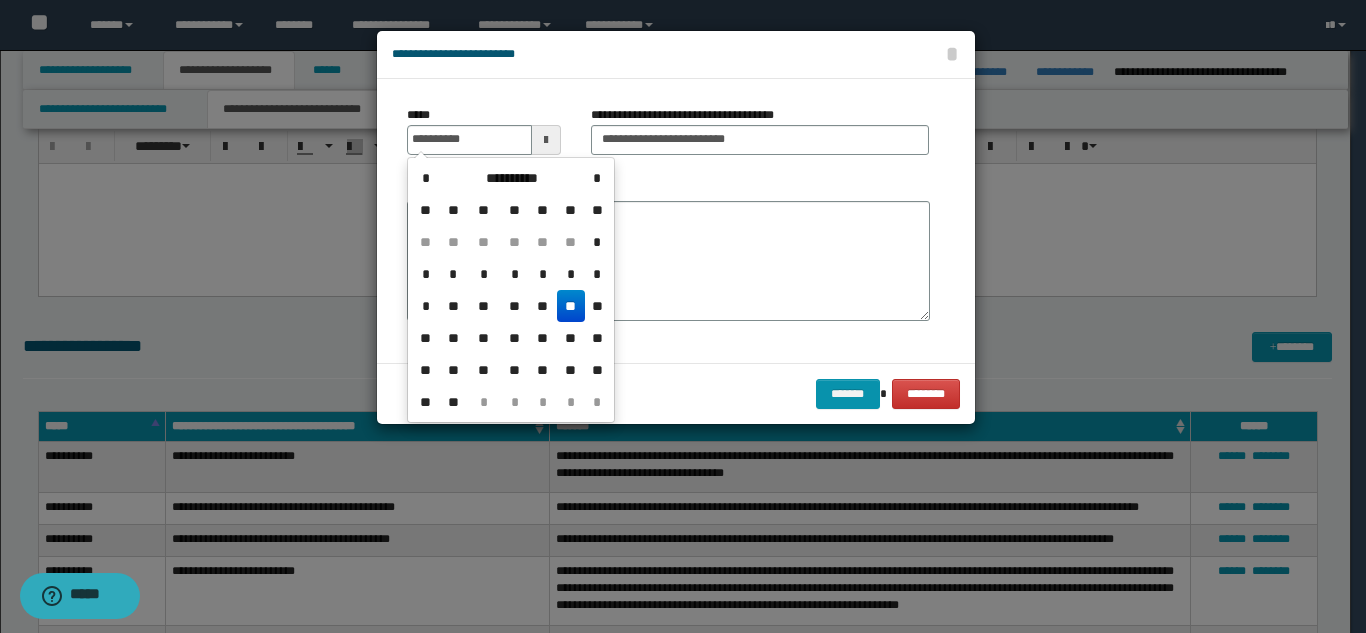 click on "**" at bounding box center (571, 306) 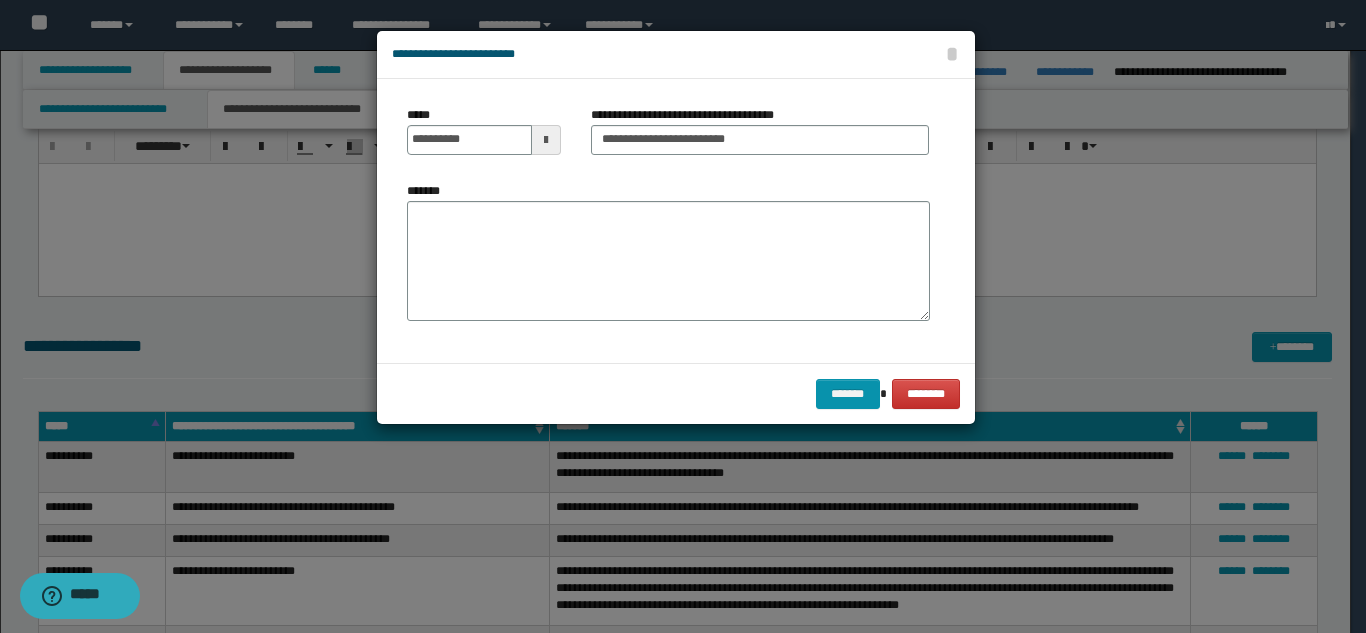 click on "*******" at bounding box center (668, 261) 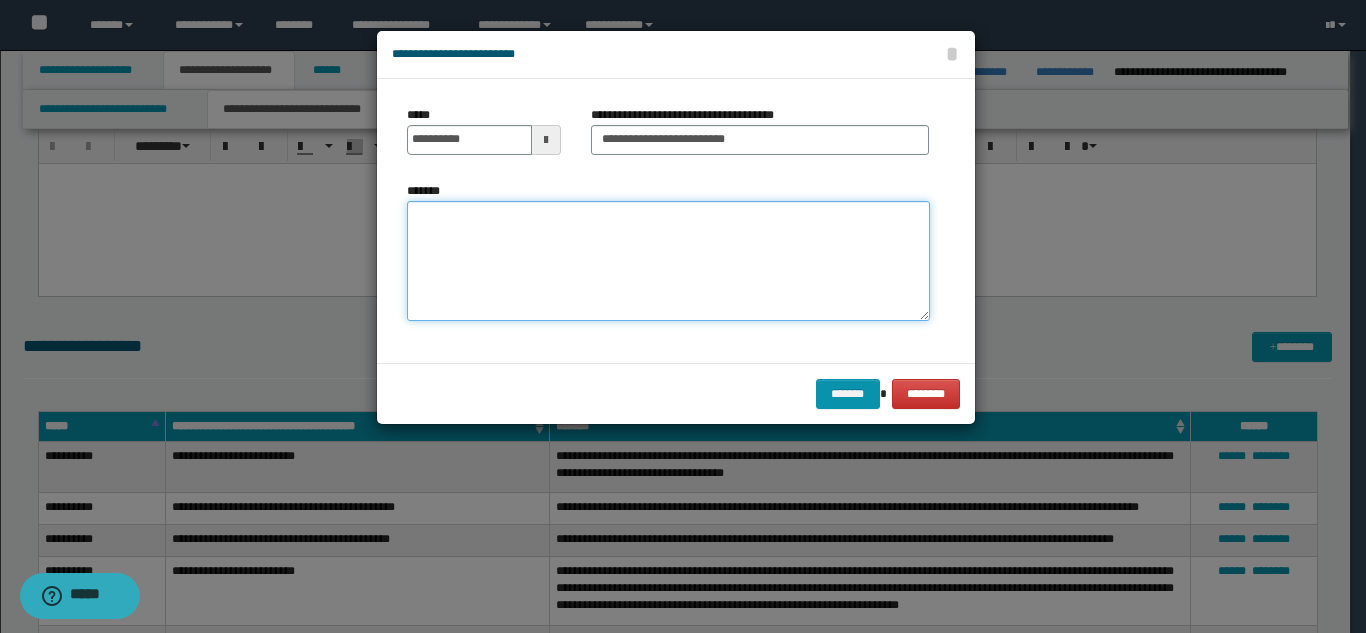 paste on "**********" 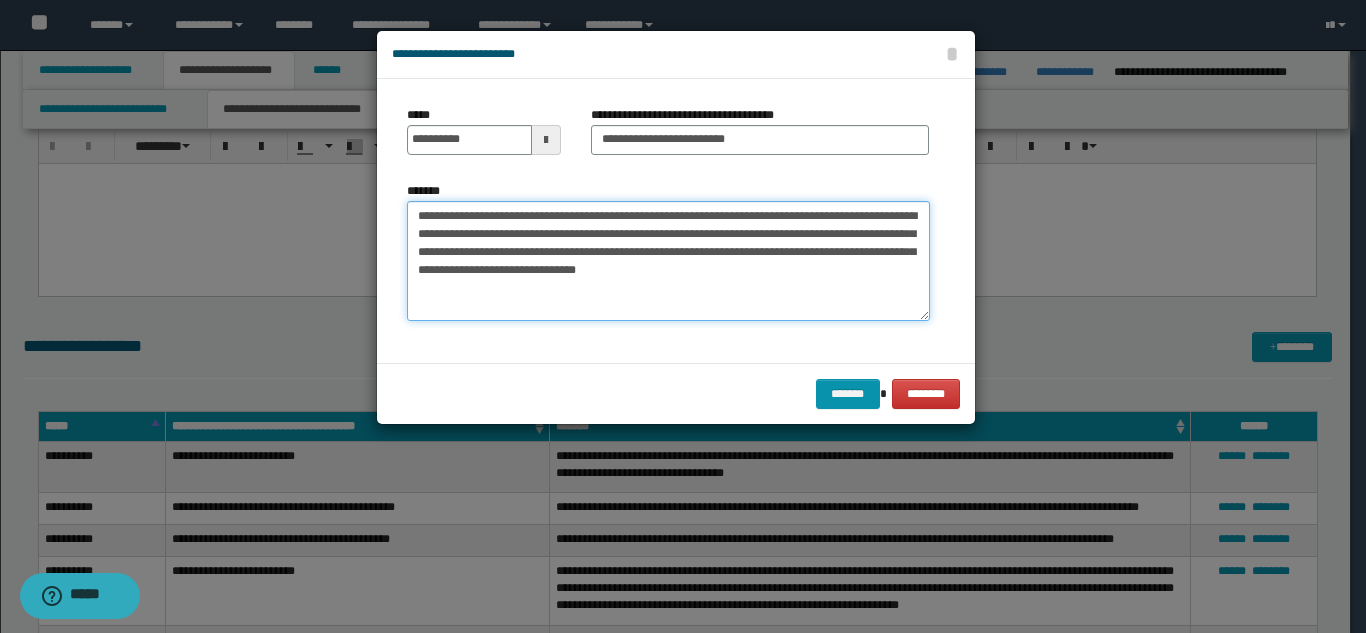 click on "**********" at bounding box center (668, 261) 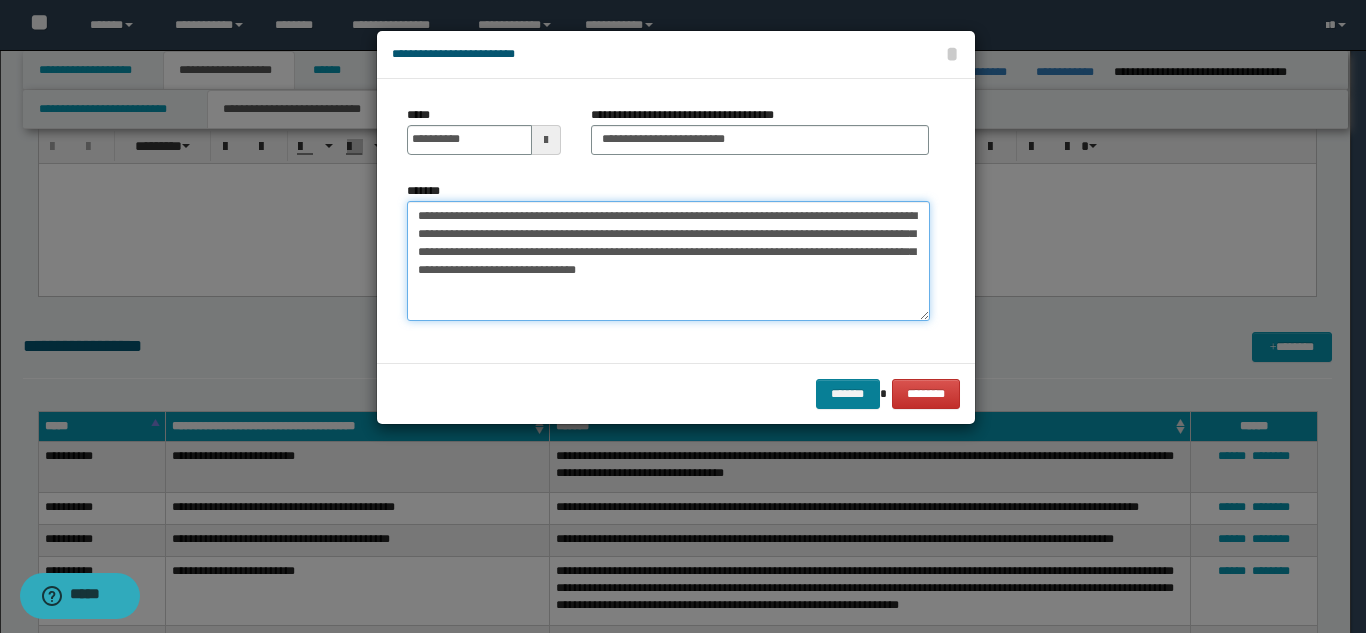 type on "**********" 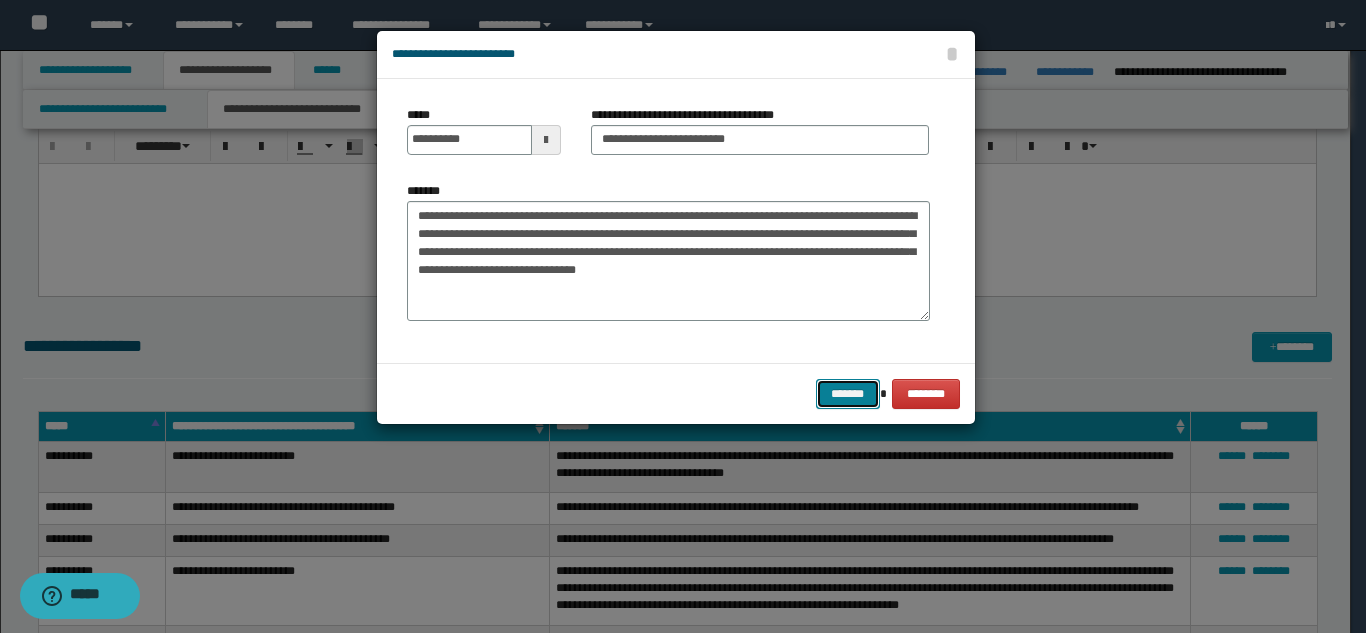 click on "*******" at bounding box center (848, 394) 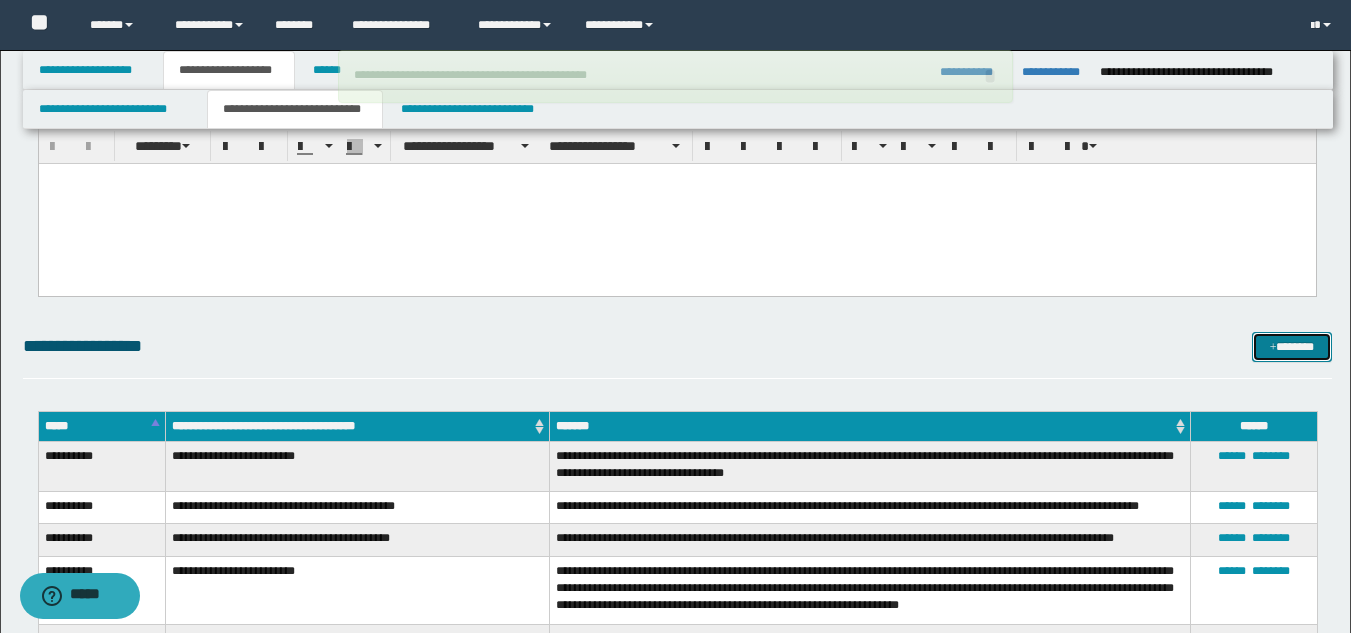click on "*******" at bounding box center [1292, 347] 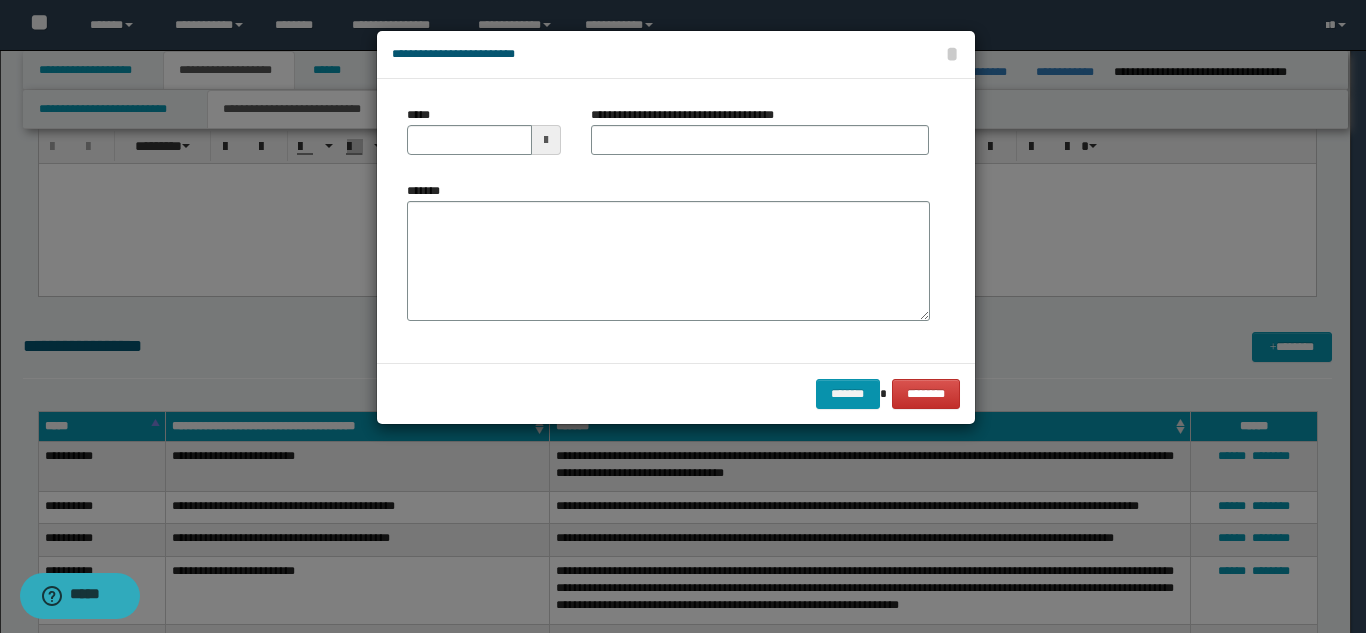 drag, startPoint x: 737, startPoint y: 119, endPoint x: 730, endPoint y: 128, distance: 11.401754 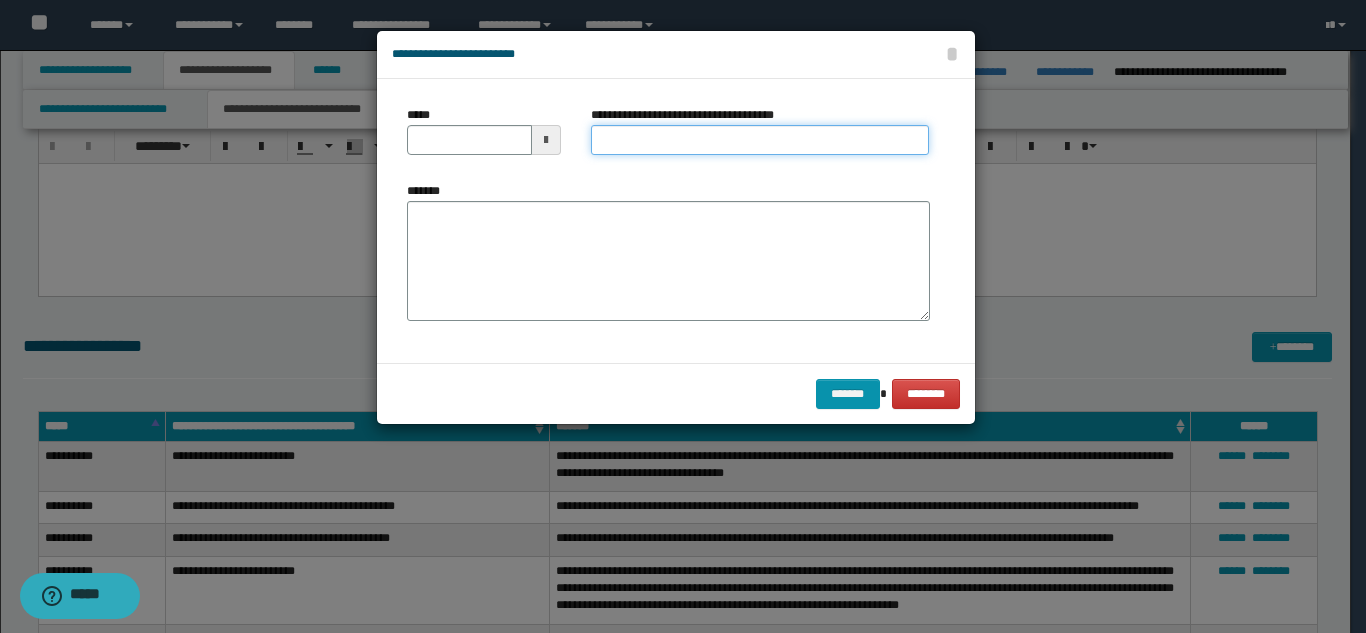 click on "**********" at bounding box center (760, 140) 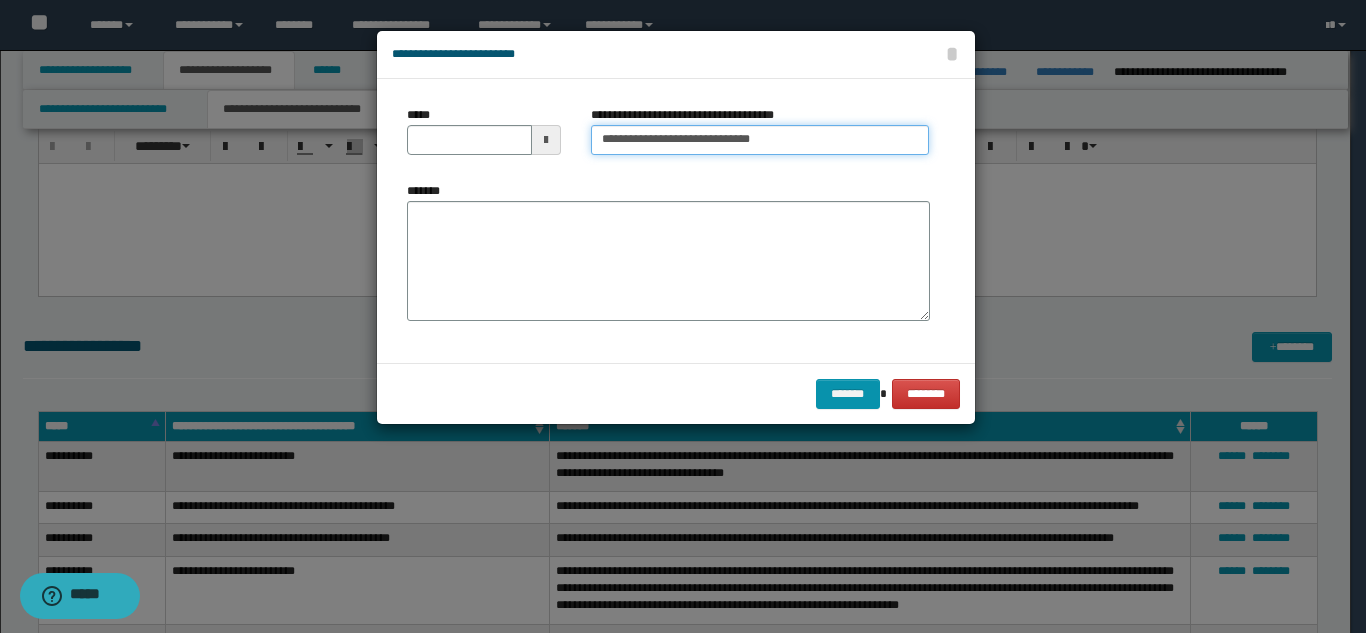 type on "**********" 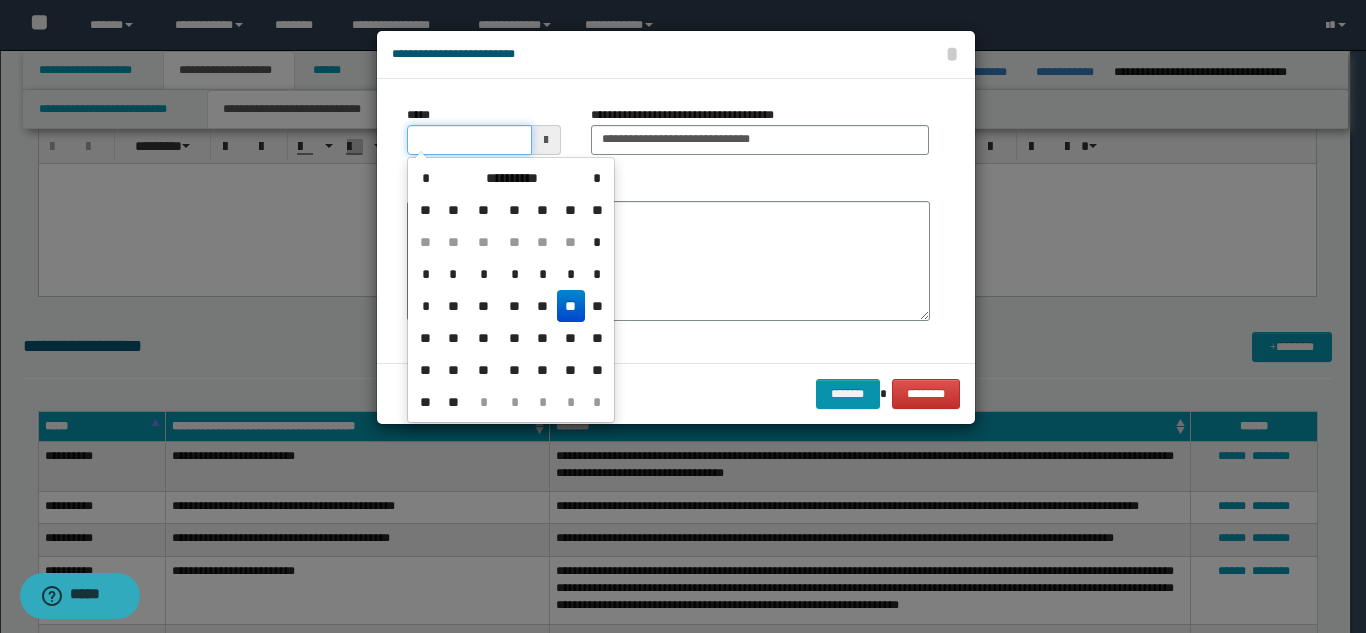 click on "*****" at bounding box center (469, 140) 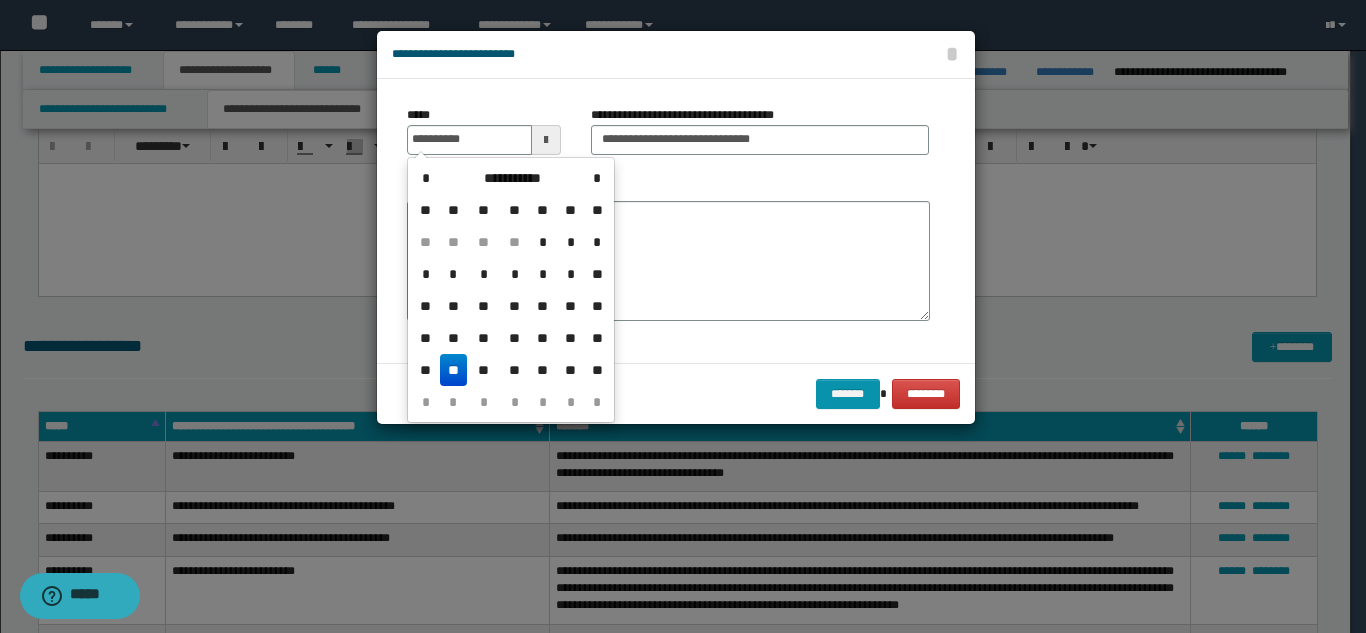click on "**" at bounding box center (454, 370) 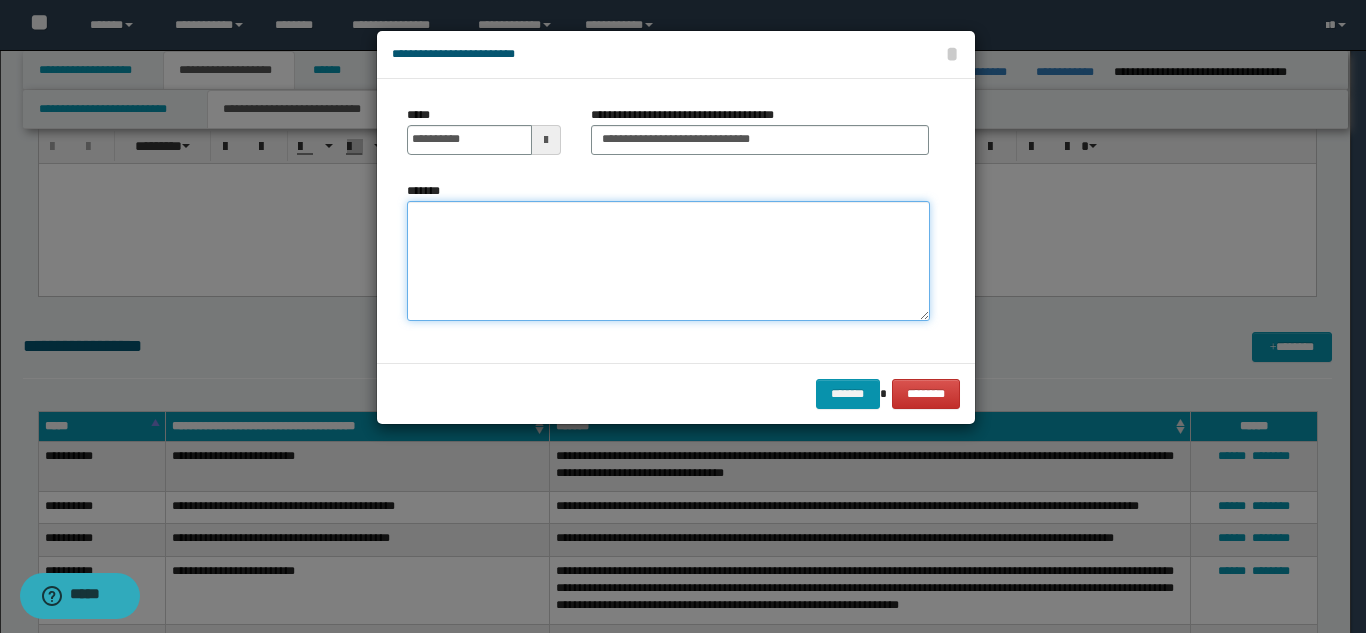 click on "*******" at bounding box center [668, 261] 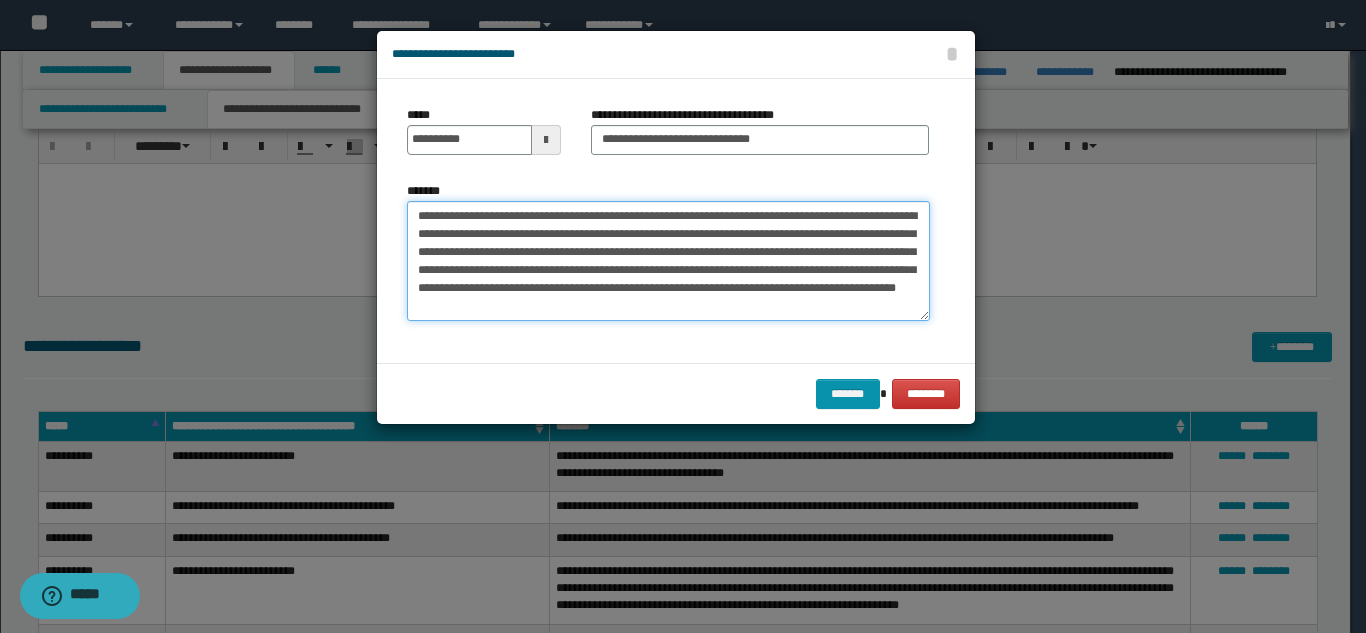 drag, startPoint x: 630, startPoint y: 283, endPoint x: 676, endPoint y: 320, distance: 59.03389 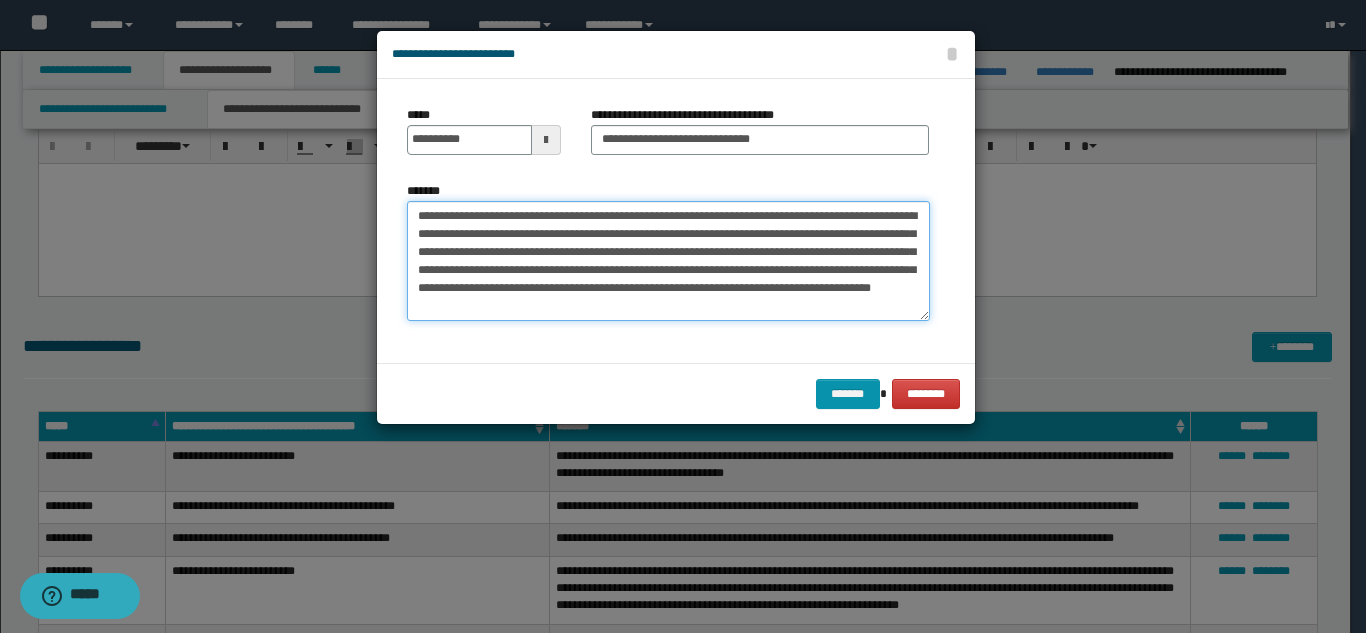 click on "**********" at bounding box center [668, 261] 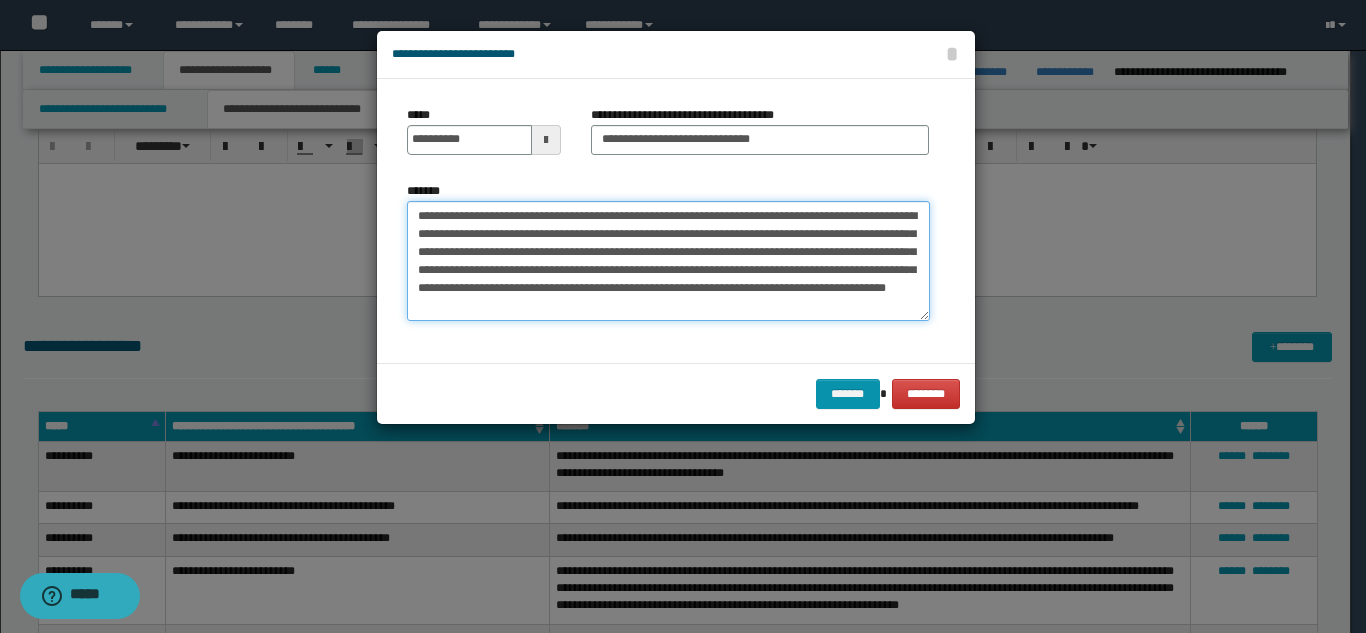 click on "**********" at bounding box center (668, 261) 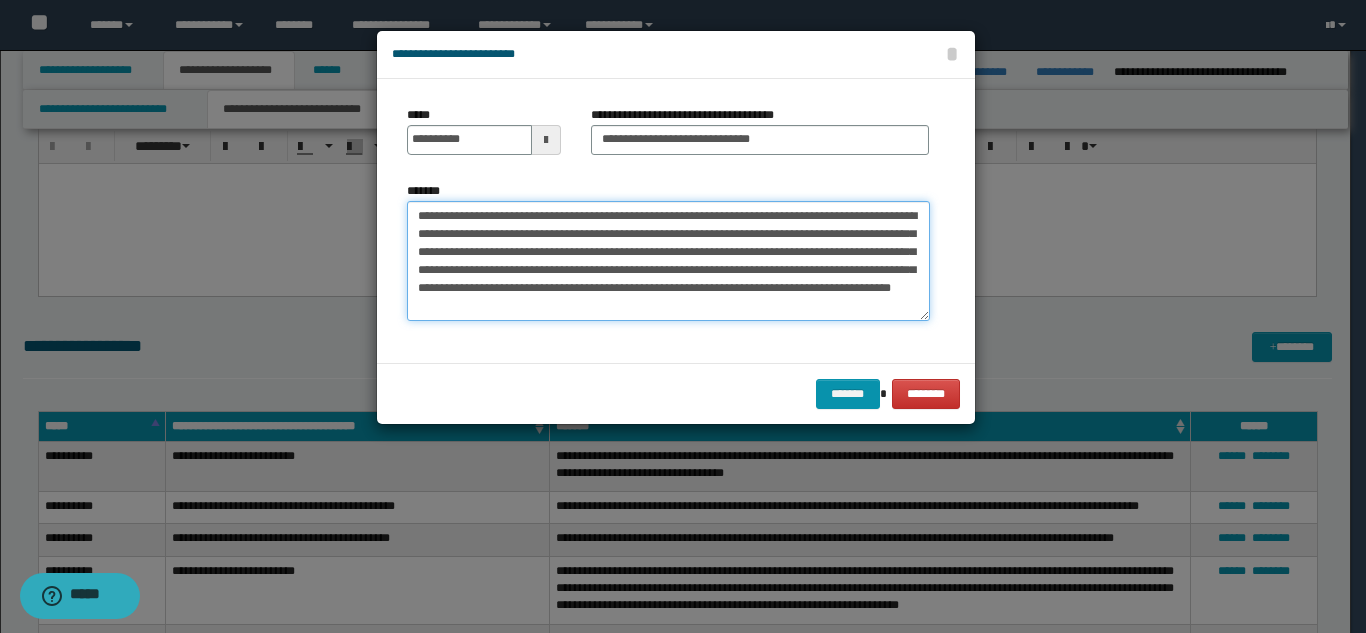 click on "**********" at bounding box center [668, 261] 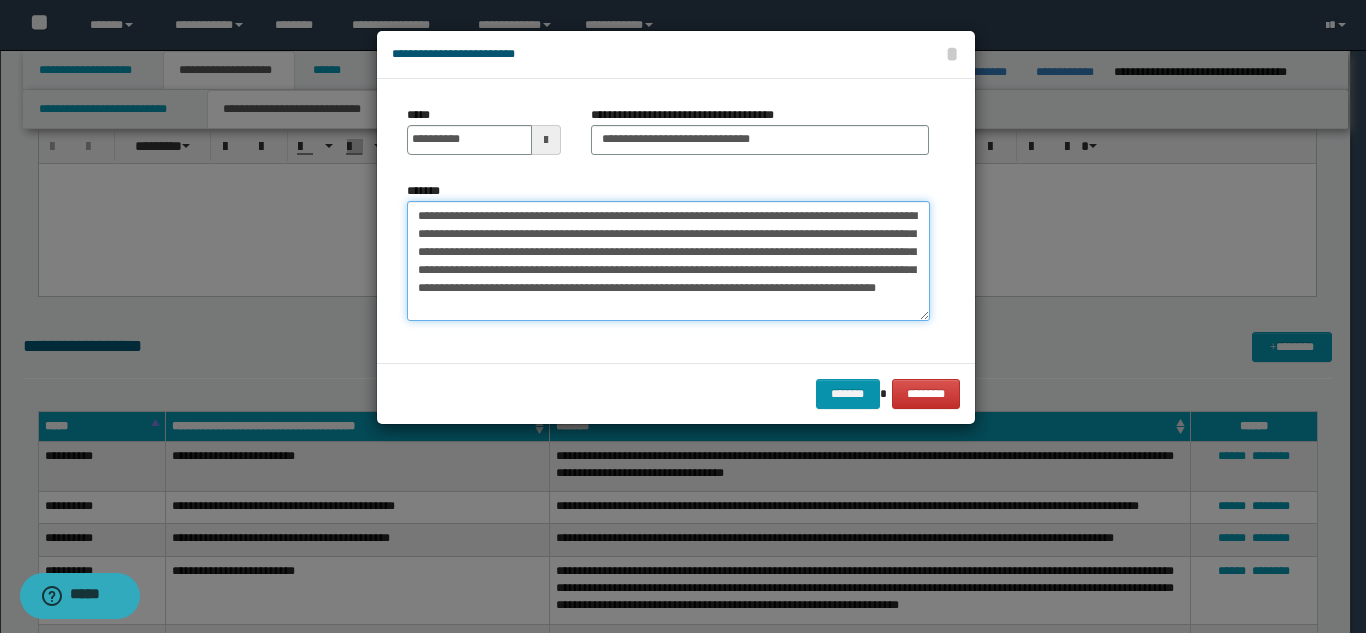 click on "**********" at bounding box center [668, 261] 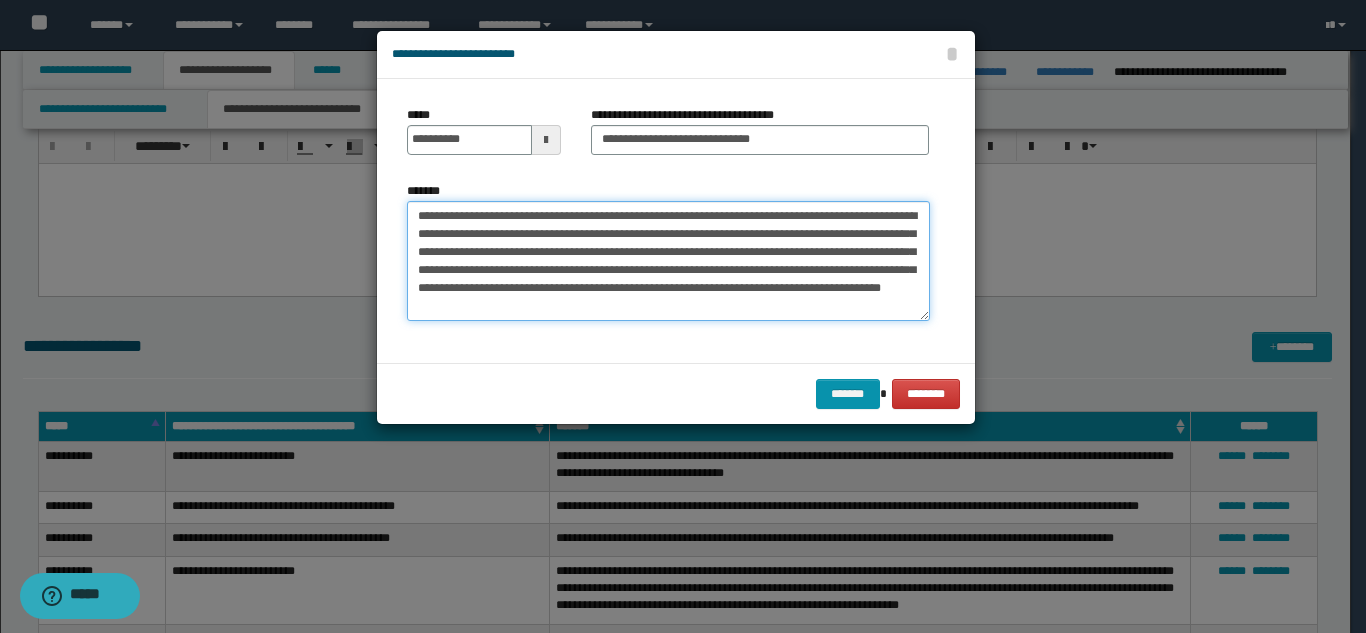 click on "**********" at bounding box center [668, 261] 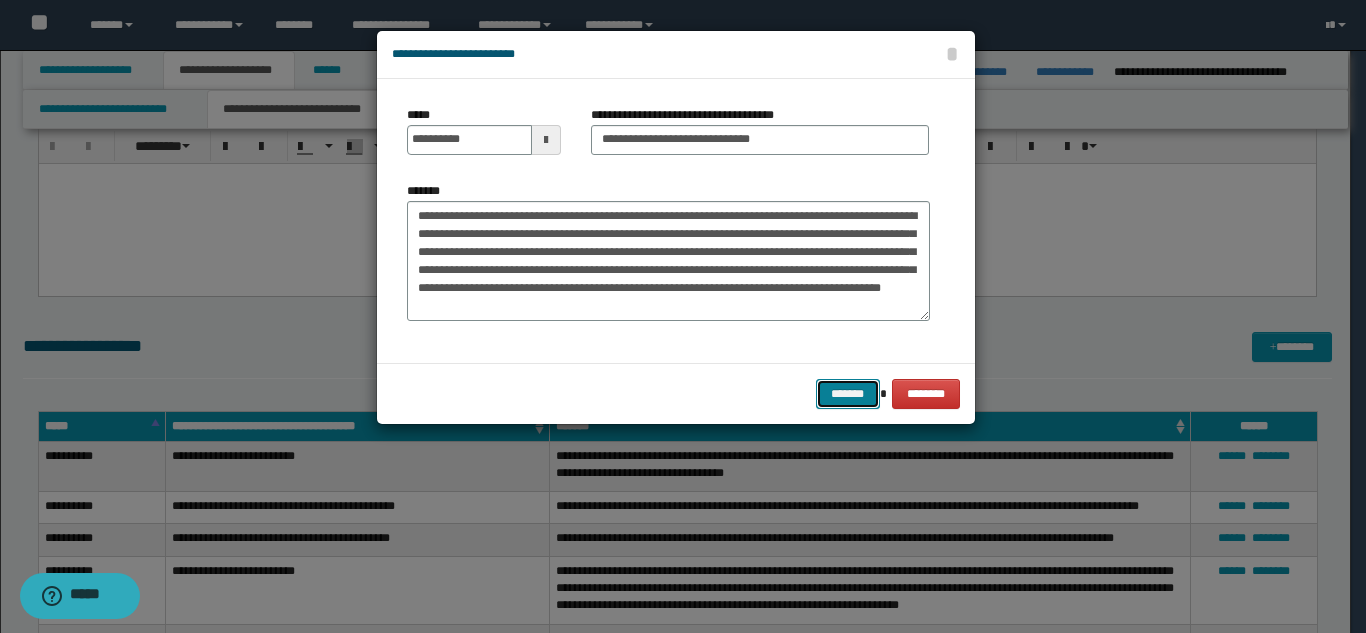 click on "*******" at bounding box center (848, 394) 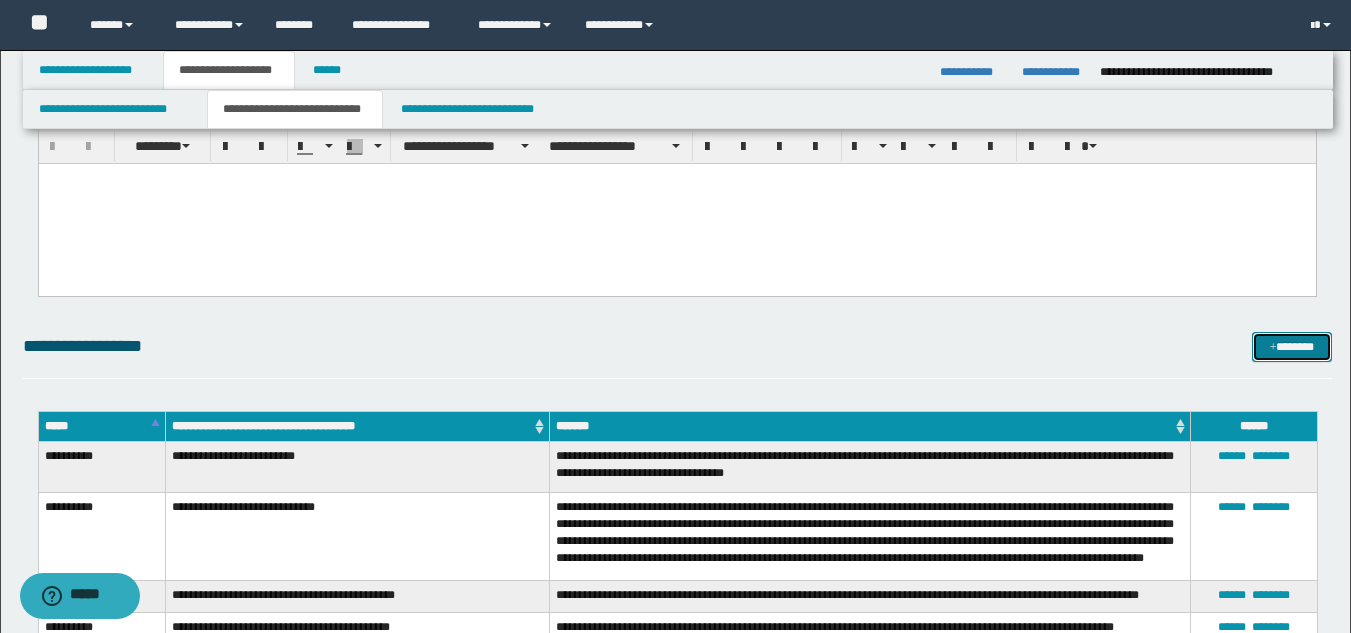 click on "*******" at bounding box center (1292, 347) 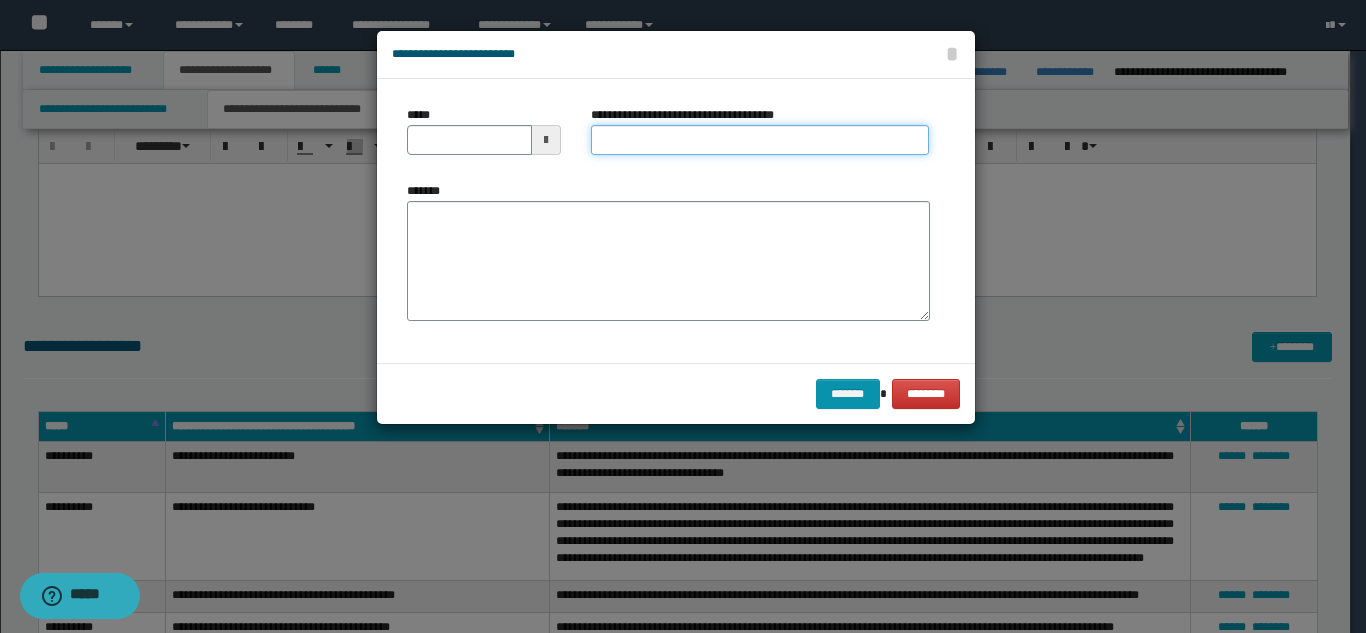 click on "**********" at bounding box center (760, 140) 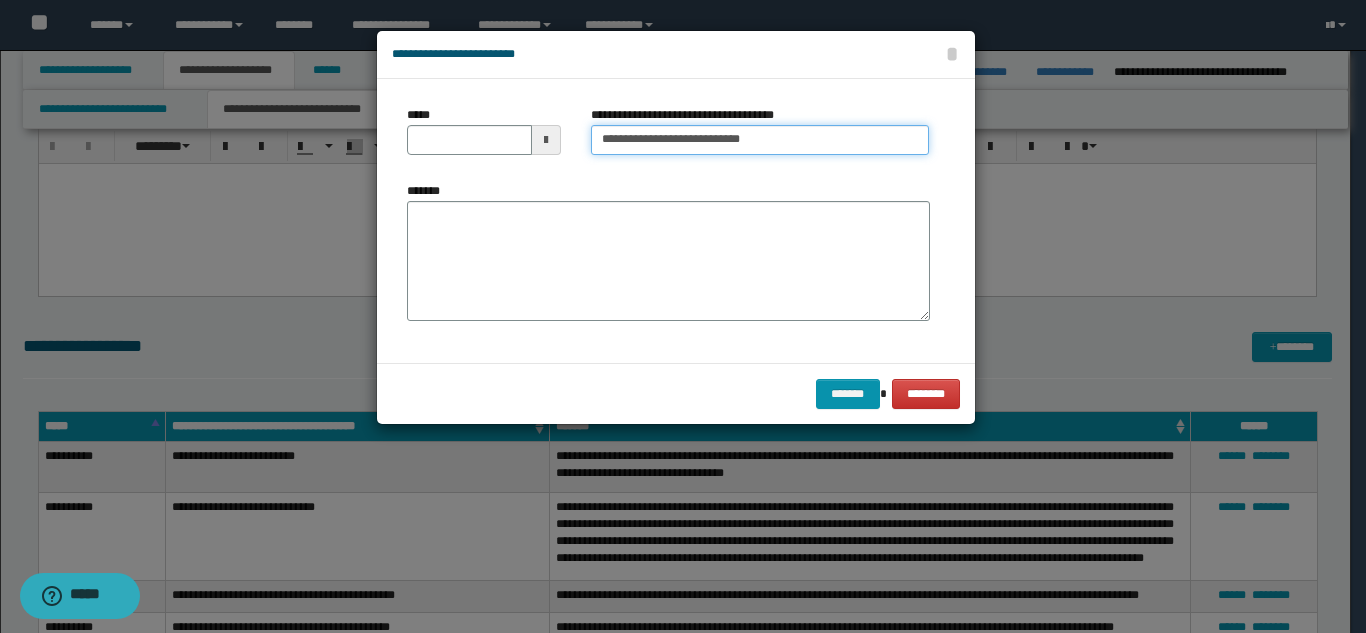 type on "**********" 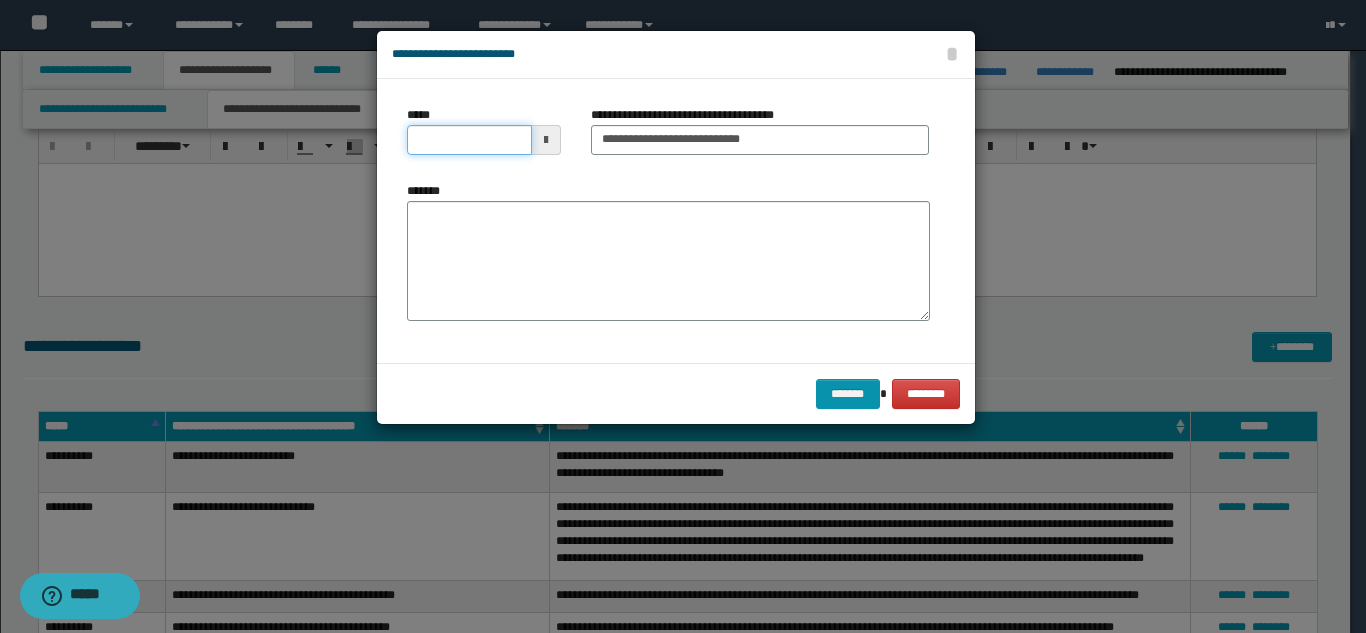 click on "*****" at bounding box center (469, 140) 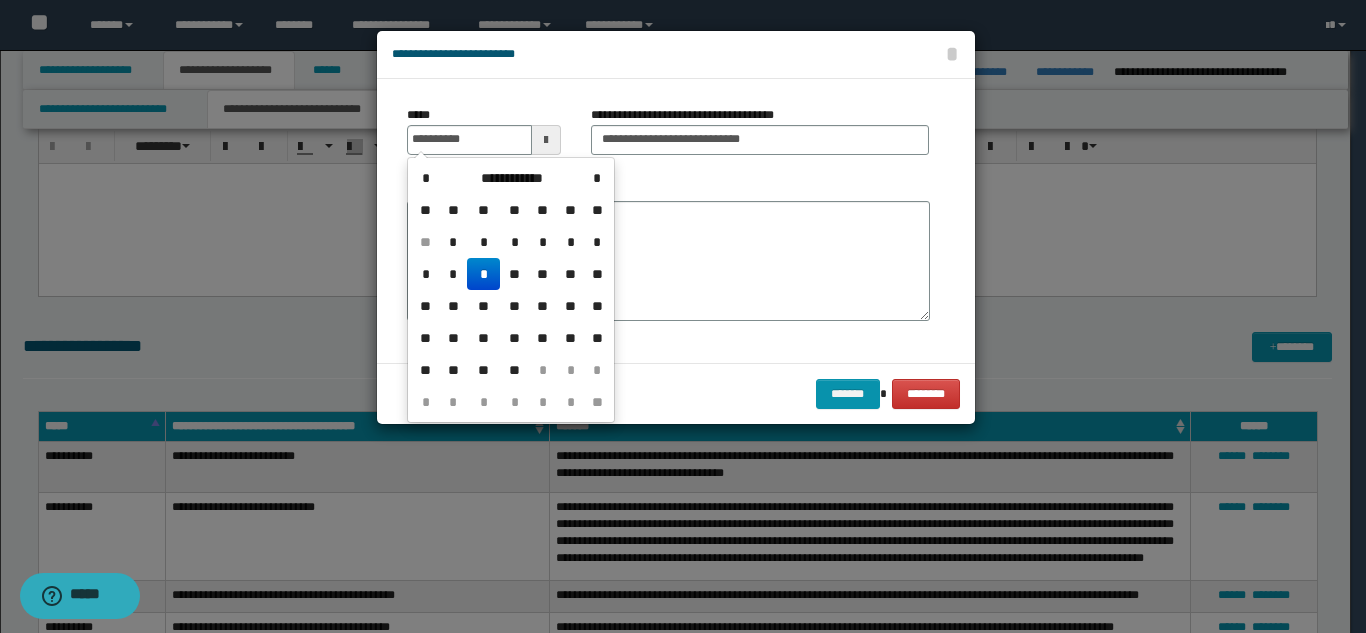 click on "*" at bounding box center (483, 274) 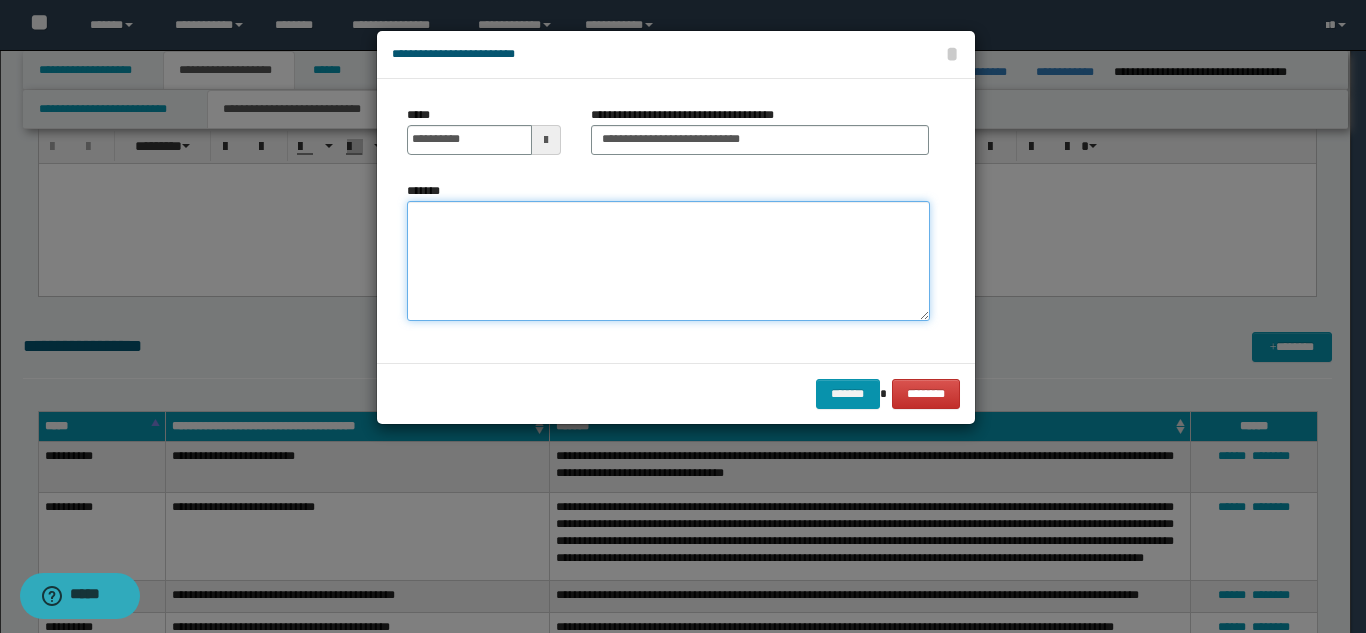 click on "*******" at bounding box center (668, 261) 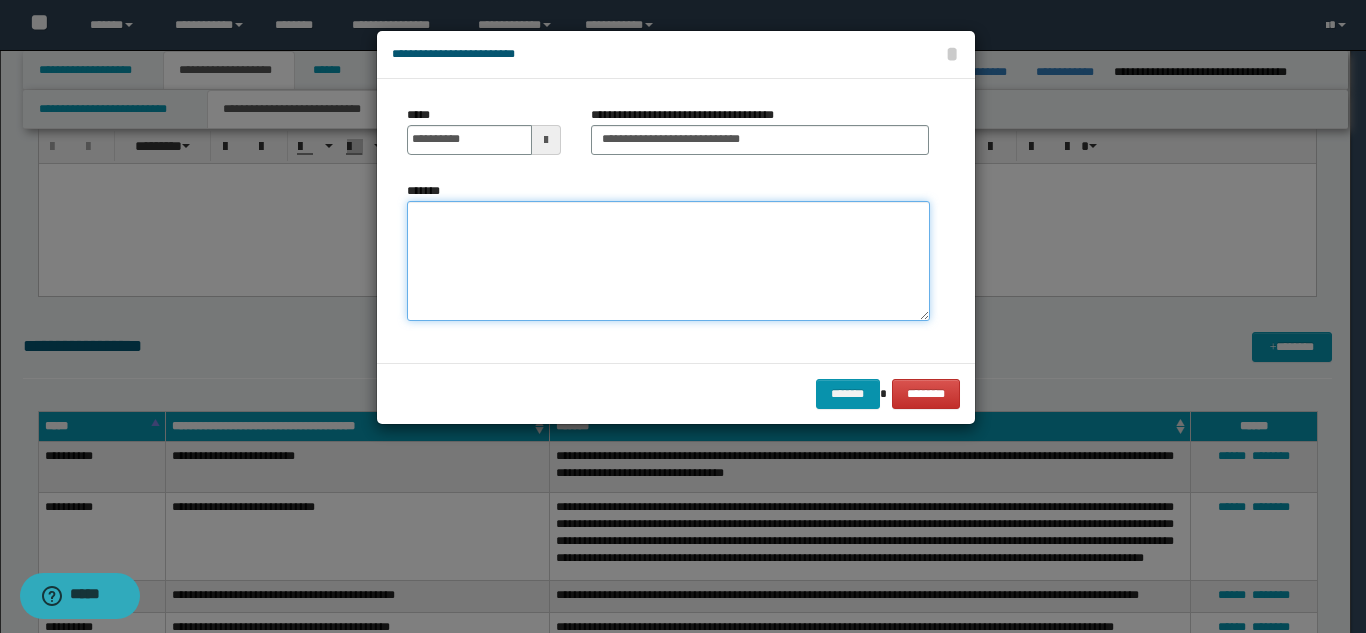 paste on "**********" 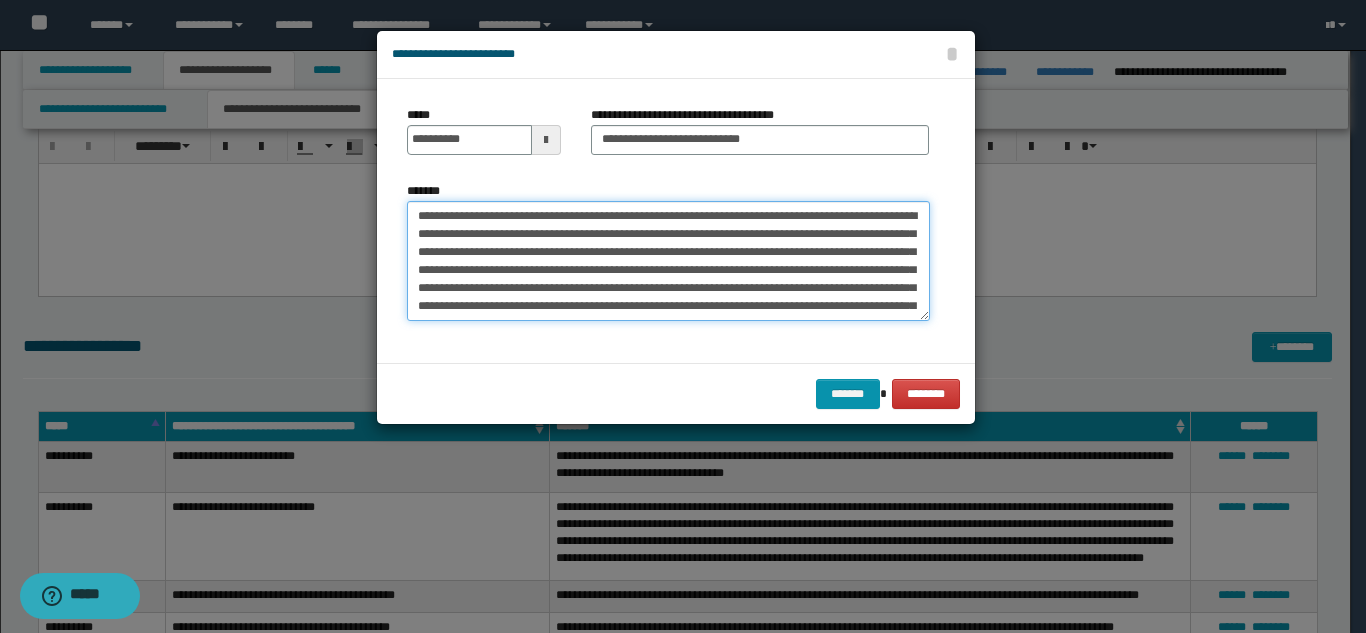 scroll, scrollTop: 48, scrollLeft: 0, axis: vertical 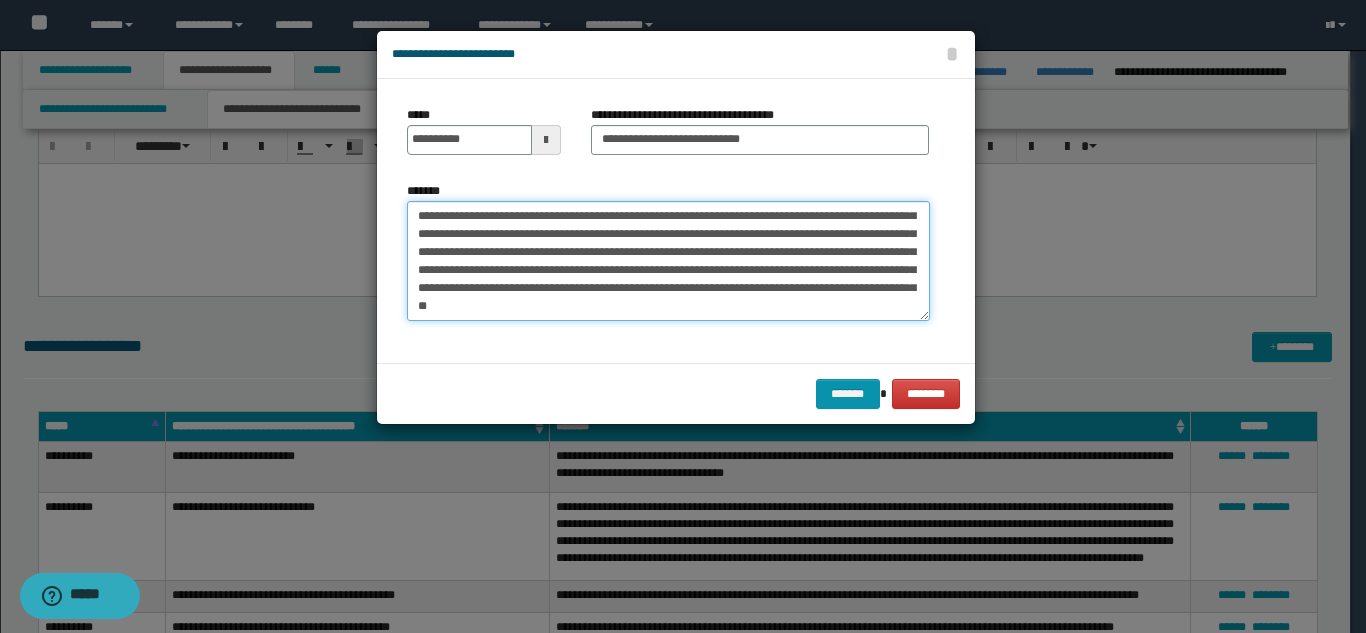 click on "**********" at bounding box center (668, 261) 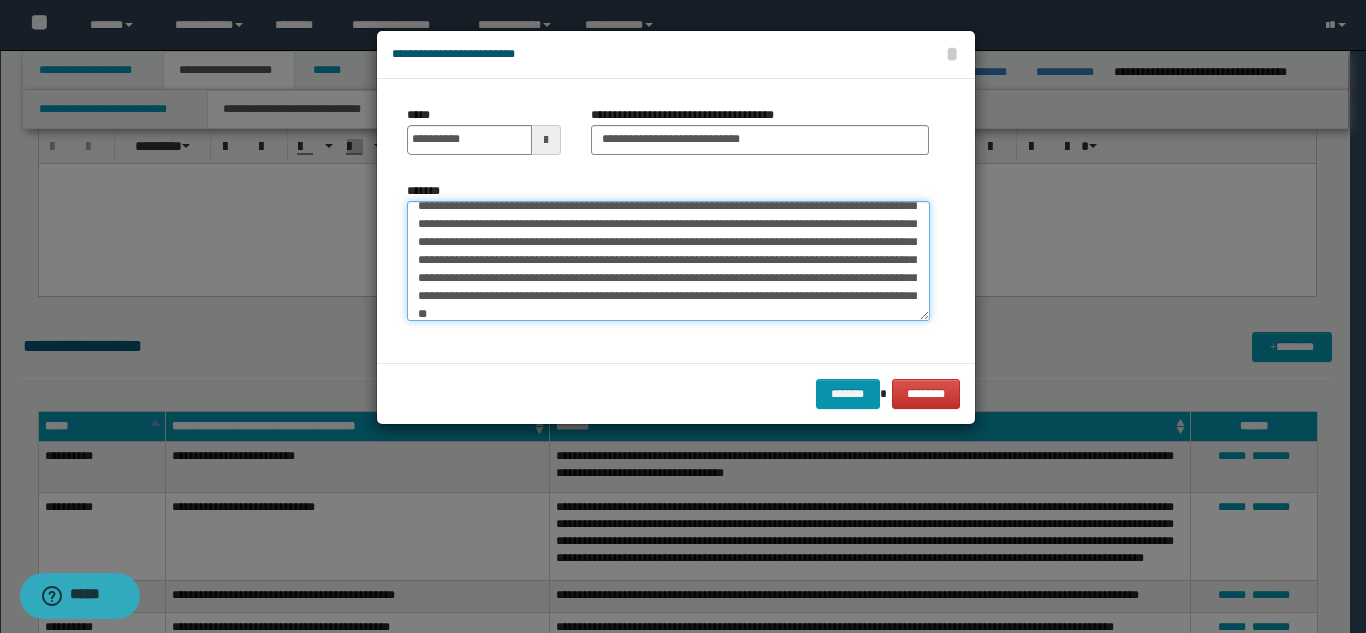 scroll, scrollTop: 54, scrollLeft: 0, axis: vertical 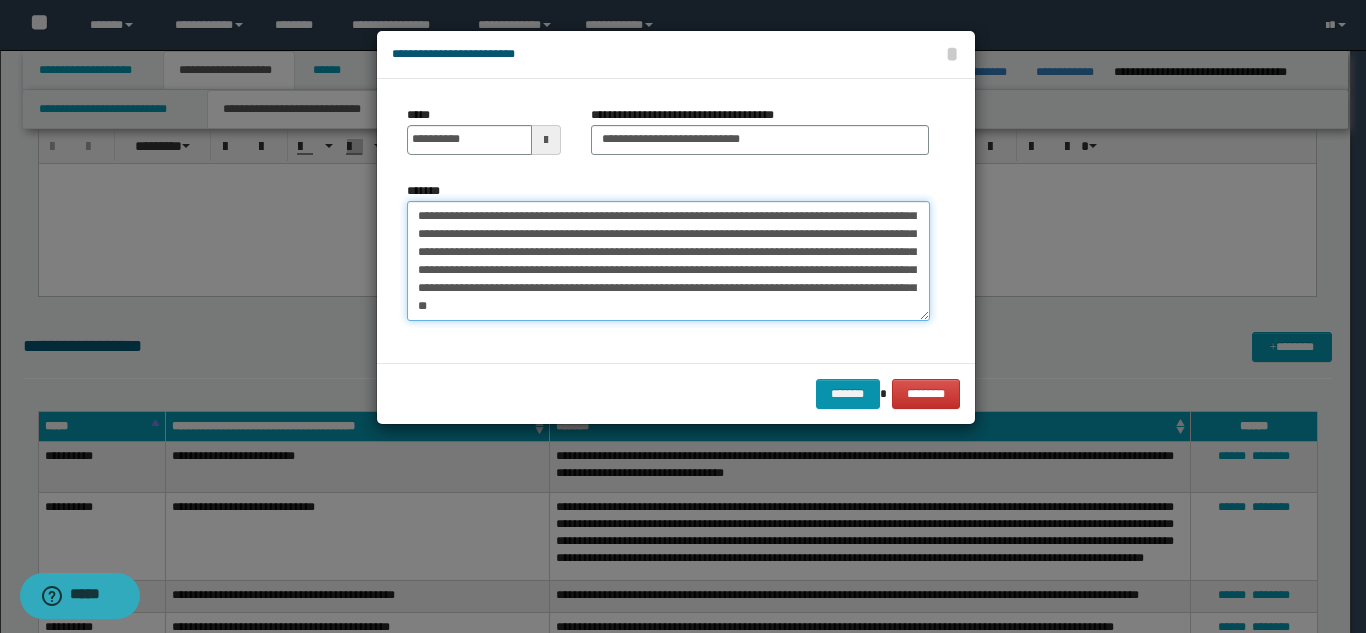 click on "**********" at bounding box center [668, 261] 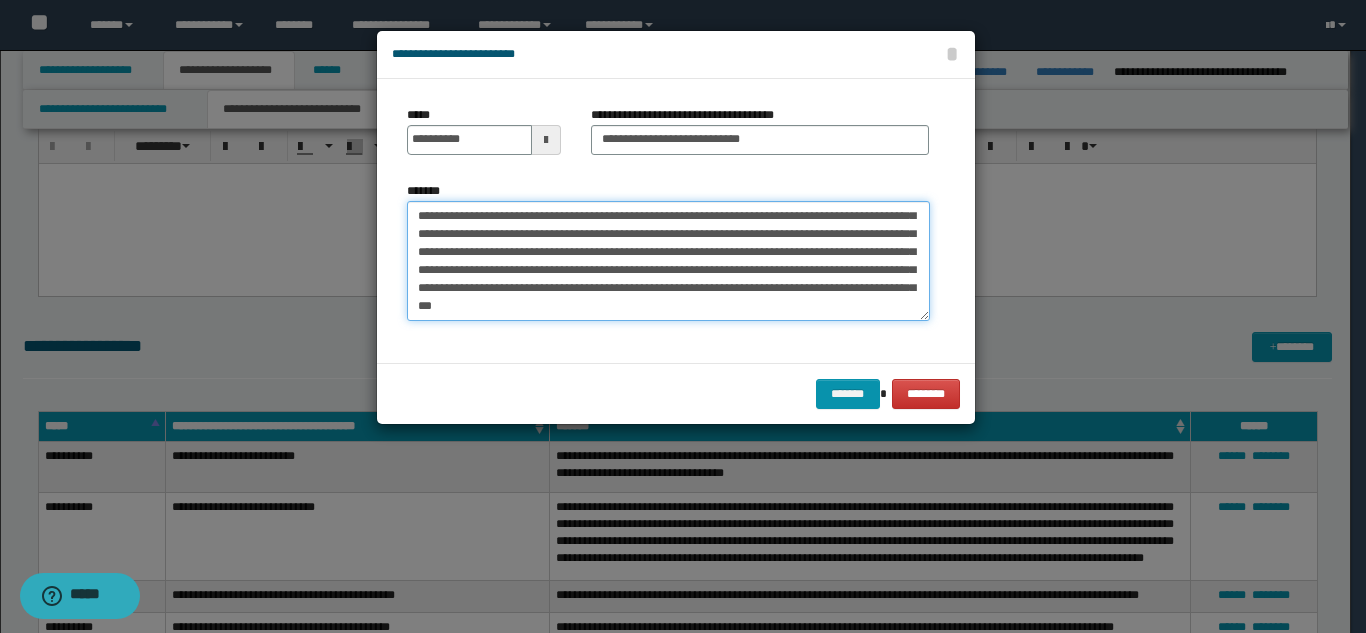 click on "**********" at bounding box center (668, 261) 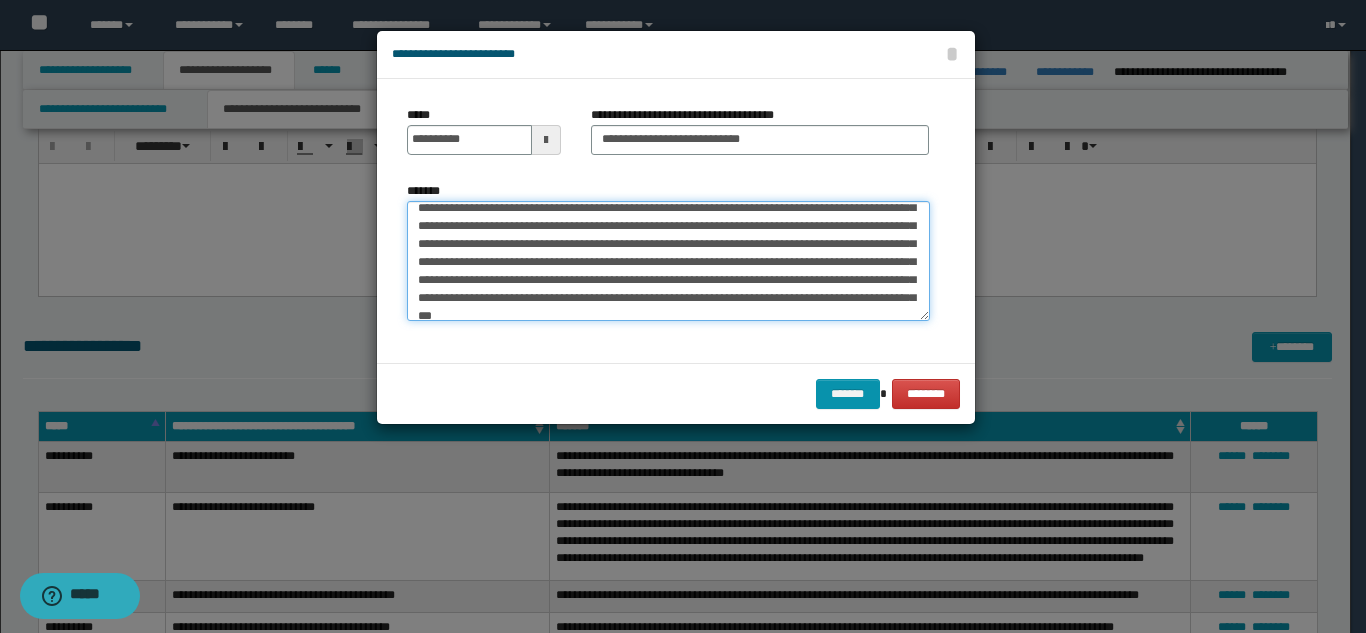 scroll, scrollTop: 0, scrollLeft: 0, axis: both 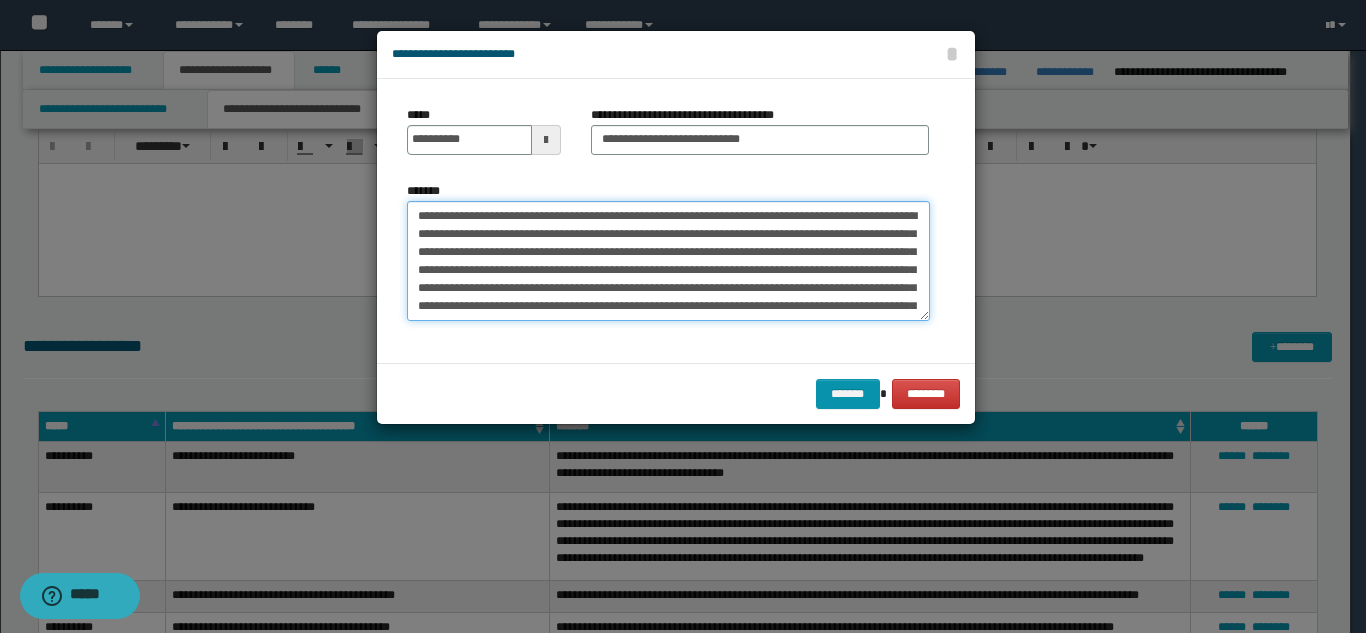click on "**********" at bounding box center [668, 261] 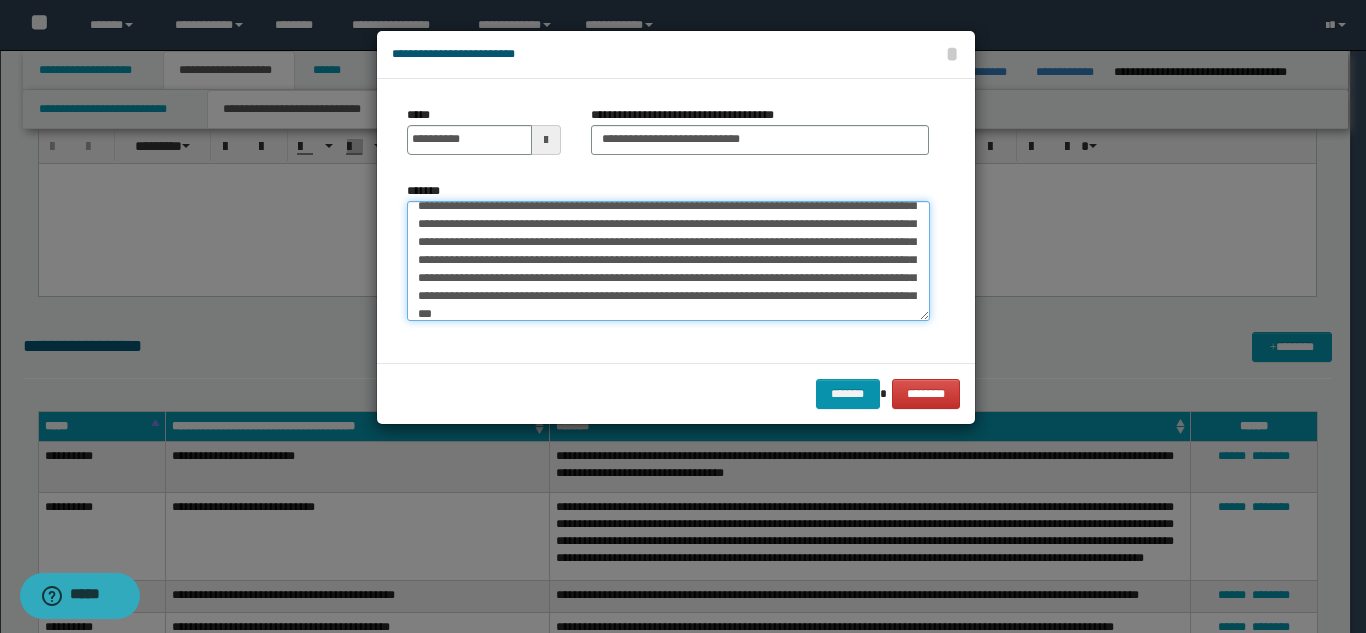 scroll, scrollTop: 54, scrollLeft: 0, axis: vertical 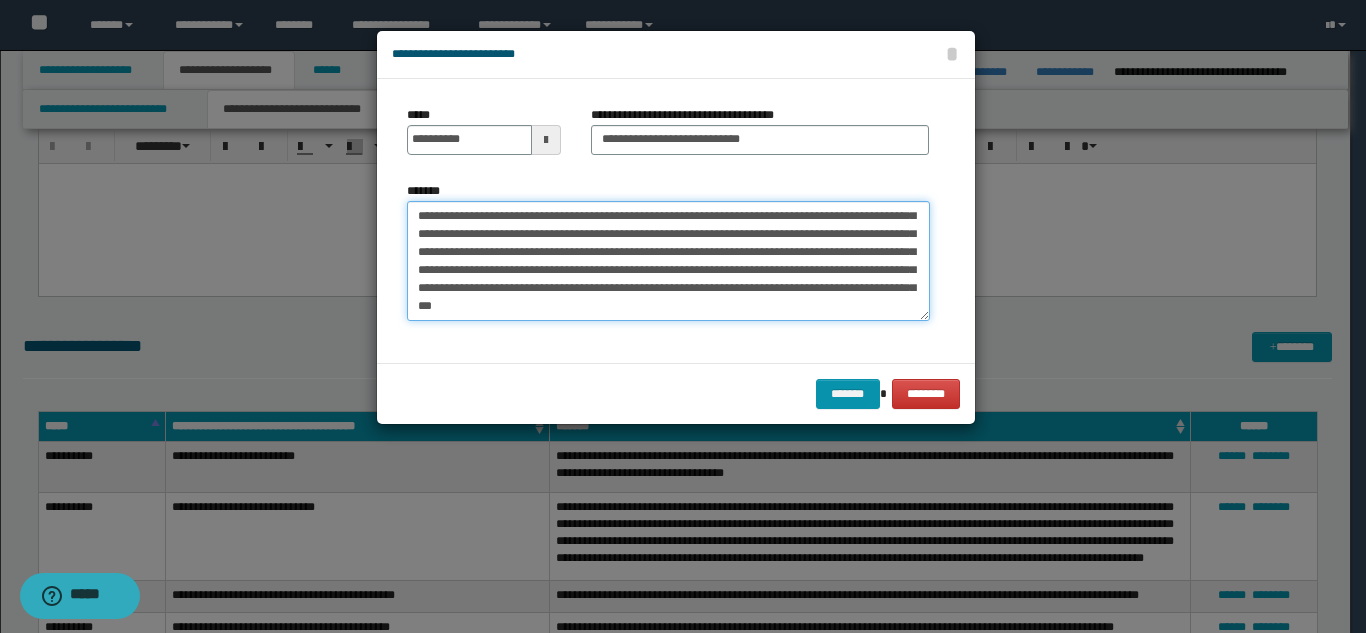 click on "**********" at bounding box center [668, 261] 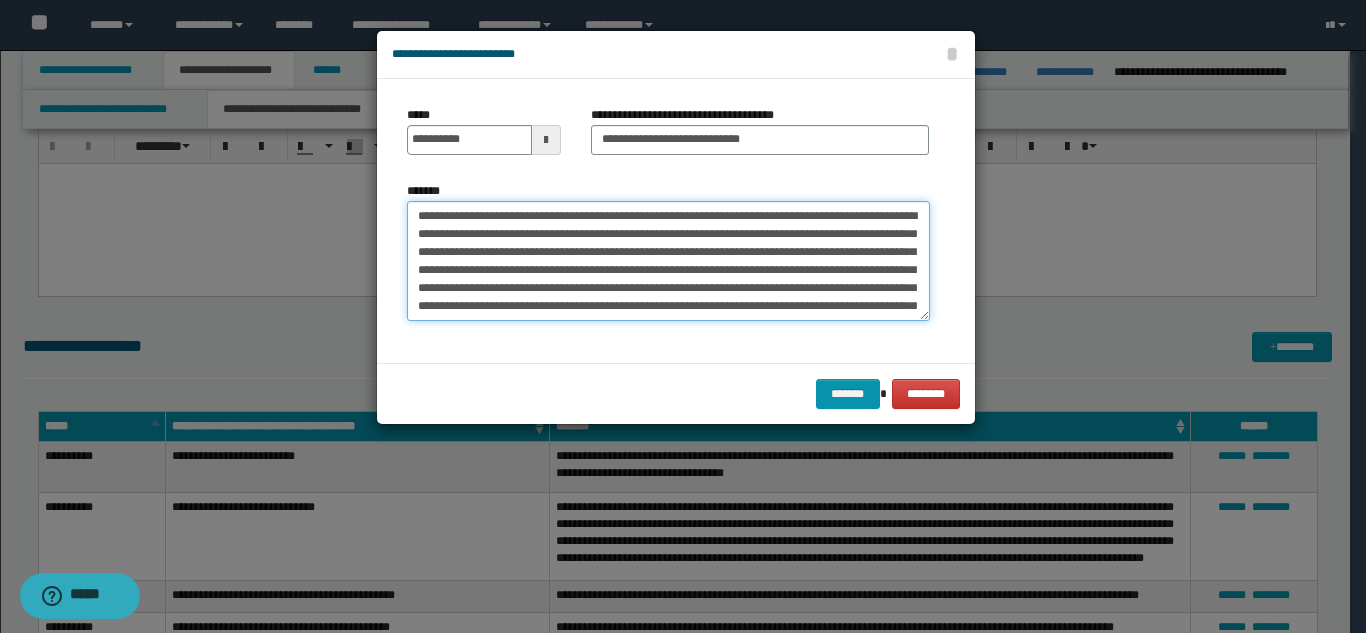 click on "**********" at bounding box center [668, 261] 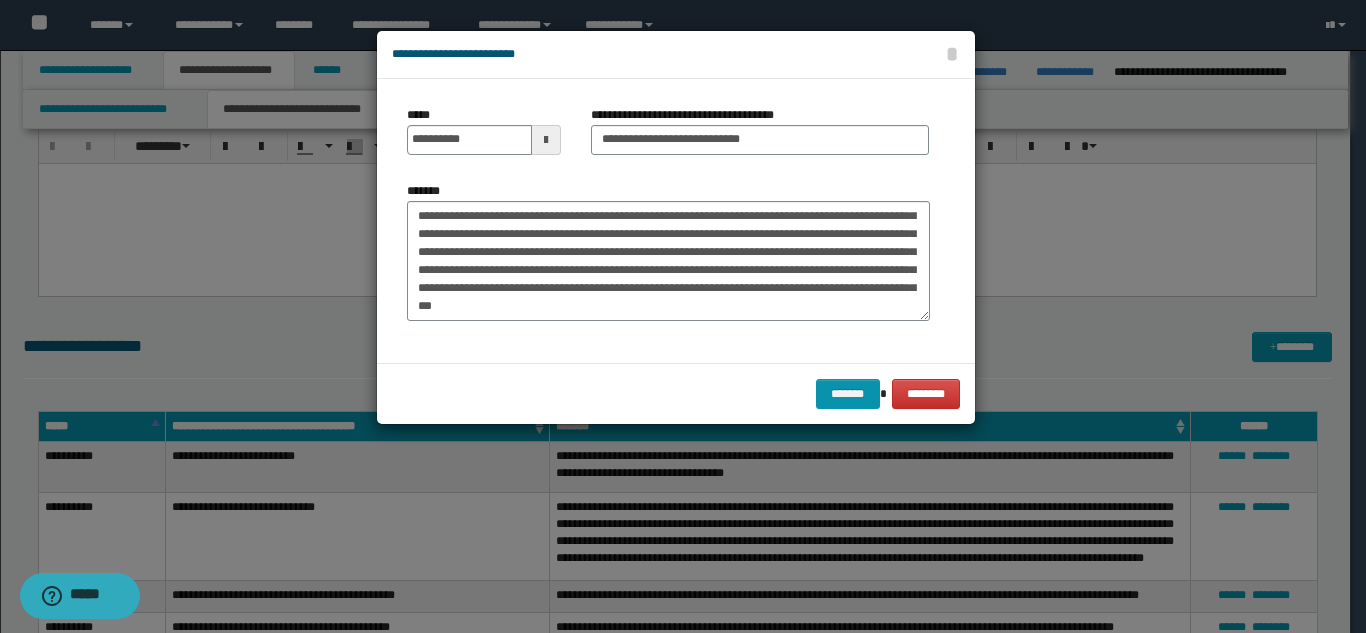 scroll, scrollTop: 0, scrollLeft: 0, axis: both 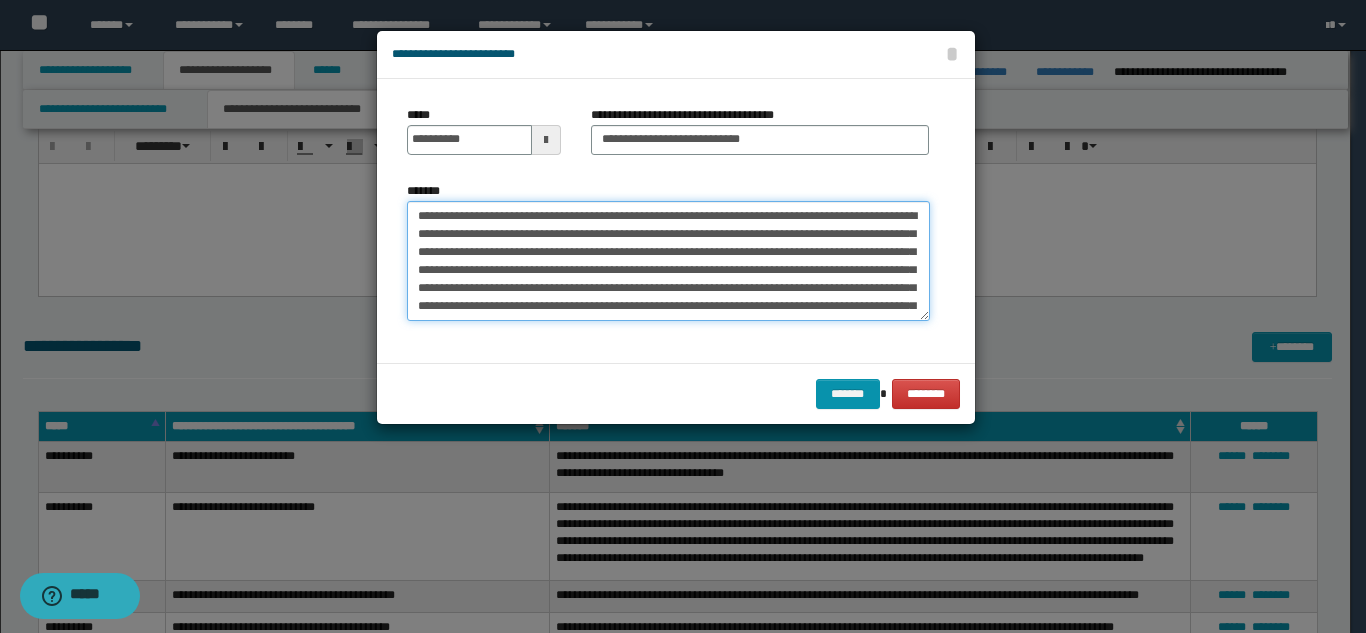 drag, startPoint x: 480, startPoint y: 216, endPoint x: 398, endPoint y: 216, distance: 82 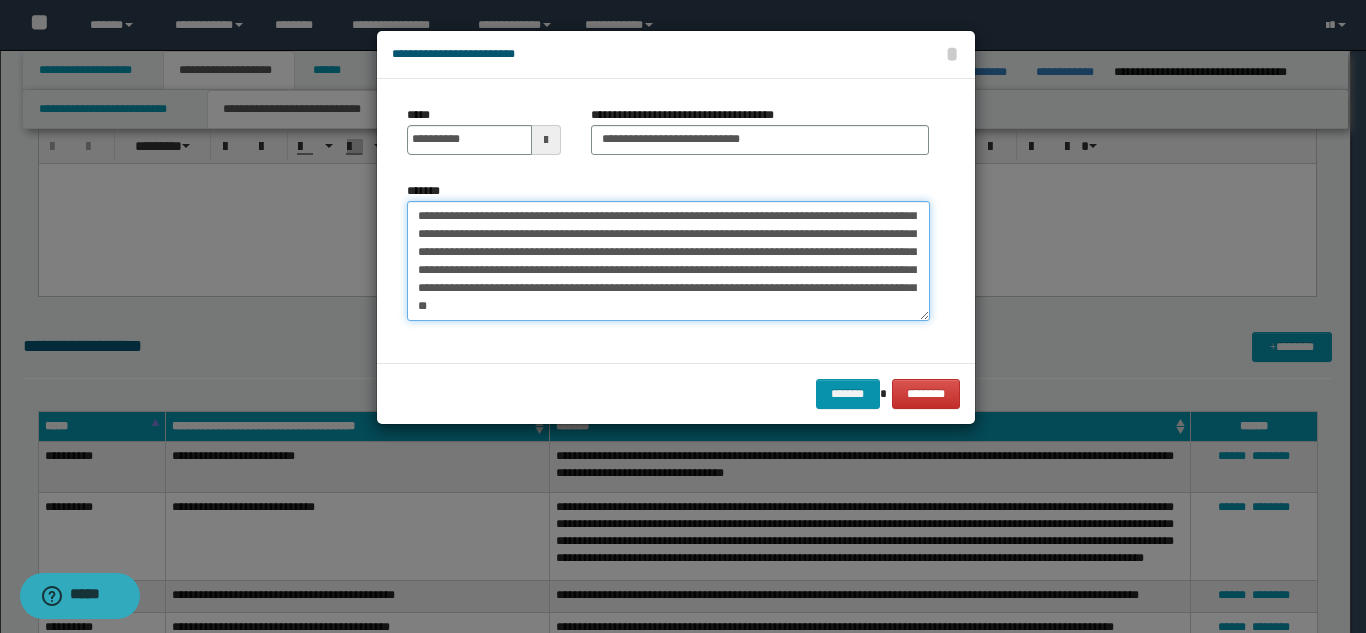 click on "**********" at bounding box center (668, 261) 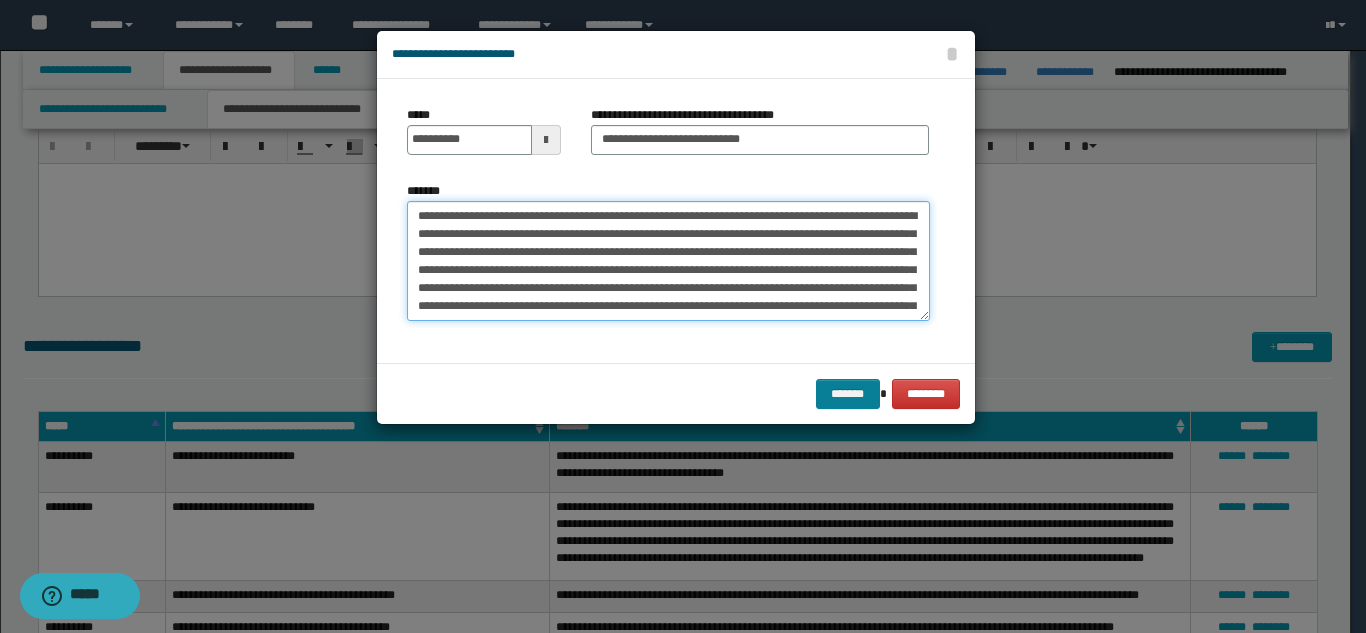 type on "**********" 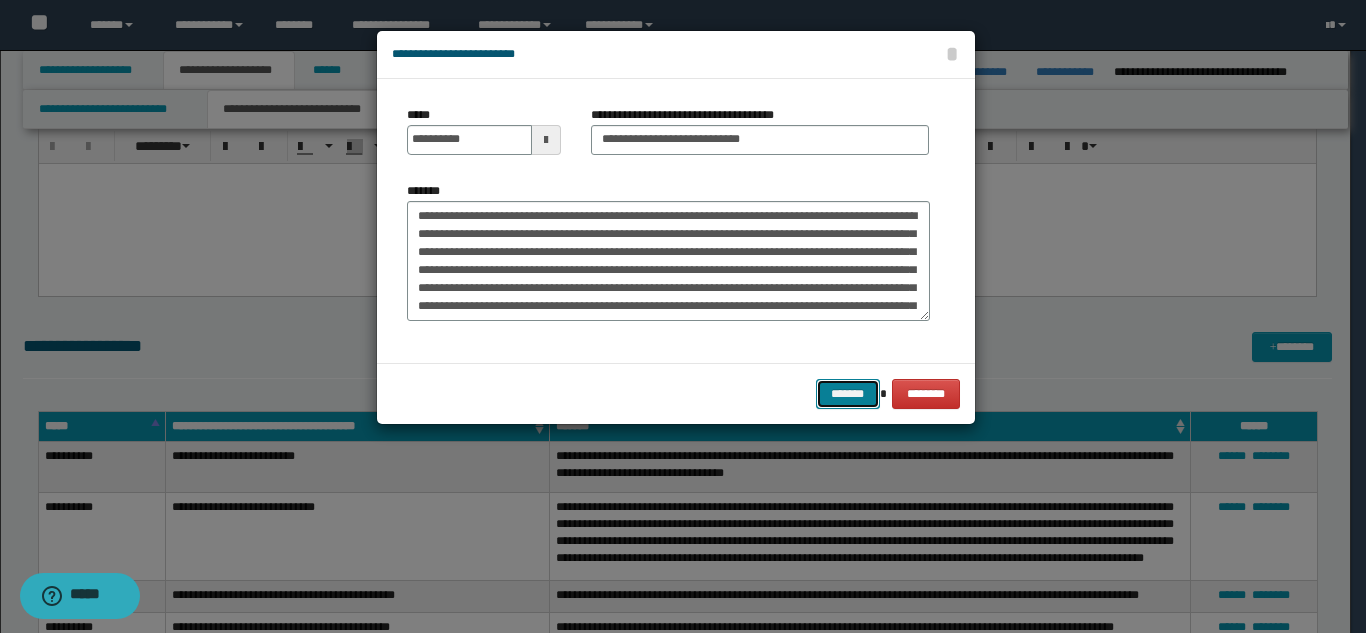 click on "*******" at bounding box center [848, 394] 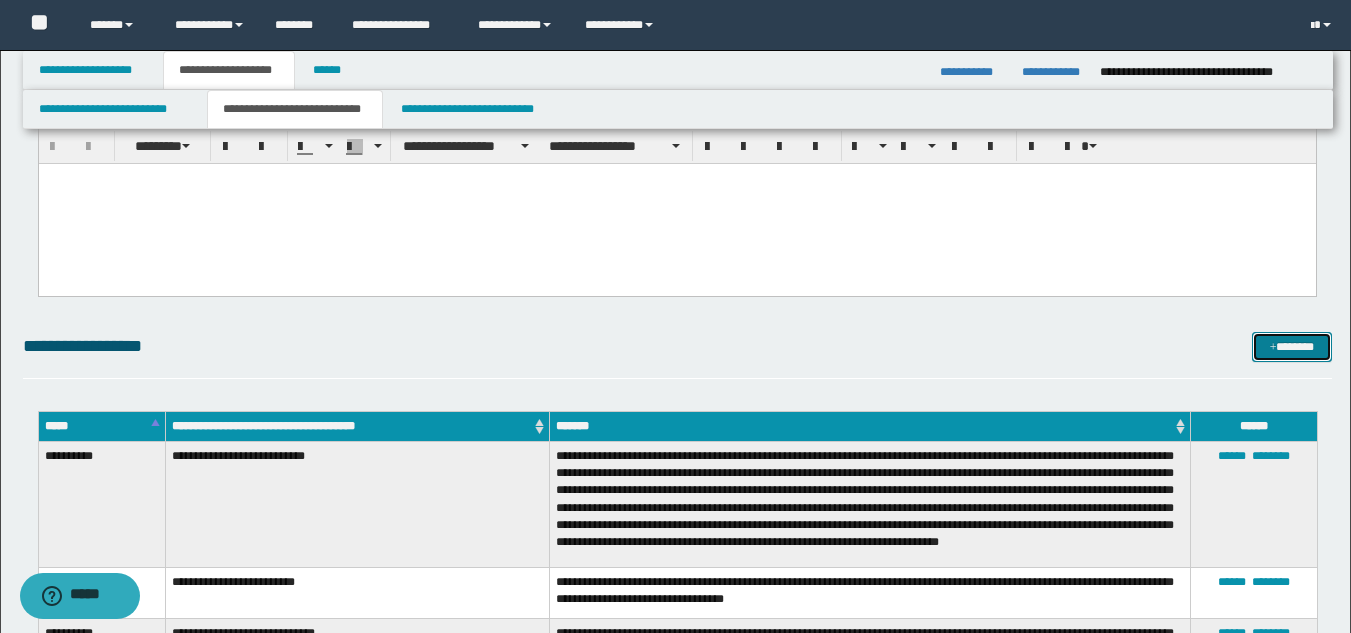 click on "*******" at bounding box center [1292, 347] 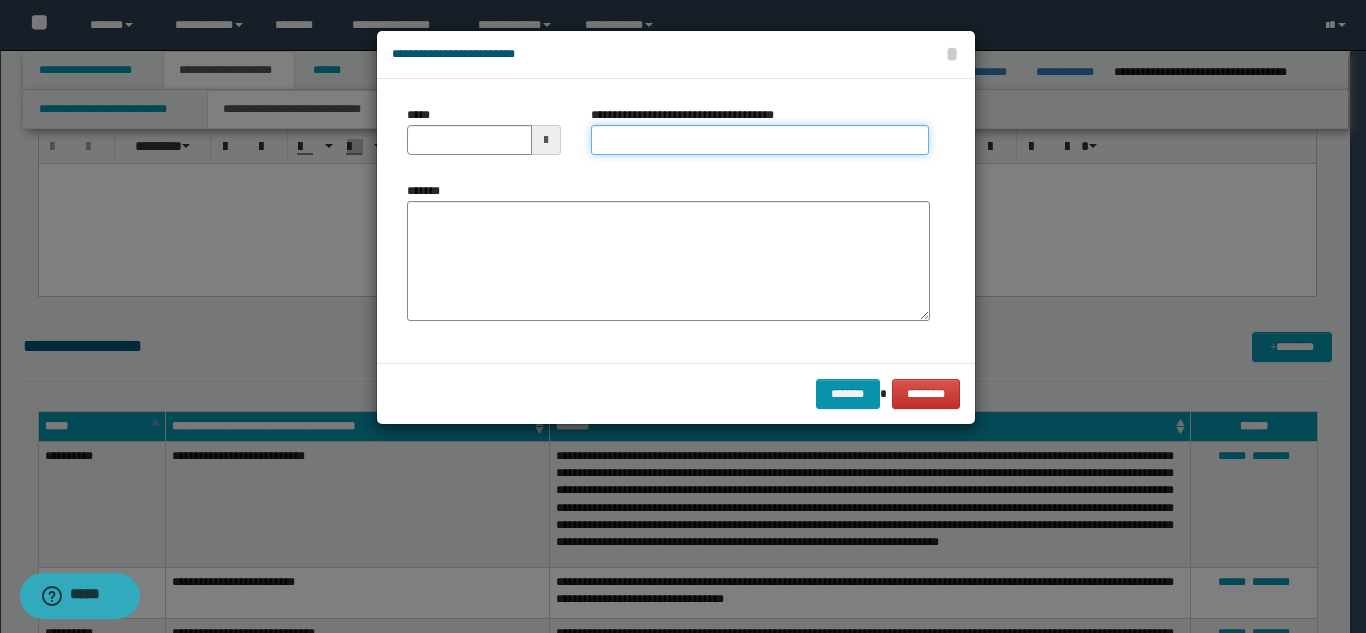 drag, startPoint x: 700, startPoint y: 139, endPoint x: 711, endPoint y: 136, distance: 11.401754 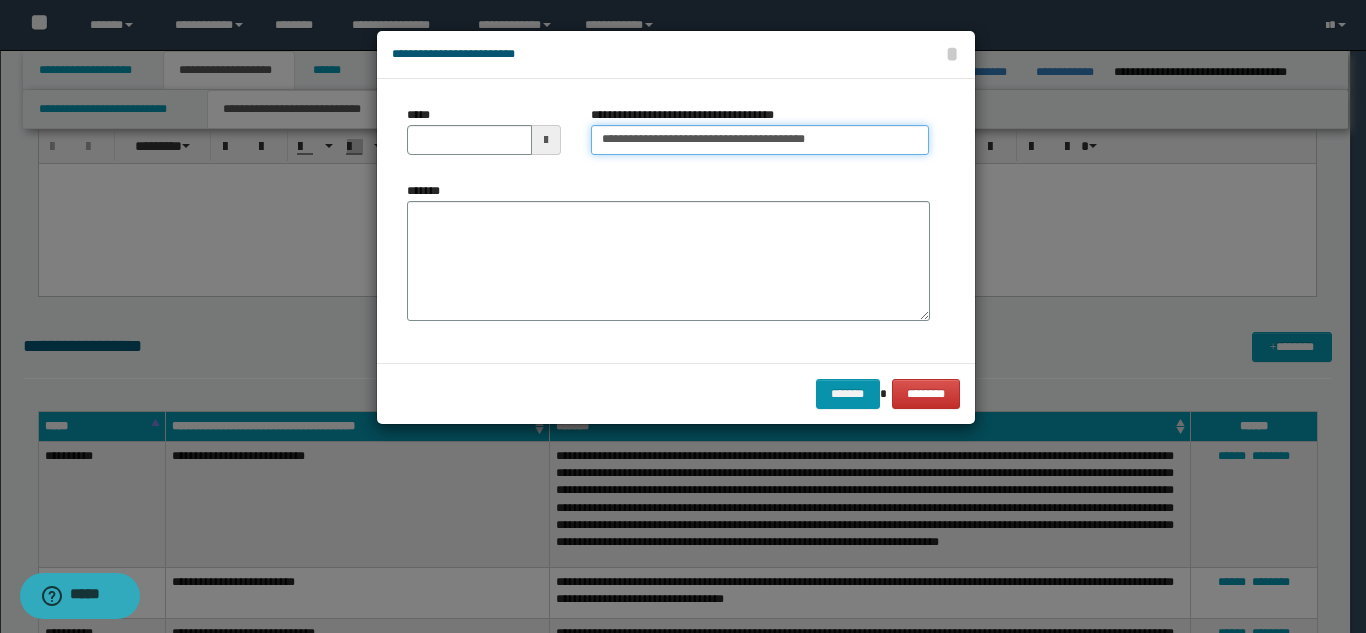 type on "**********" 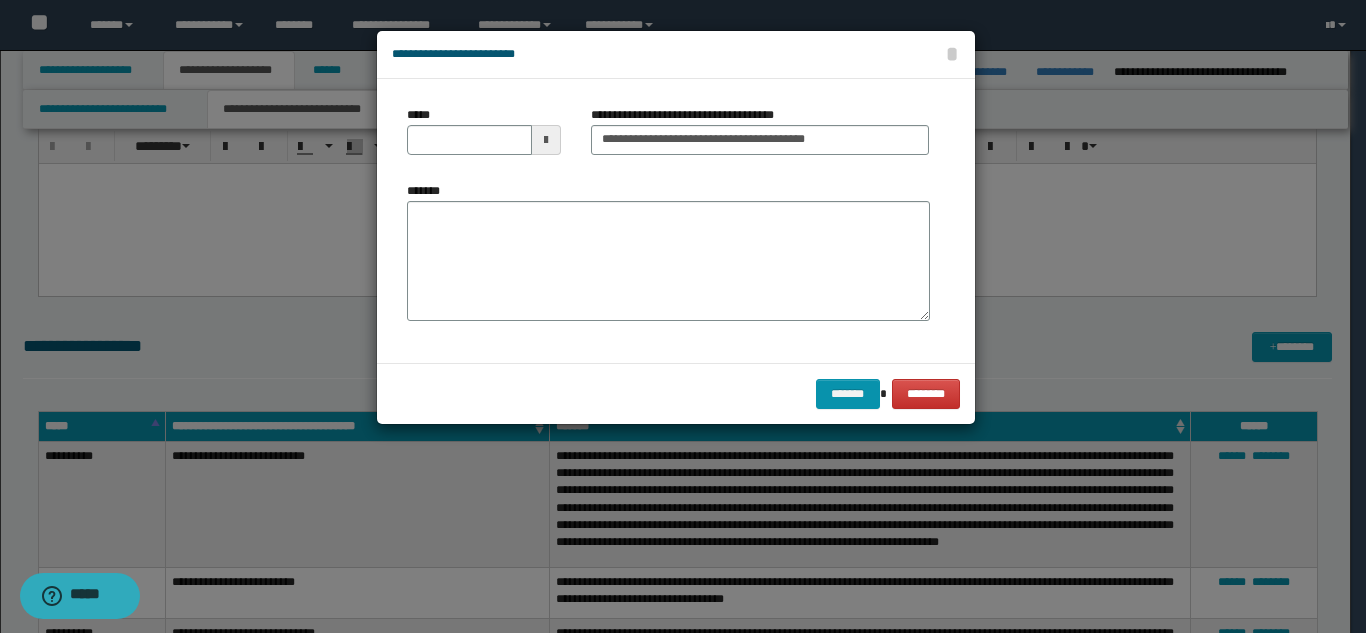 click on "**********" at bounding box center [668, 221] 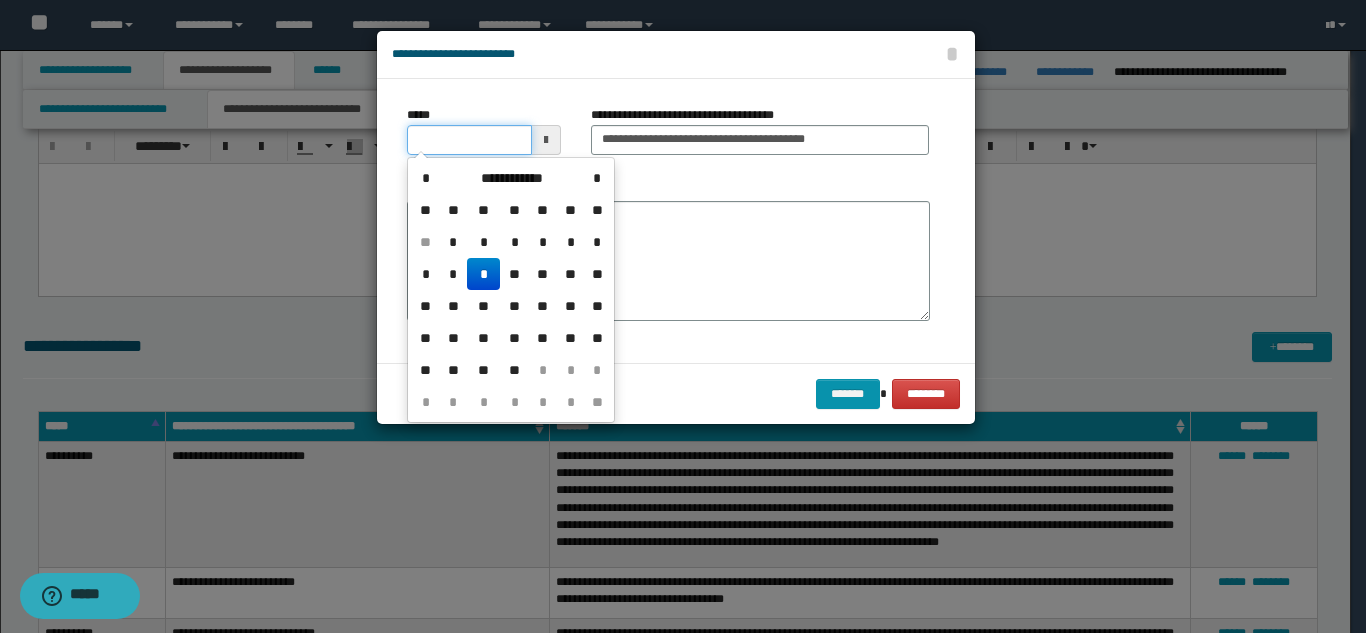 click on "*****" at bounding box center [469, 140] 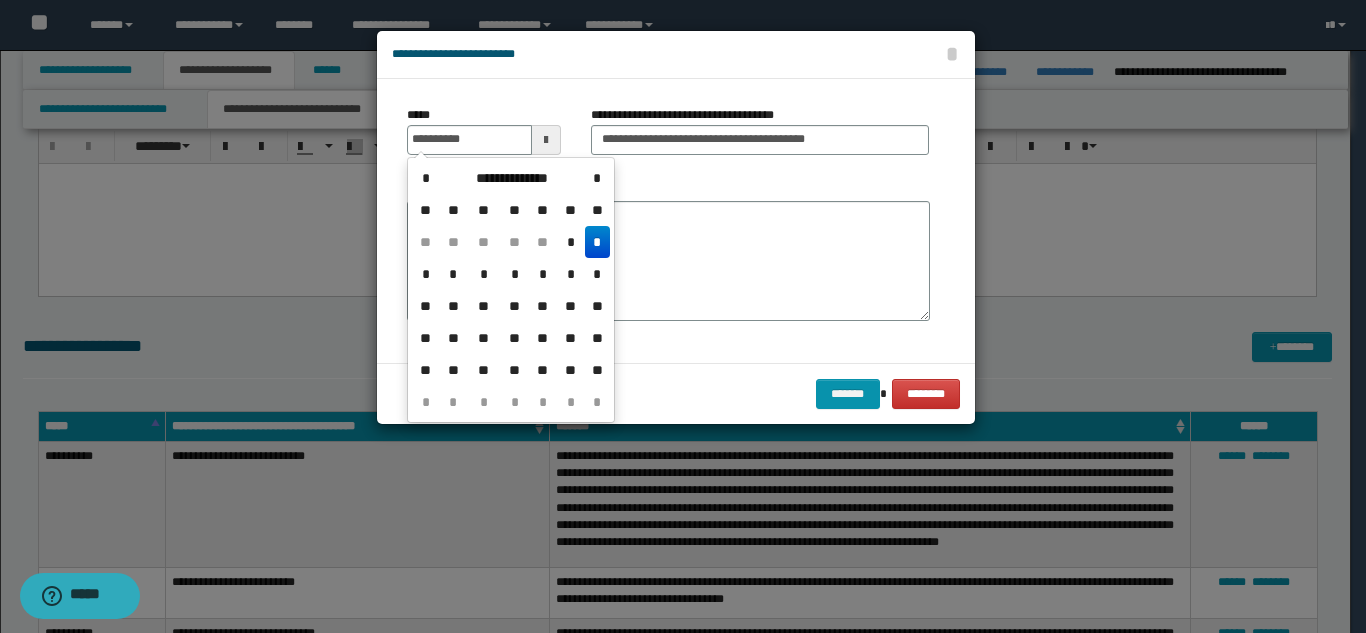 click on "*" at bounding box center (597, 242) 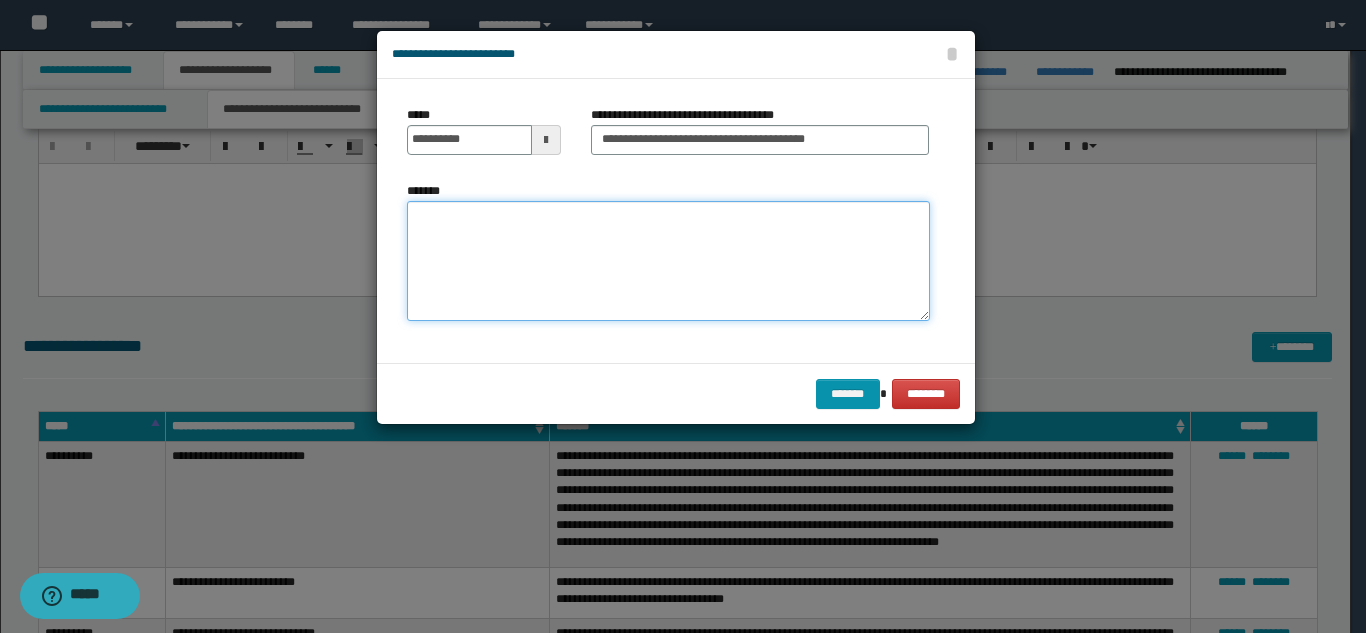 click on "*******" at bounding box center [668, 261] 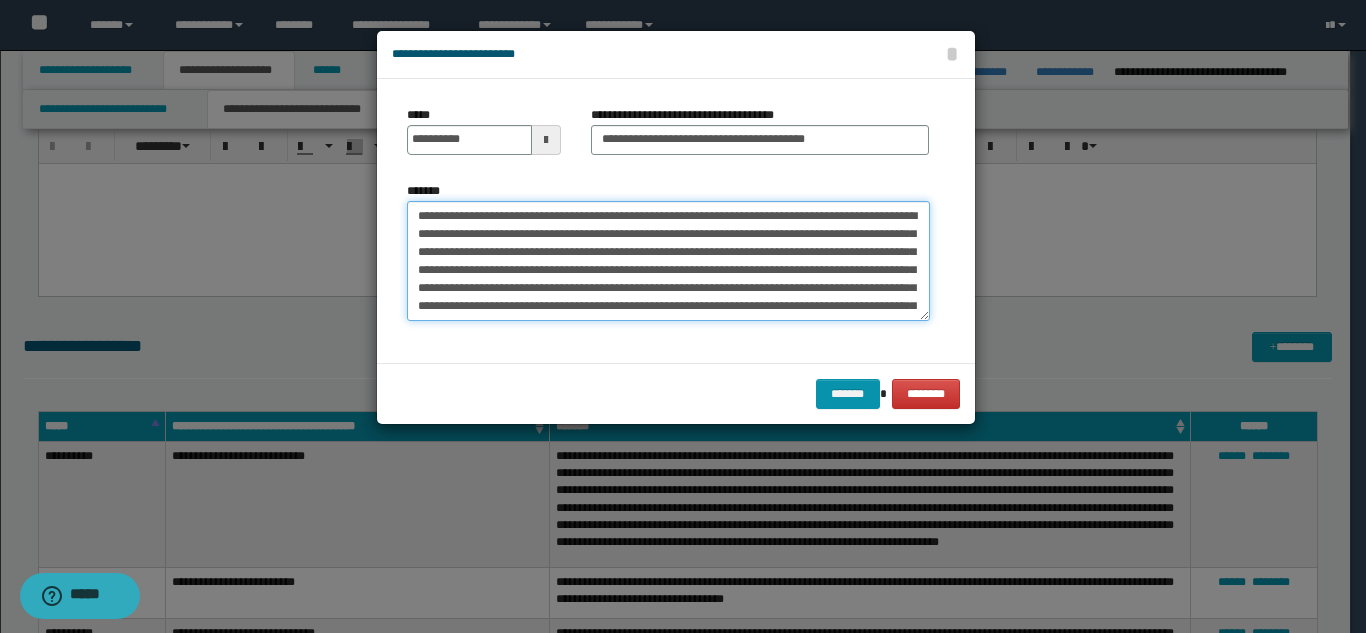 scroll, scrollTop: 48, scrollLeft: 0, axis: vertical 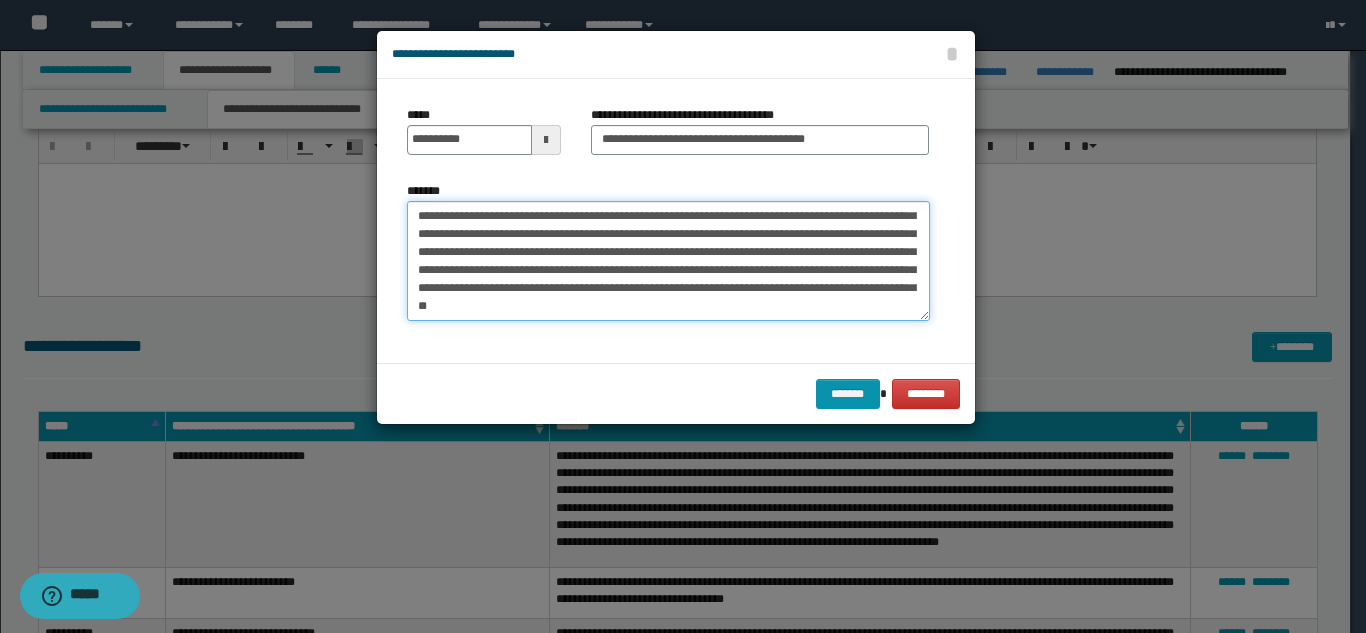 click on "**********" at bounding box center (668, 261) 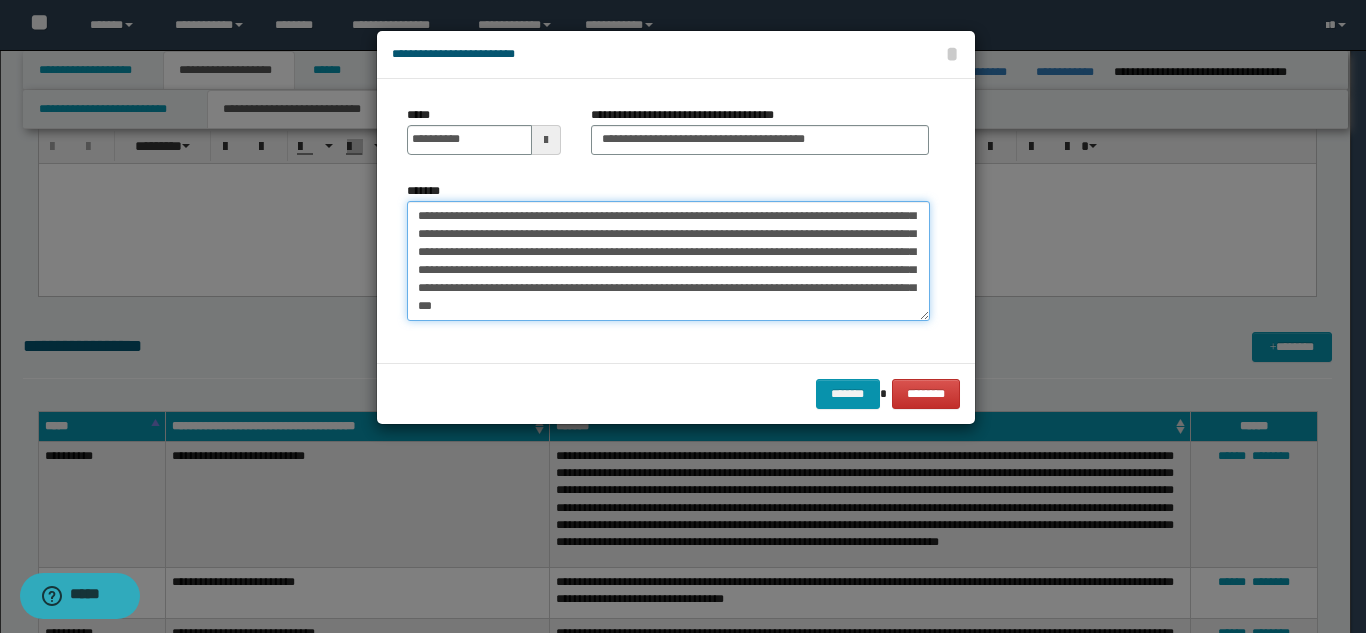 click on "**********" at bounding box center [668, 261] 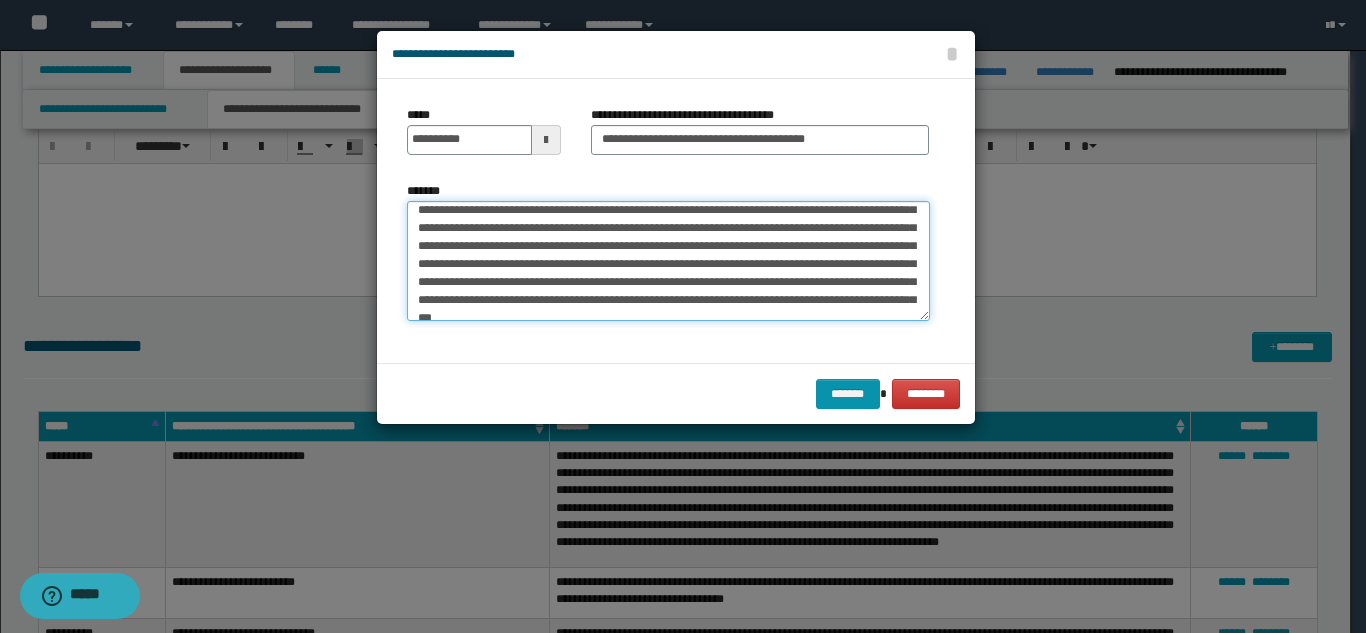 scroll, scrollTop: 0, scrollLeft: 0, axis: both 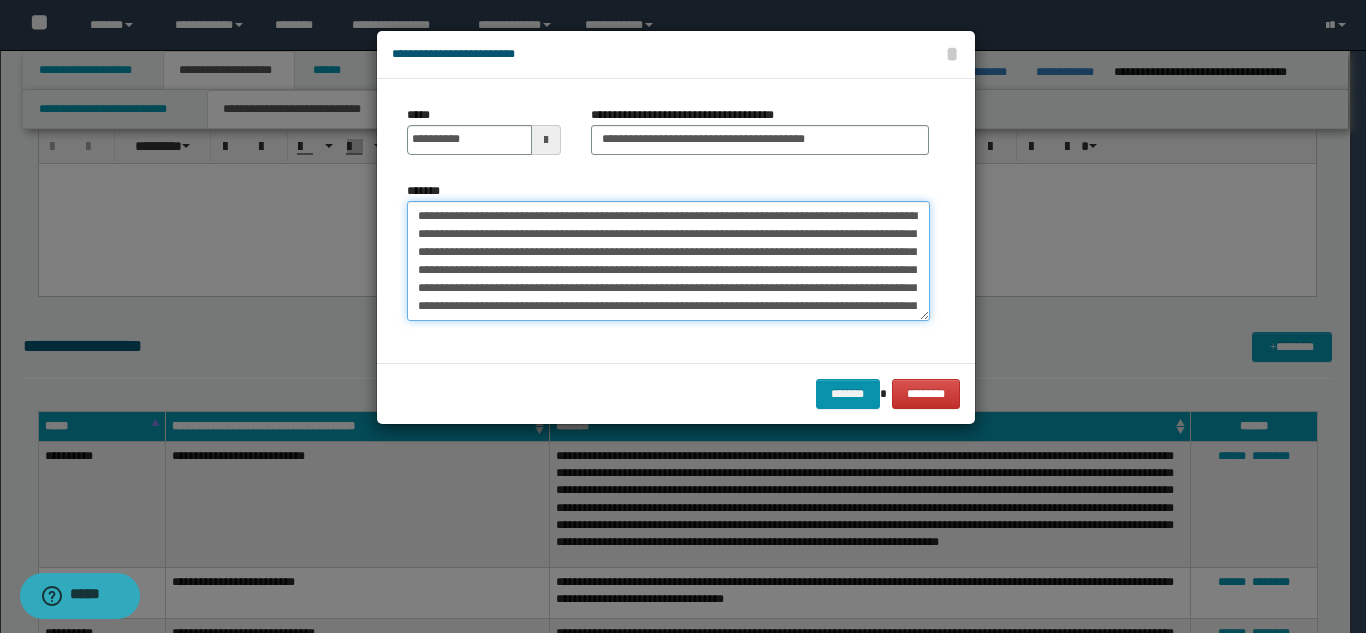 click on "**********" at bounding box center [668, 261] 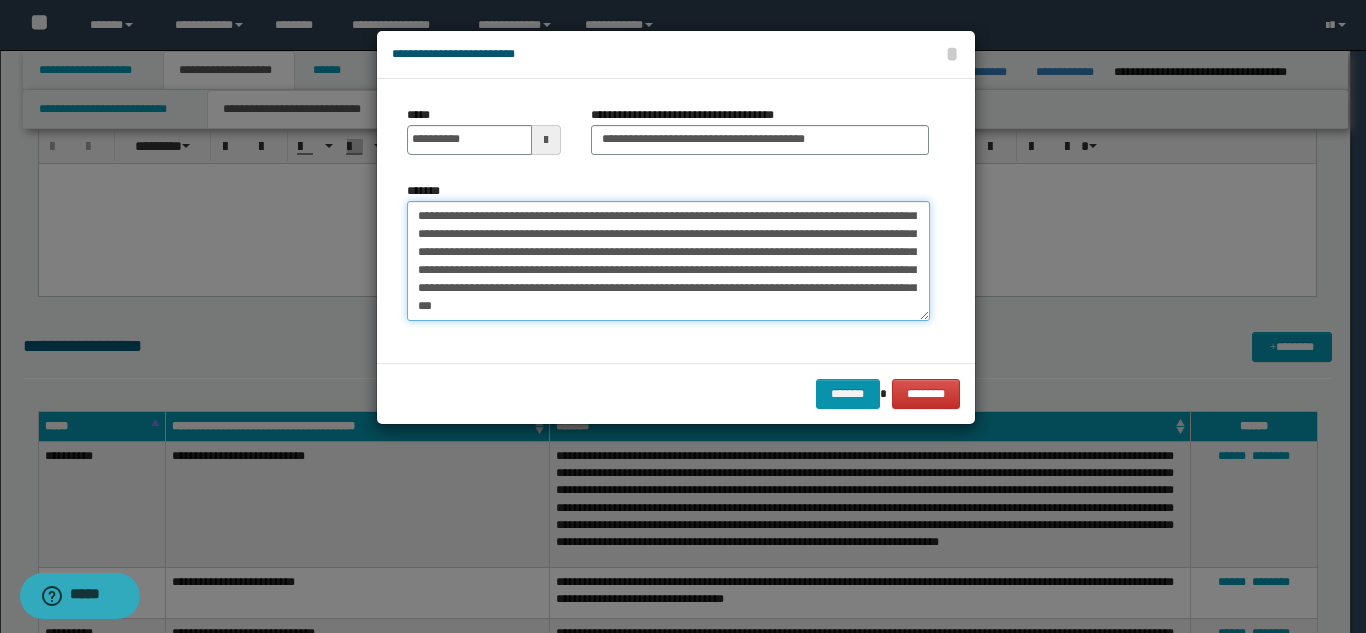 scroll, scrollTop: 0, scrollLeft: 0, axis: both 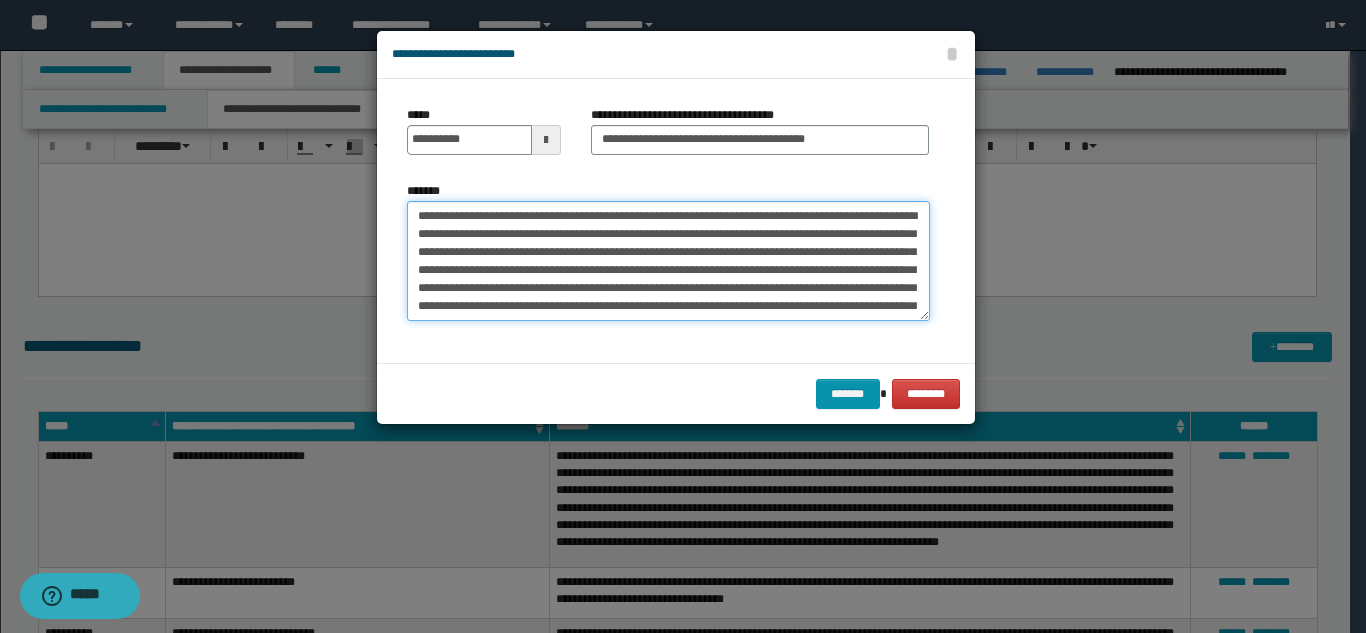 drag, startPoint x: 483, startPoint y: 301, endPoint x: 377, endPoint y: 157, distance: 178.80716 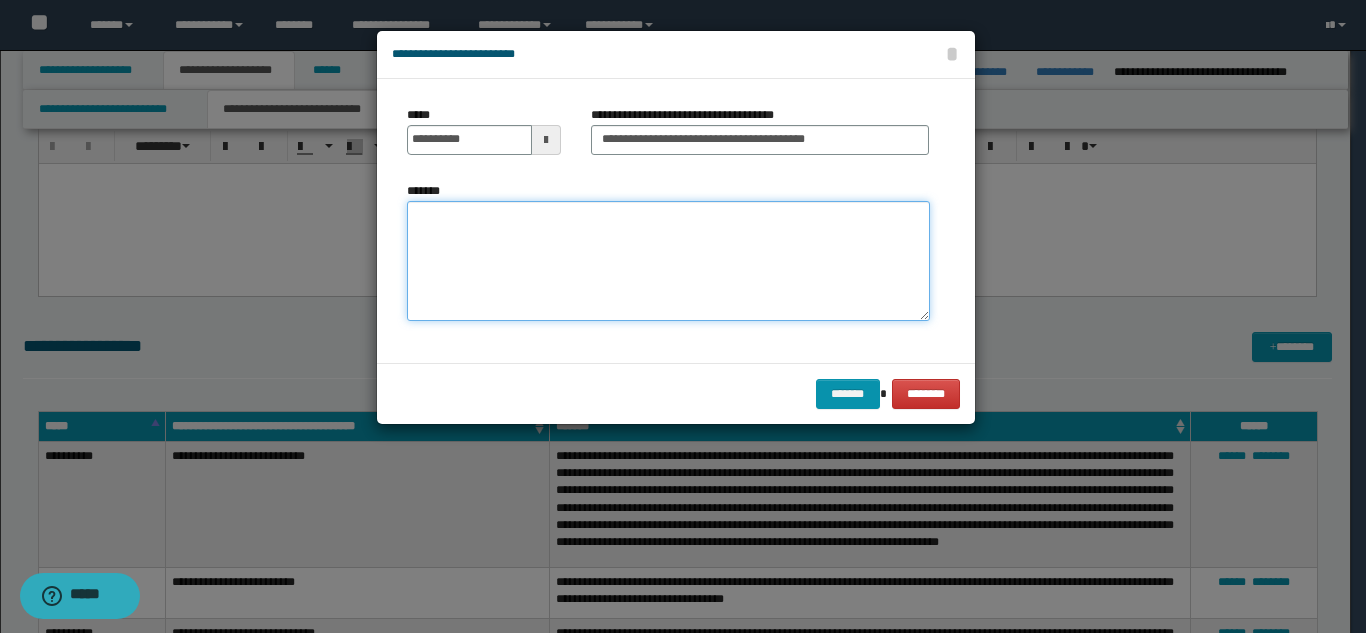 paste 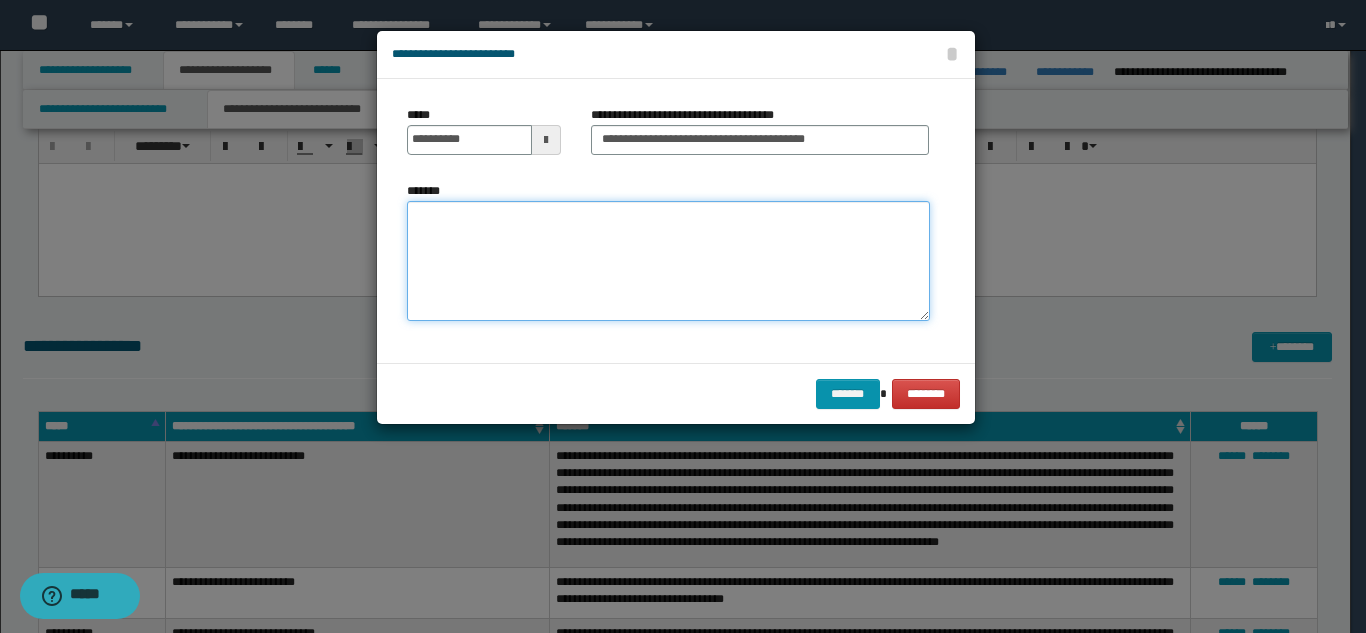 paste on "**********" 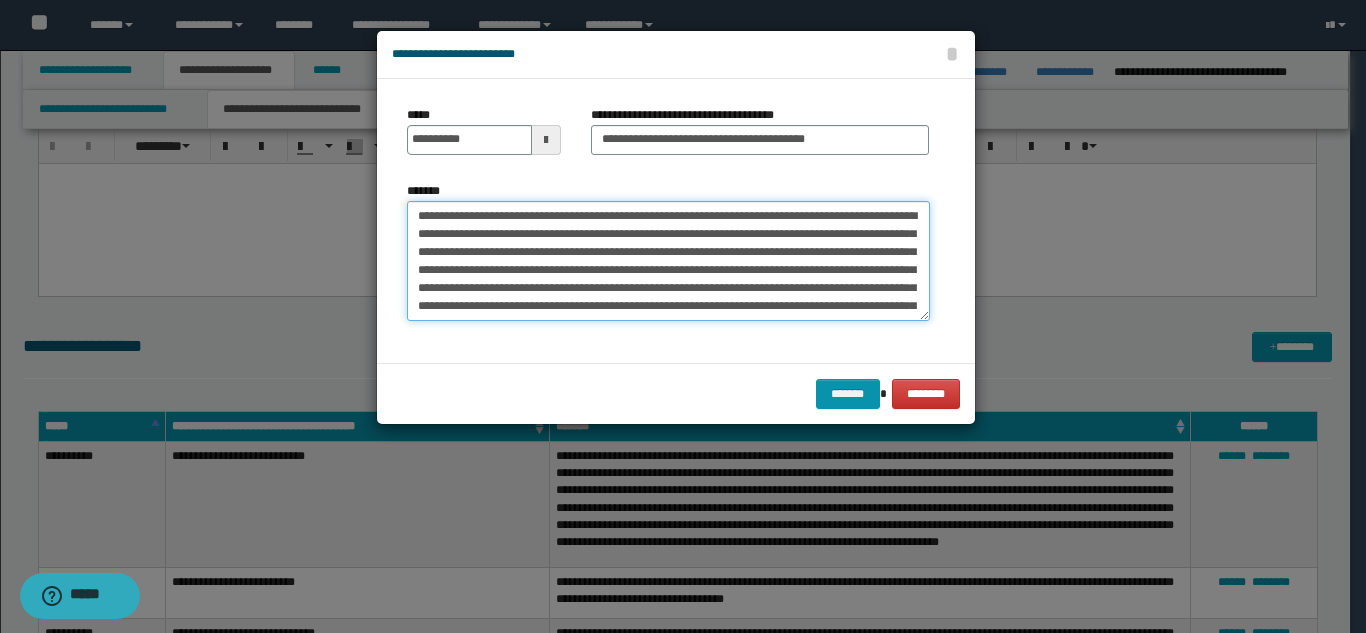 scroll, scrollTop: 138, scrollLeft: 0, axis: vertical 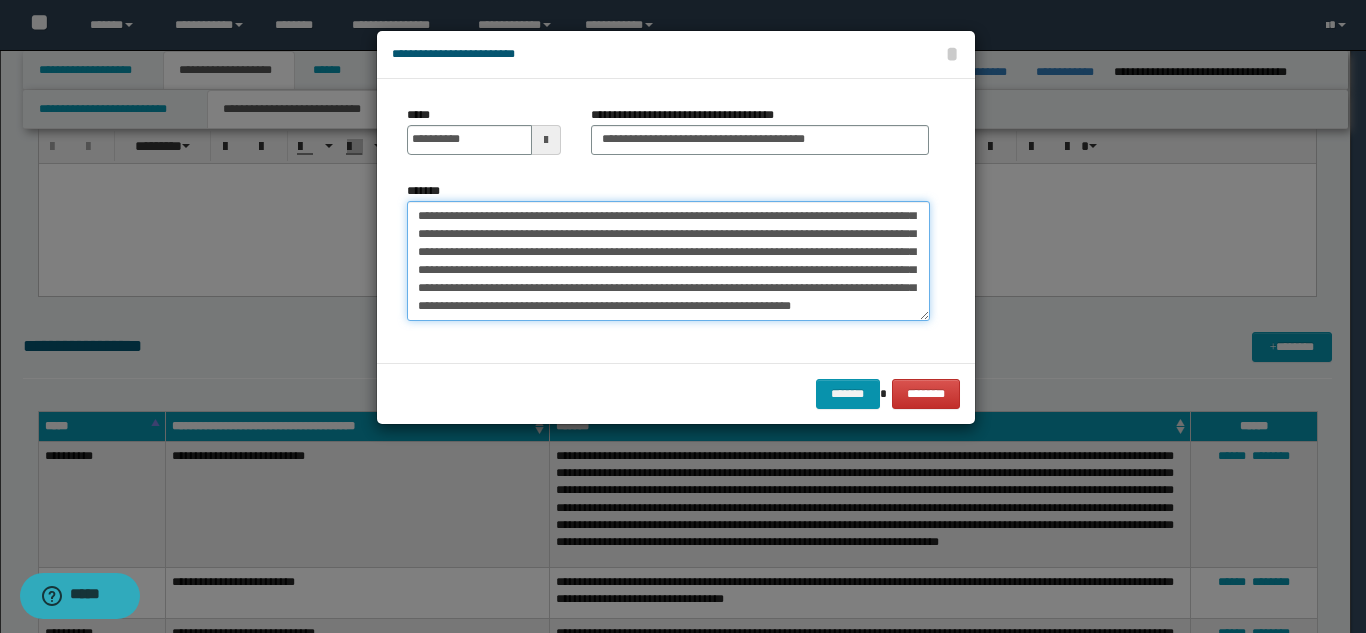 click on "*******" at bounding box center (668, 261) 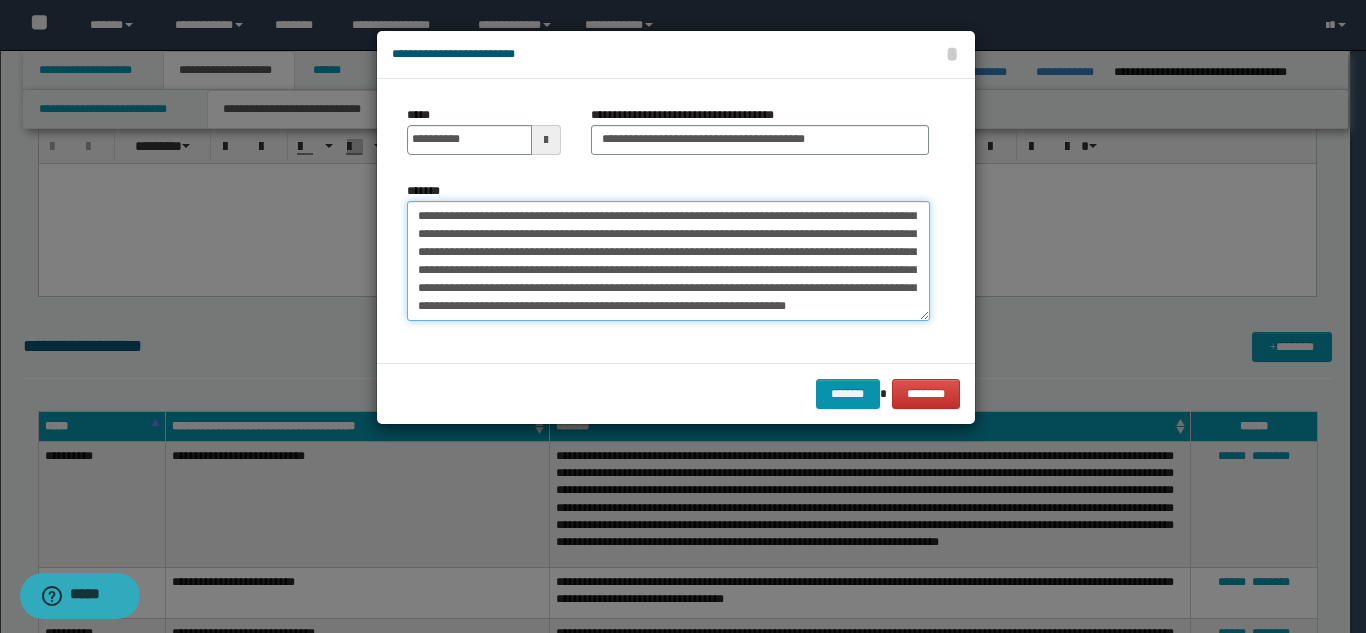 click on "*******" at bounding box center [668, 261] 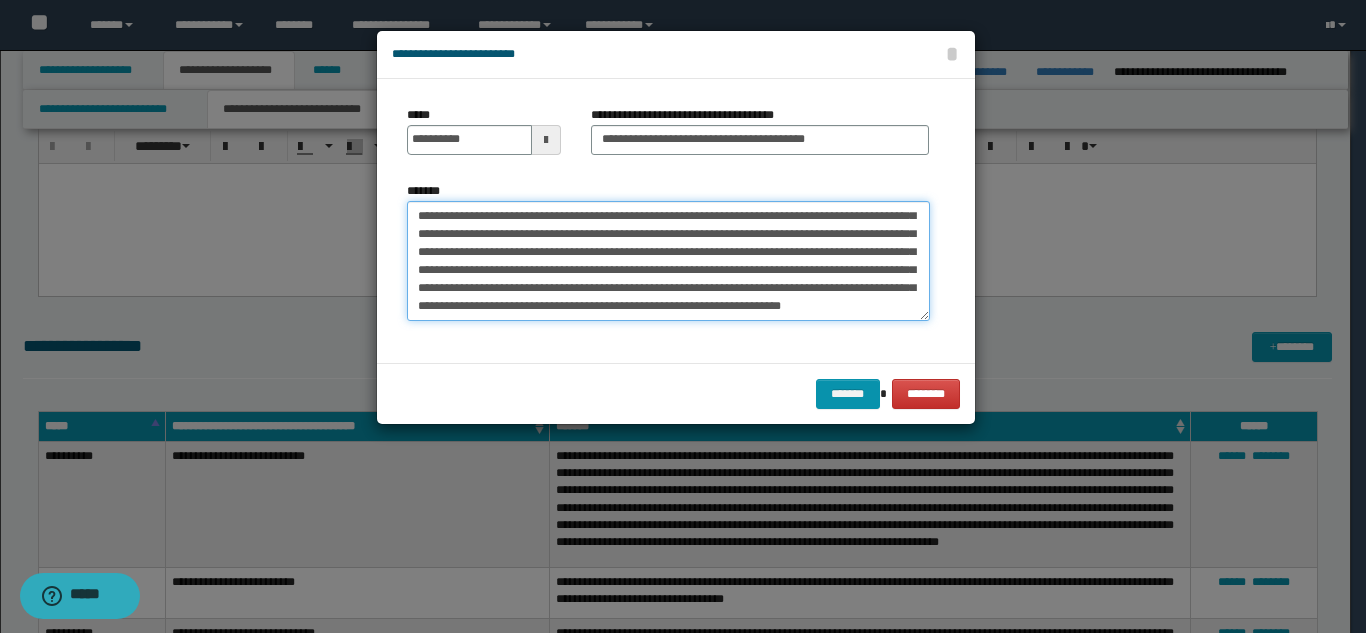 click on "*******" at bounding box center (668, 261) 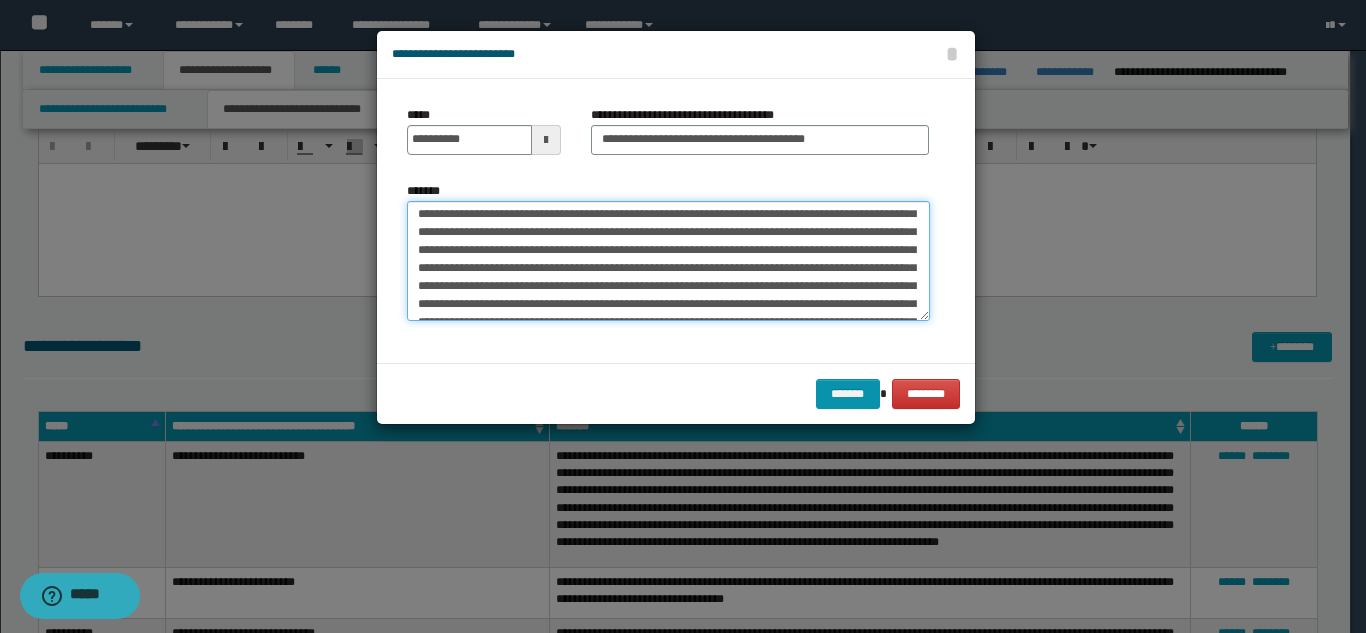 scroll, scrollTop: 0, scrollLeft: 0, axis: both 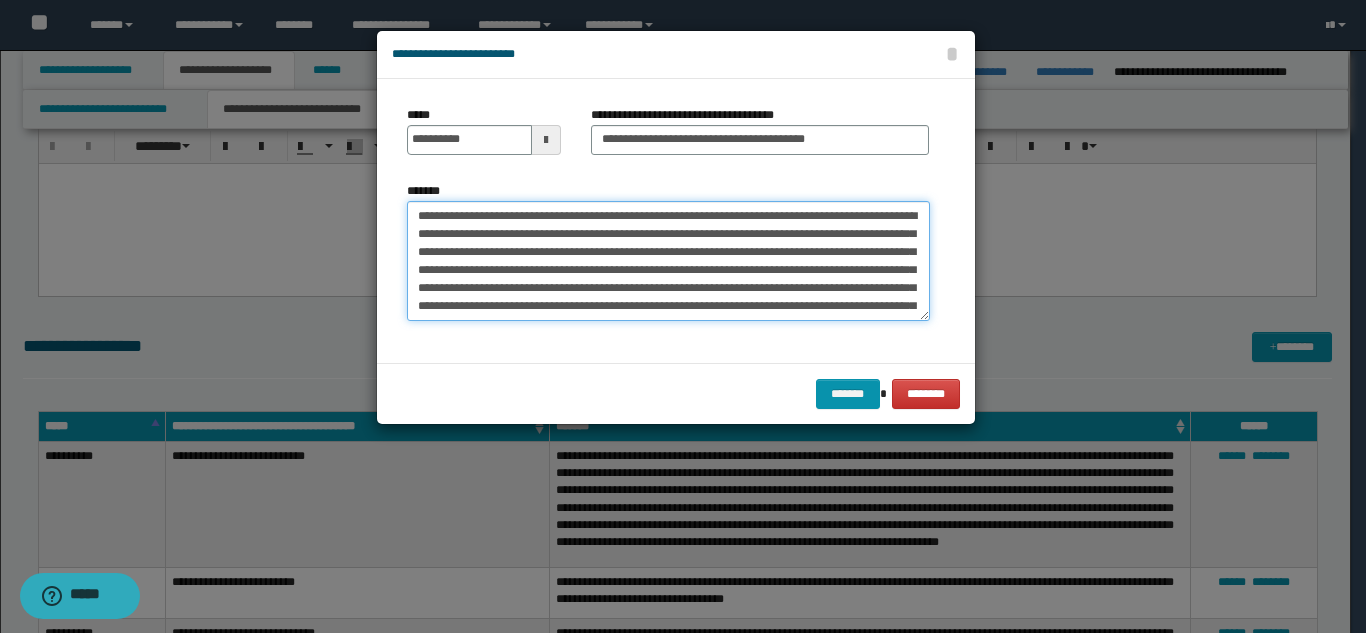 click on "*******" at bounding box center (668, 261) 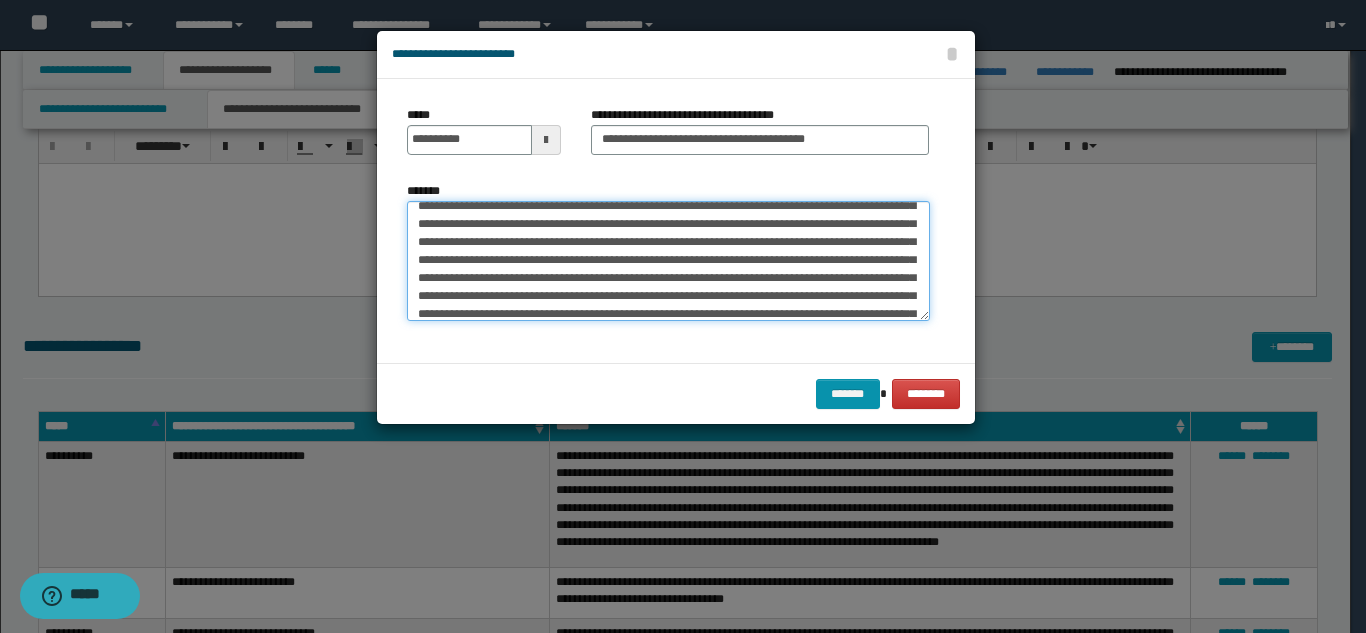 scroll, scrollTop: 144, scrollLeft: 0, axis: vertical 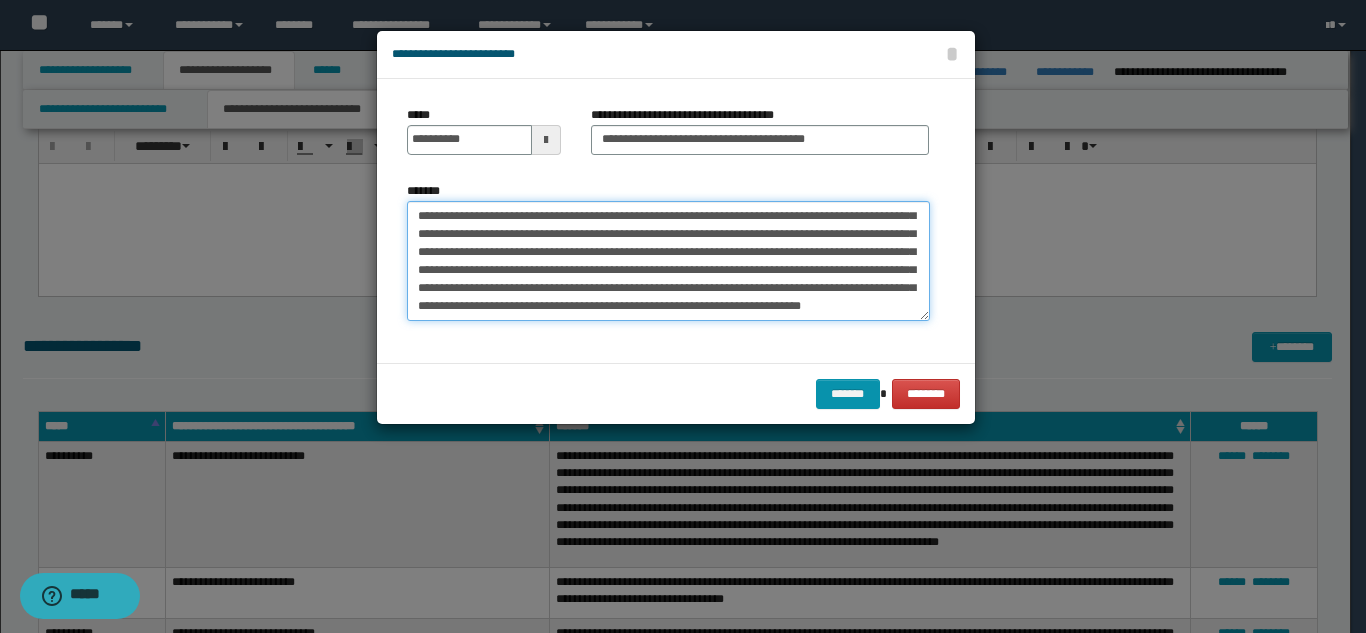 drag, startPoint x: 724, startPoint y: 257, endPoint x: 672, endPoint y: 276, distance: 55.362442 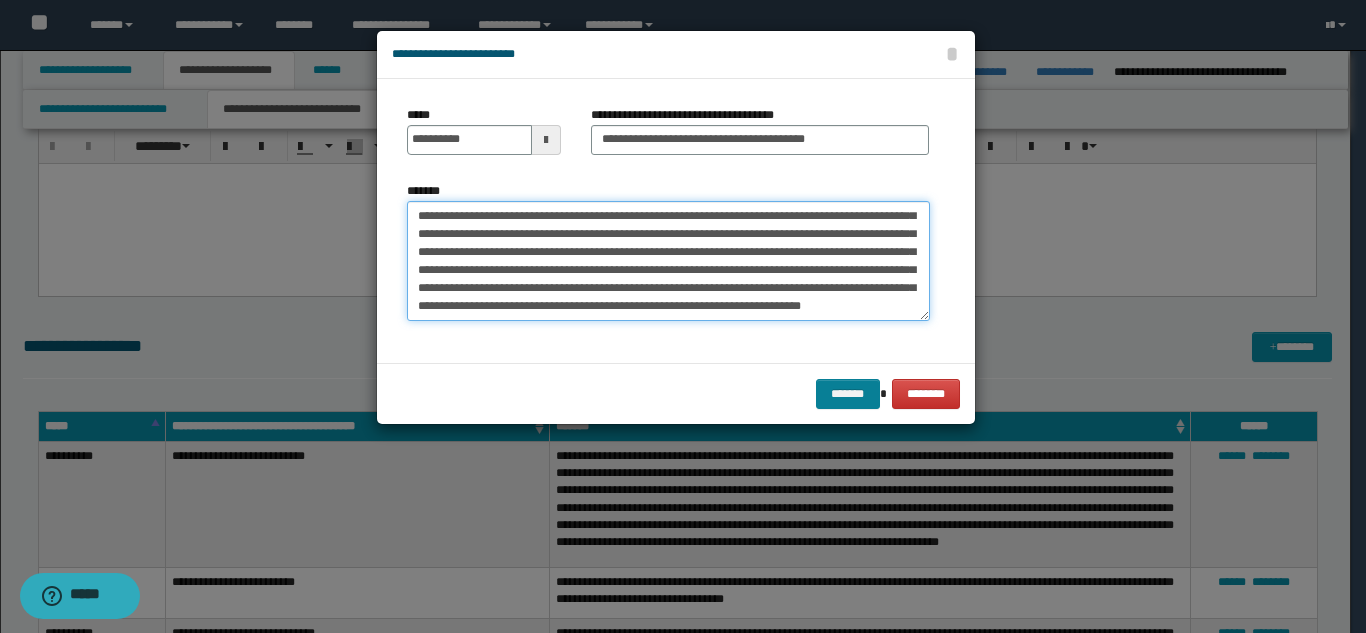type on "**********" 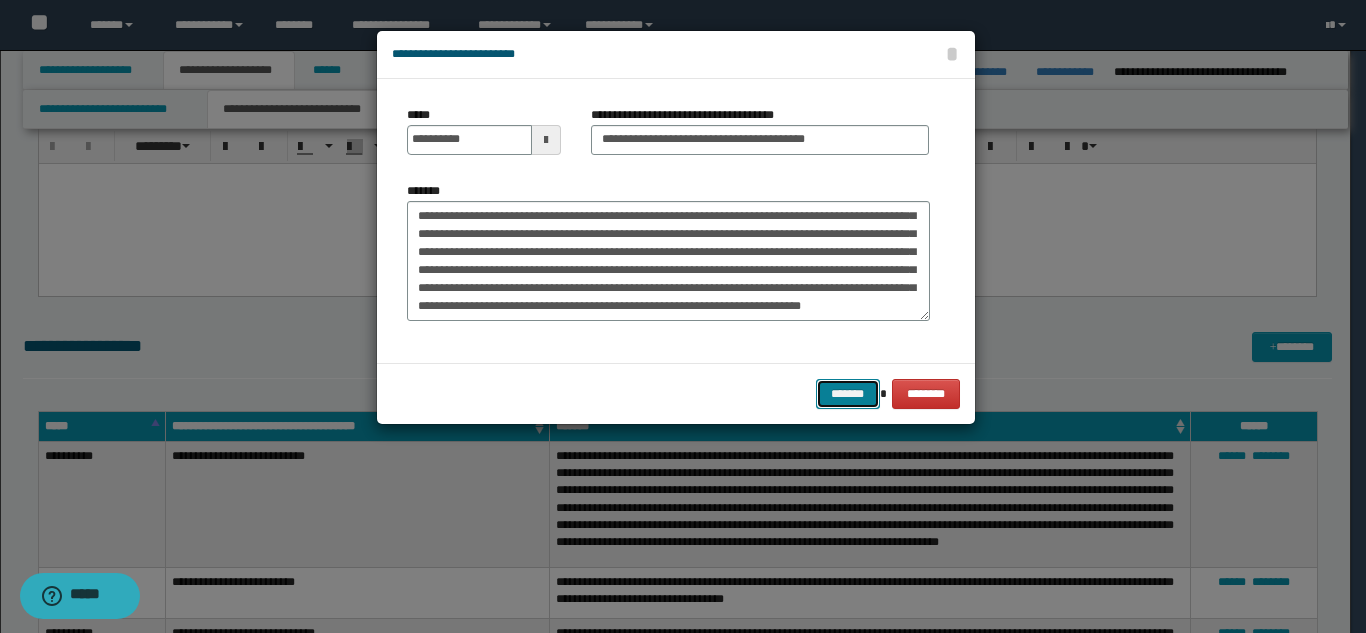 click on "*******" at bounding box center [848, 394] 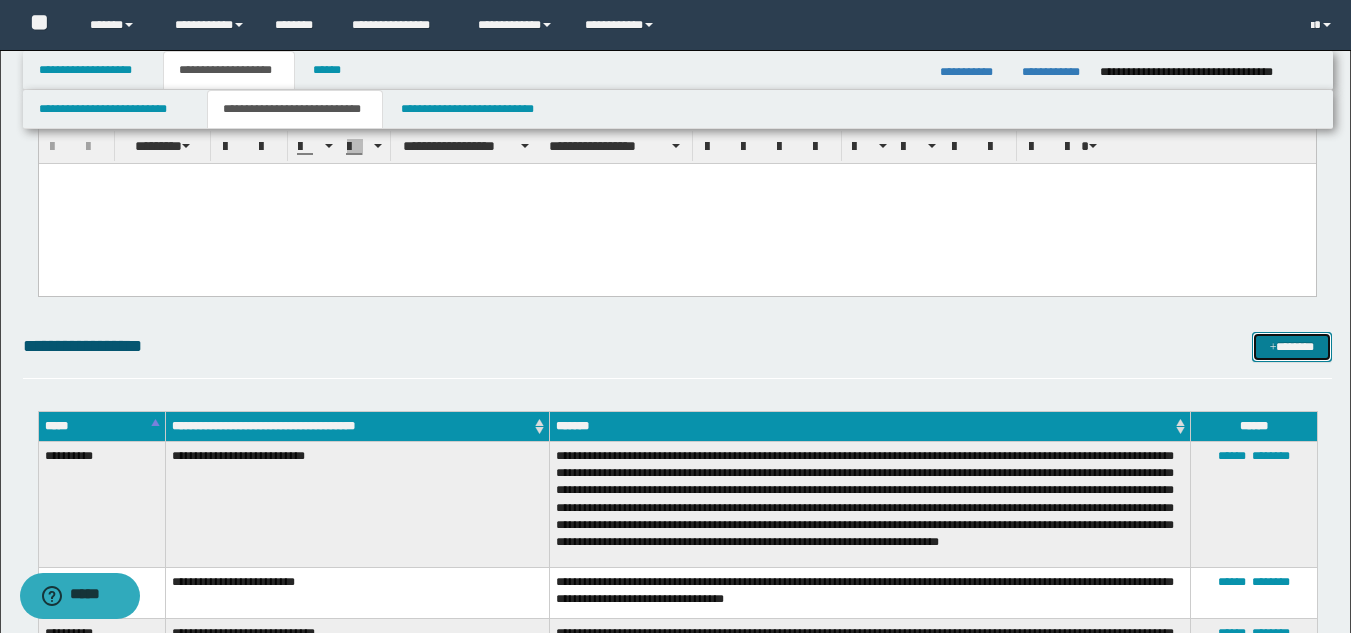 click at bounding box center [1273, 348] 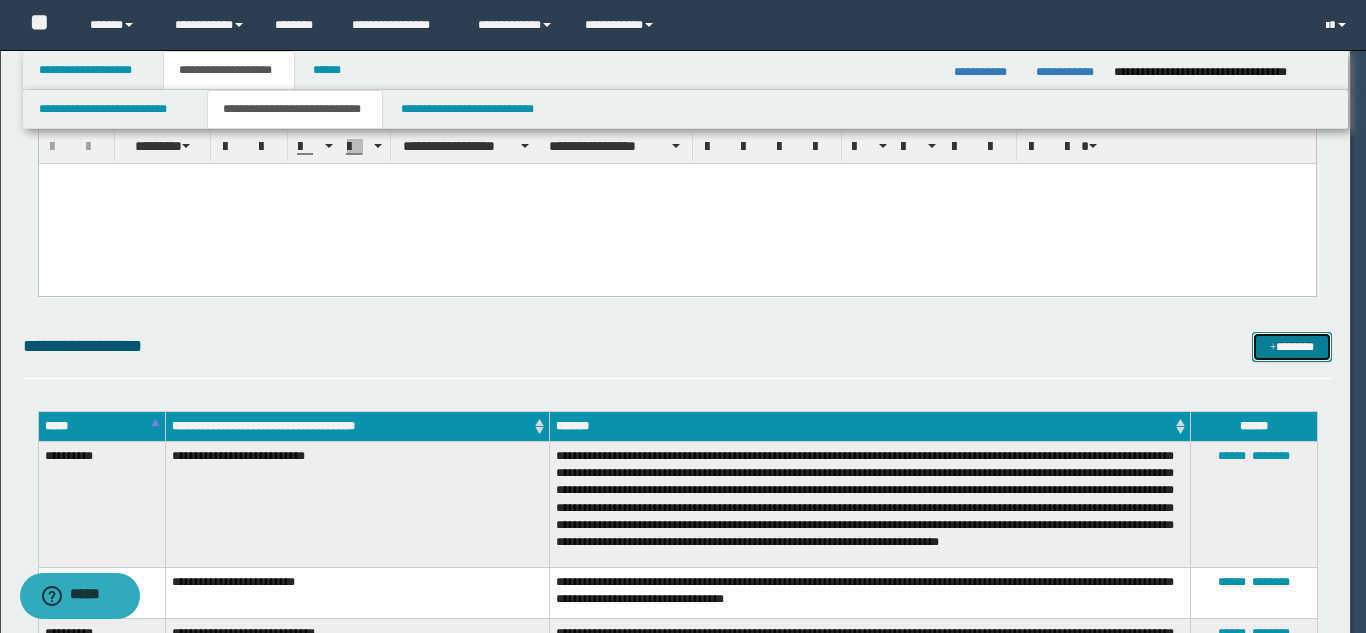 scroll, scrollTop: 0, scrollLeft: 0, axis: both 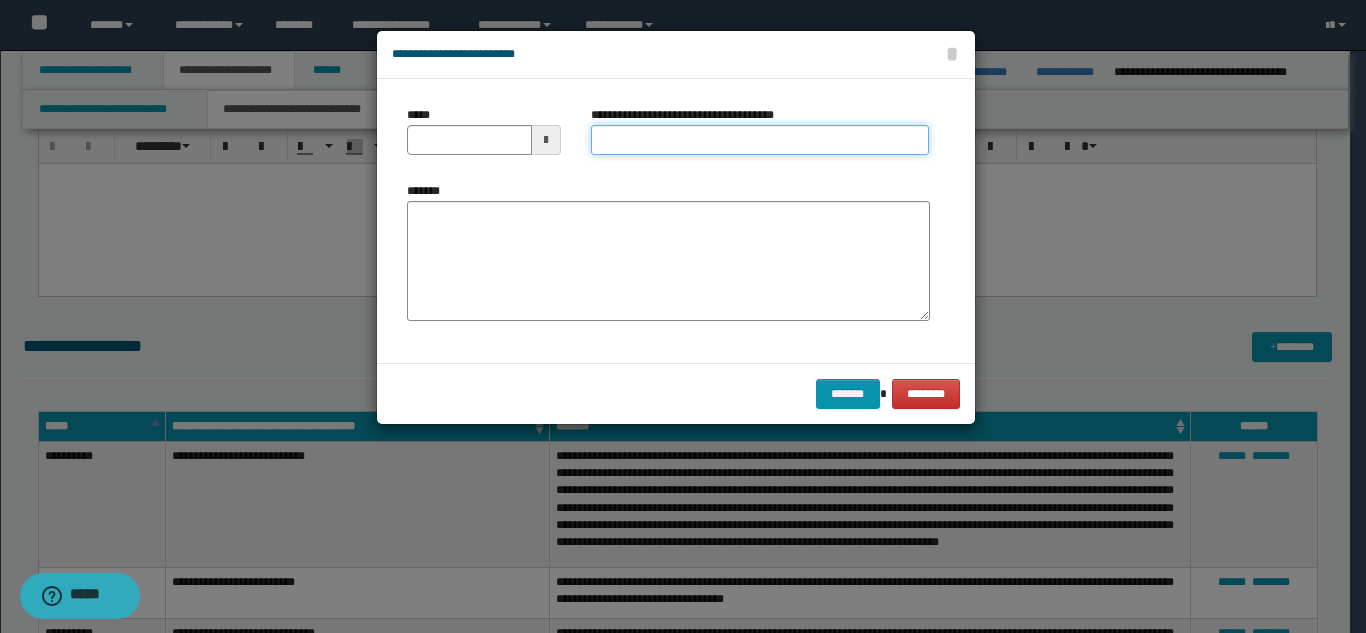 click on "**********" at bounding box center [760, 140] 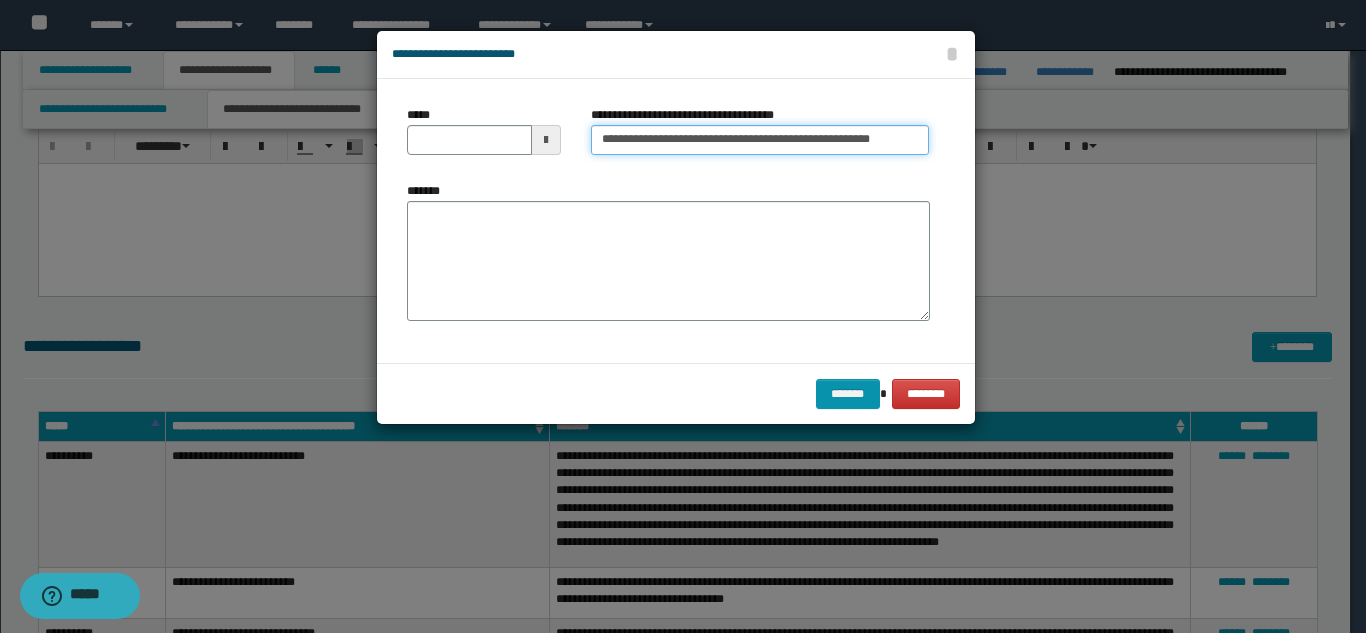 scroll, scrollTop: 0, scrollLeft: 58, axis: horizontal 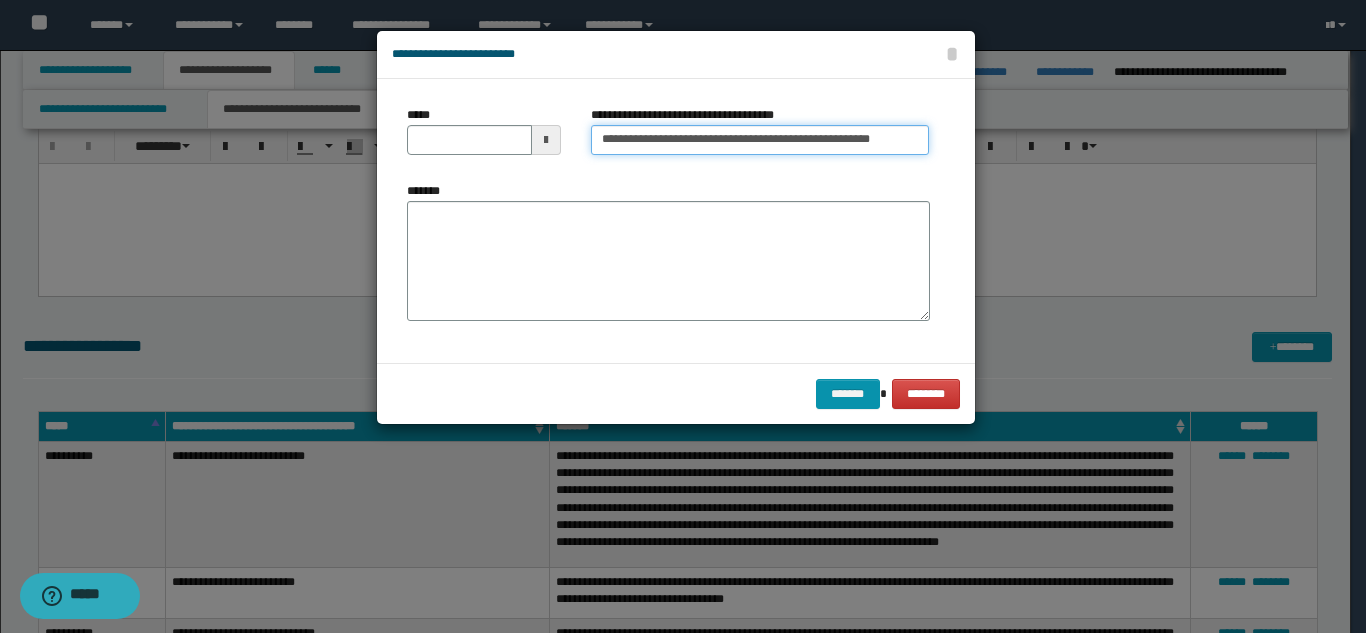 drag, startPoint x: 844, startPoint y: 139, endPoint x: 941, endPoint y: 141, distance: 97.020615 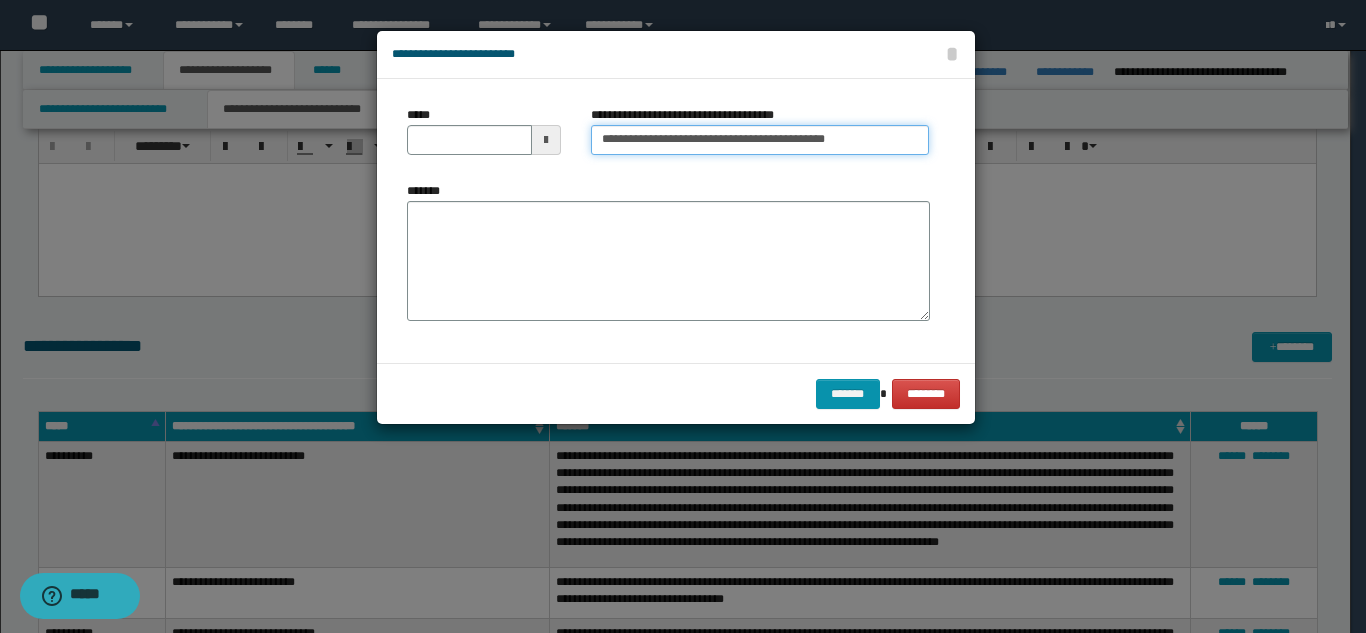 scroll, scrollTop: 0, scrollLeft: 0, axis: both 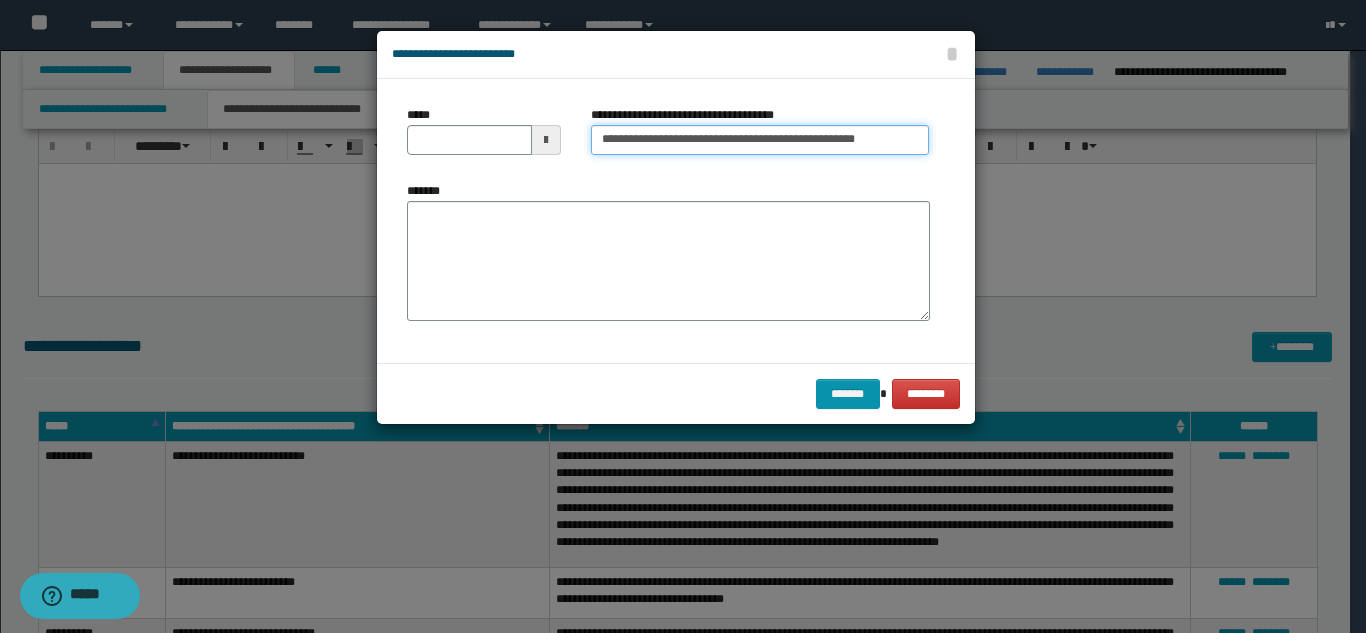 type on "**********" 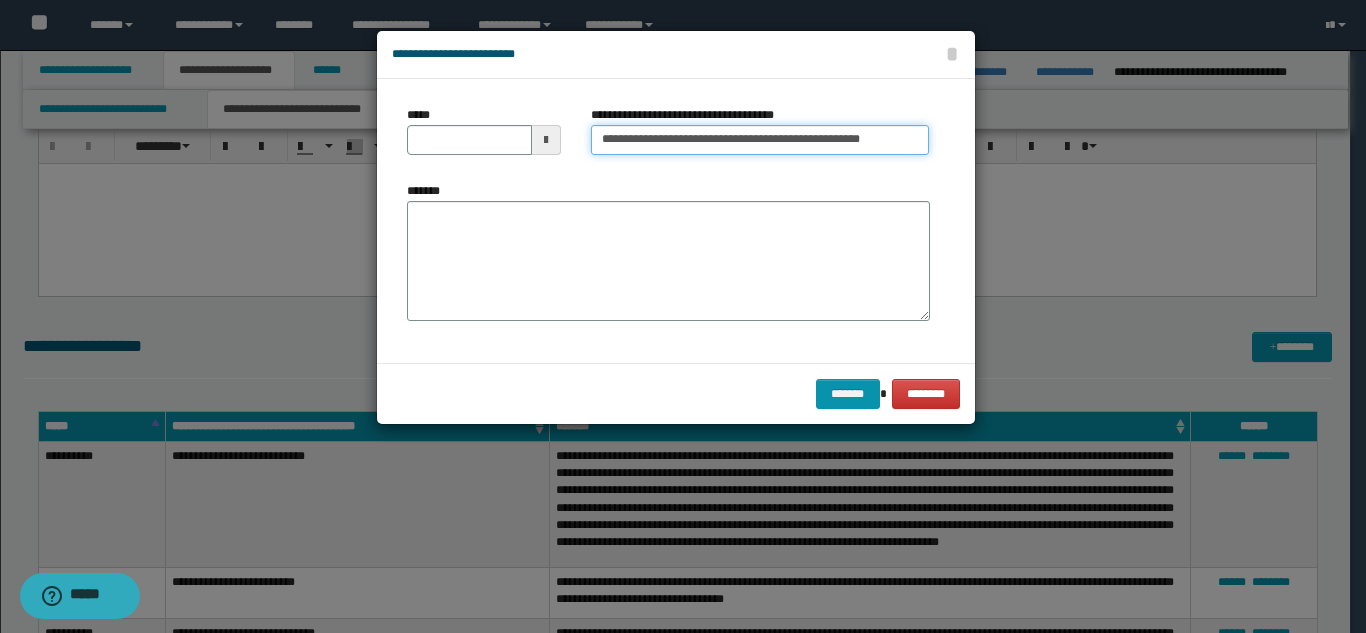 scroll, scrollTop: 0, scrollLeft: 44, axis: horizontal 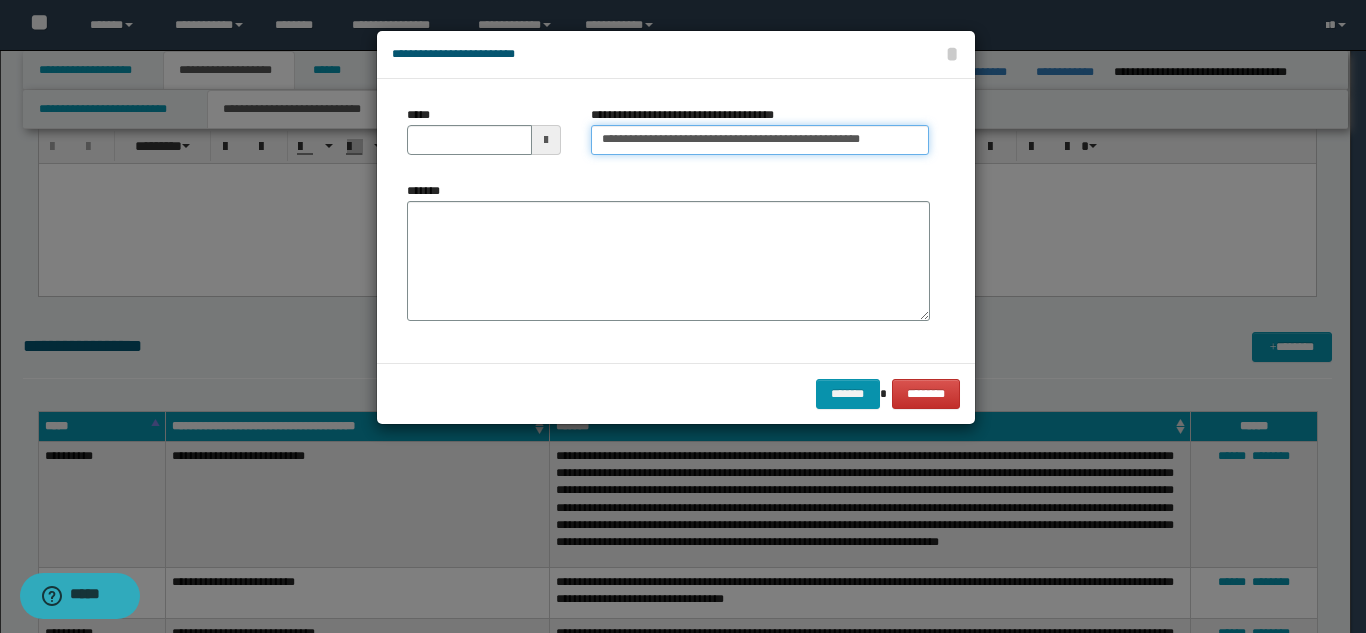 type 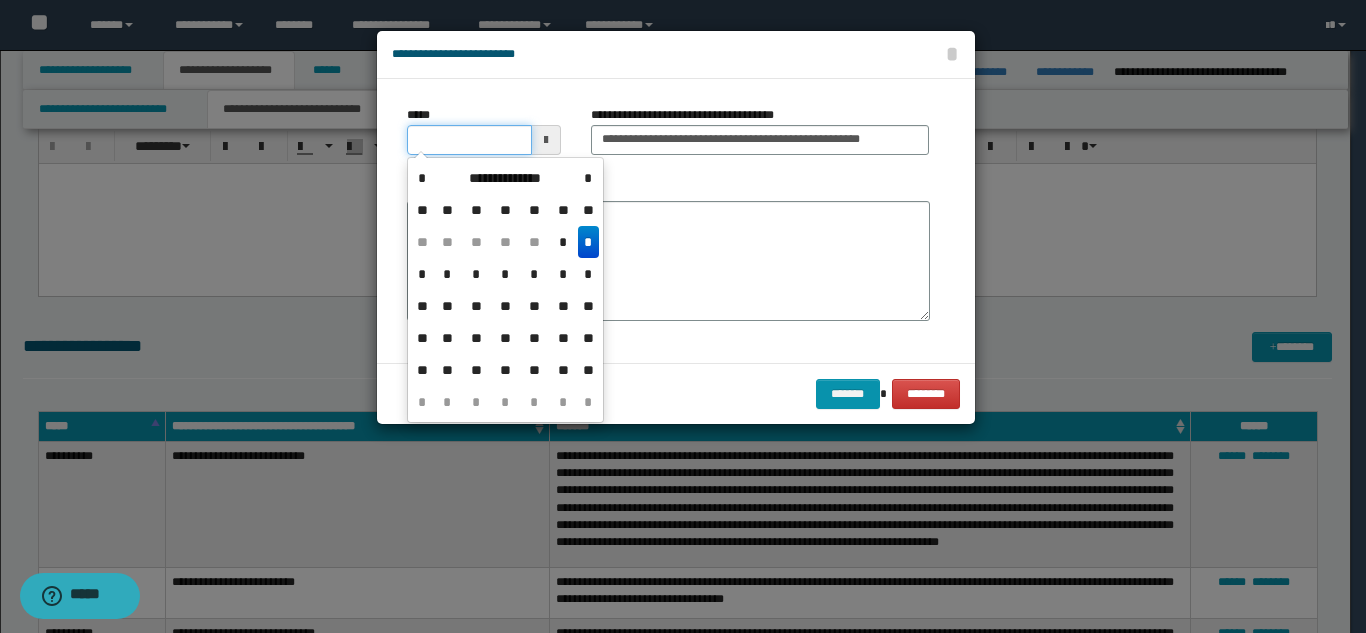 click on "*****" at bounding box center [469, 140] 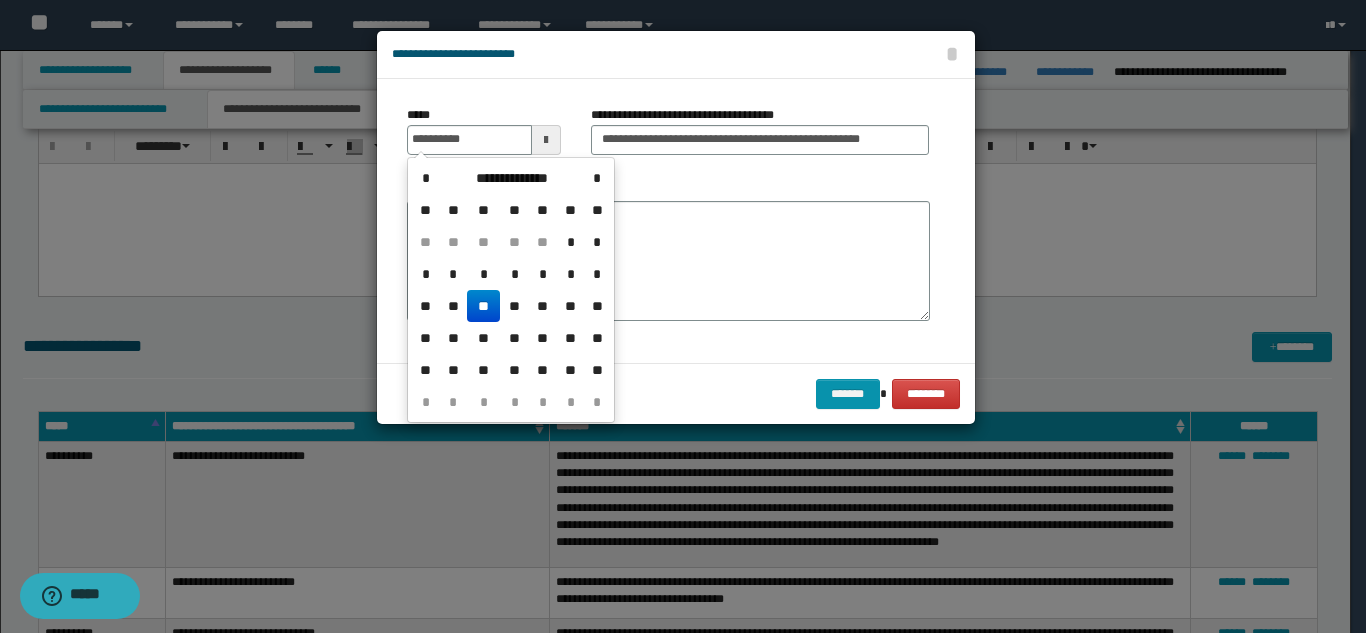 click on "**" at bounding box center (483, 306) 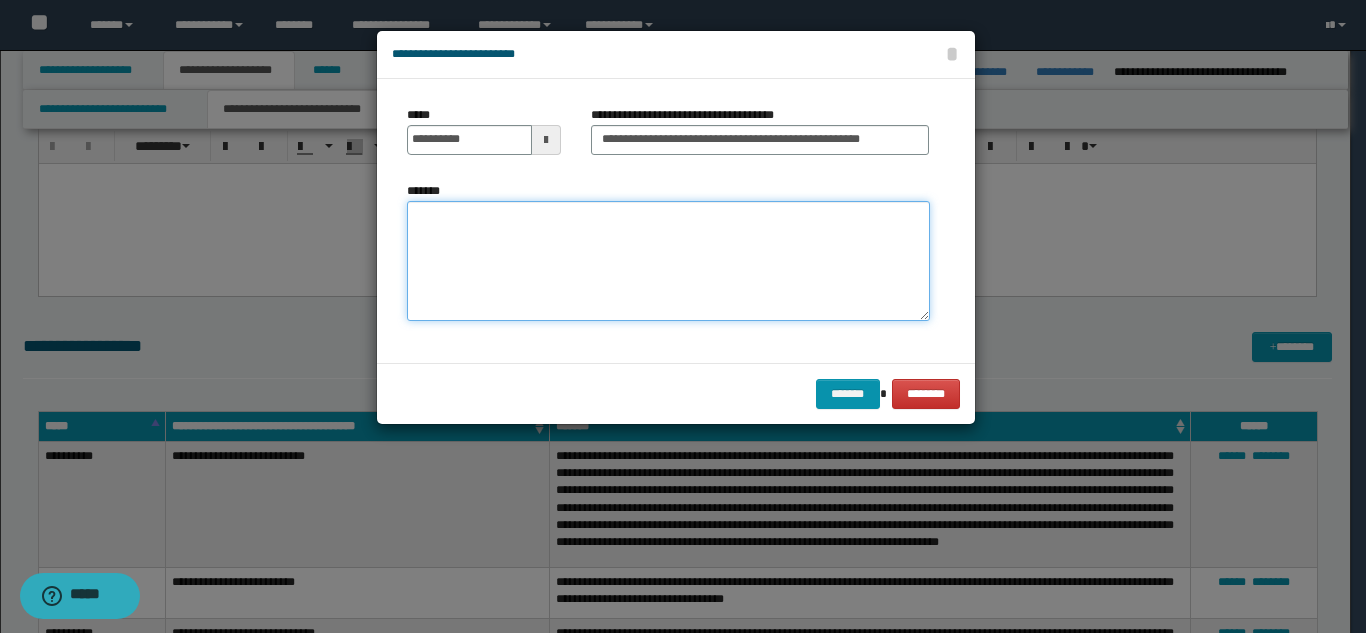 click on "*******" at bounding box center (668, 261) 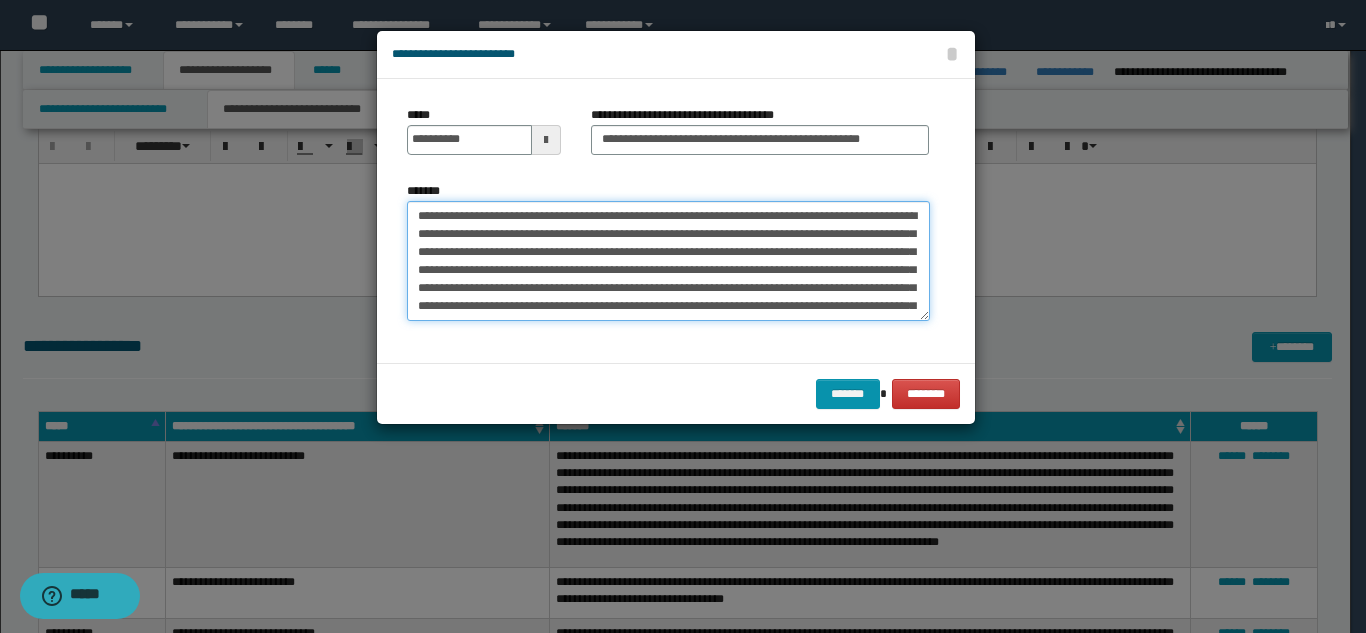 scroll, scrollTop: 120, scrollLeft: 0, axis: vertical 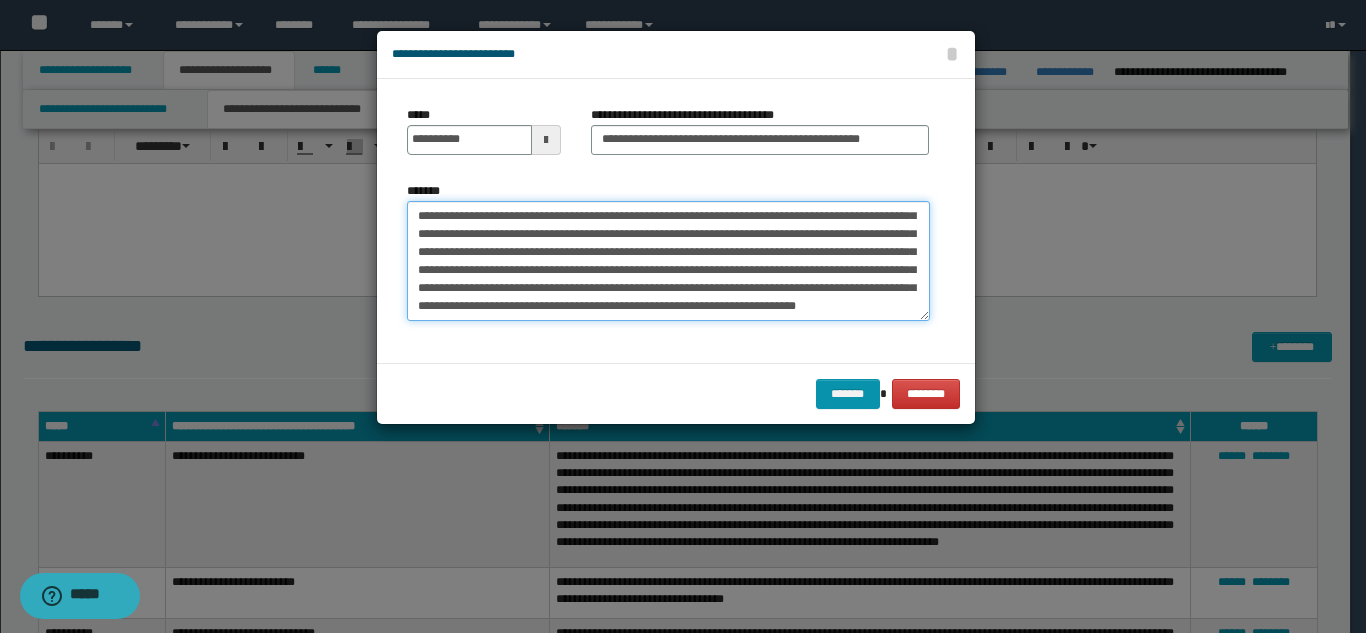 click on "*******" at bounding box center (668, 261) 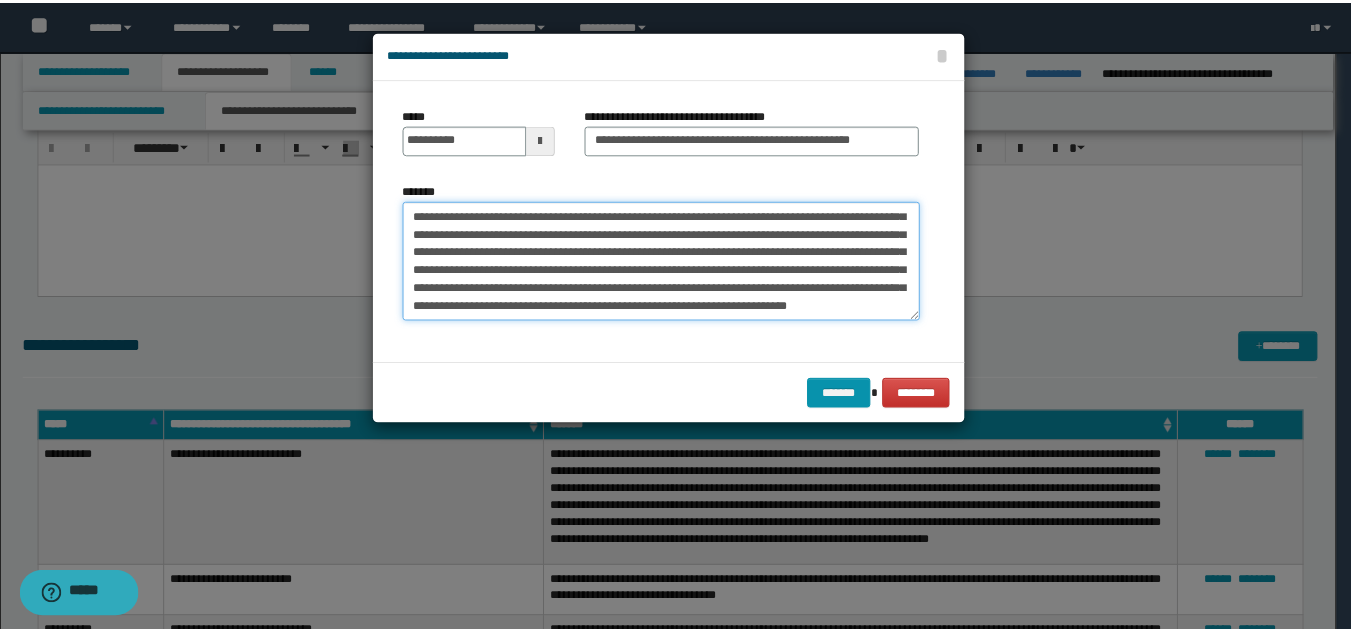 scroll, scrollTop: 126, scrollLeft: 0, axis: vertical 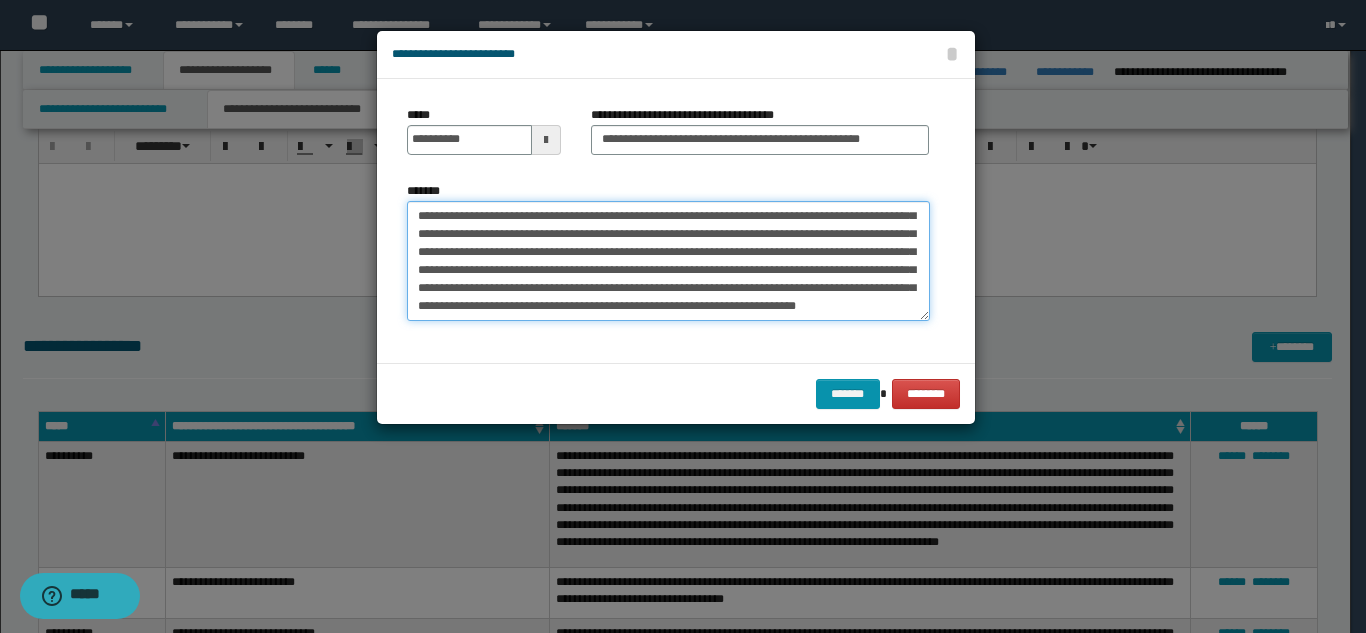 click on "*******" at bounding box center [668, 261] 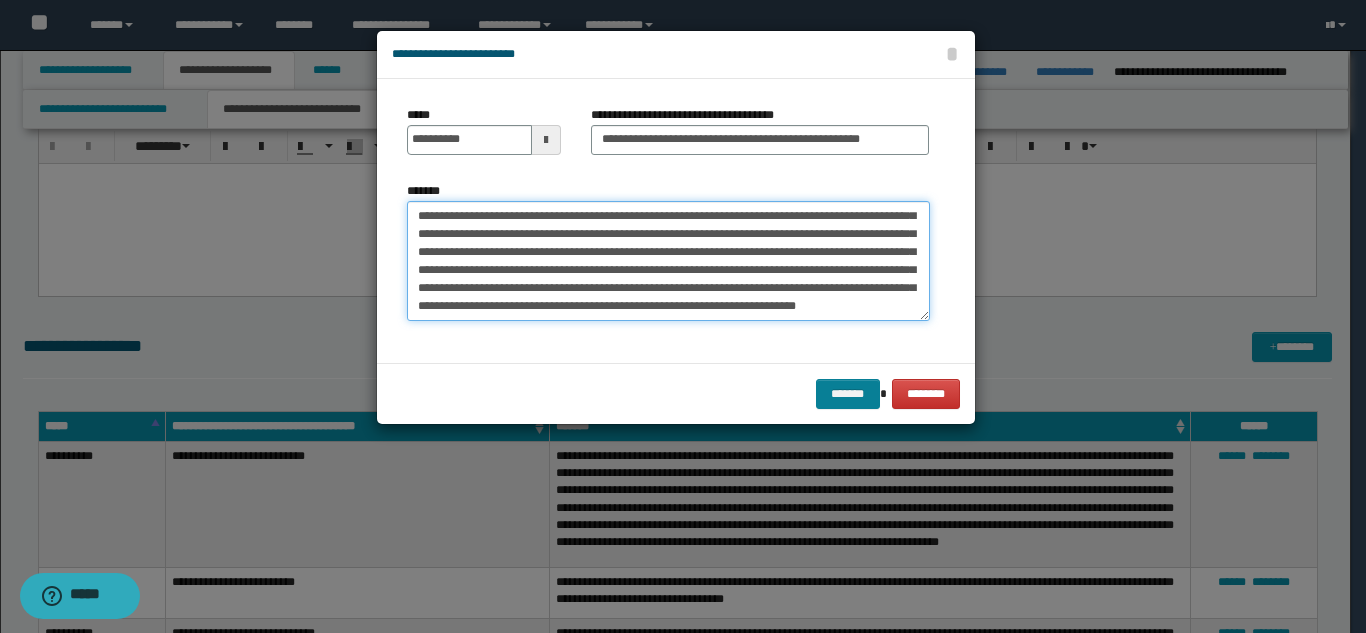type on "**********" 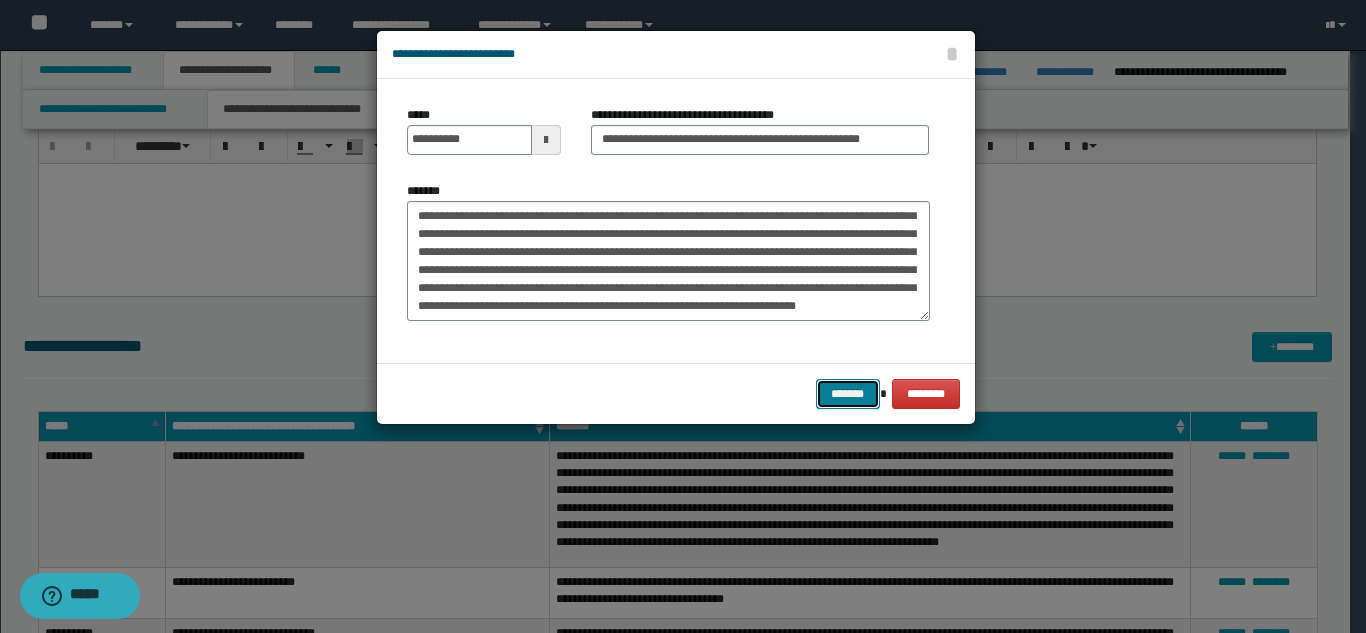 click on "*******" at bounding box center [848, 394] 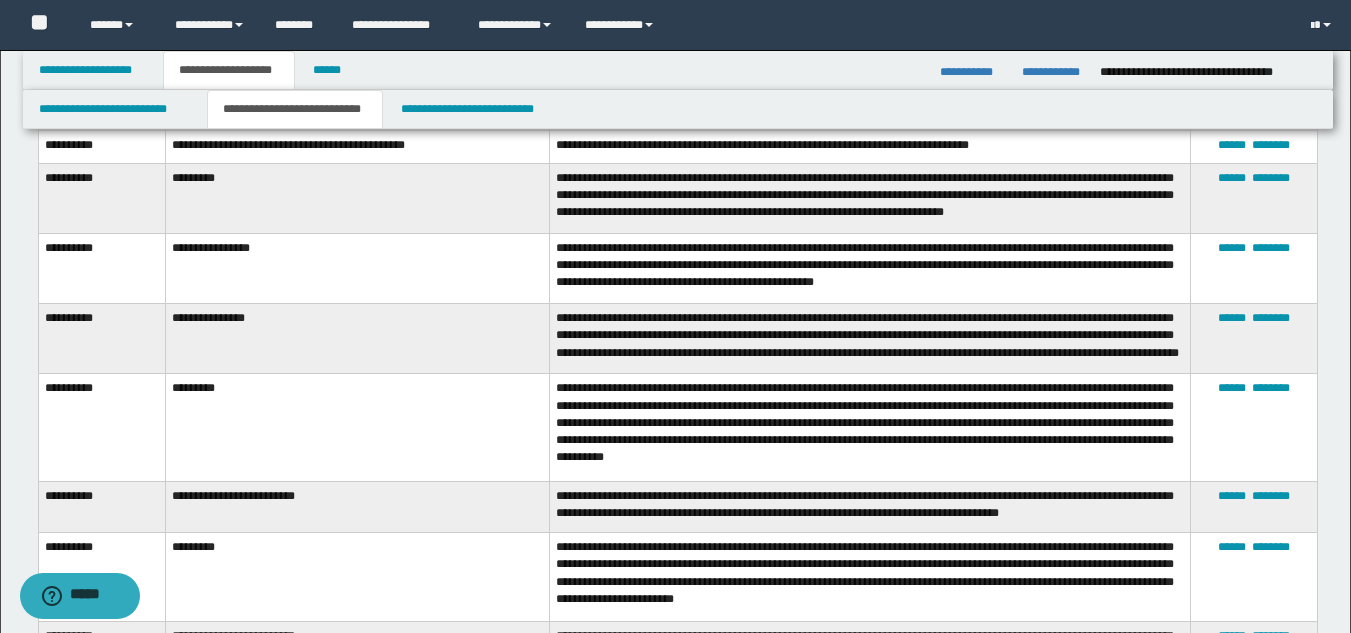 scroll, scrollTop: 3000, scrollLeft: 0, axis: vertical 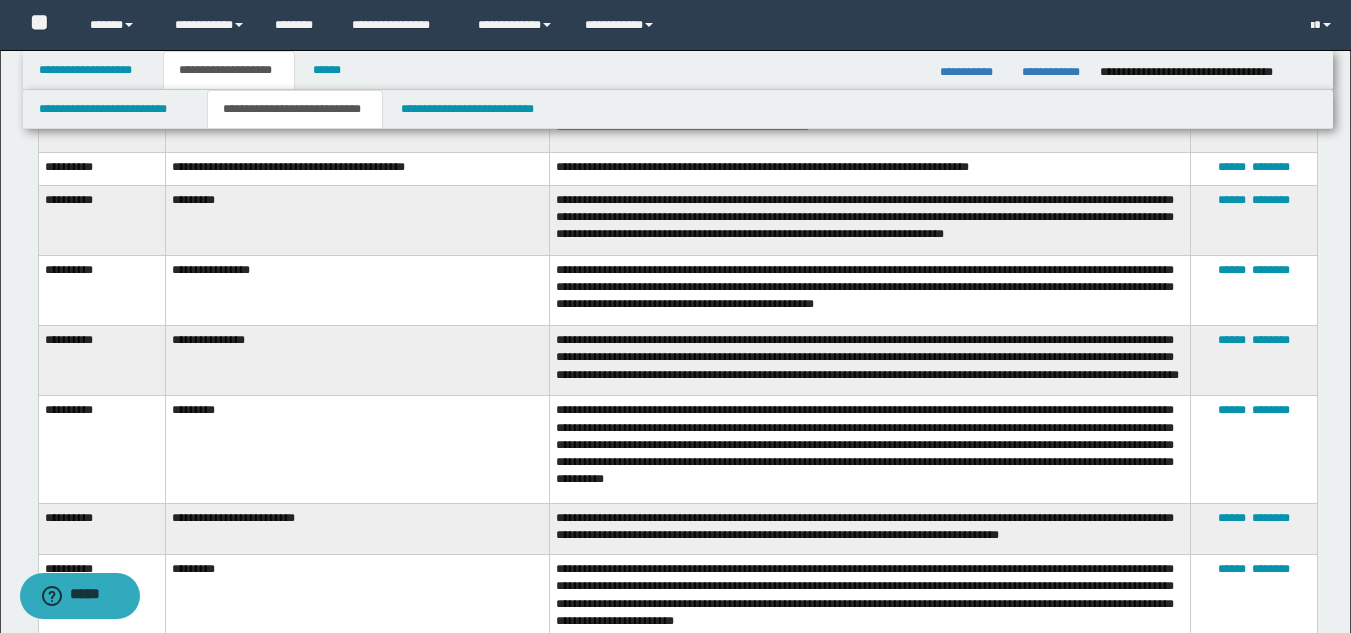 click on "**********" at bounding box center (357, 291) 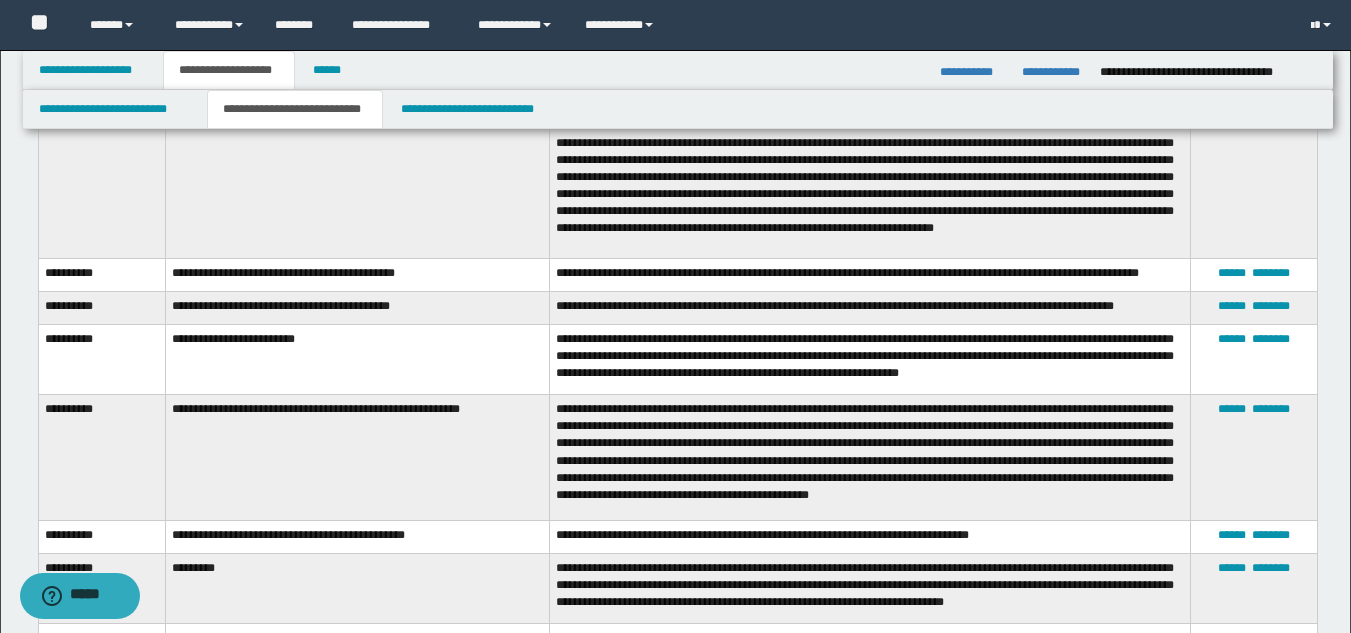 scroll, scrollTop: 2700, scrollLeft: 0, axis: vertical 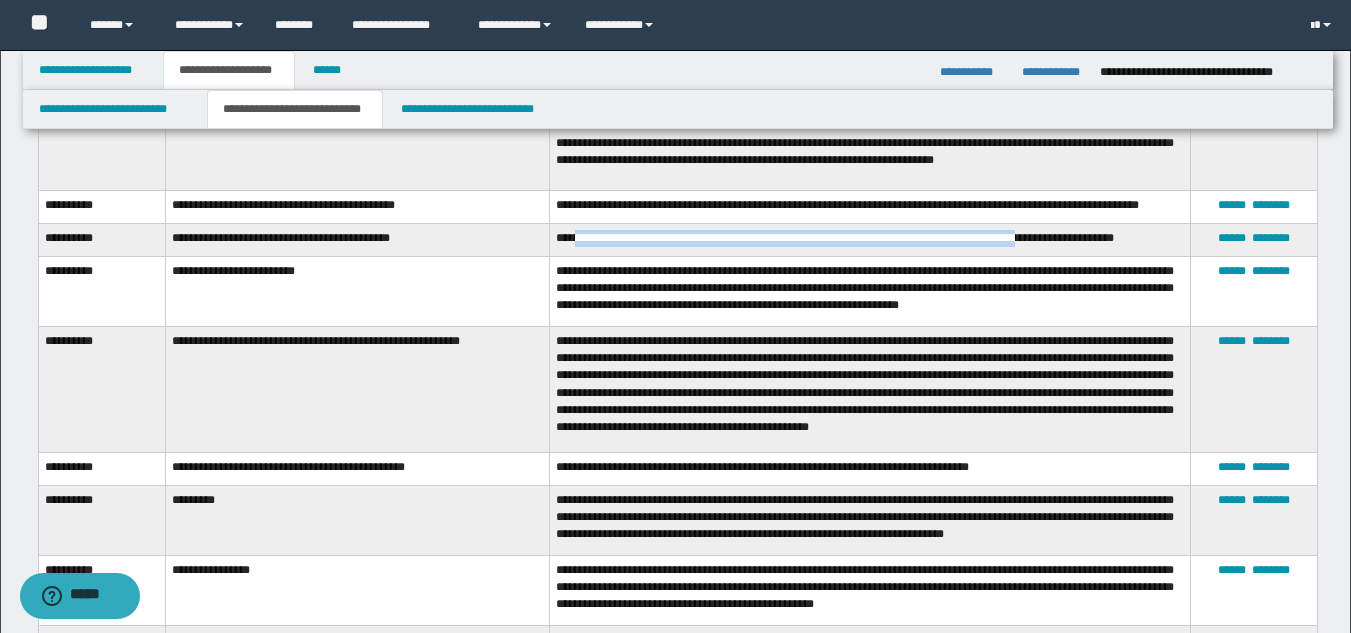 drag, startPoint x: 589, startPoint y: 269, endPoint x: 1053, endPoint y: 282, distance: 464.18207 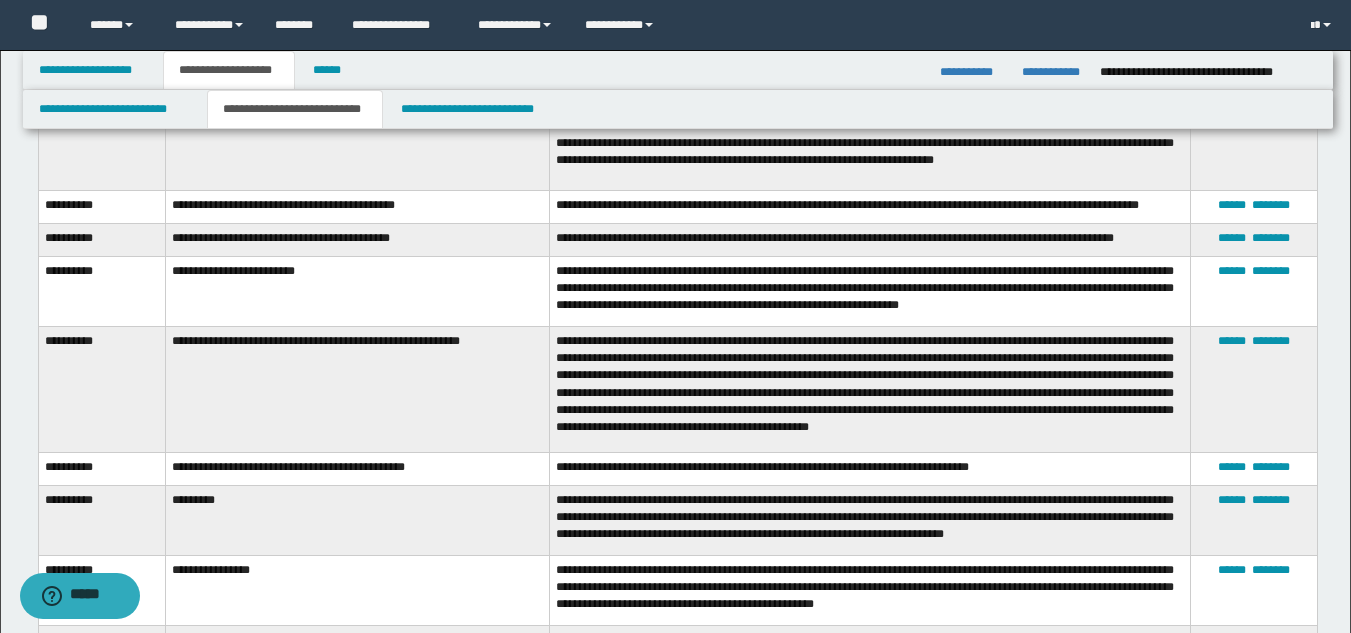 click on "**********" at bounding box center [869, 291] 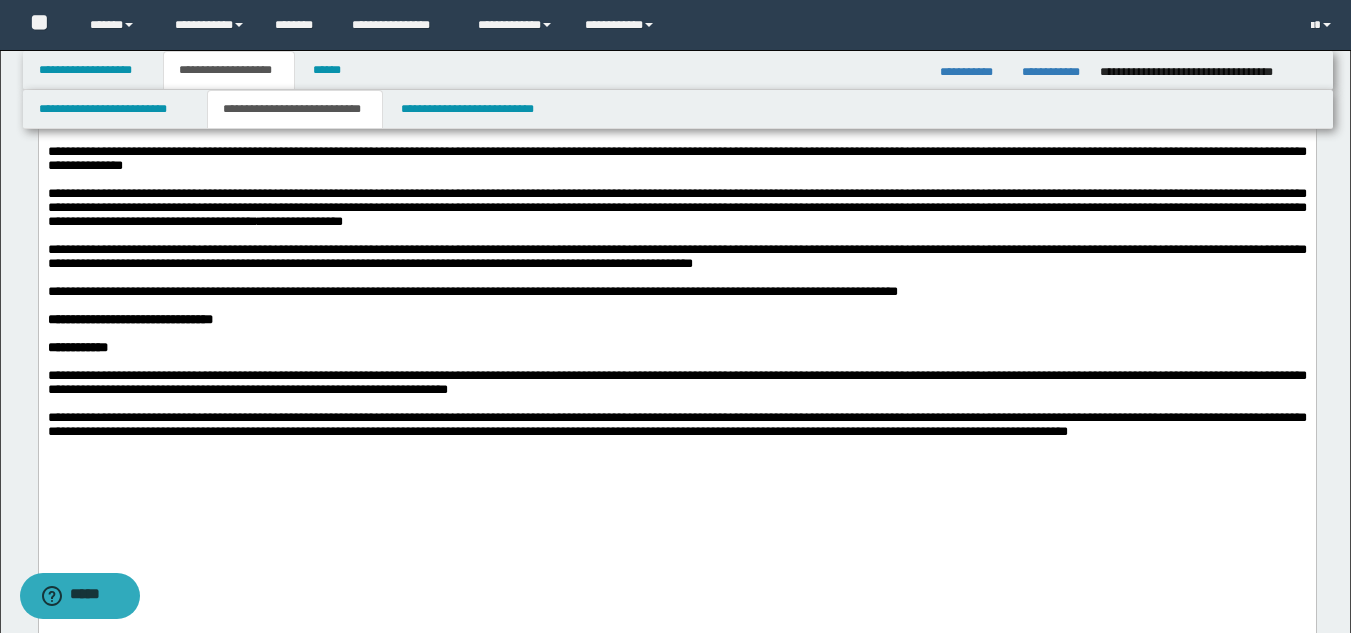 scroll, scrollTop: 1319, scrollLeft: 0, axis: vertical 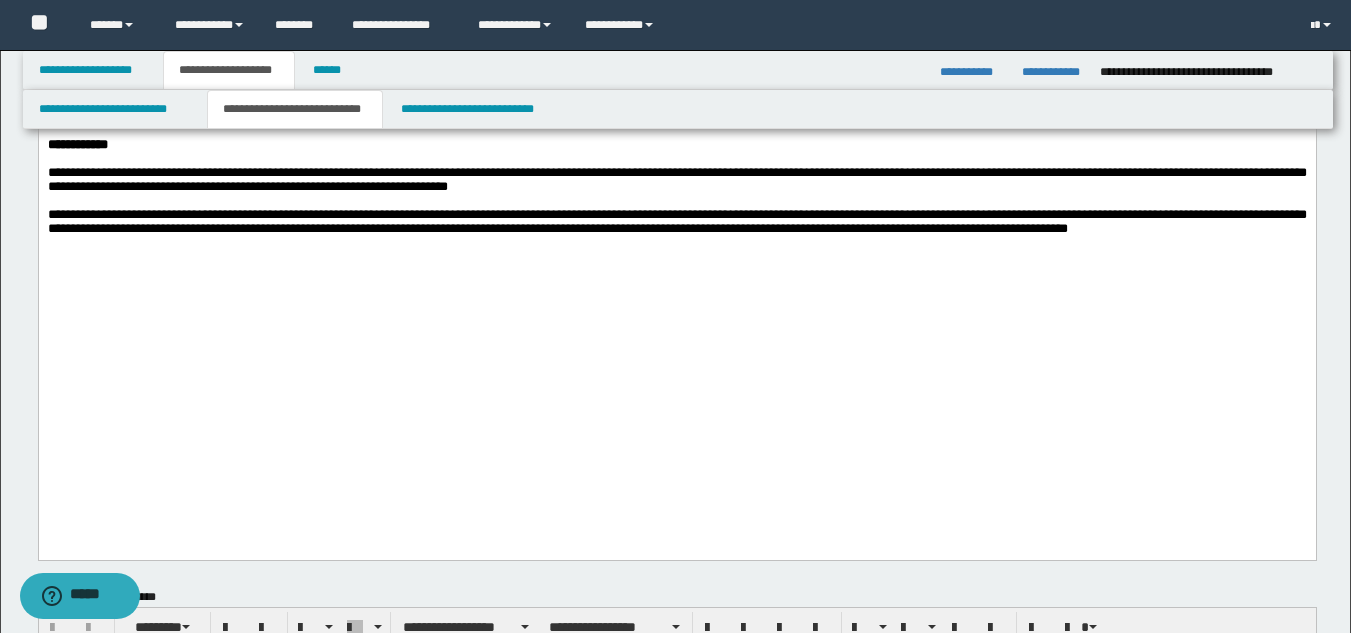click on "**********" at bounding box center [676, -405] 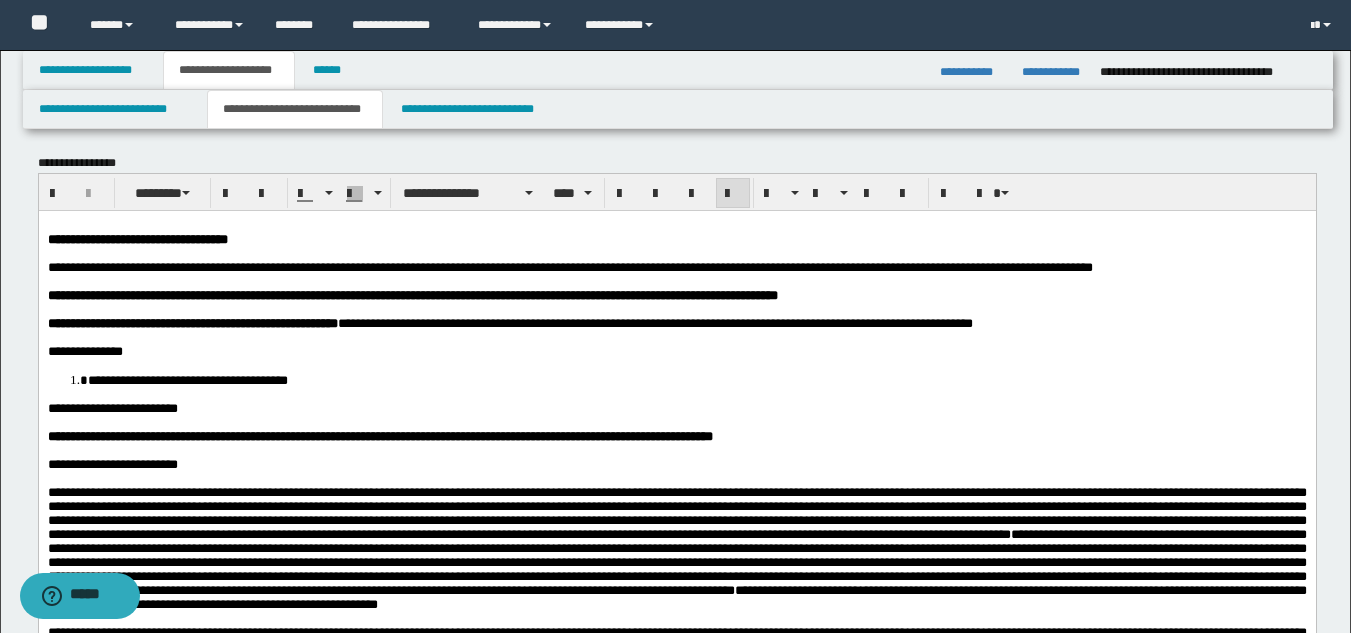 scroll, scrollTop: 0, scrollLeft: 0, axis: both 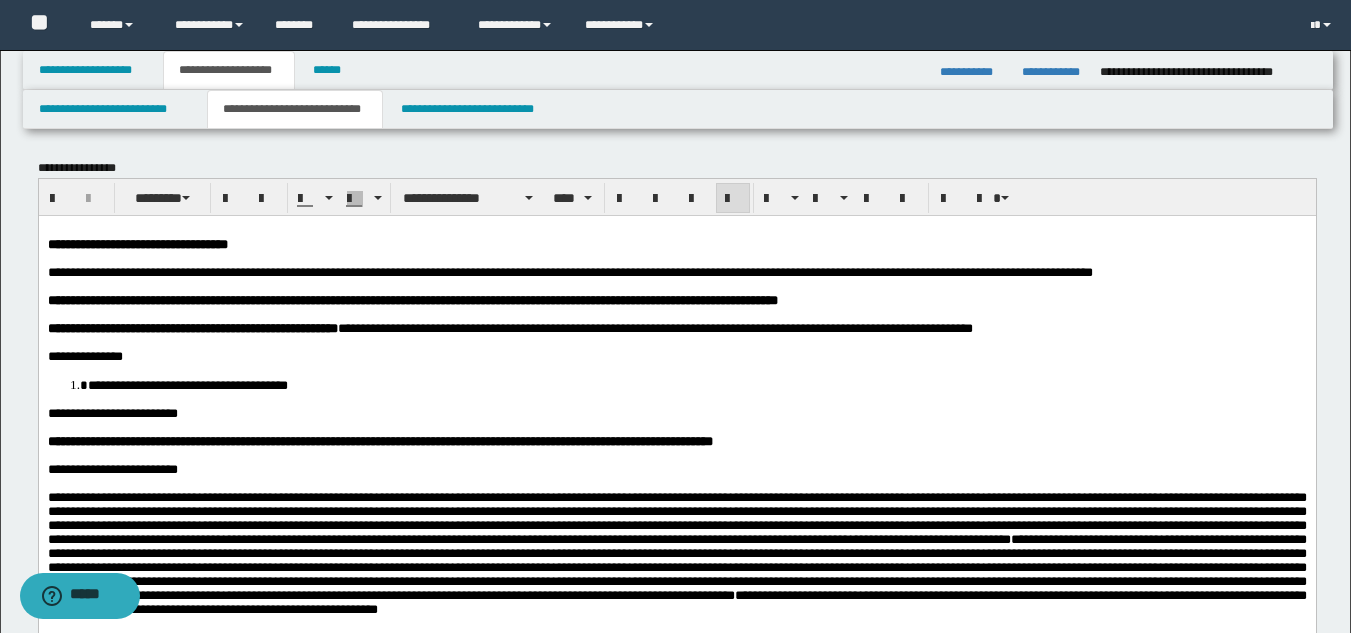 click on "**********" at bounding box center [696, 384] 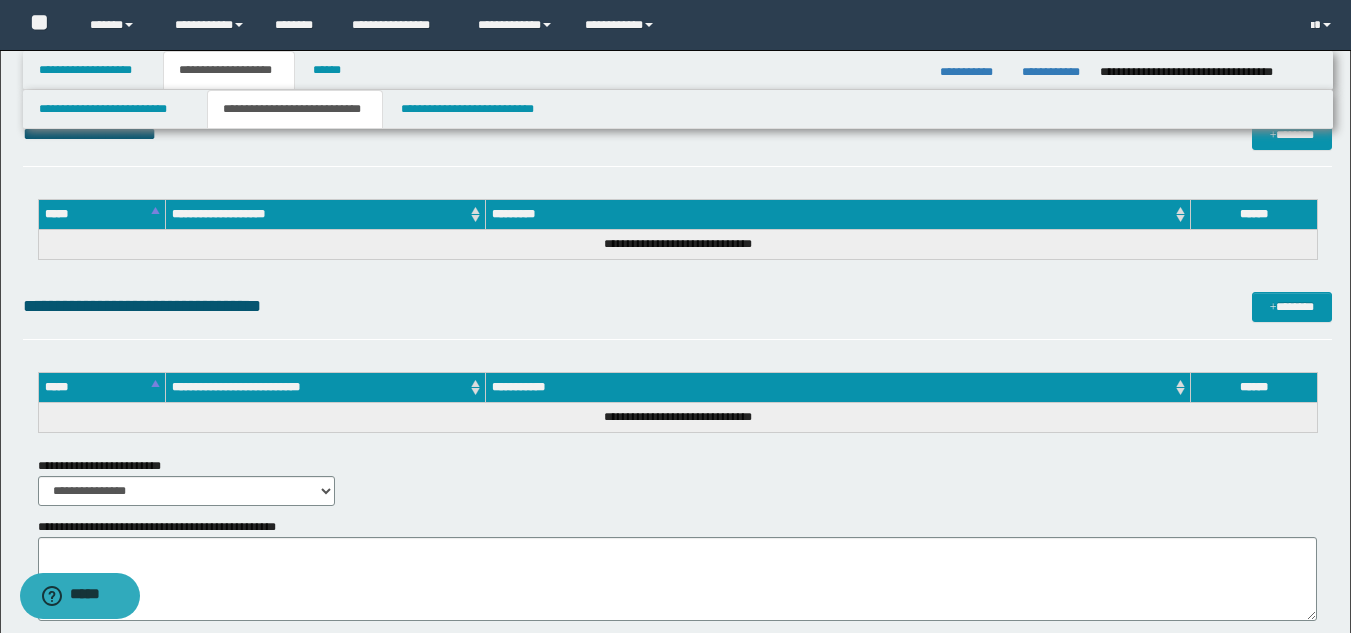 scroll, scrollTop: 4019, scrollLeft: 0, axis: vertical 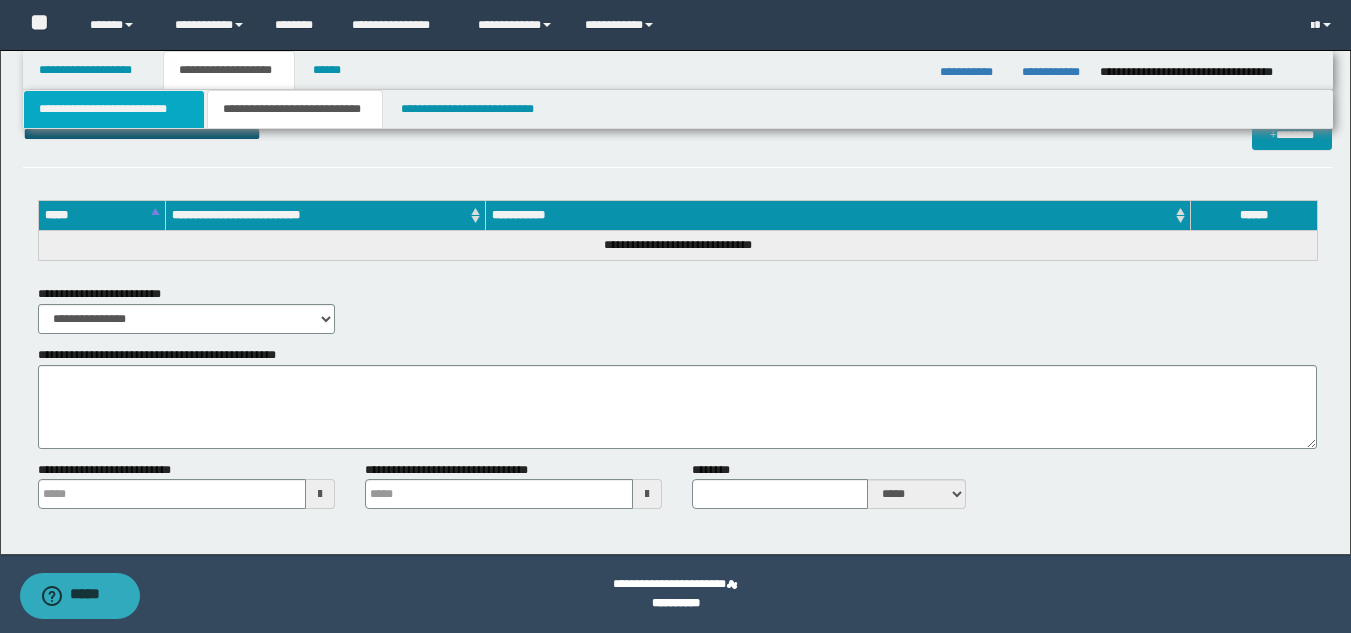 click on "**********" at bounding box center (114, 109) 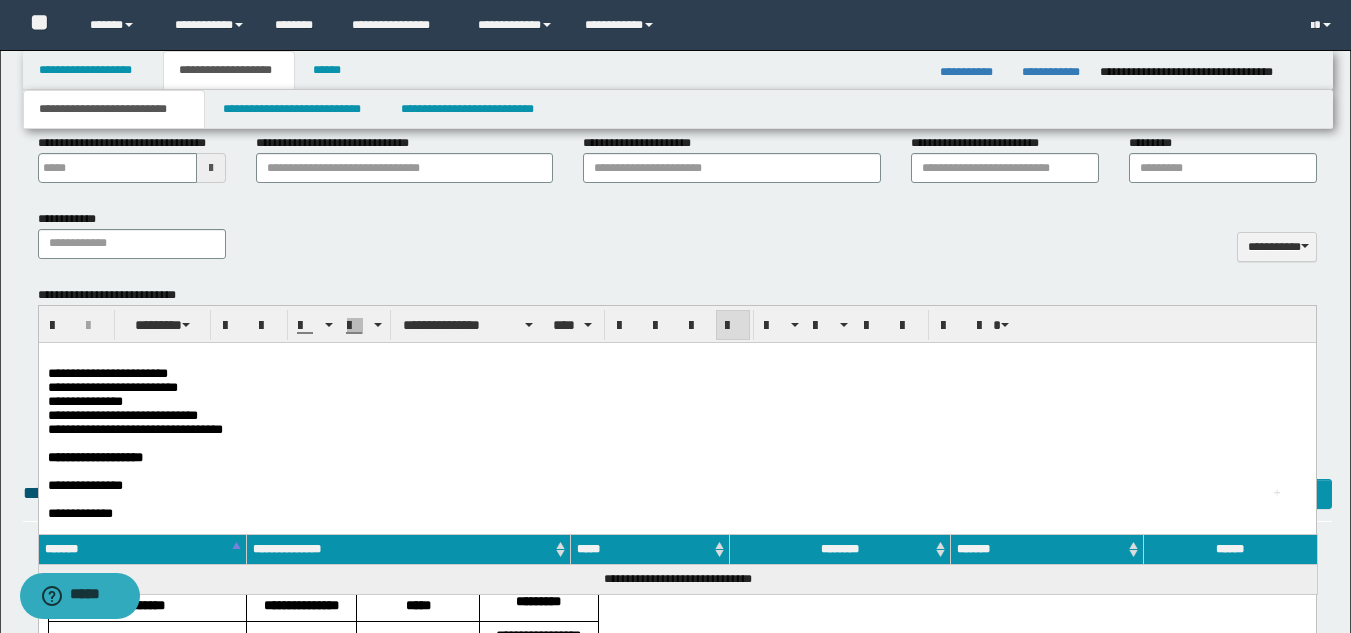 click on "**********" at bounding box center (676, 387) 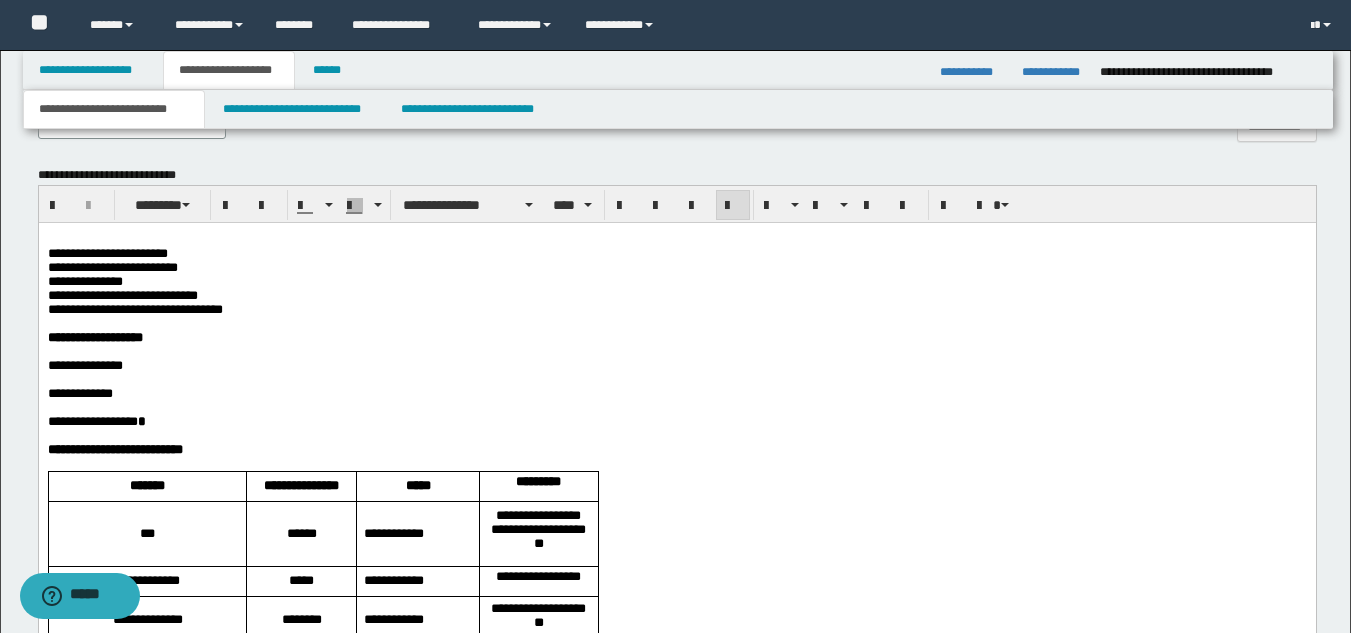 scroll, scrollTop: 1238, scrollLeft: 0, axis: vertical 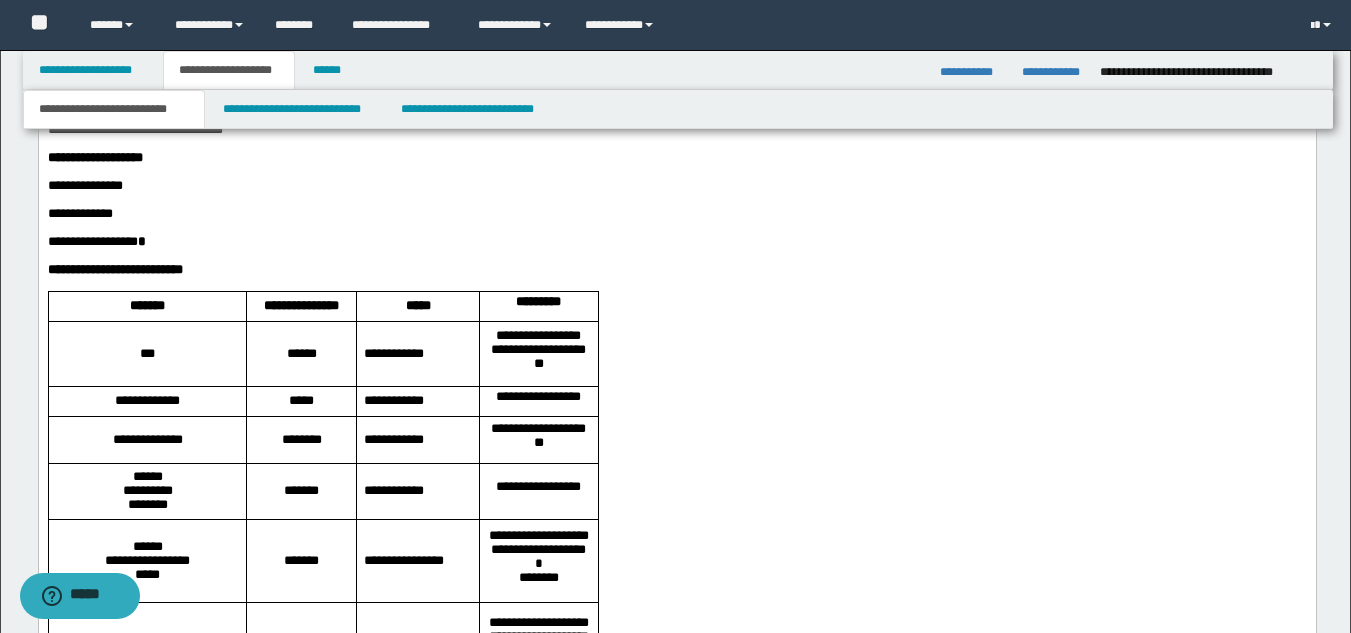 click at bounding box center (676, 199) 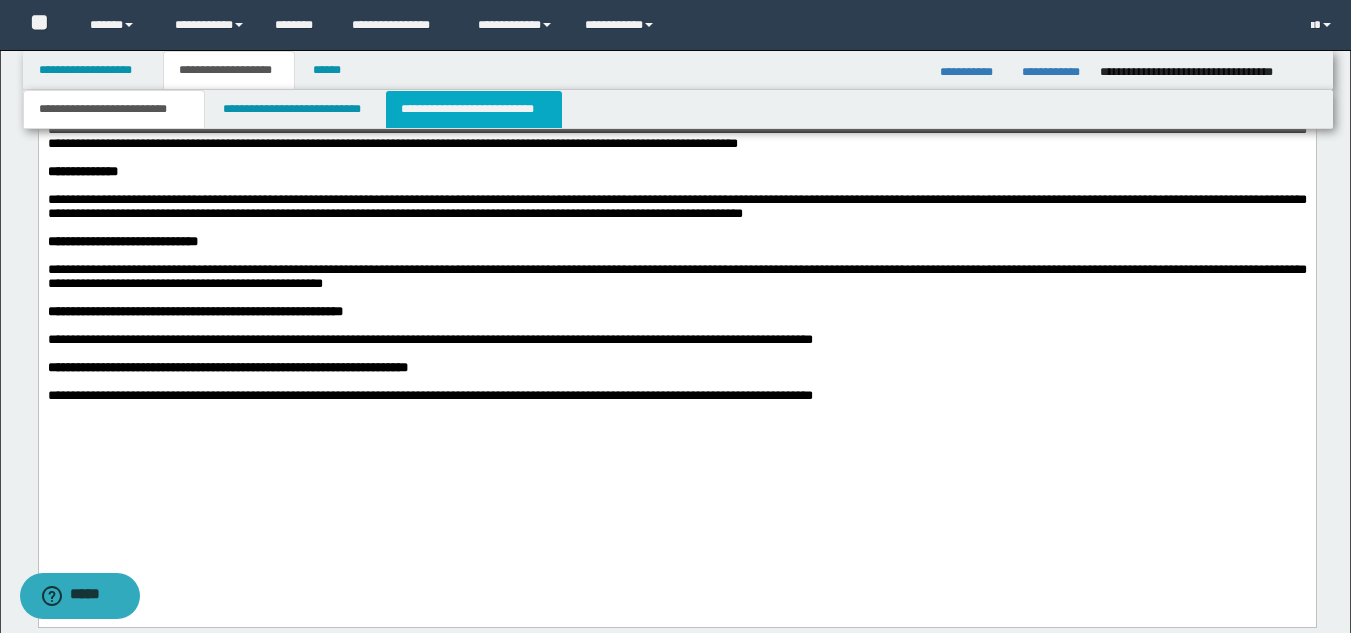 click on "**********" at bounding box center (474, 109) 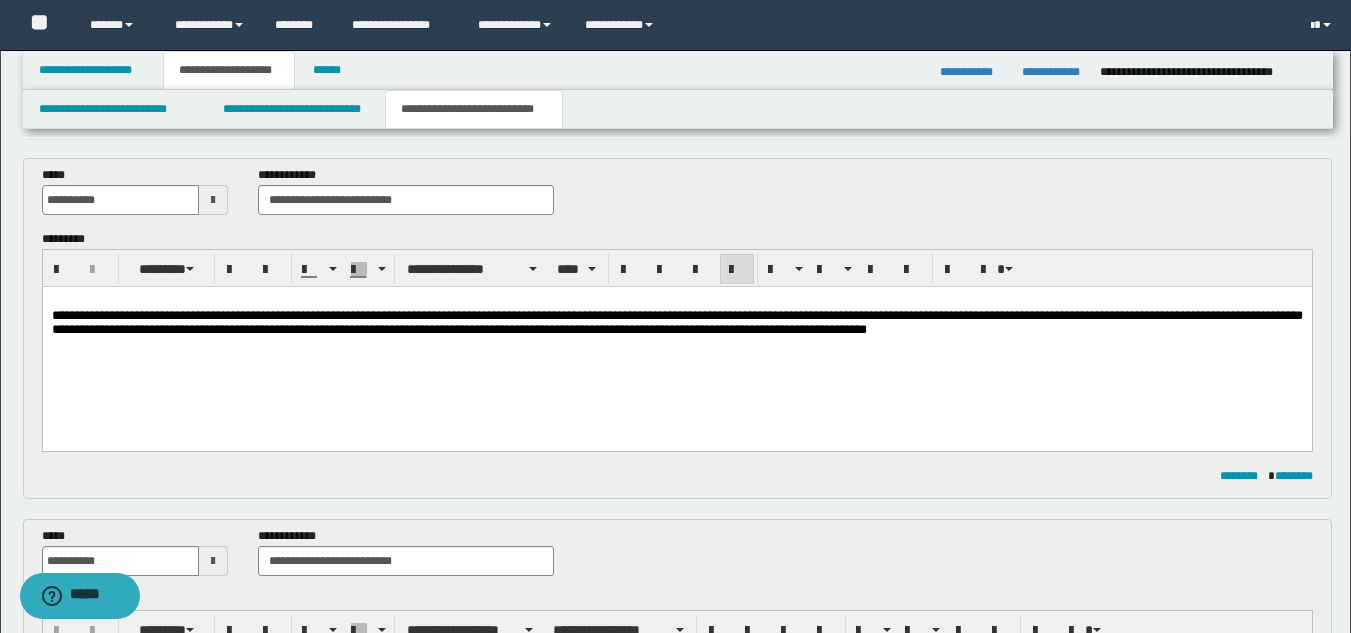 scroll, scrollTop: 0, scrollLeft: 0, axis: both 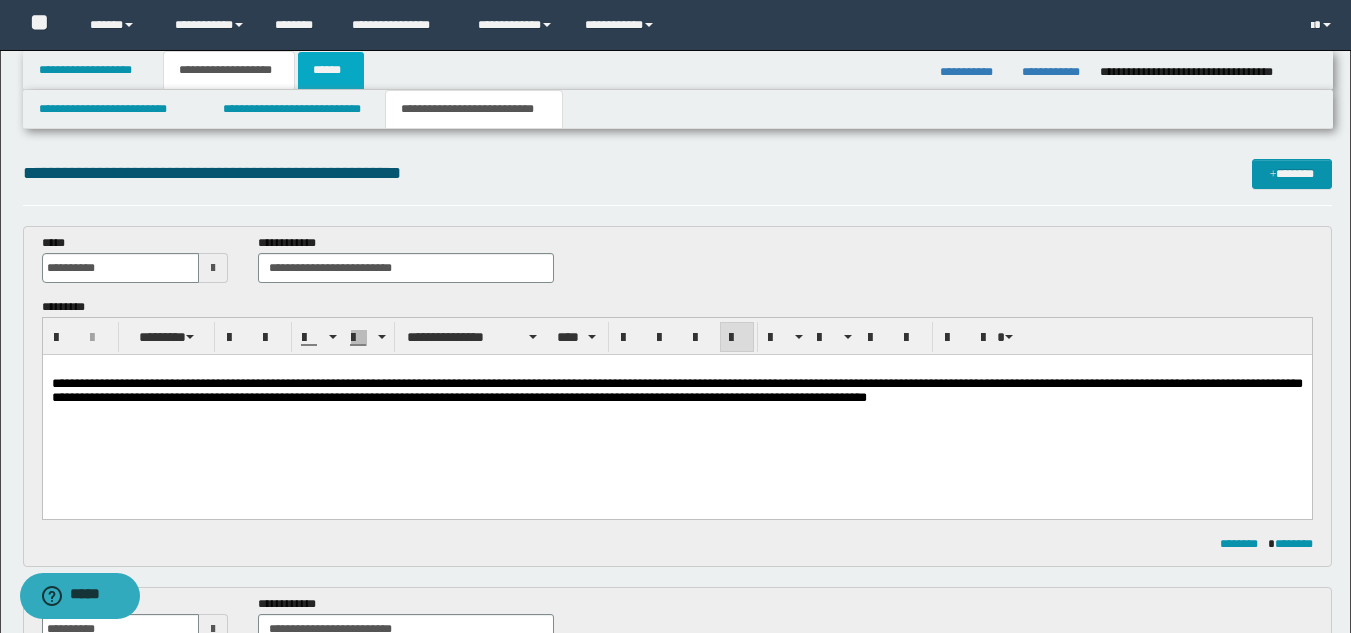 click on "******" at bounding box center (331, 70) 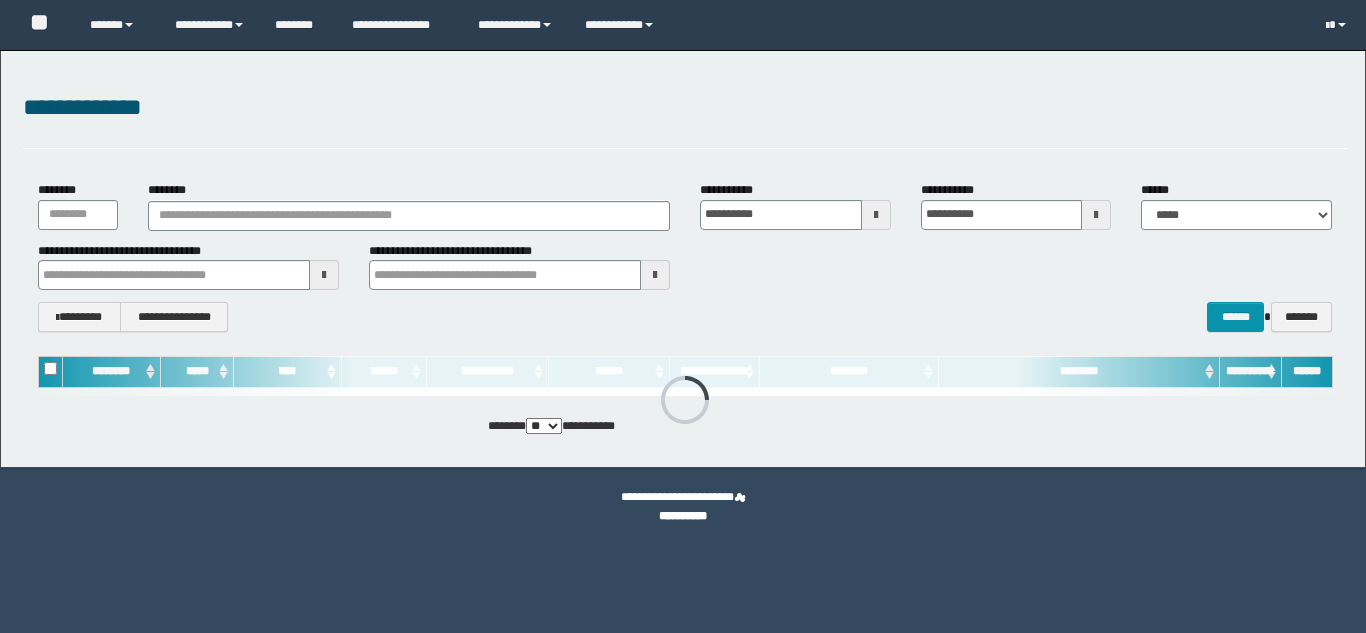 scroll, scrollTop: 0, scrollLeft: 0, axis: both 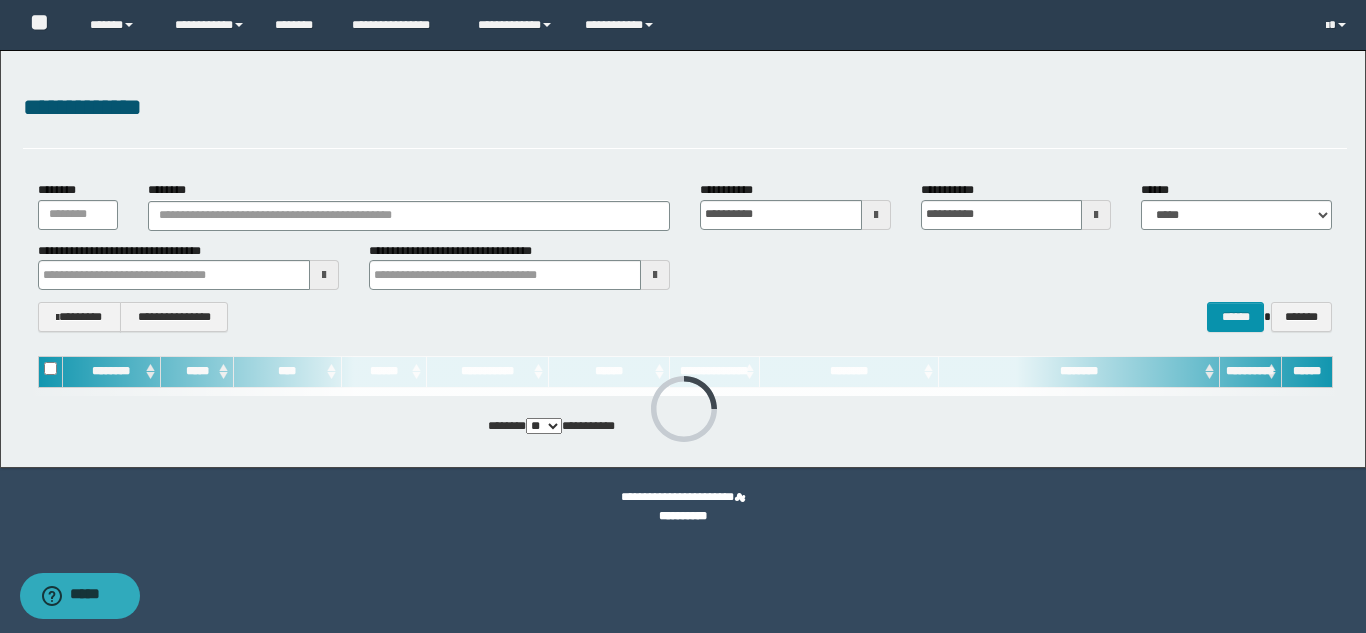 click on "********" at bounding box center [409, 205] 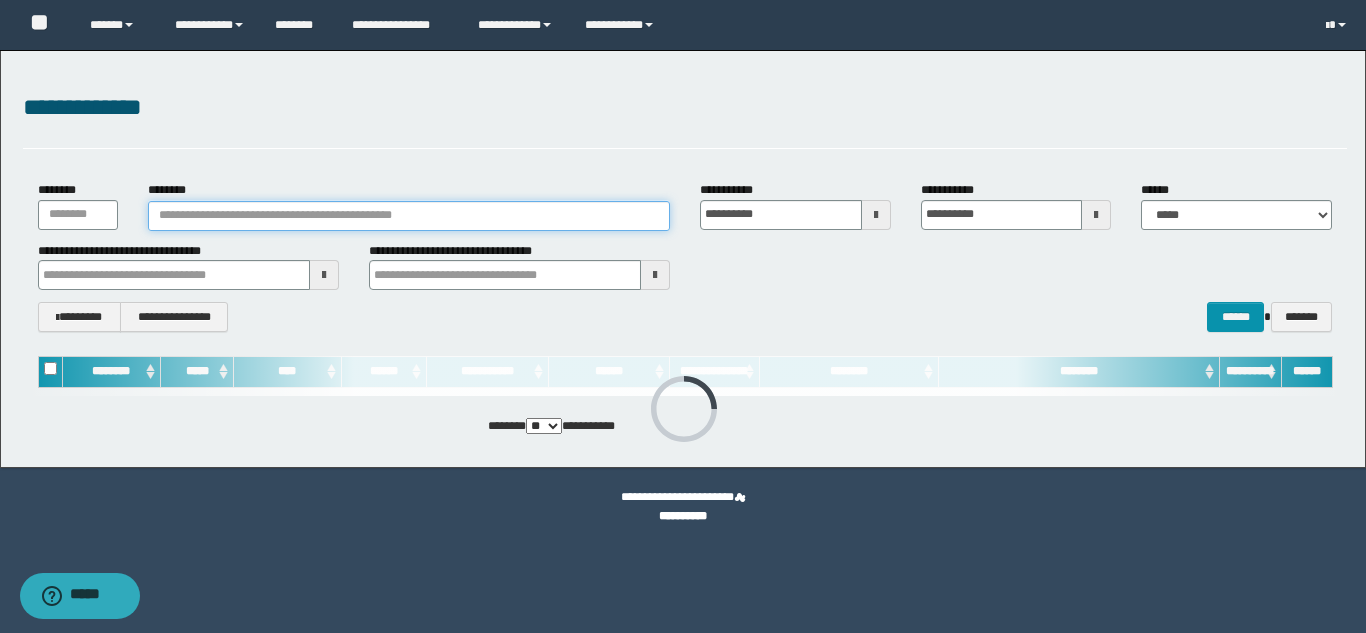 click on "********" at bounding box center [409, 216] 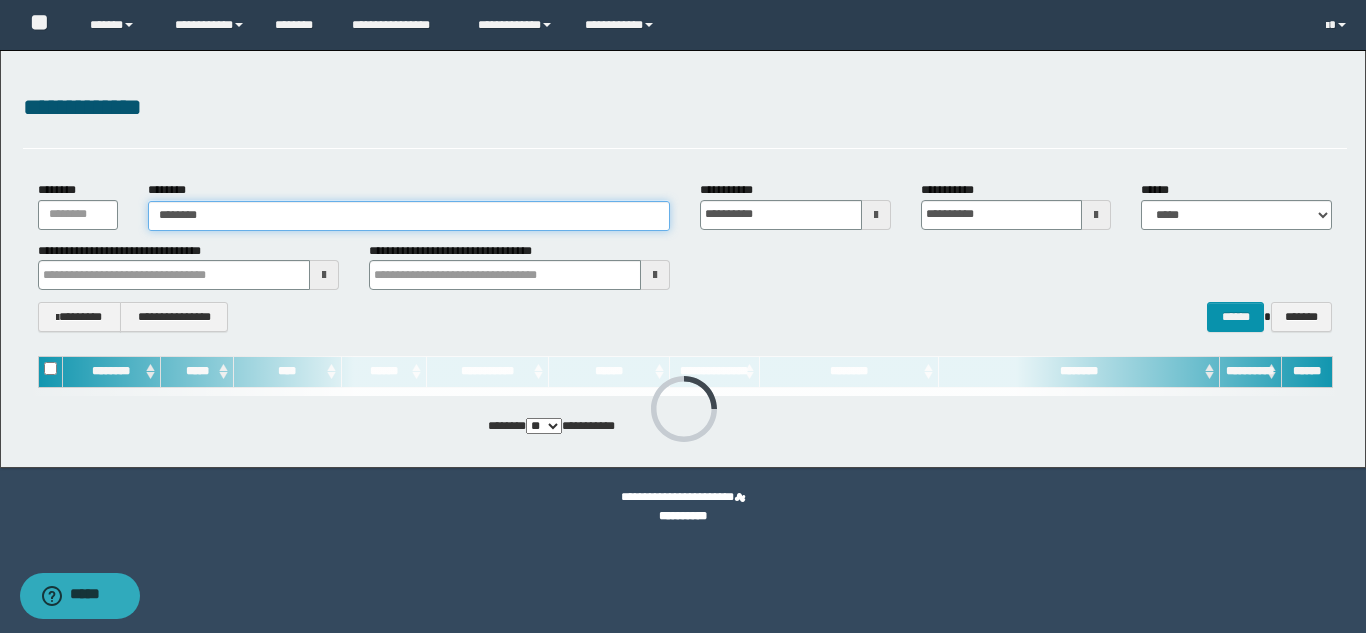 type on "********" 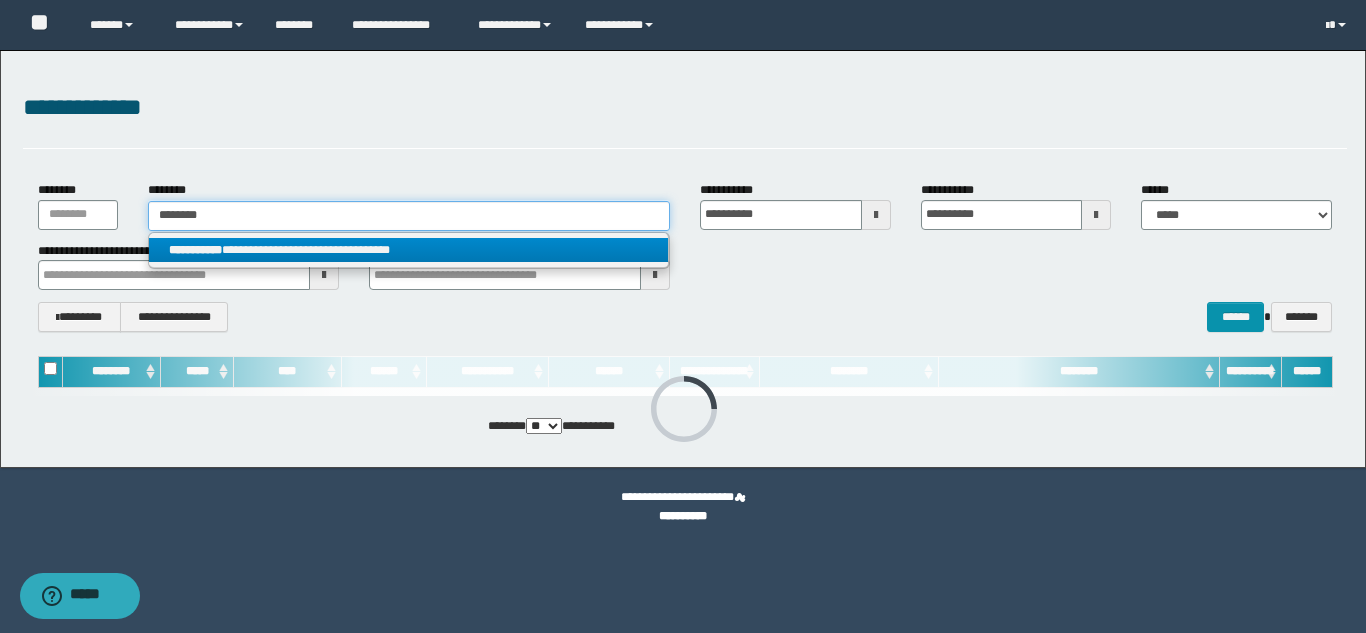 type on "********" 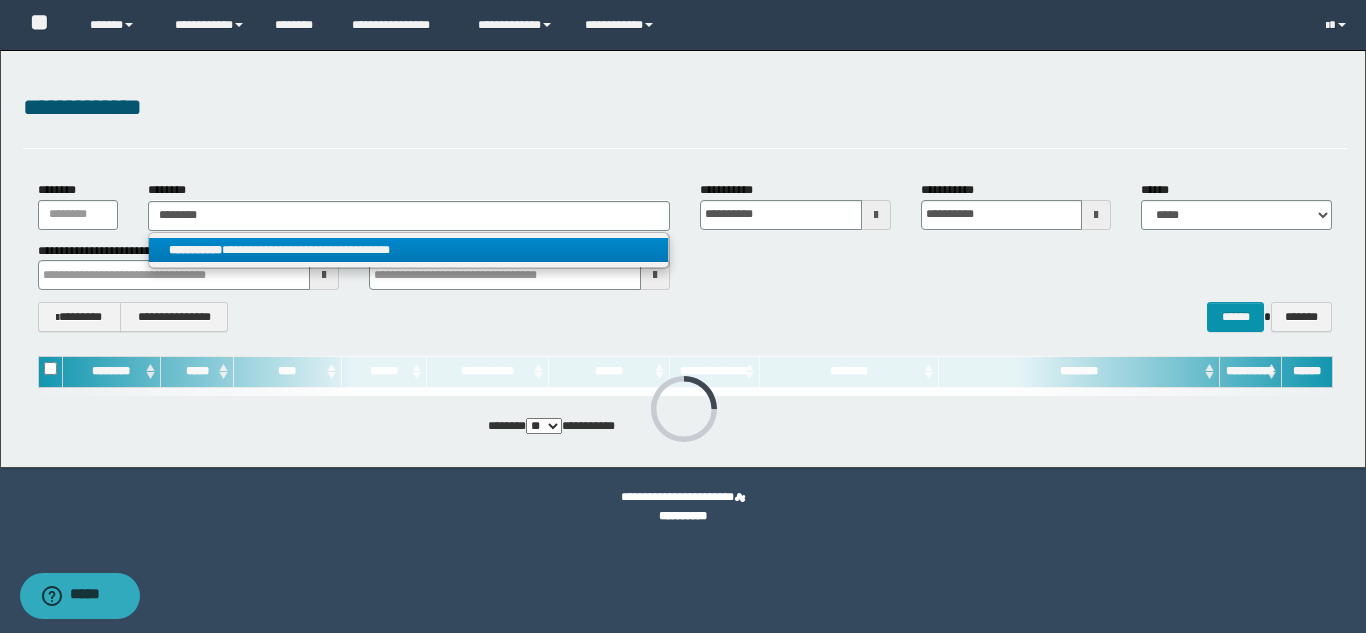click on "**********" at bounding box center [408, 250] 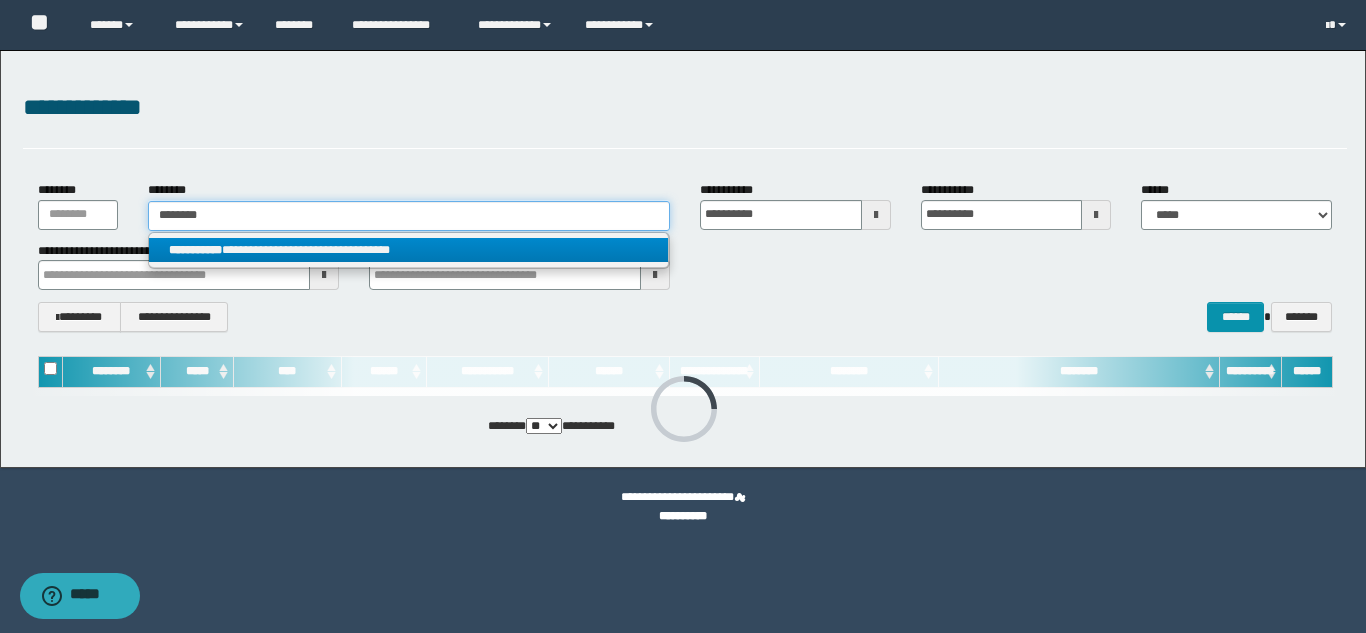 type 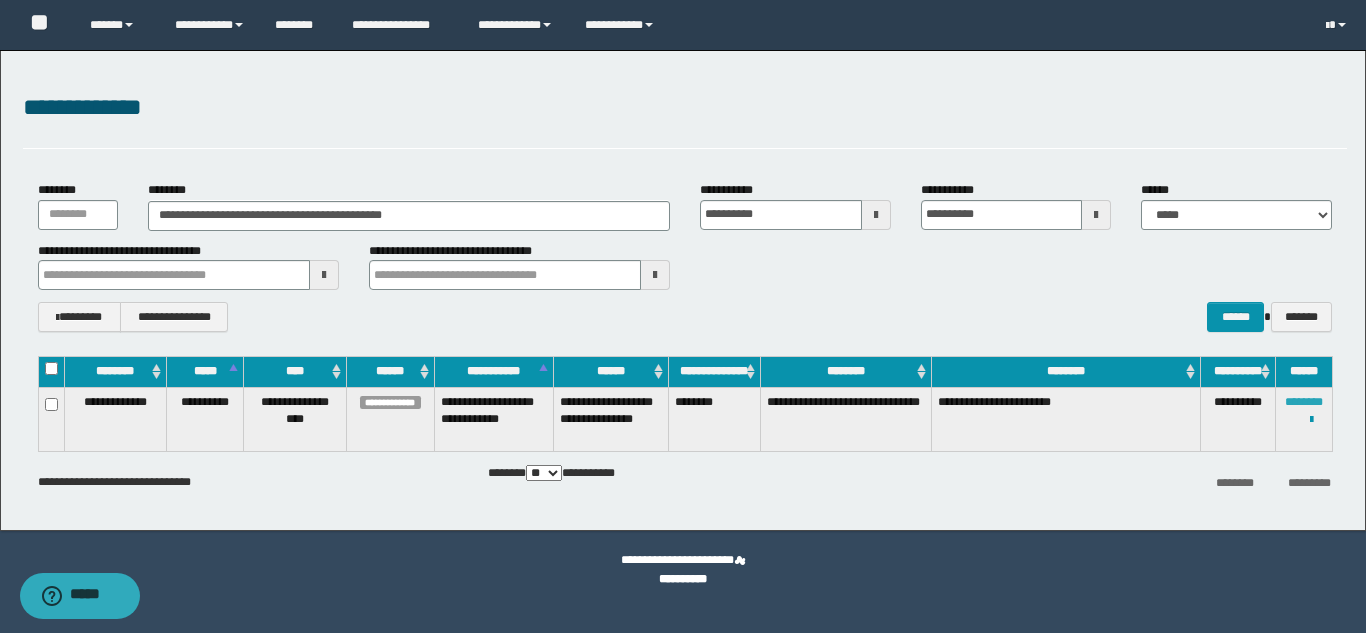 click on "********" at bounding box center (1304, 402) 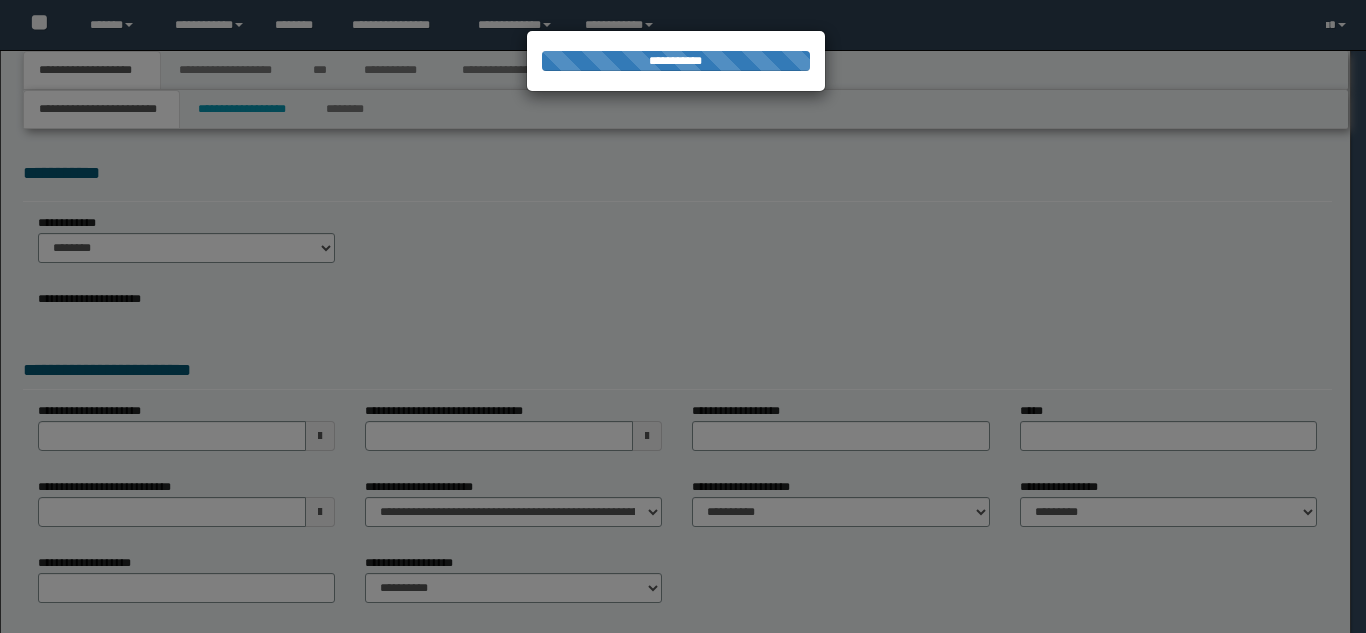 scroll, scrollTop: 0, scrollLeft: 0, axis: both 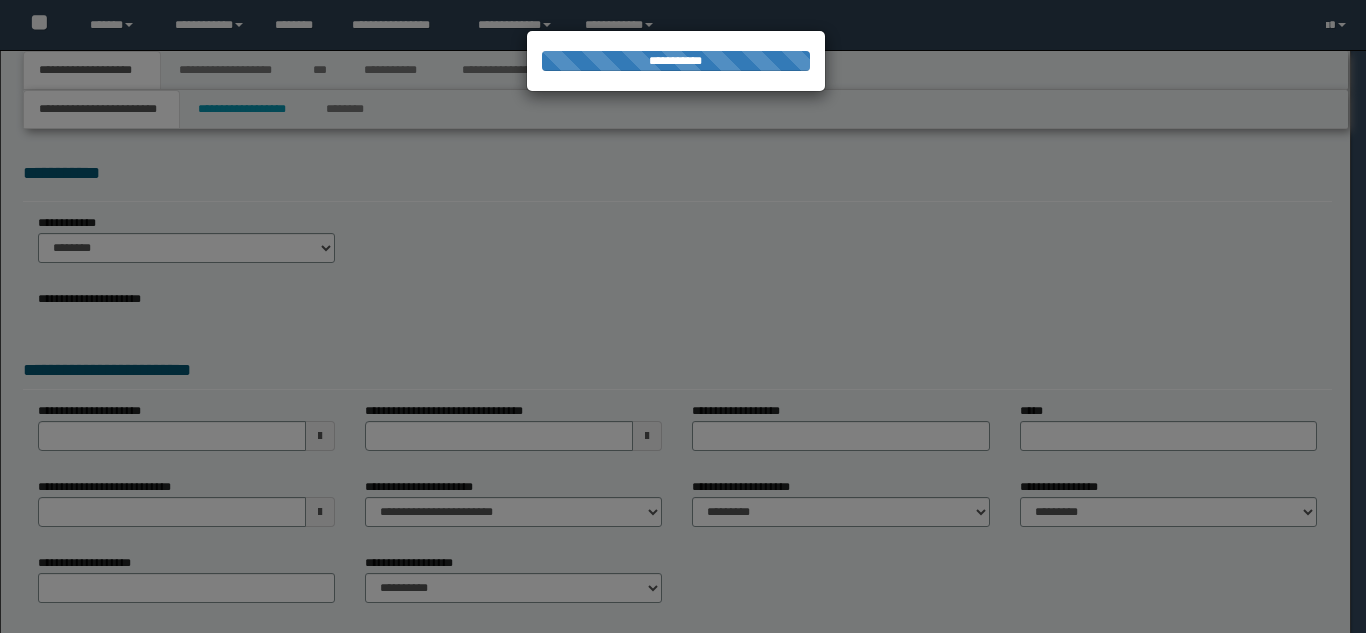 select on "*" 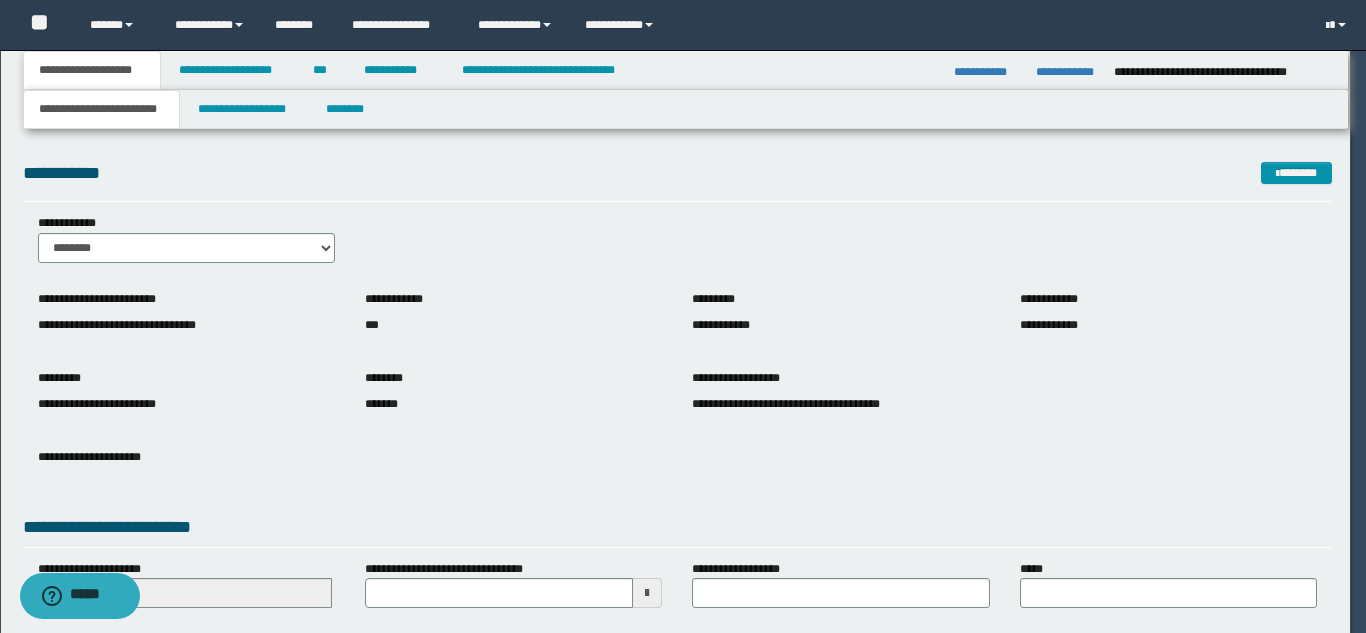 scroll, scrollTop: 0, scrollLeft: 0, axis: both 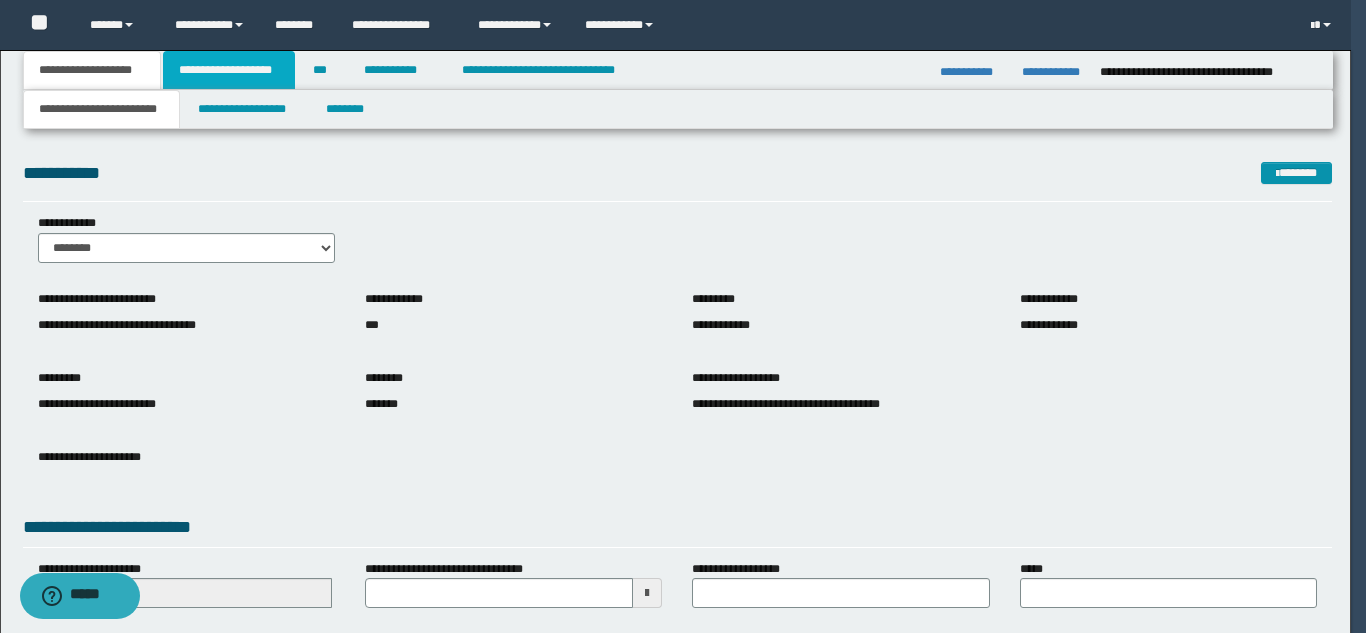 click on "**********" at bounding box center (229, 70) 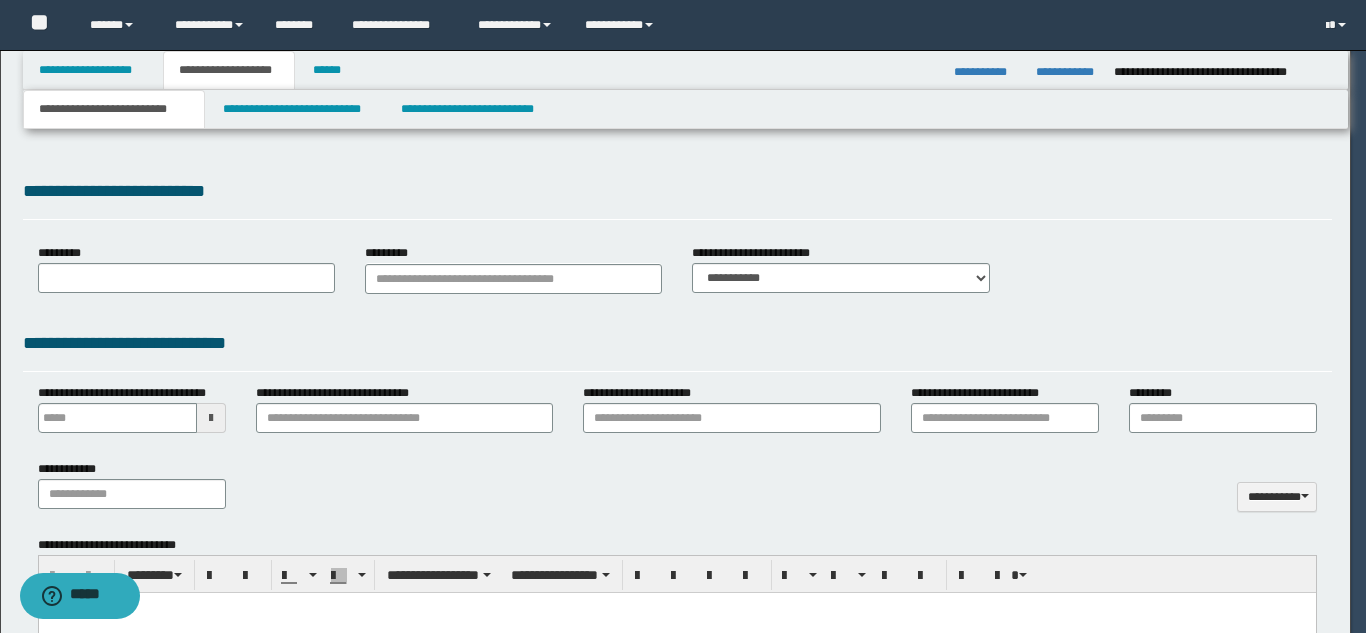 type 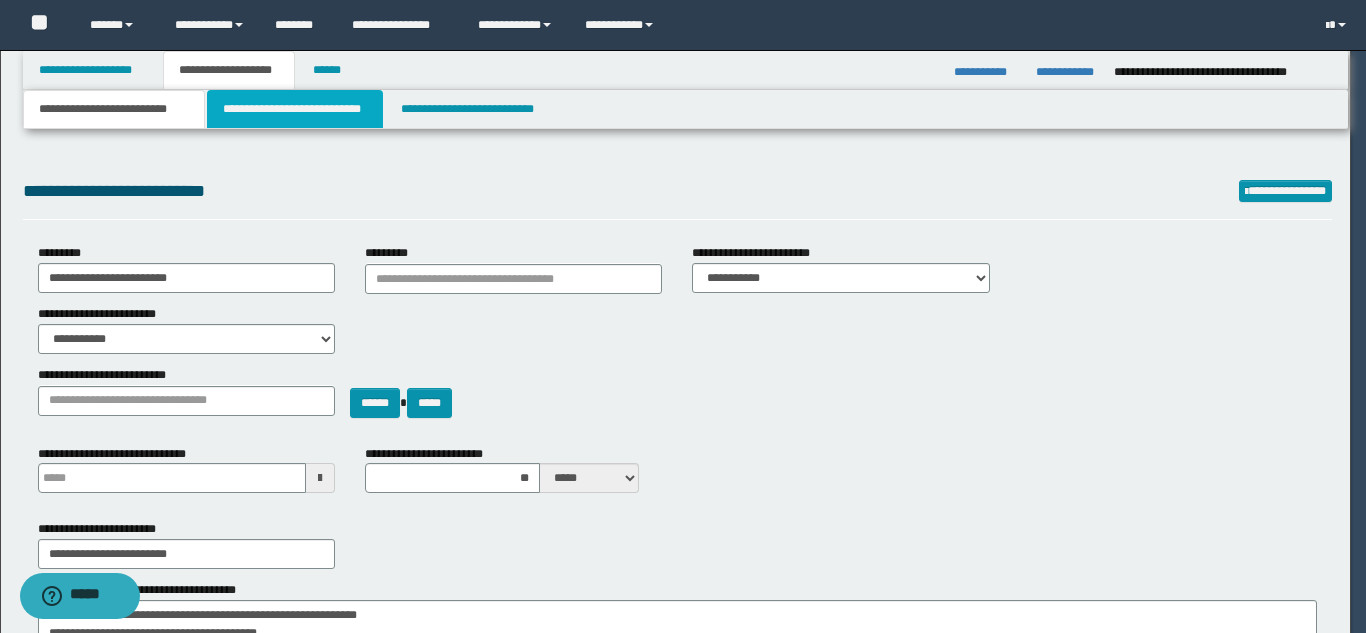 click on "**********" at bounding box center [295, 109] 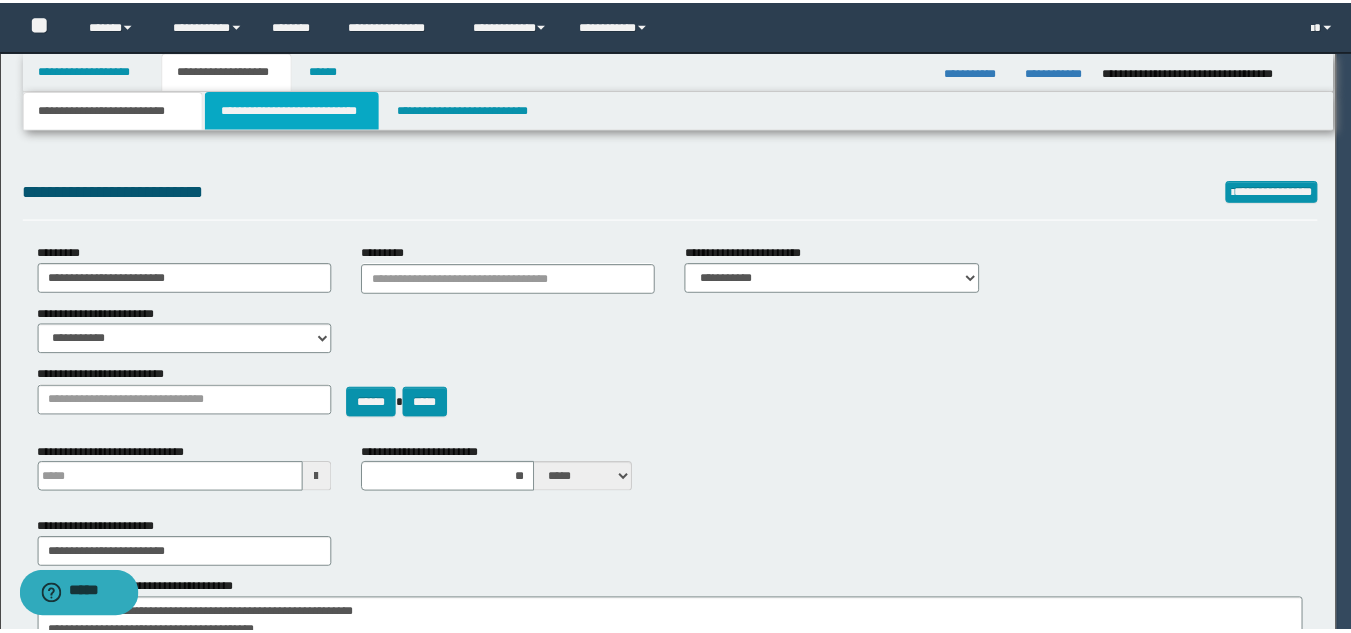 scroll, scrollTop: 0, scrollLeft: 0, axis: both 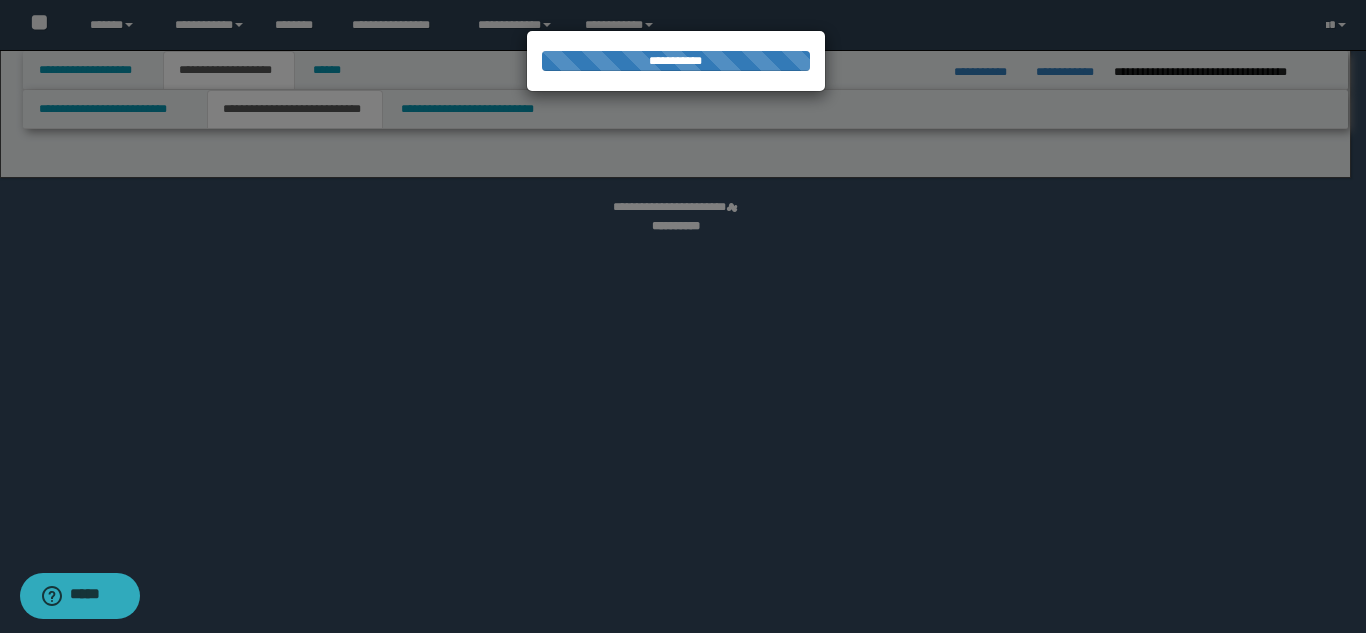 select on "*" 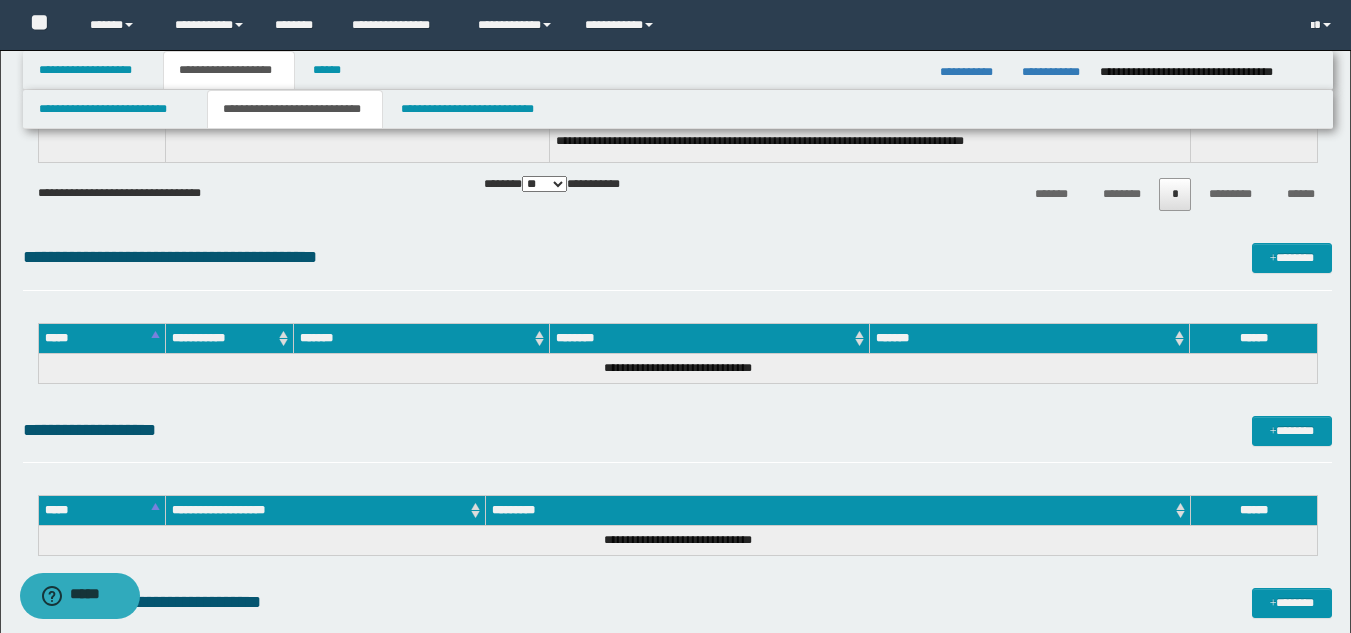 scroll, scrollTop: 3419, scrollLeft: 0, axis: vertical 